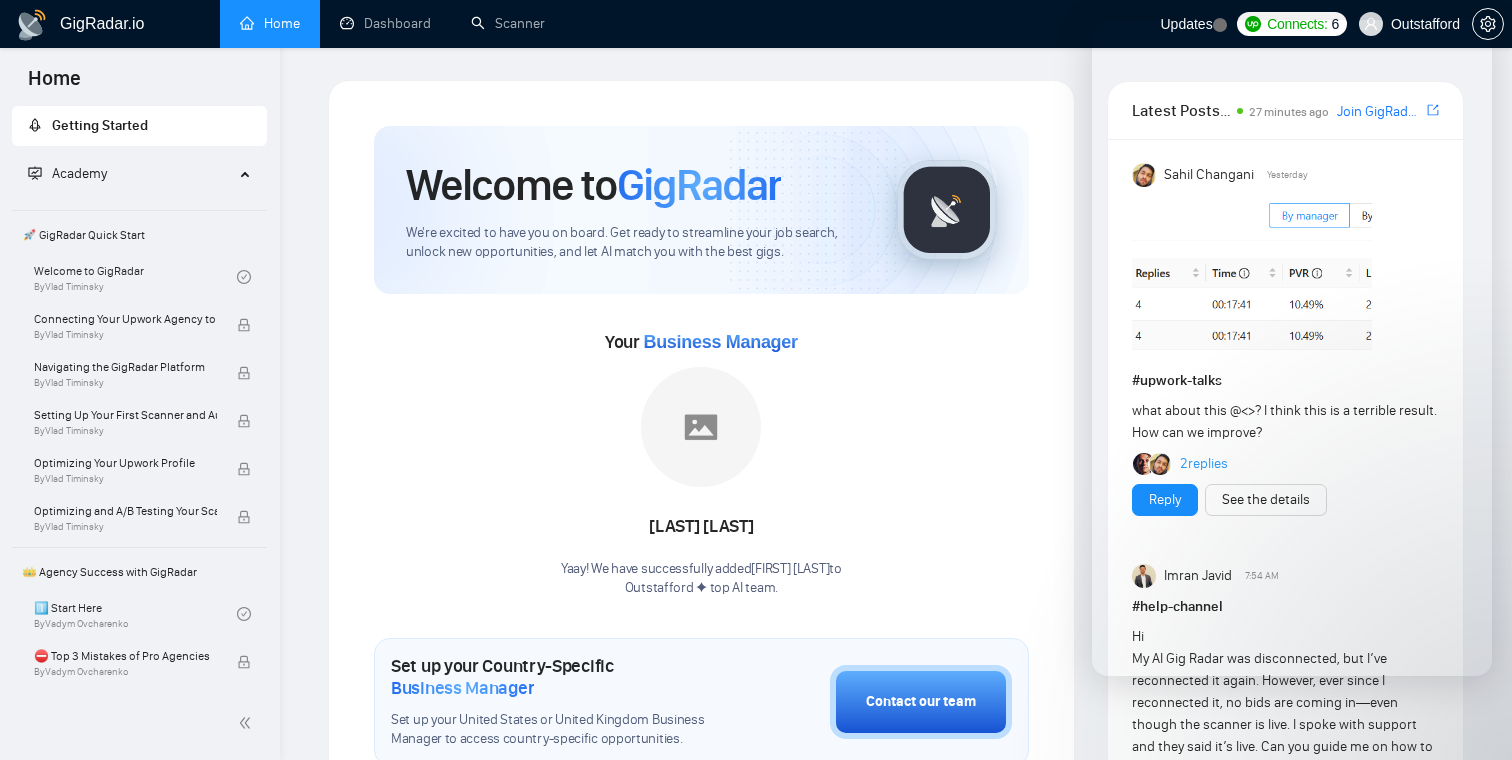 scroll, scrollTop: 642, scrollLeft: 0, axis: vertical 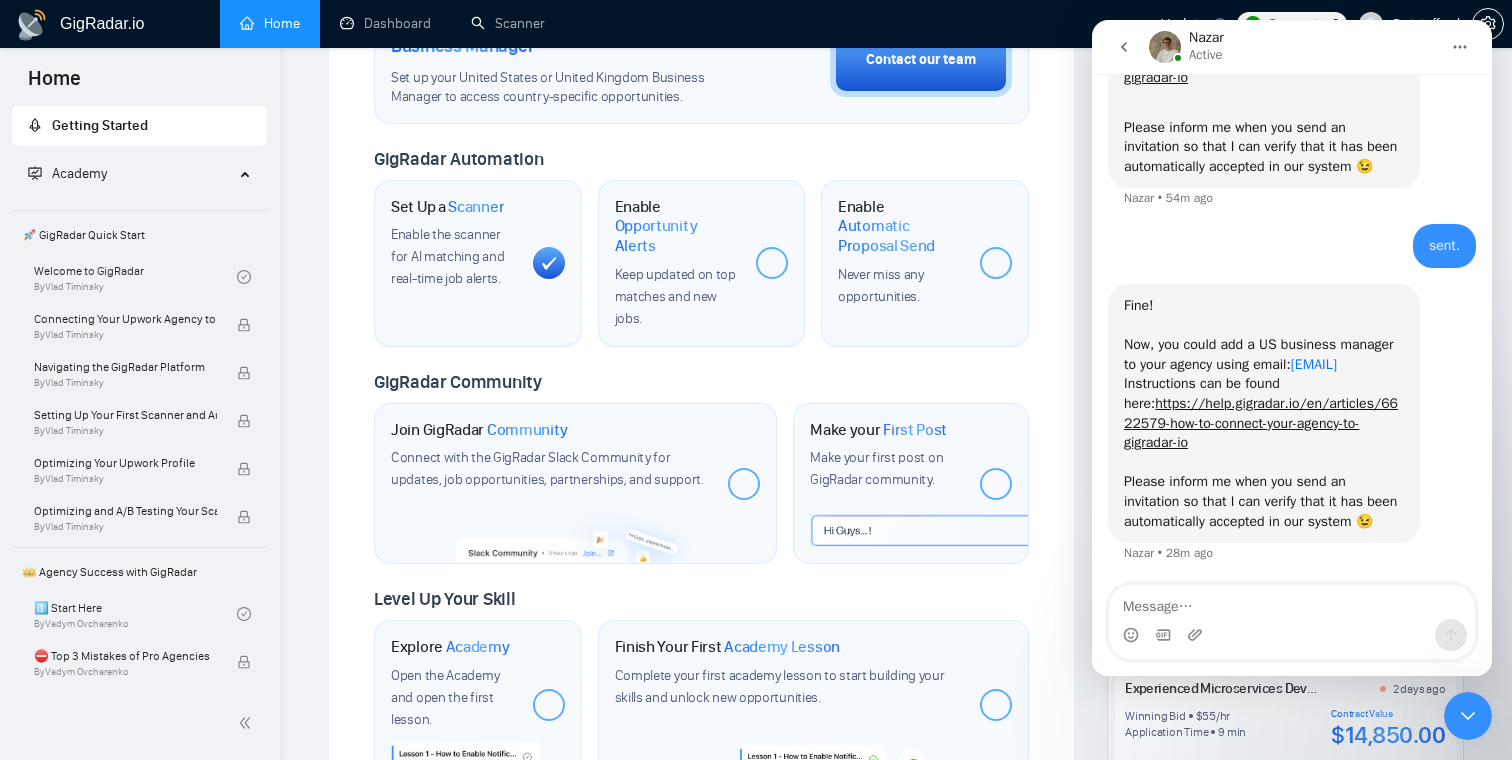 drag, startPoint x: 1311, startPoint y: 345, endPoint x: 1124, endPoint y: 346, distance: 187.00267 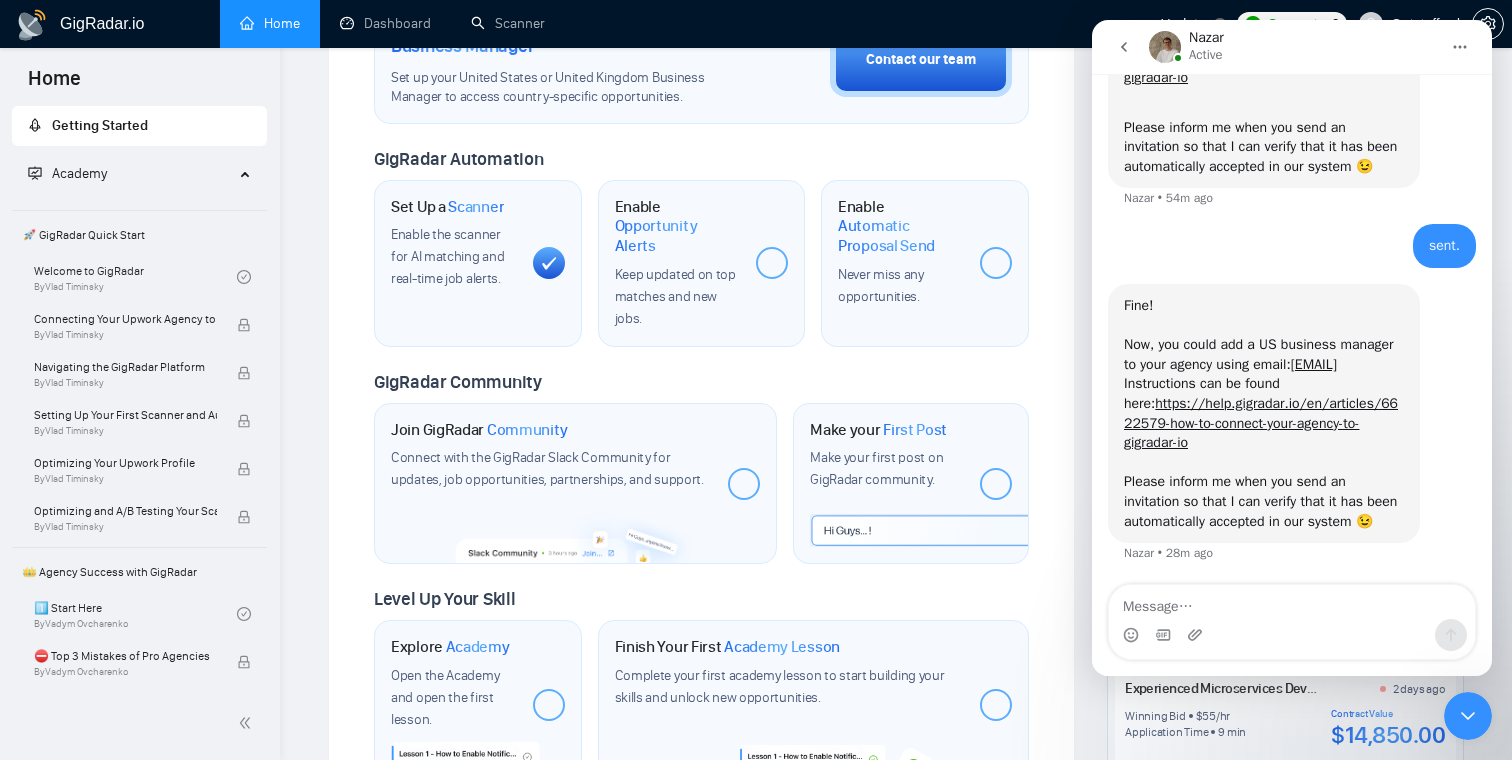 copy on "[EMAIL]" 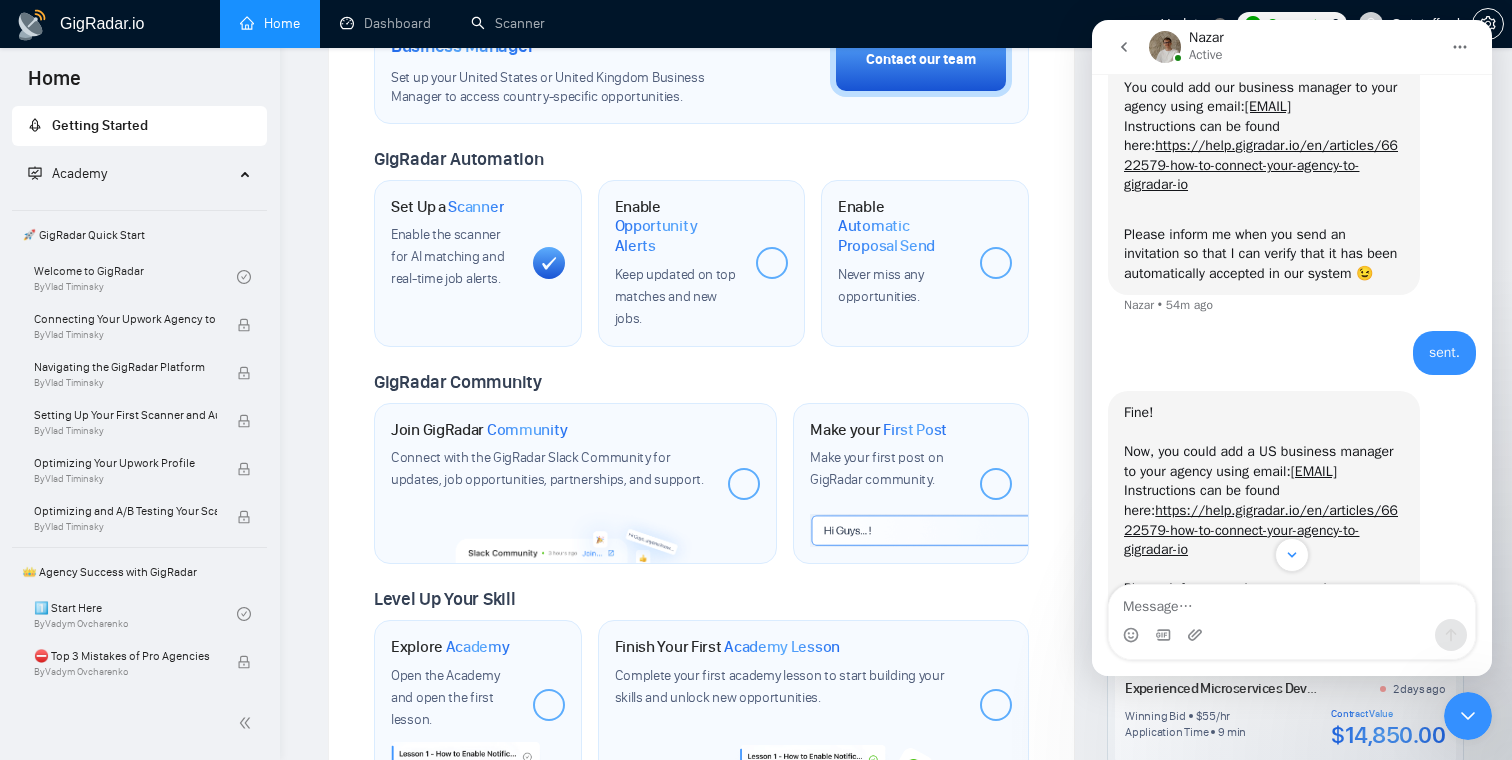 scroll, scrollTop: 3534, scrollLeft: 0, axis: vertical 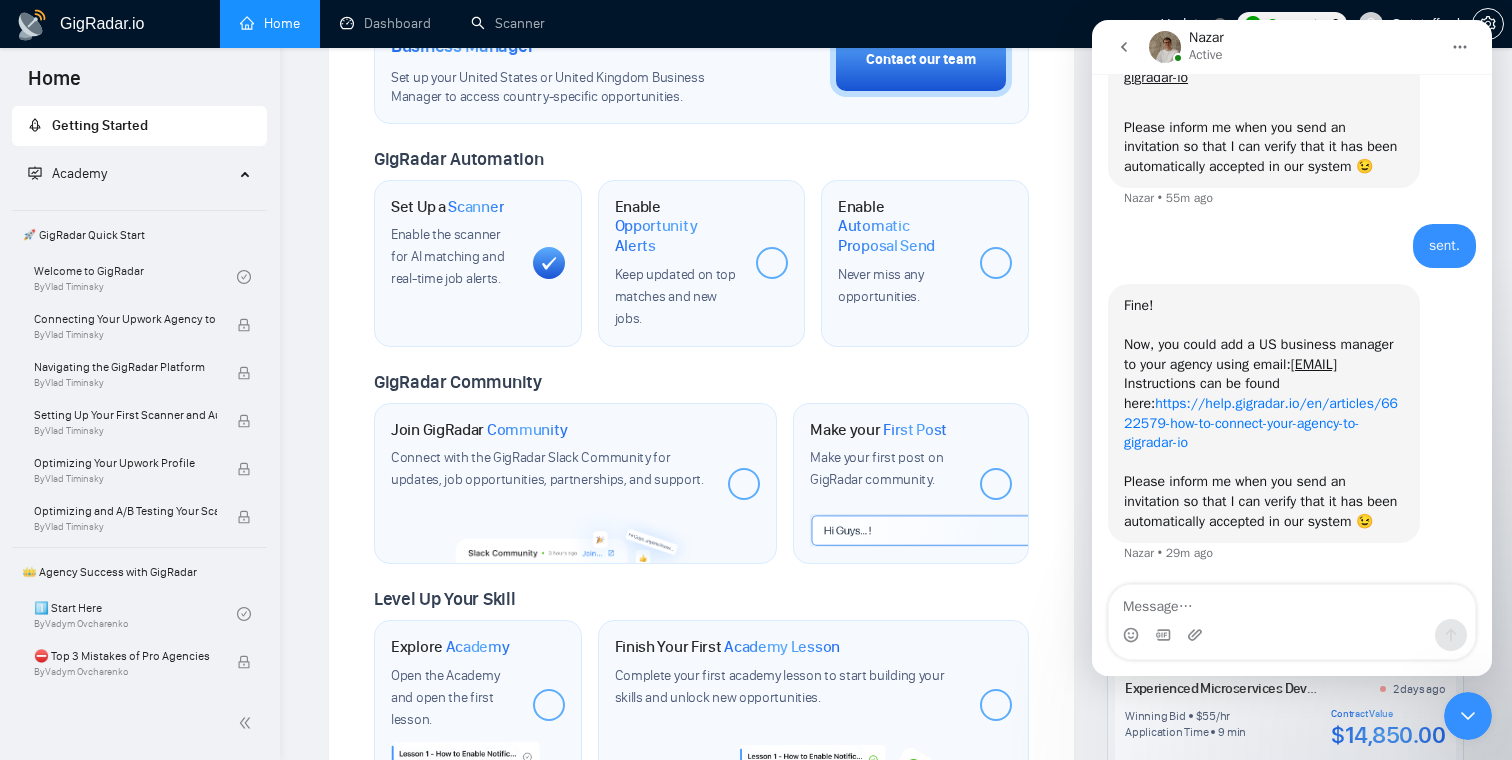click on "https://help.gigradar.io/en/articles/6622579-how-to-connect-your-agency-to-gigradar-io" at bounding box center [1261, 423] 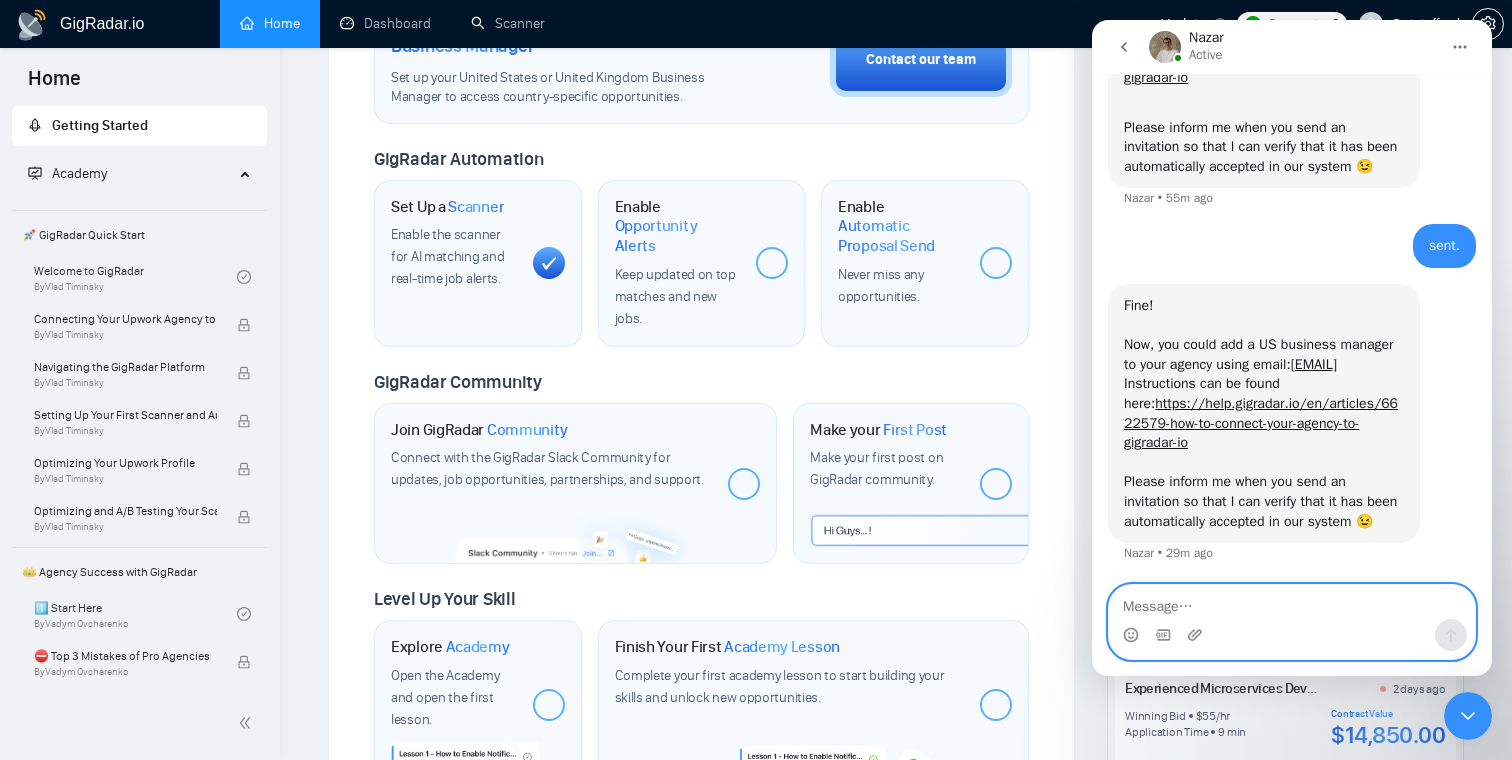 click at bounding box center (1292, 602) 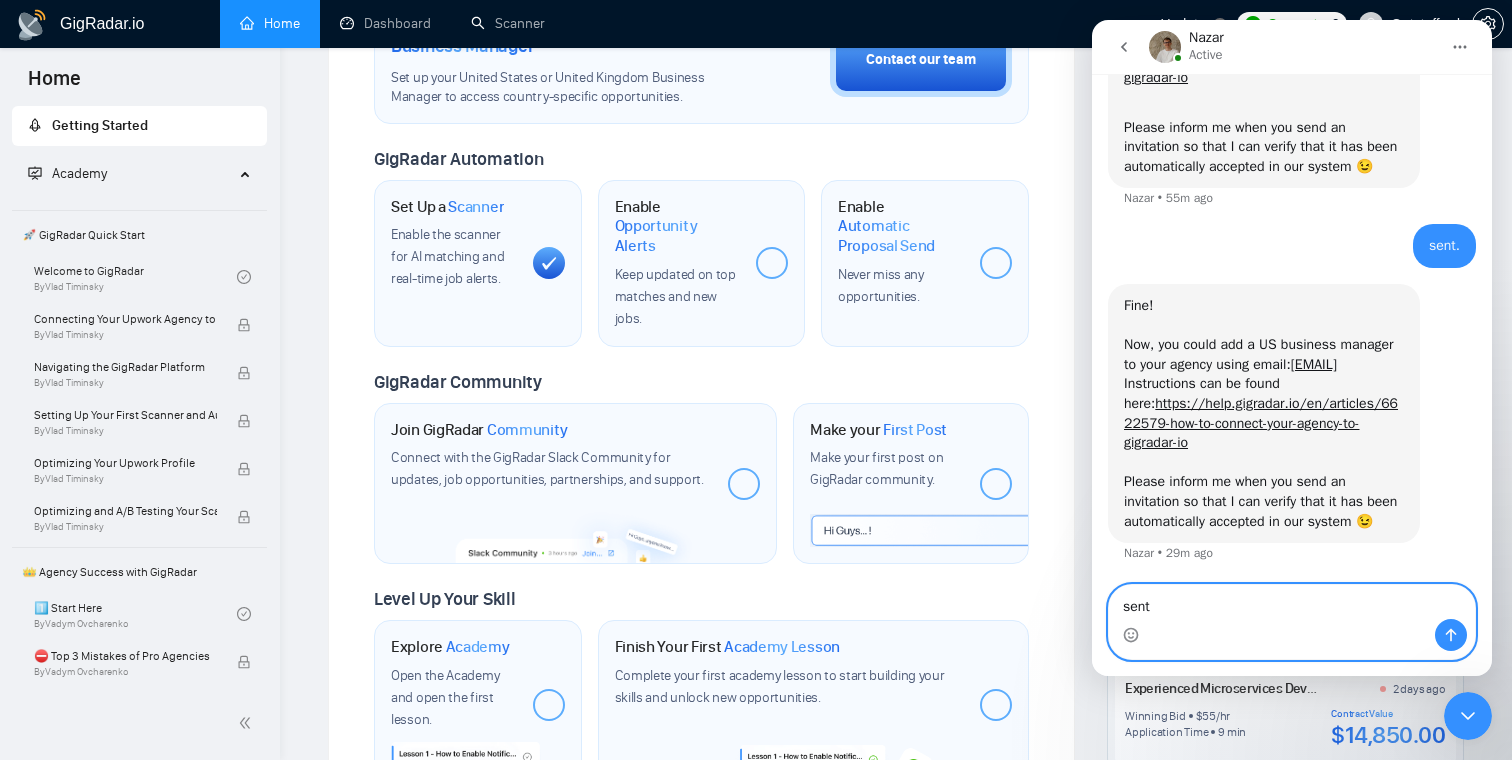 type on "sent." 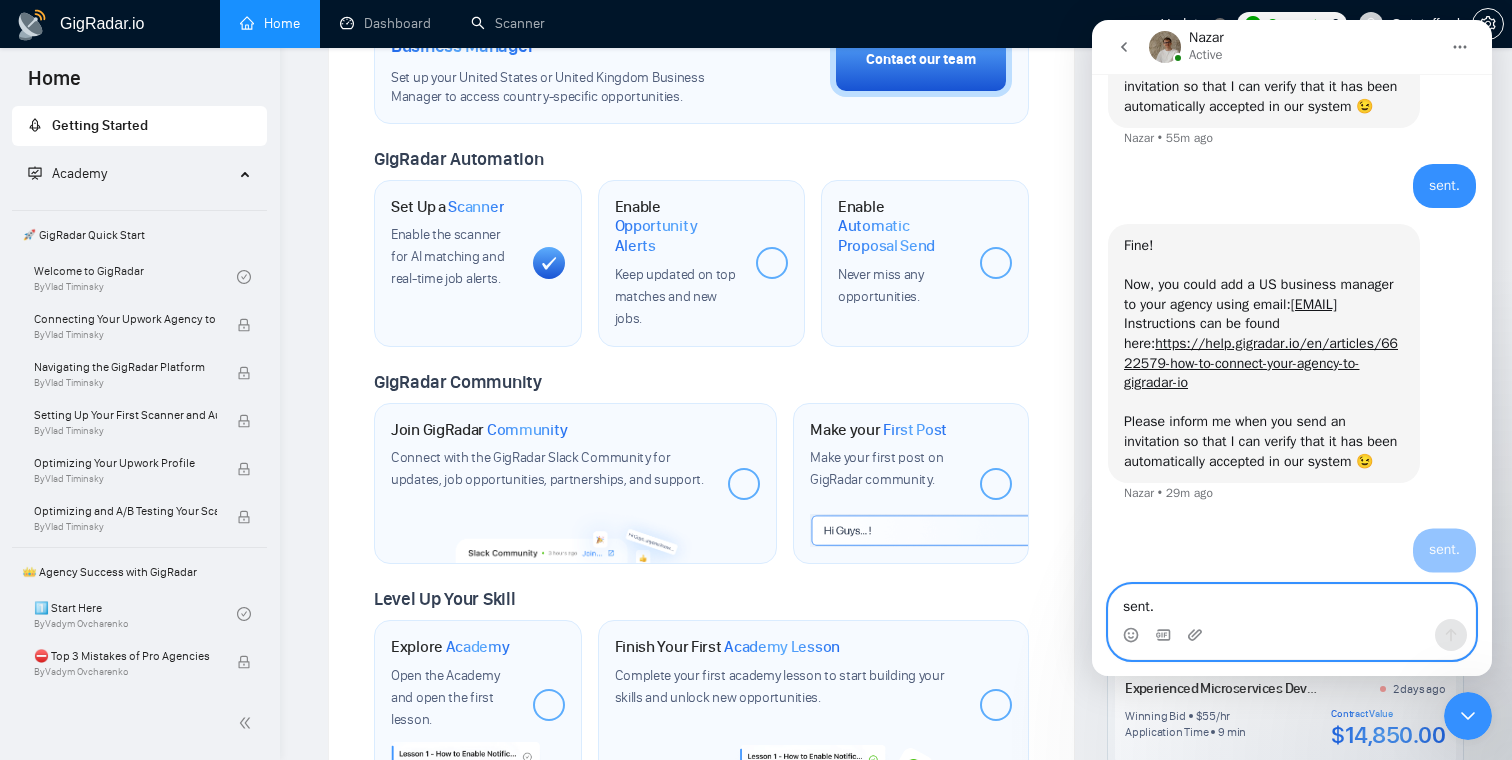 type 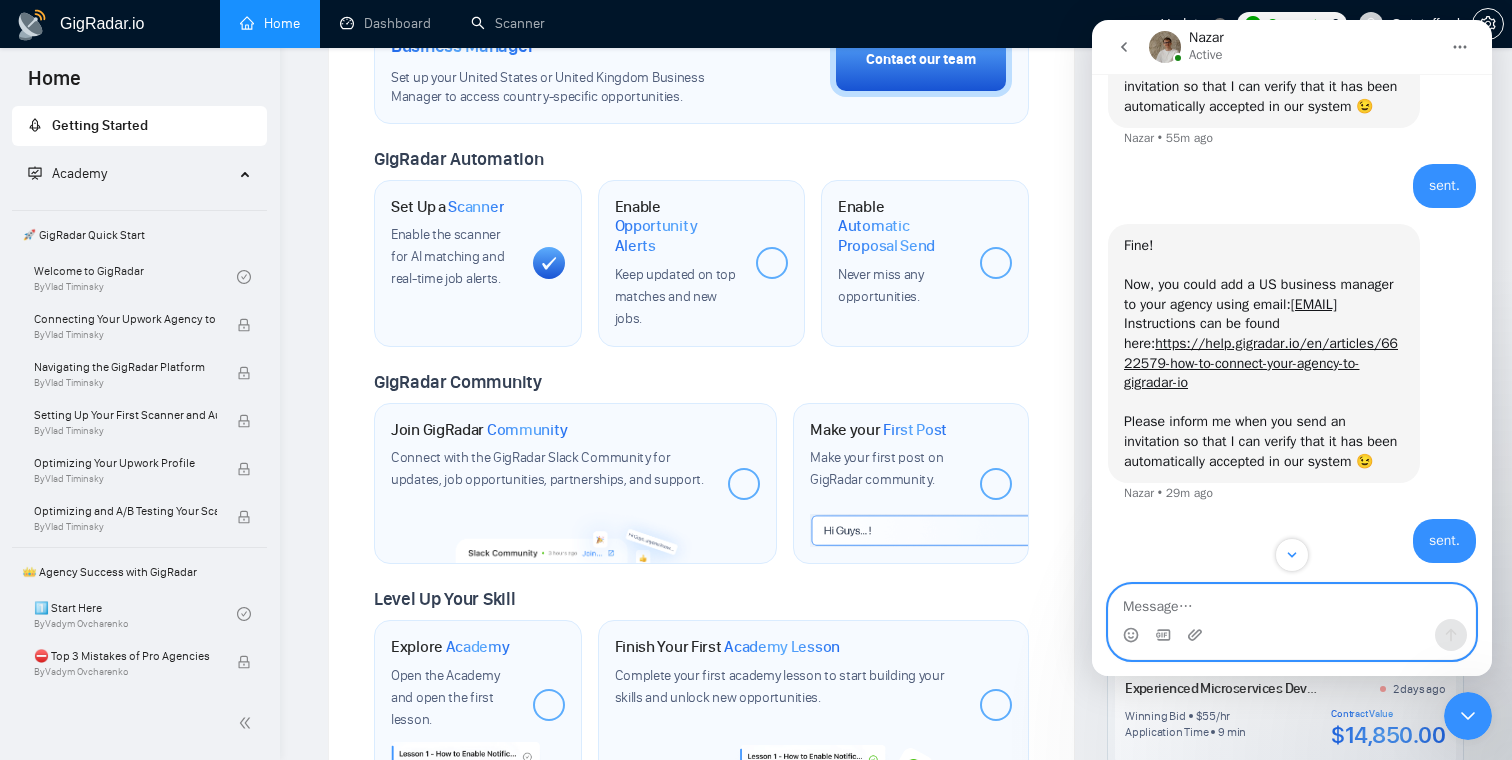 scroll, scrollTop: 3831, scrollLeft: 0, axis: vertical 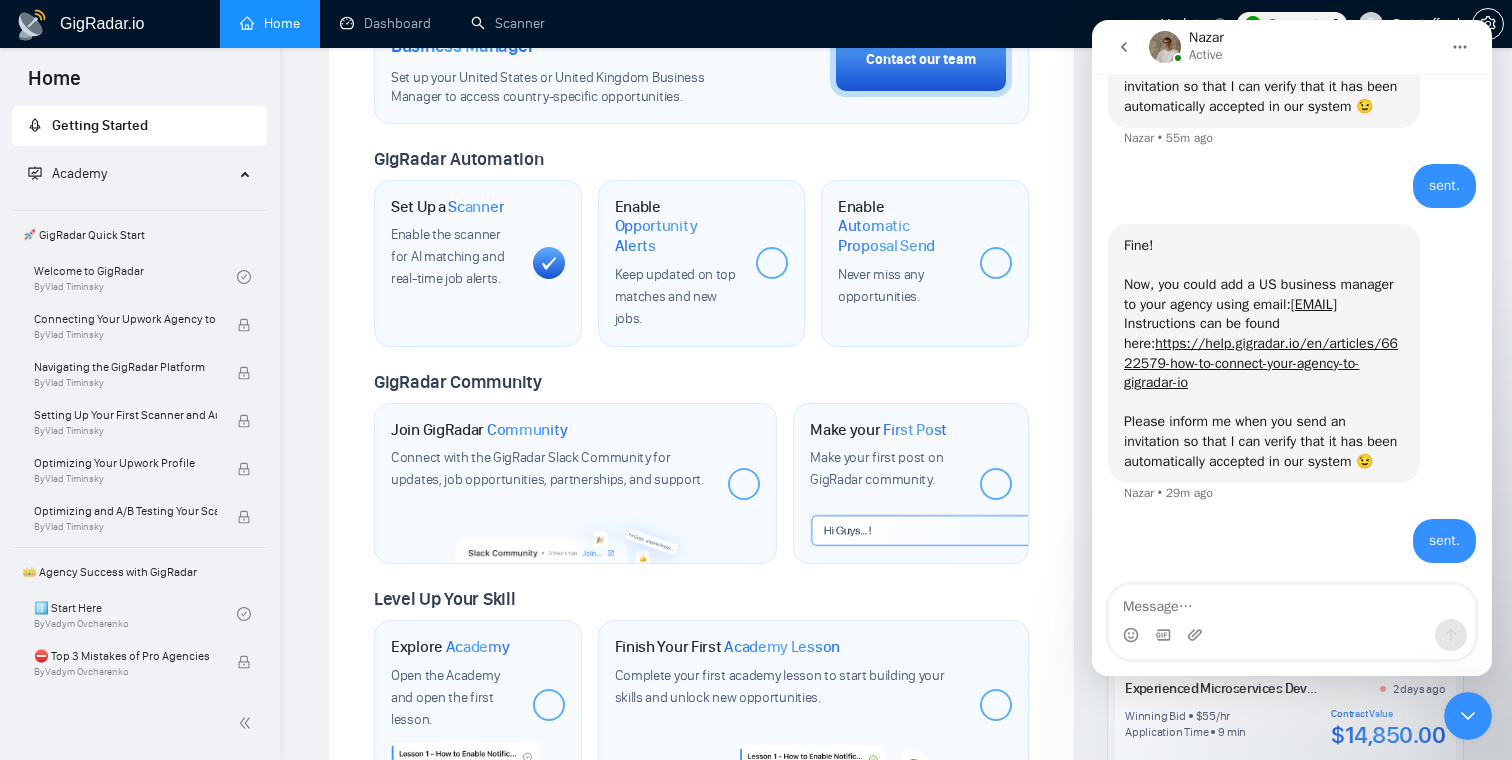 click on "Welcome to  GigRadar We're excited to have you on board. Get ready to streamline your job search, unlock new opportunities, and let AI match you with the best gigs. Your   Business Manager Khomsatun   Khomsatun Yaay! We have successfully added  Khomsatun Khomsatun  to   Outstafford ✦ top AI team . Set up your Country-Specific  Business Manager Set up your United States or United Kingdom Business Manager to access country-specific opportunities. Contact our team GigRadar Automation Set Up a   Scanner Enable the scanner for AI matching and real-time job alerts. Enable   Opportunity Alerts Keep updated on top matches and new jobs. Enable   Automatic Proposal Send Never miss any opportunities. GigRadar Community Join GigRadar   Community Connect with the GigRadar Slack Community for updates, job opportunities, partnerships, and support. Make your   First Post Make your first post on GigRadar community. Level Up Your Skill Explore   Academy Open the Academy and open the first lesson. Finish Your First" at bounding box center (701, 137) 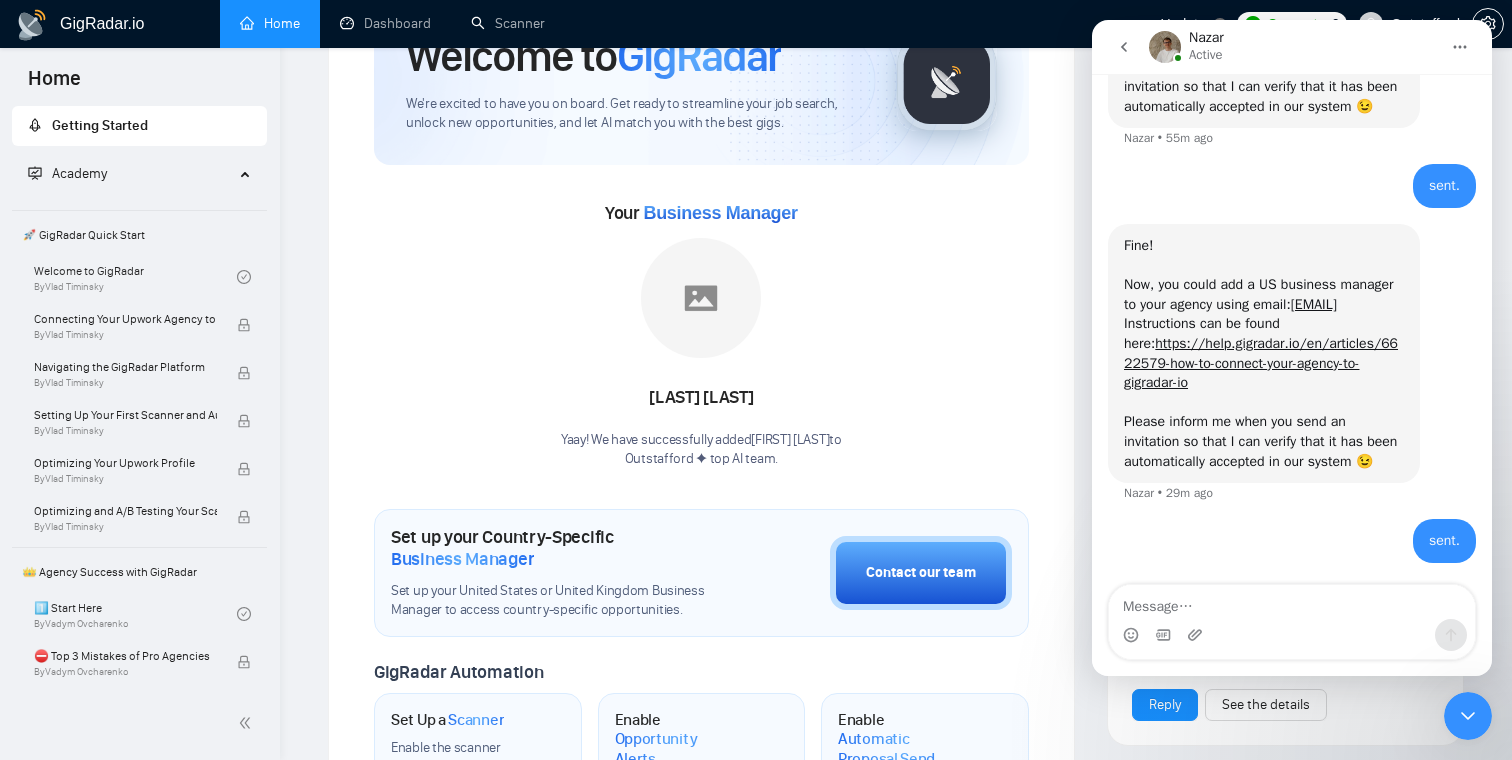 scroll, scrollTop: 0, scrollLeft: 0, axis: both 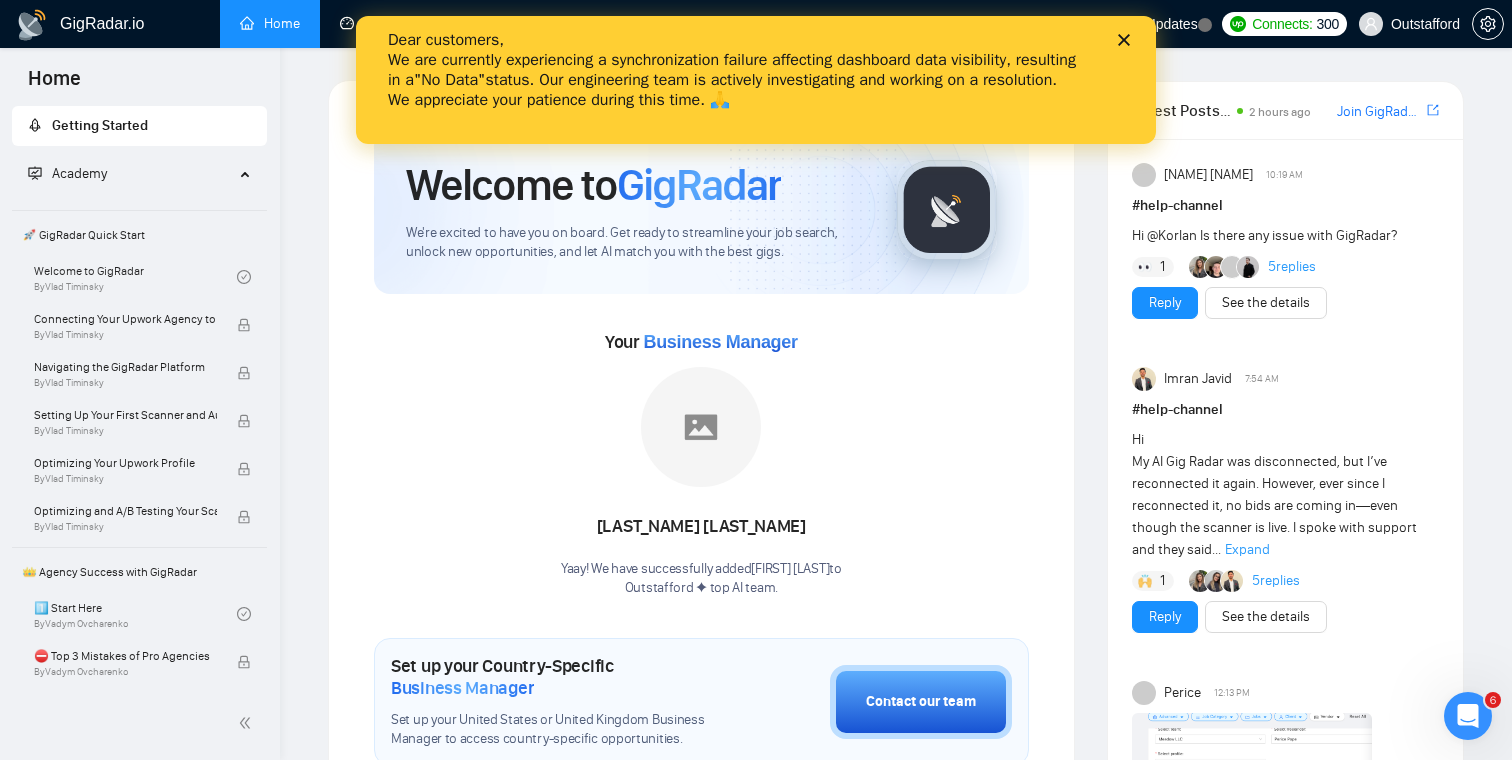 click at bounding box center [1128, 40] 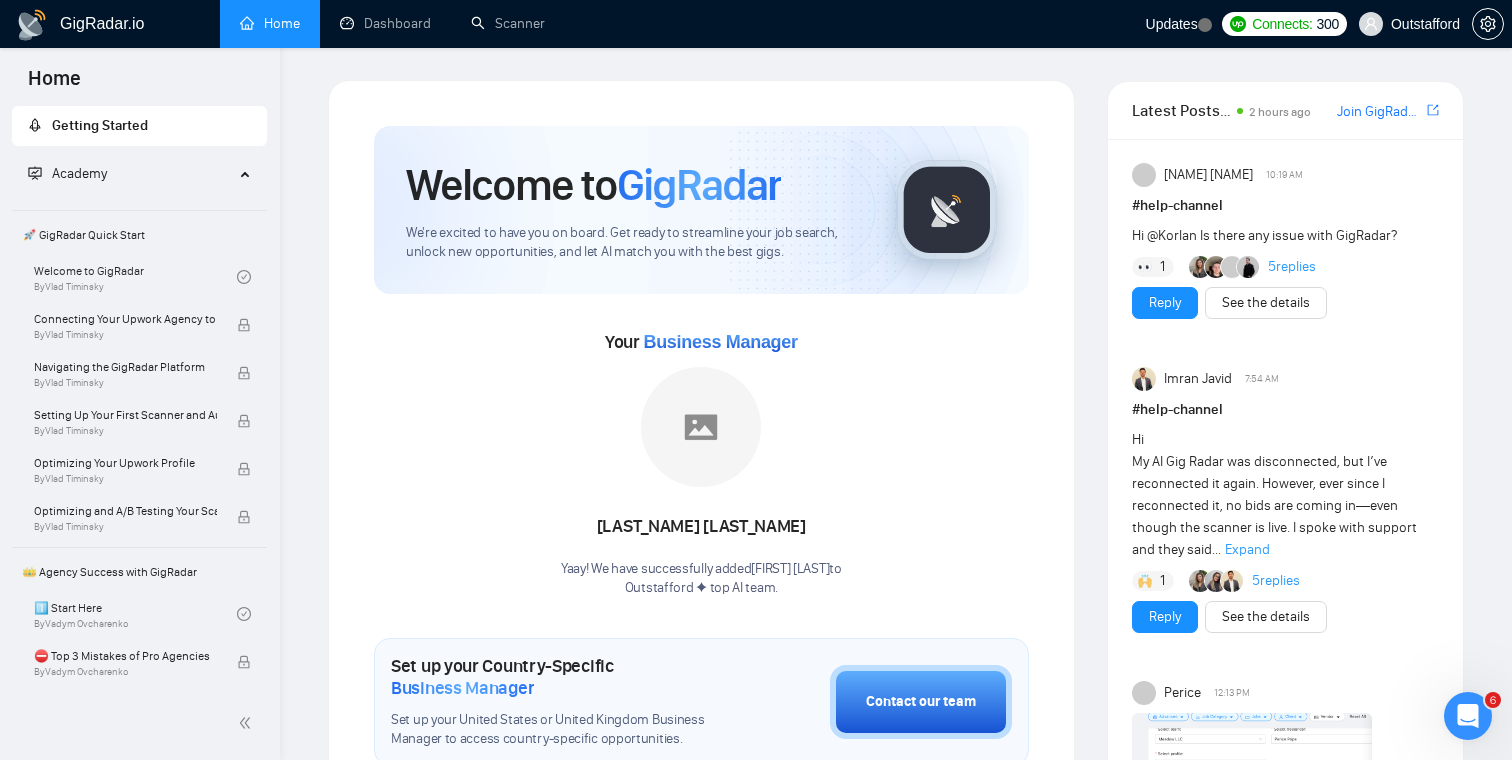 click at bounding box center (1468, 716) 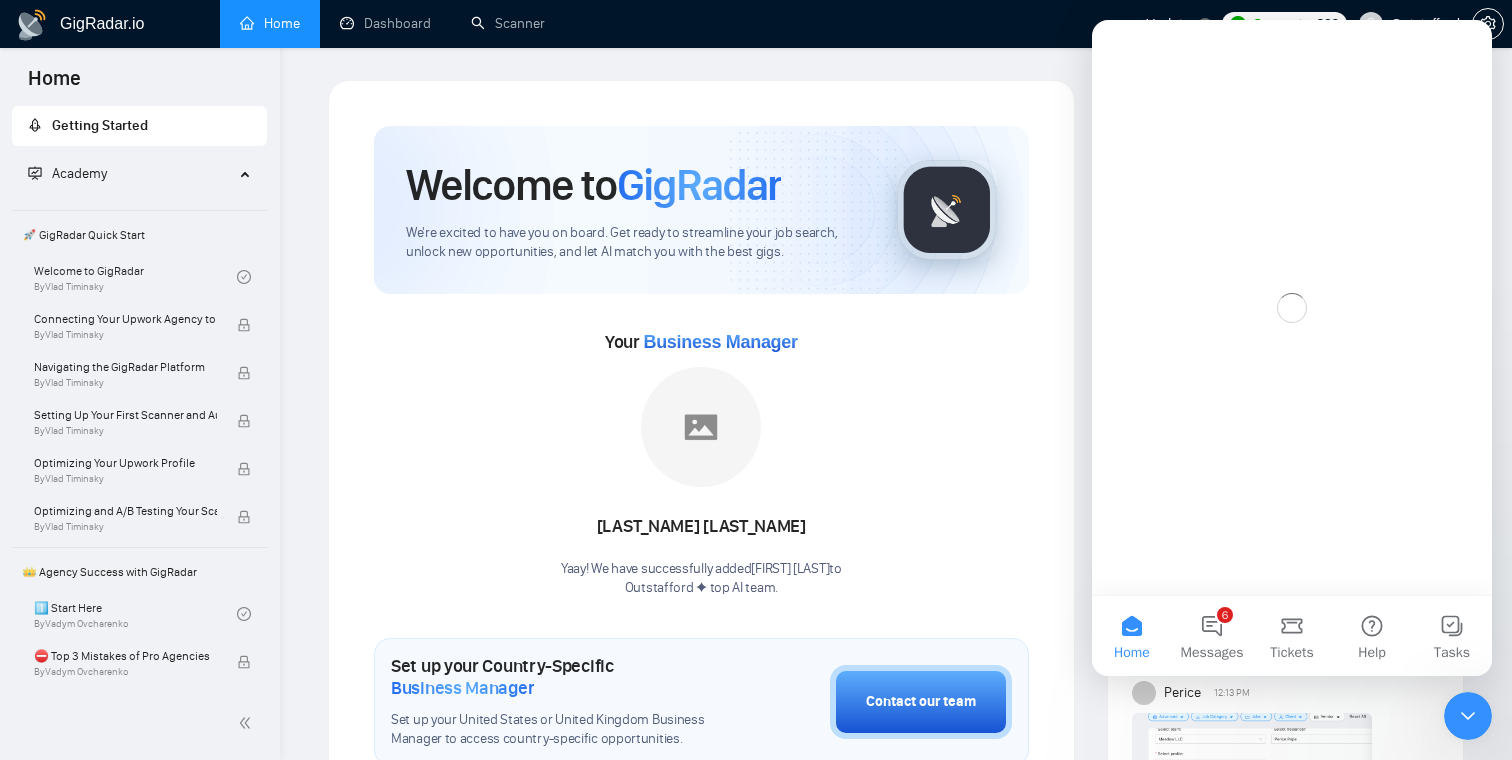 scroll, scrollTop: 0, scrollLeft: 0, axis: both 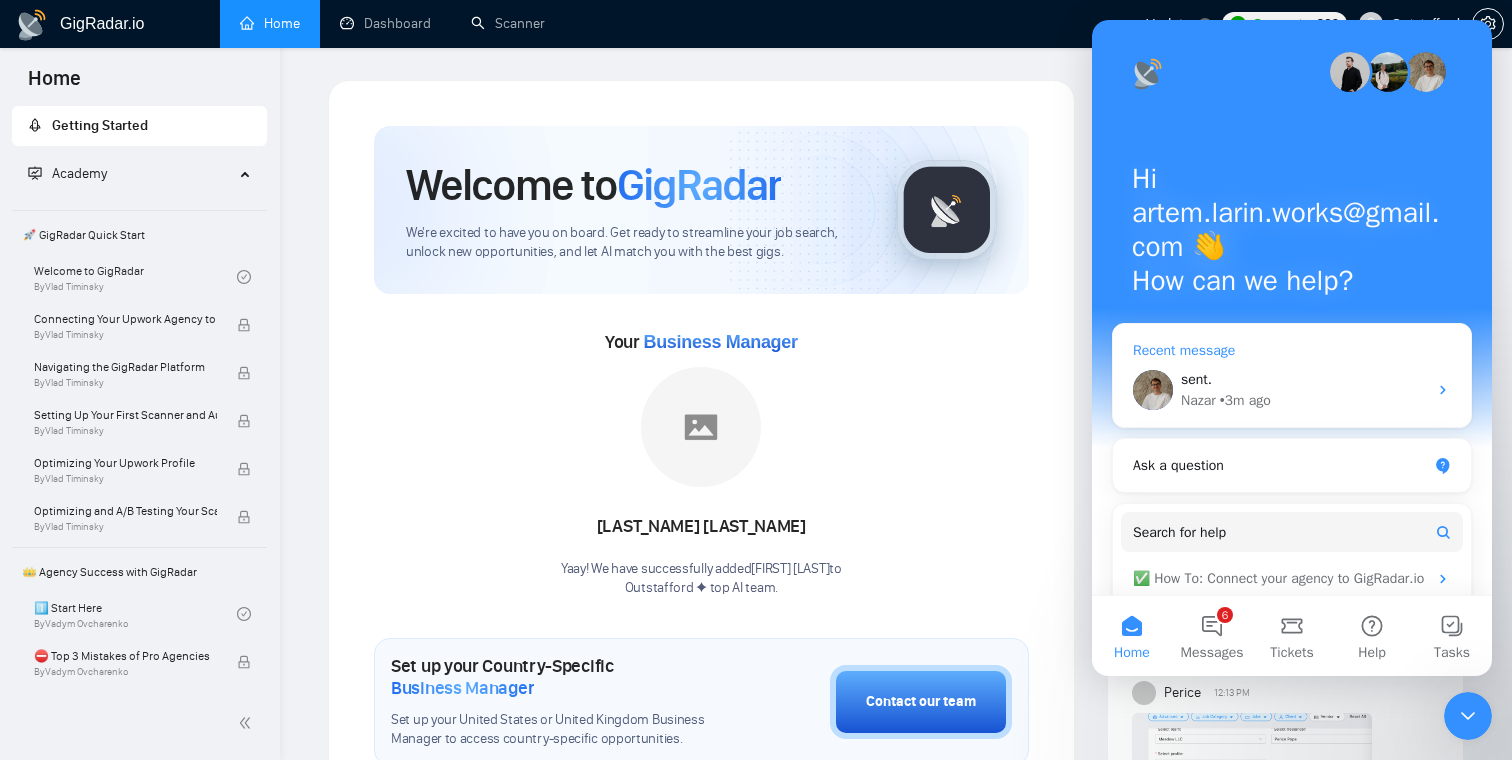 click on "sent." at bounding box center [1304, 379] 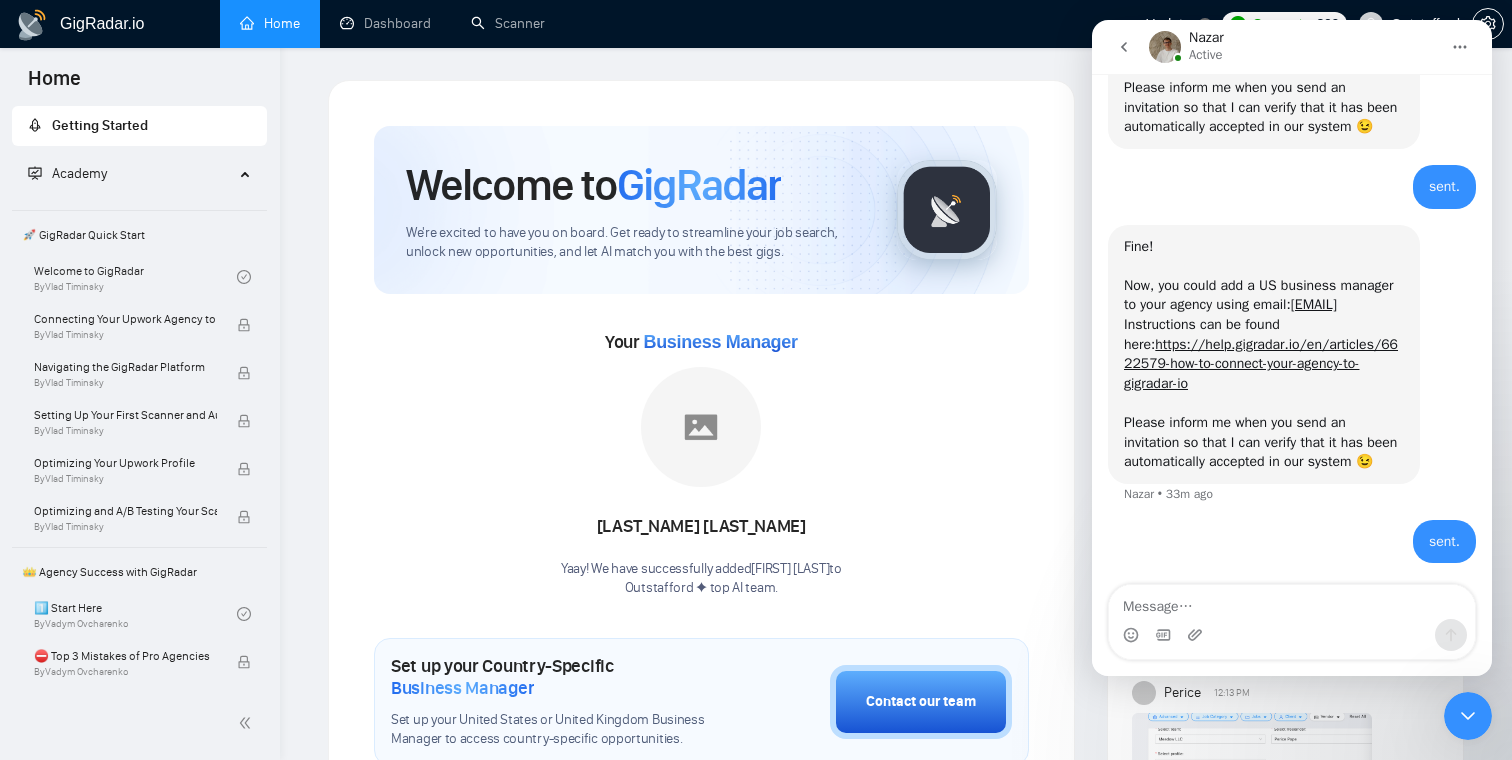 scroll, scrollTop: 3811, scrollLeft: 0, axis: vertical 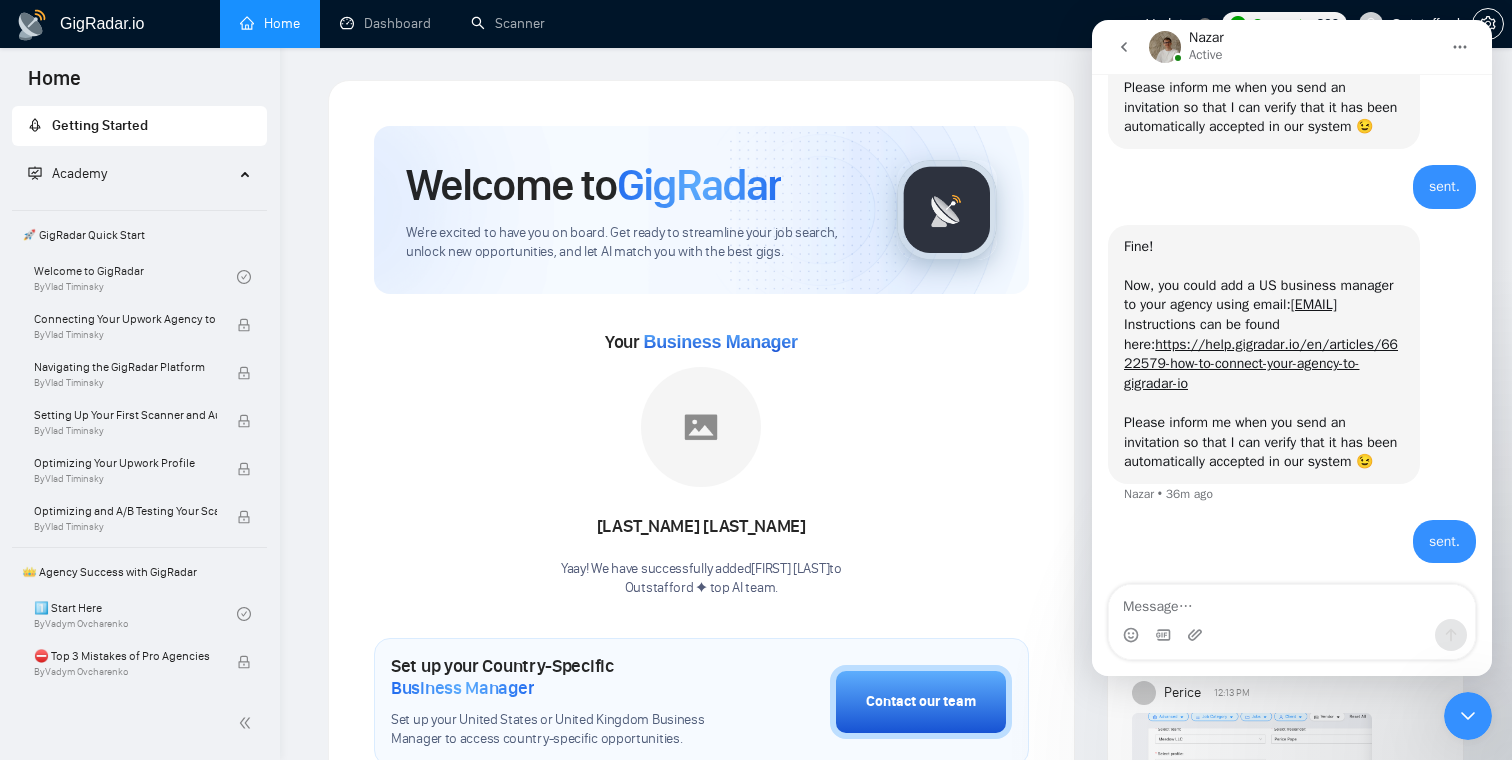 click on "Your Business Manager [FIRST] [LAST] [FIRST] [LAST]! We have successfully added [FIRST] [LAST] [FIRST] [LAST] to Outstafford ✦ top AI team ." at bounding box center (701, 462) 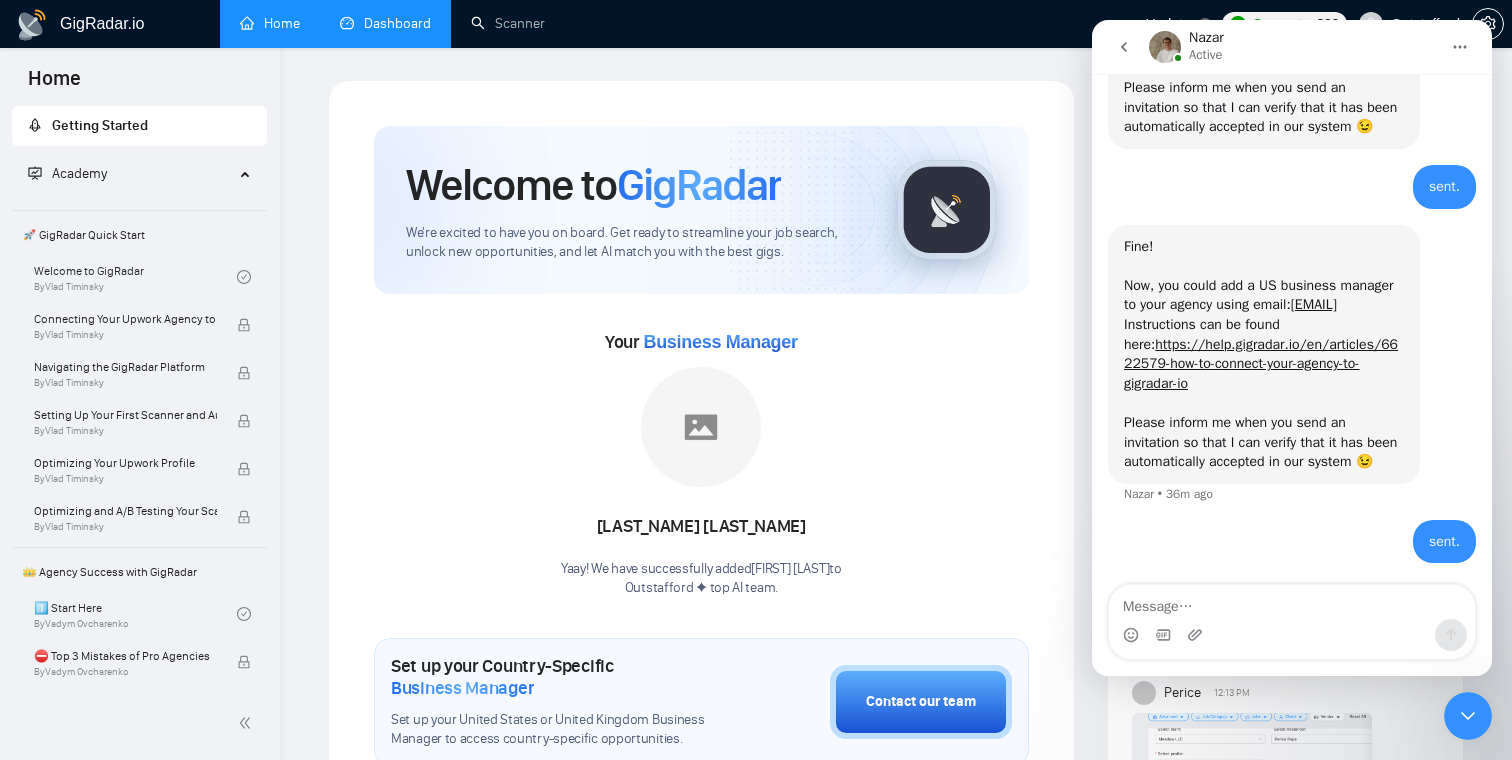 click on "Dashboard" at bounding box center (385, 23) 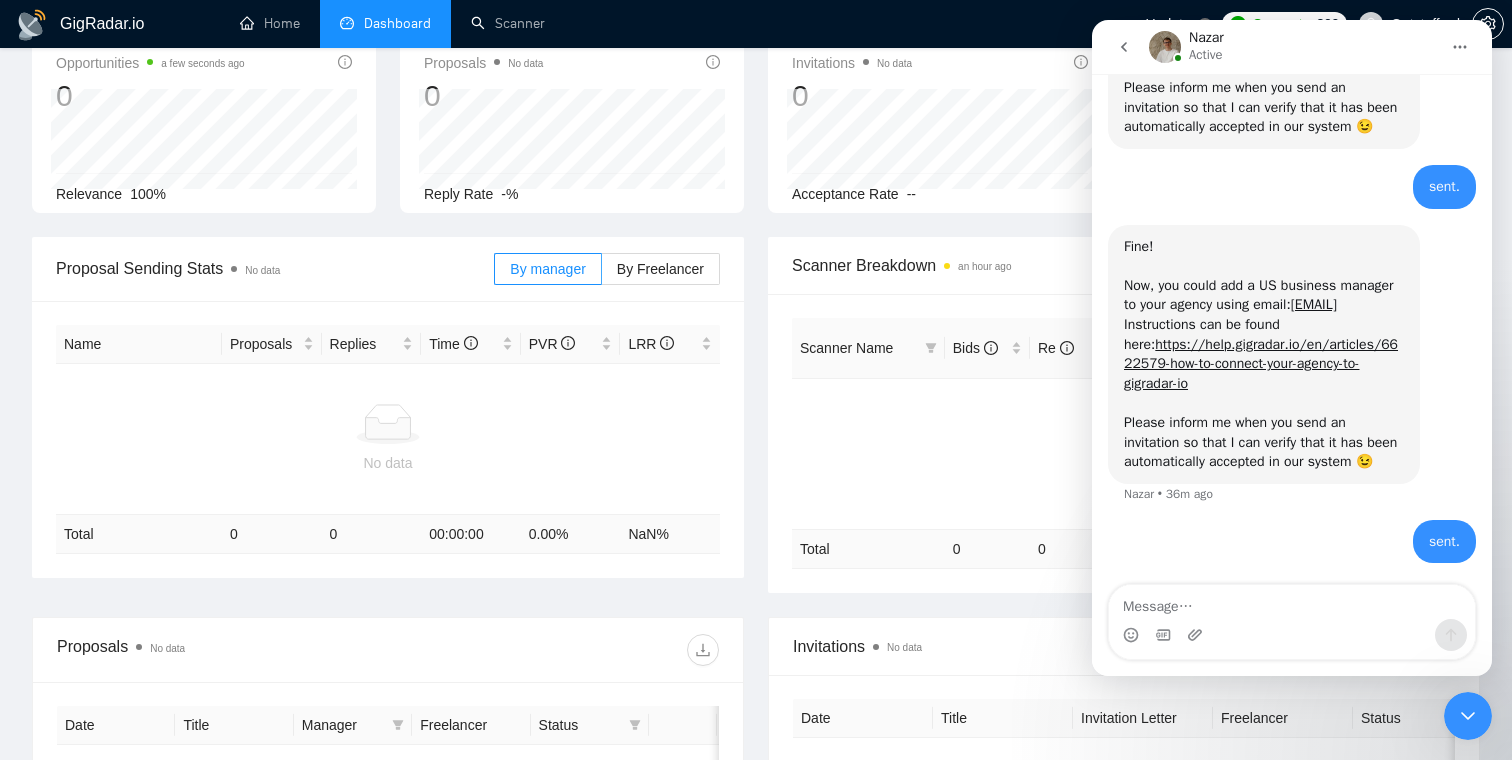 scroll, scrollTop: 0, scrollLeft: 0, axis: both 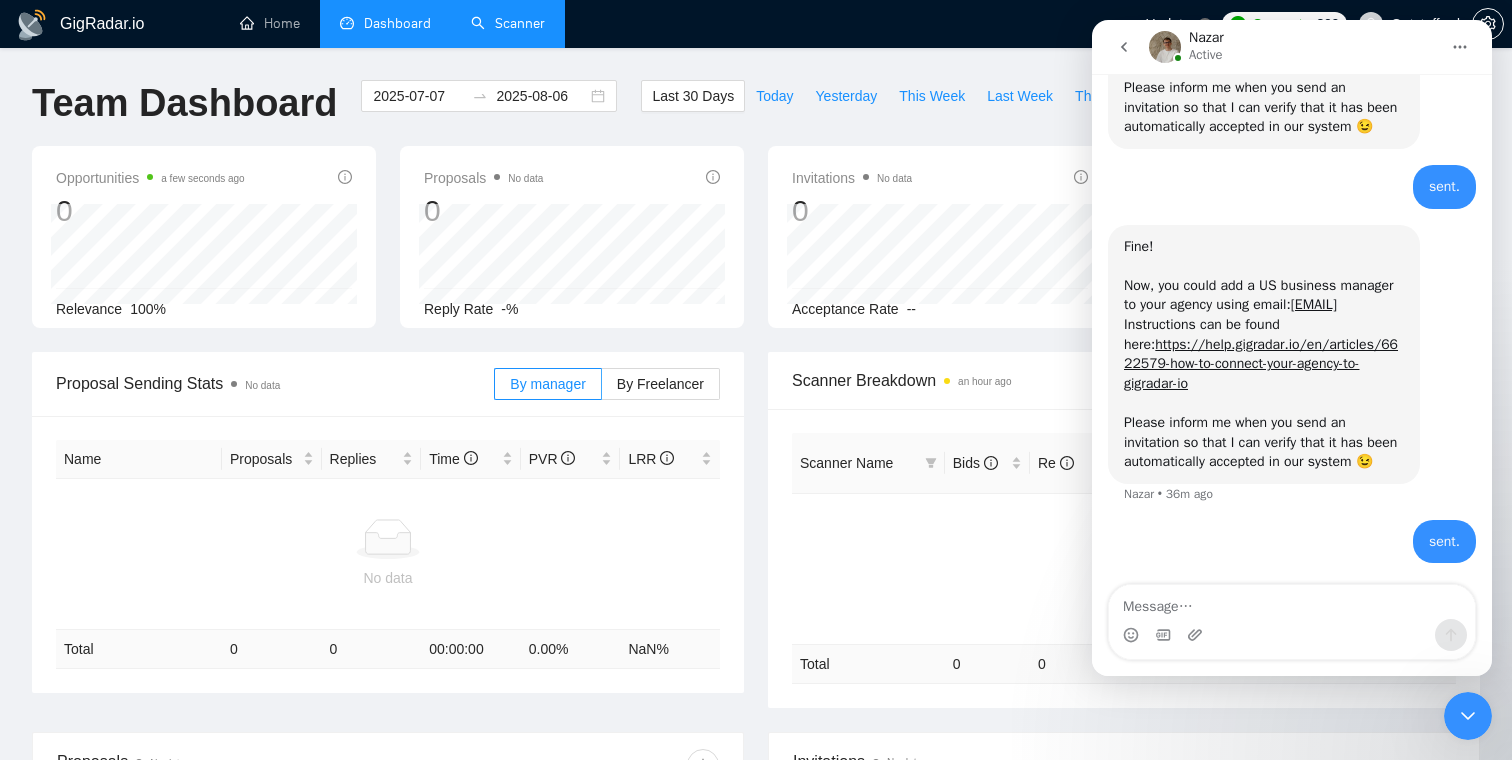 click on "Scanner" at bounding box center (508, 23) 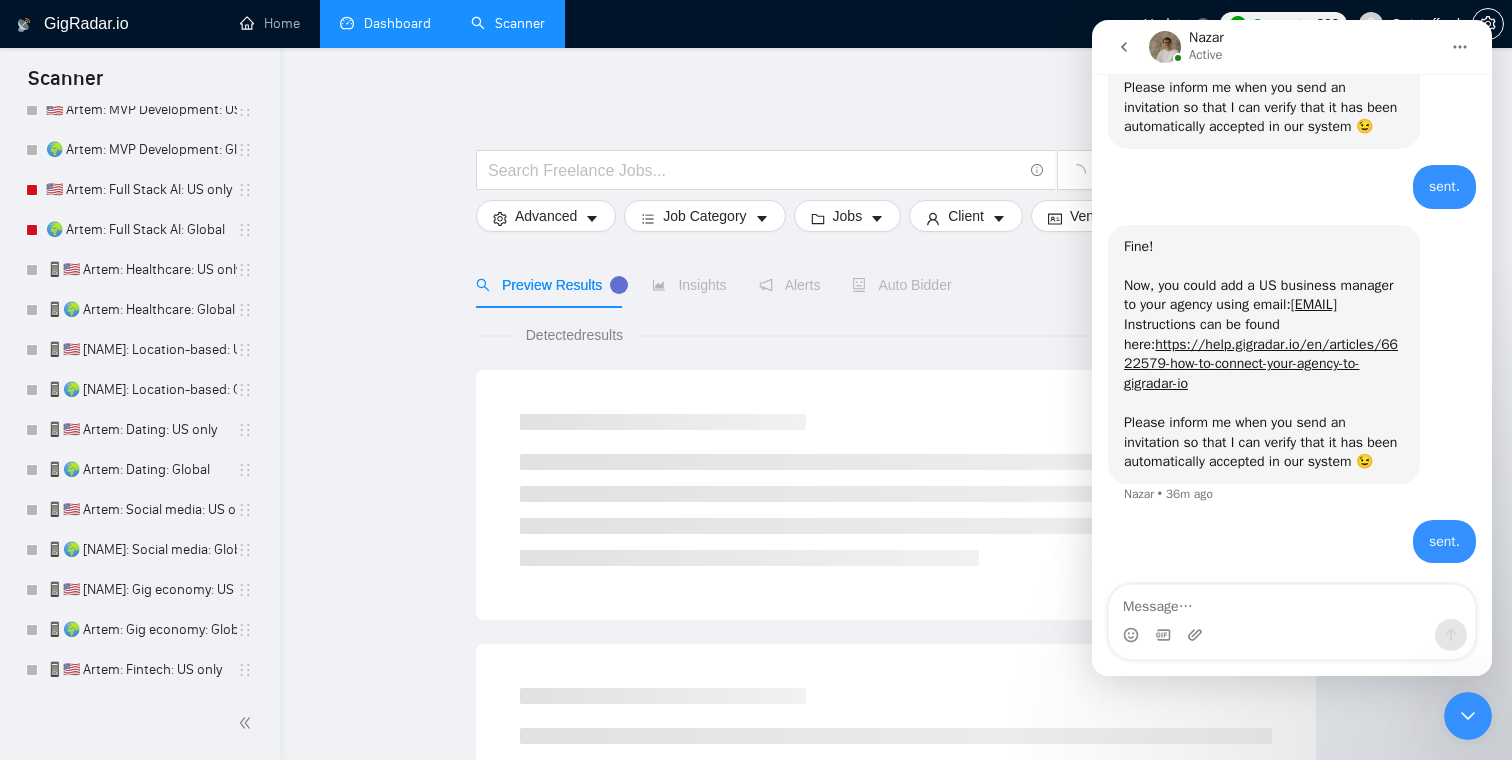 scroll, scrollTop: 0, scrollLeft: 0, axis: both 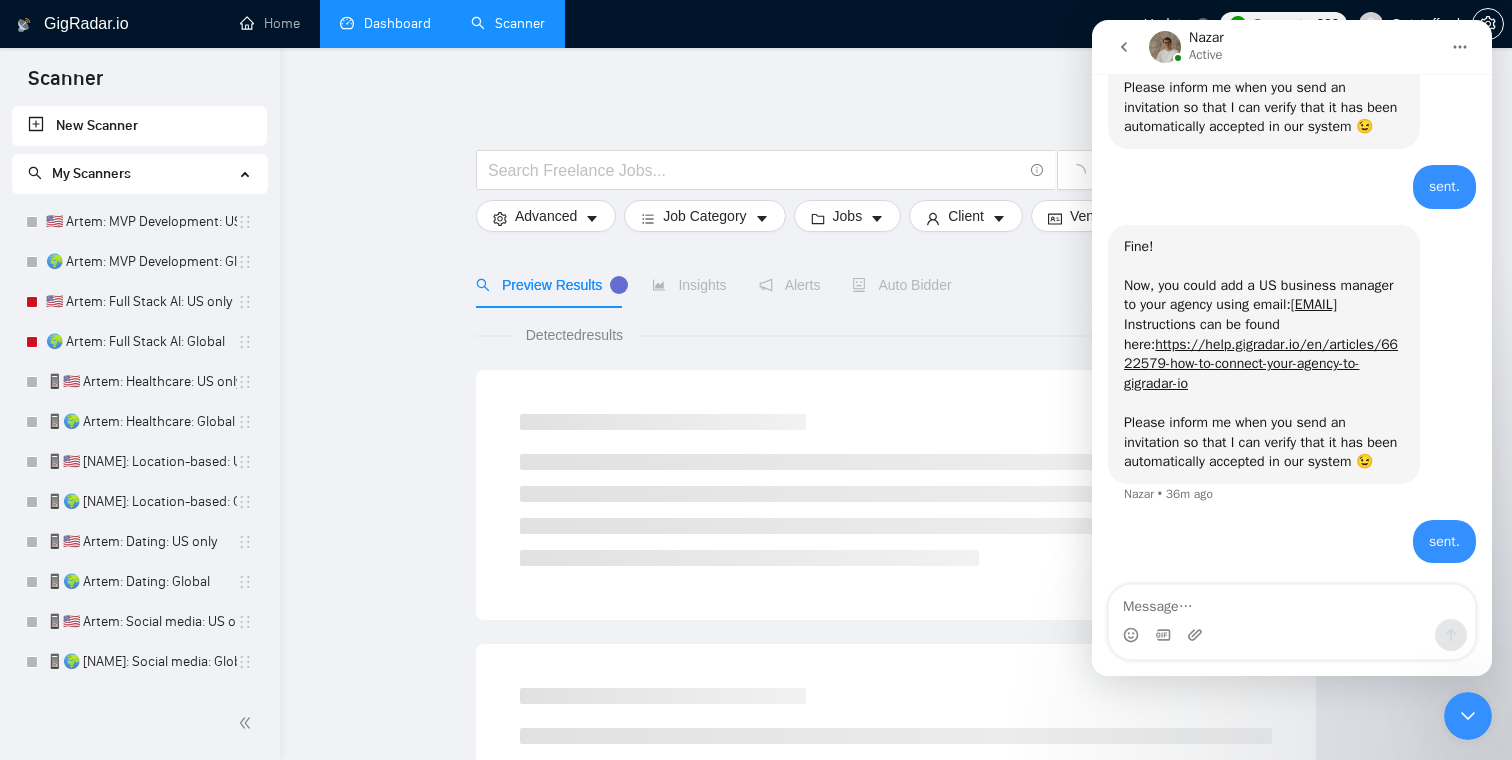 click 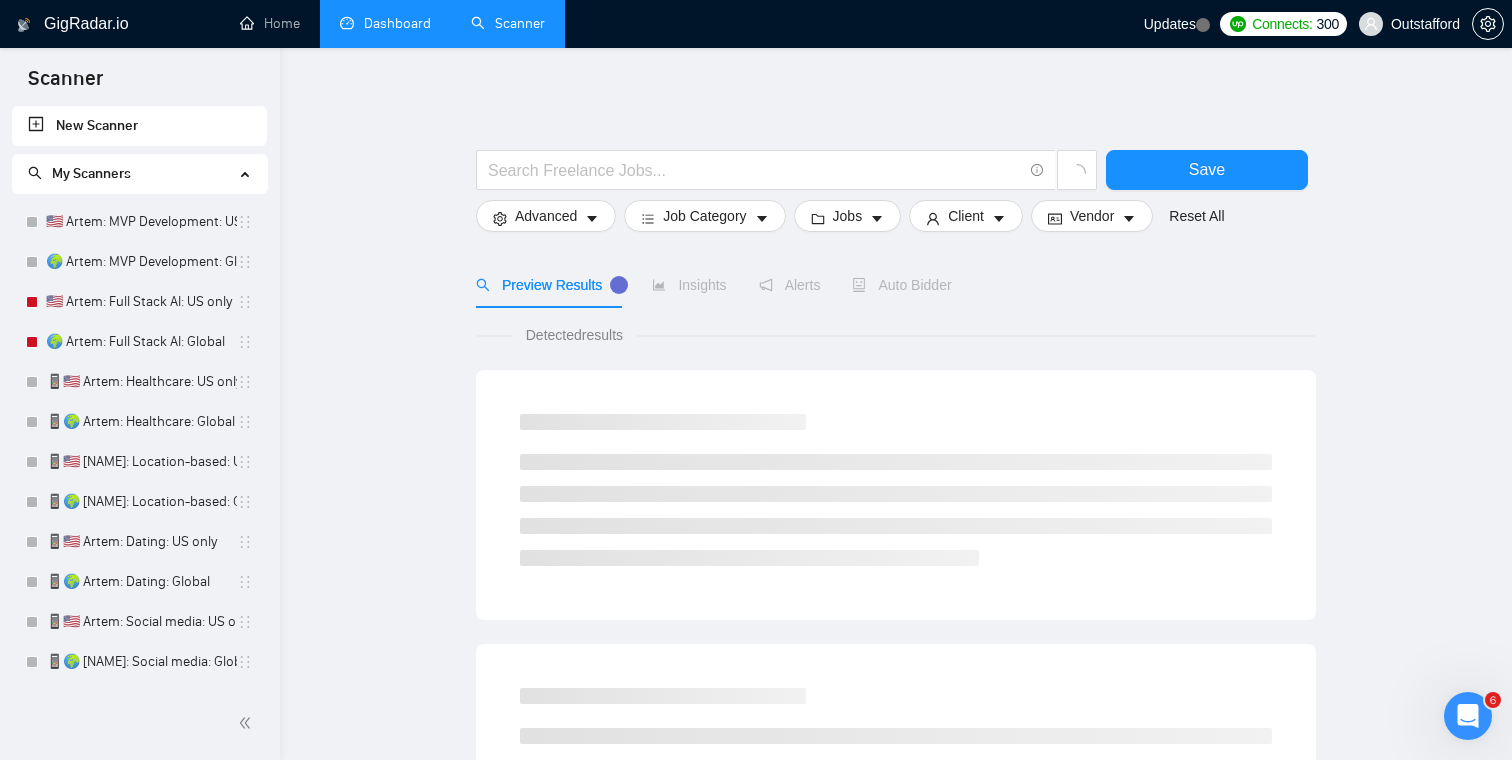 scroll, scrollTop: 0, scrollLeft: 0, axis: both 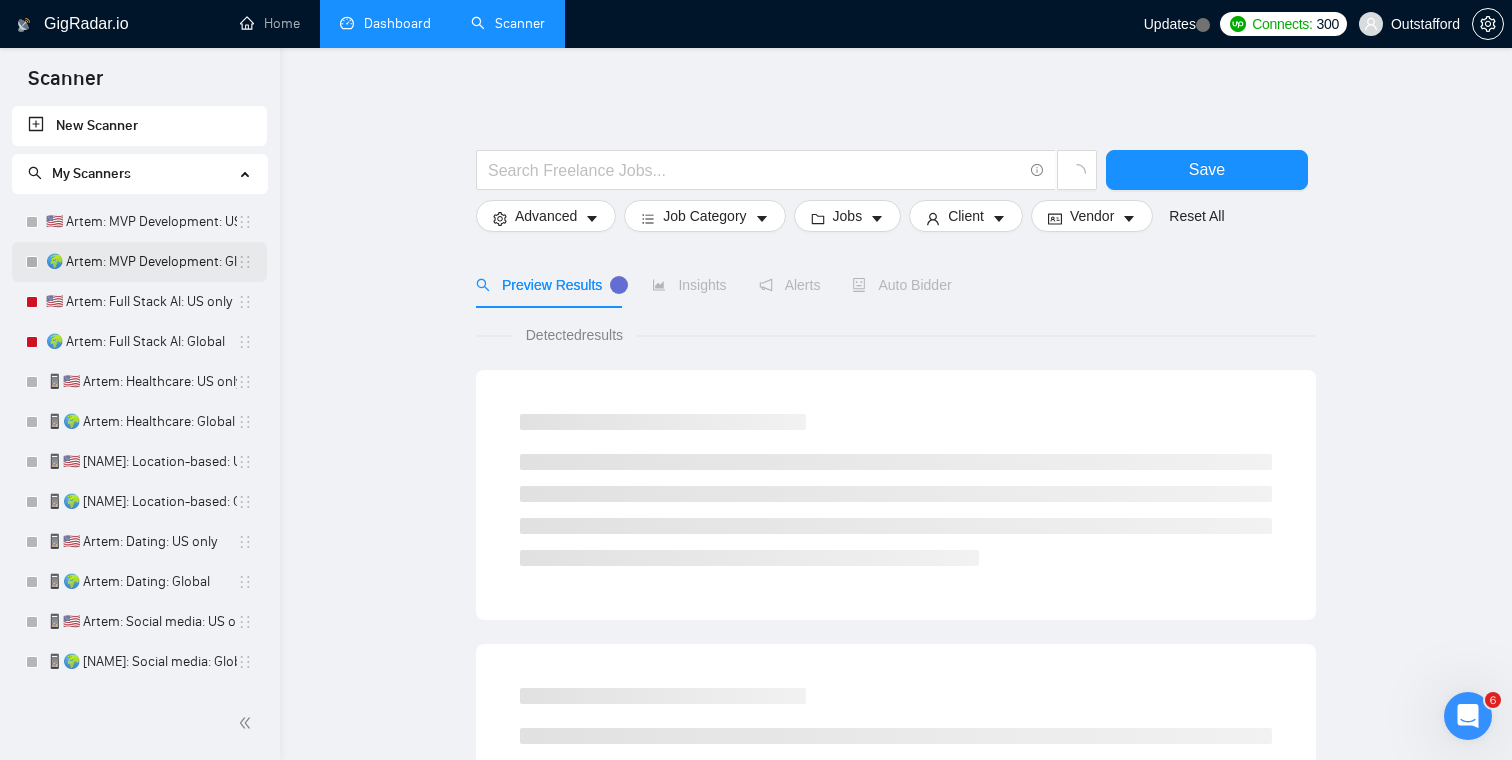 click on "🌍 Artem: MVP Development: Global" at bounding box center [141, 262] 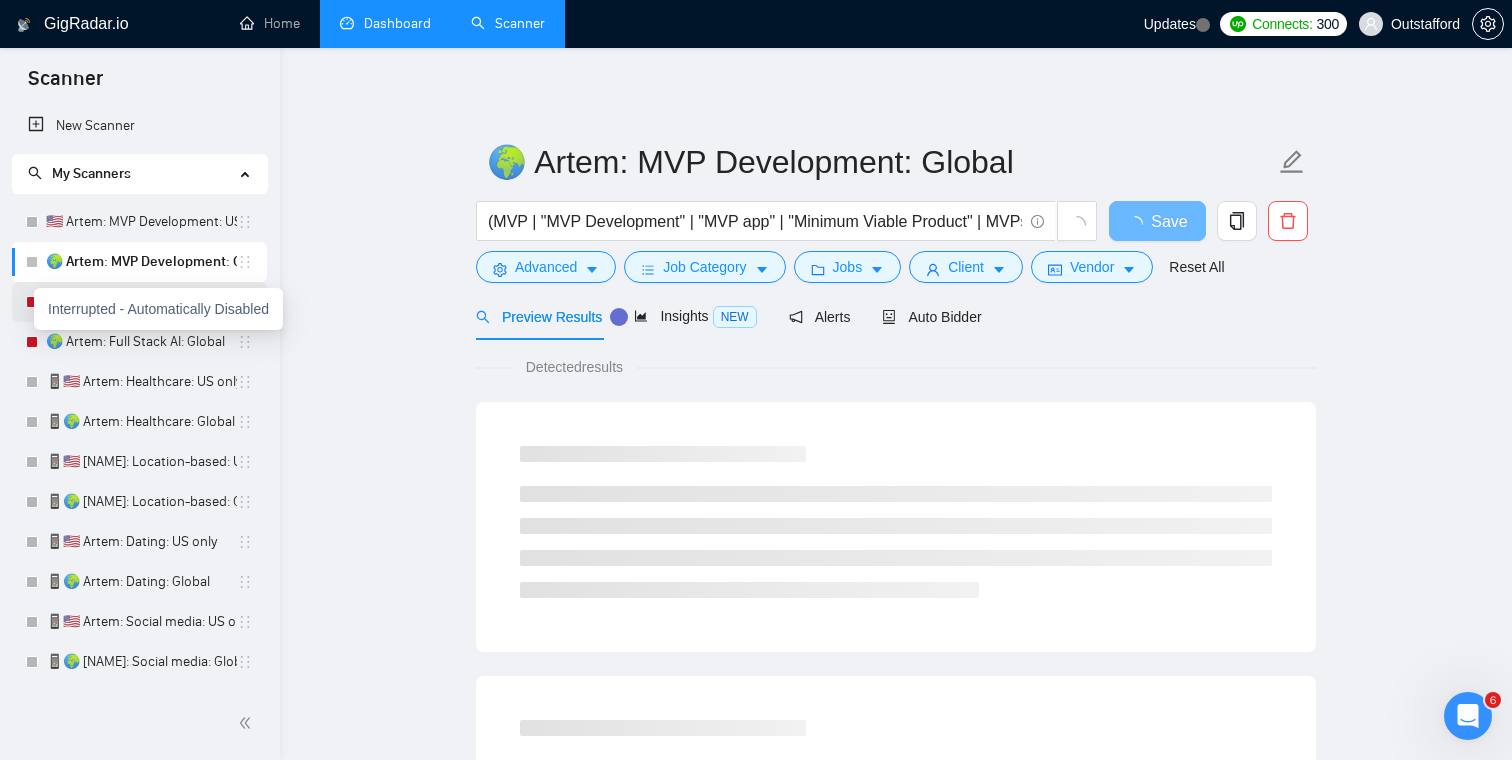 click at bounding box center [32, 302] 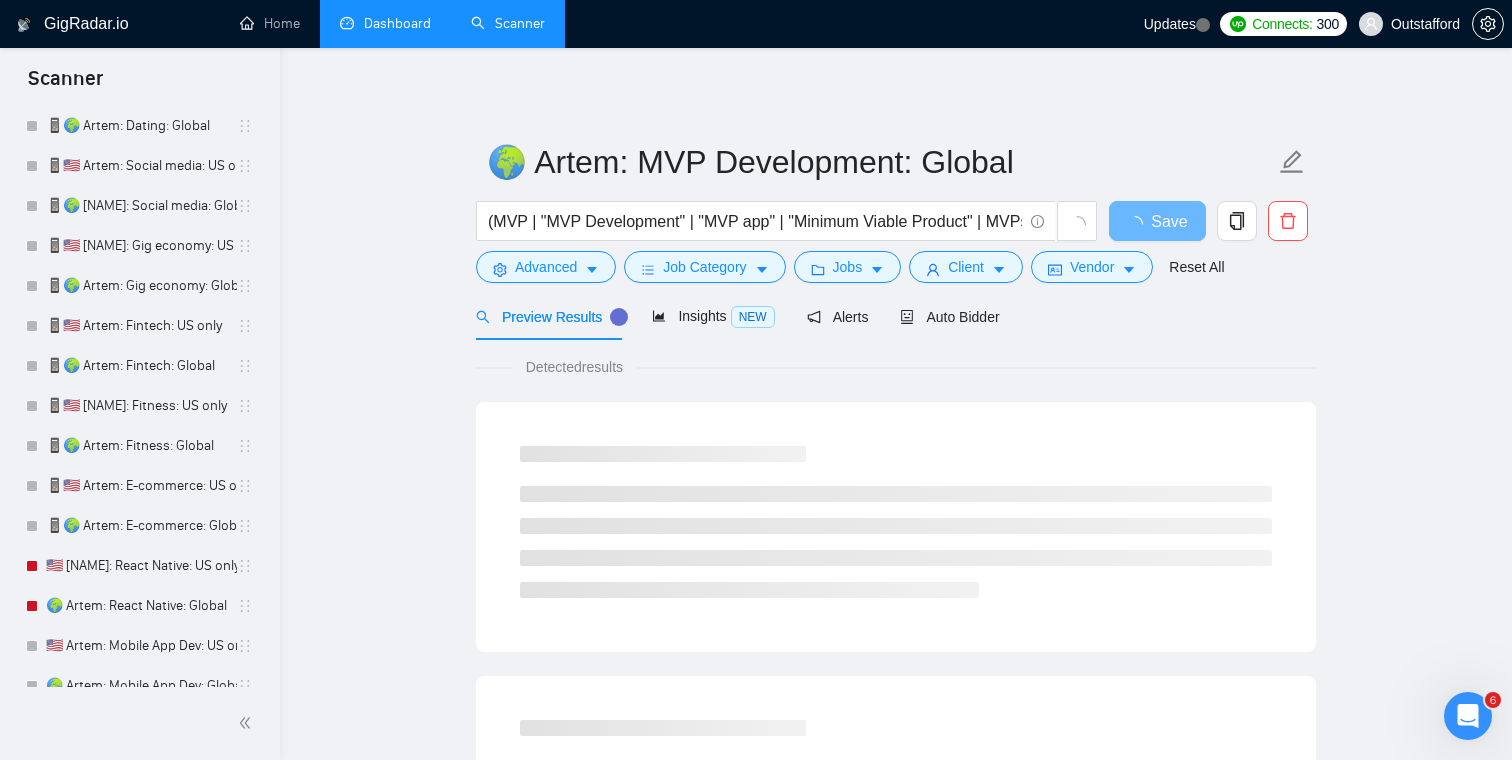 scroll, scrollTop: 715, scrollLeft: 0, axis: vertical 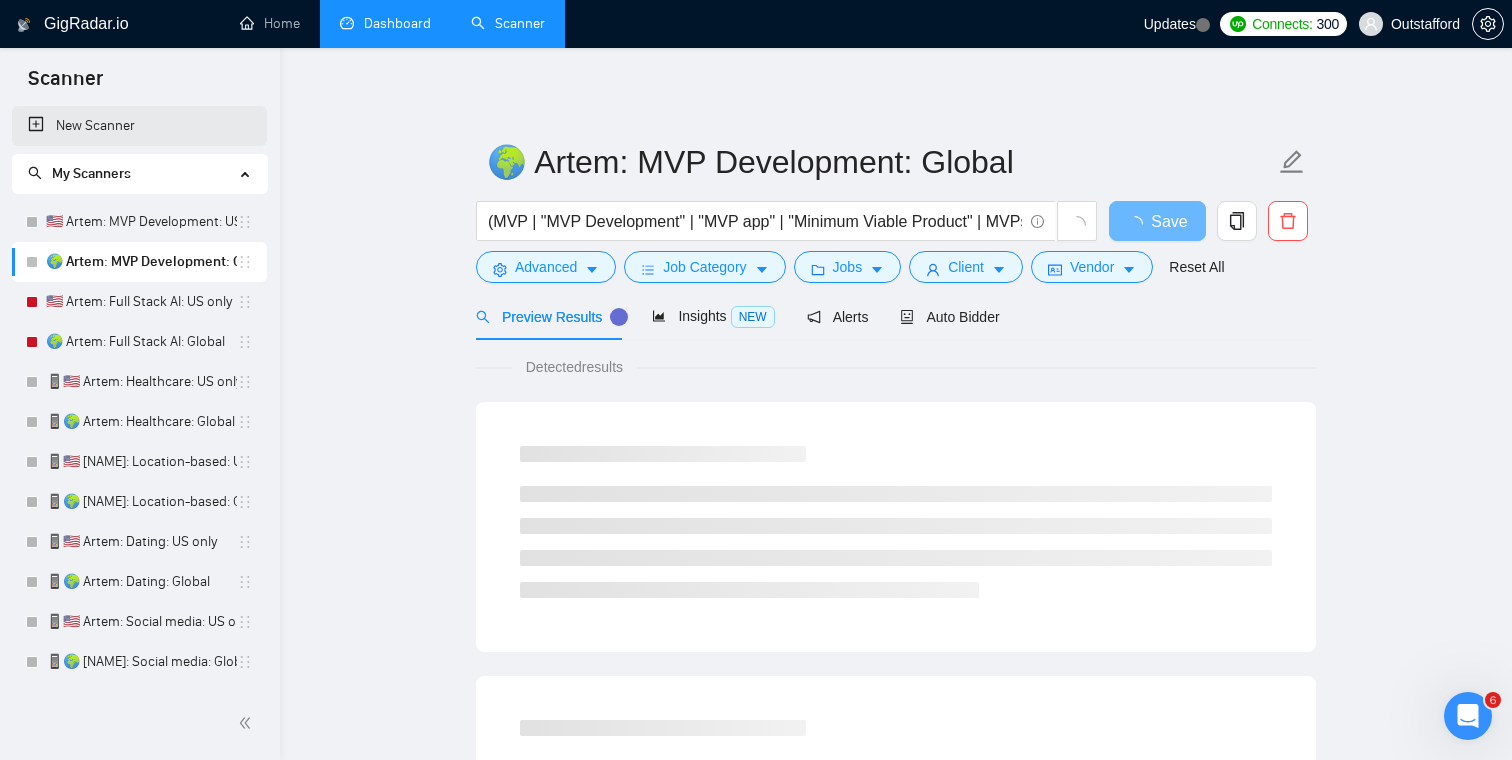 click on "New Scanner" at bounding box center (139, 126) 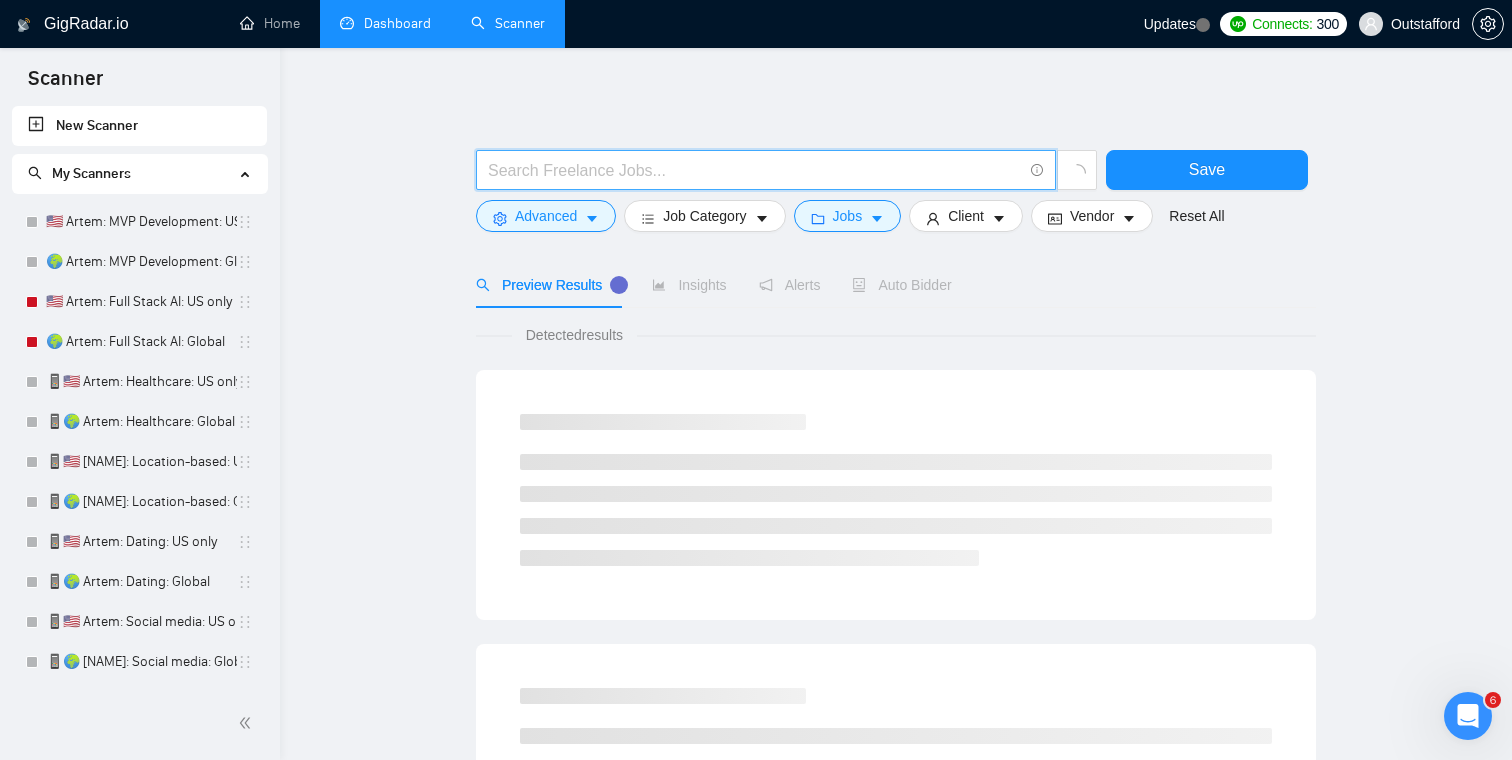 click at bounding box center (755, 170) 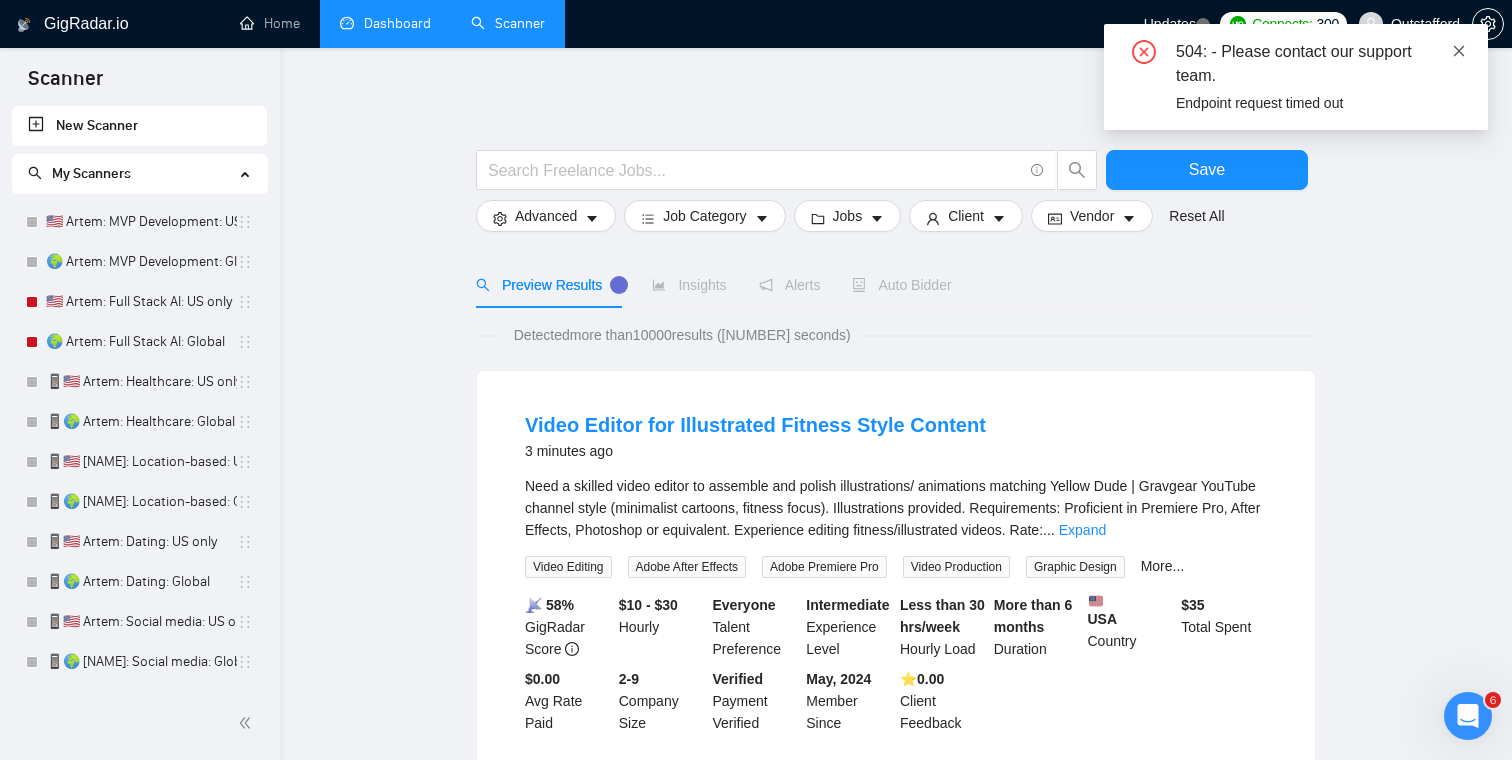 click 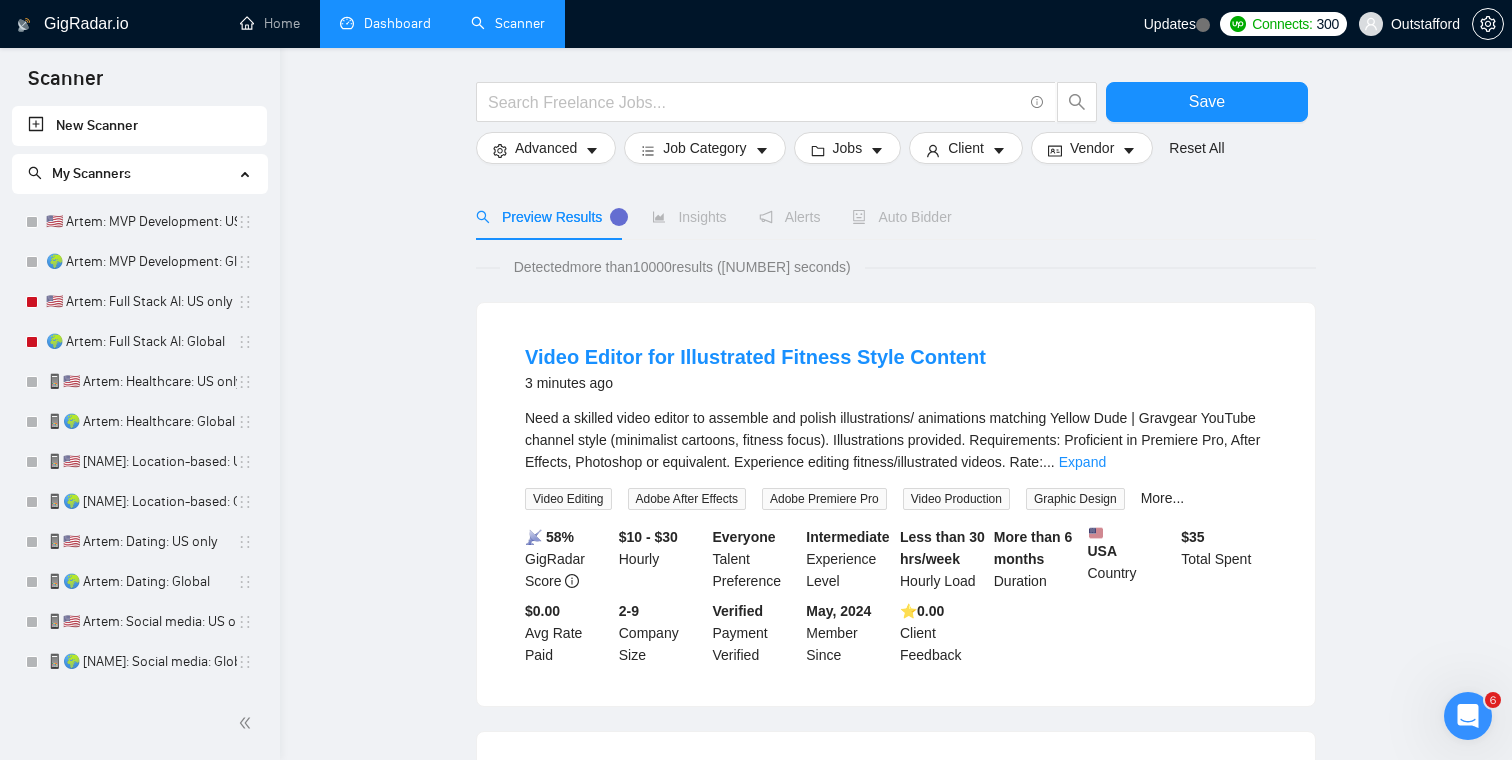 scroll, scrollTop: 0, scrollLeft: 0, axis: both 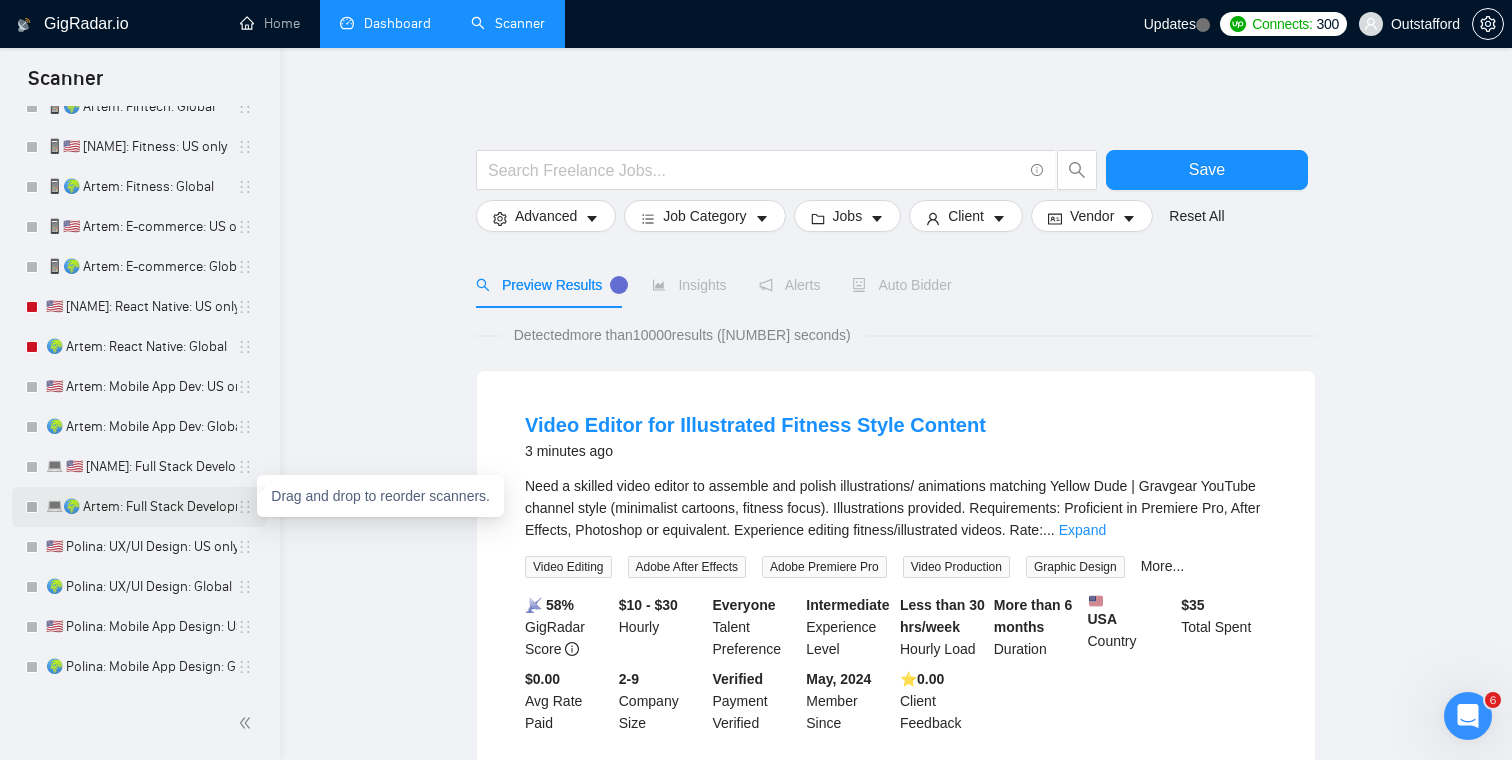 click 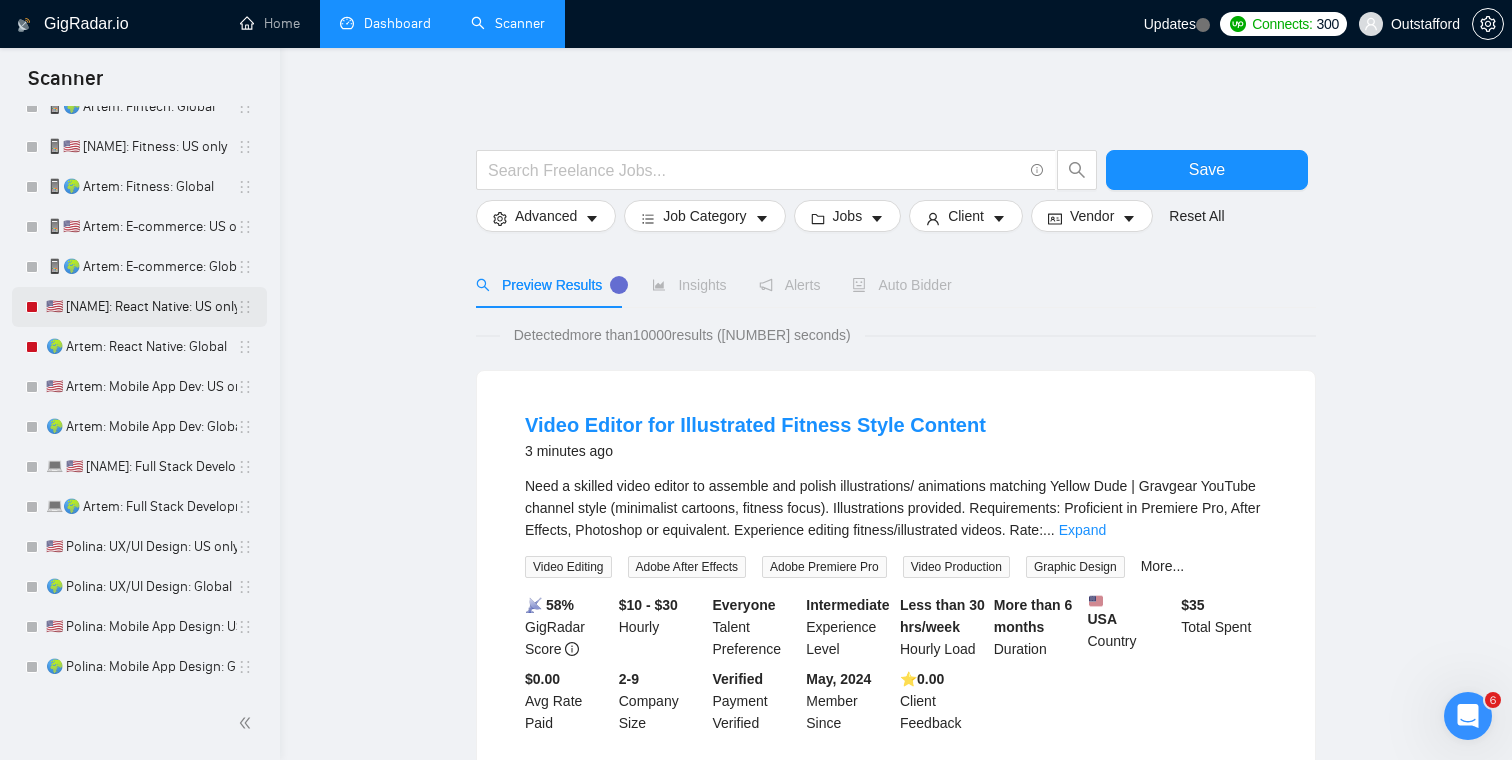scroll, scrollTop: 678, scrollLeft: 0, axis: vertical 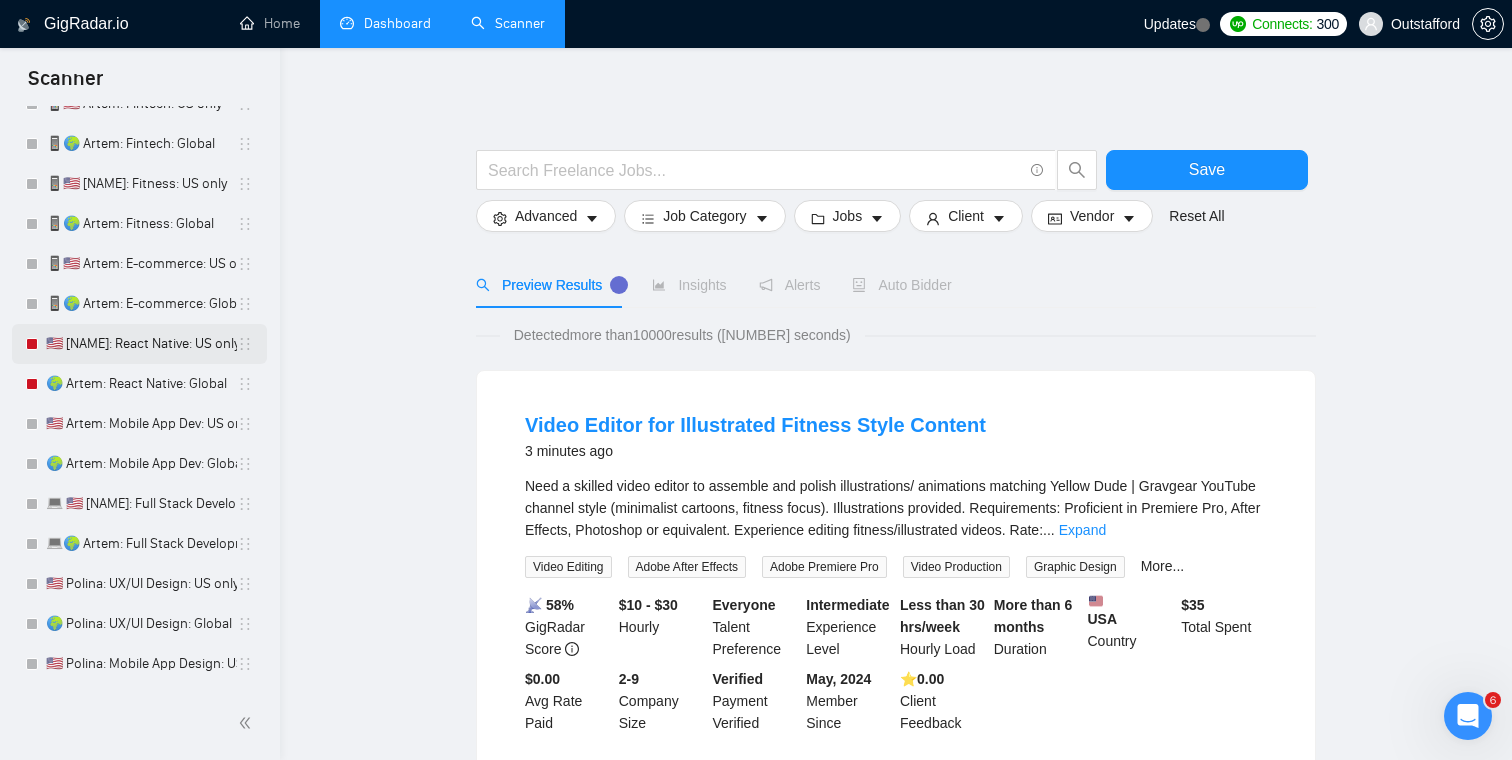 click on "🇺🇸 Artem: React Native: US only" at bounding box center [141, 344] 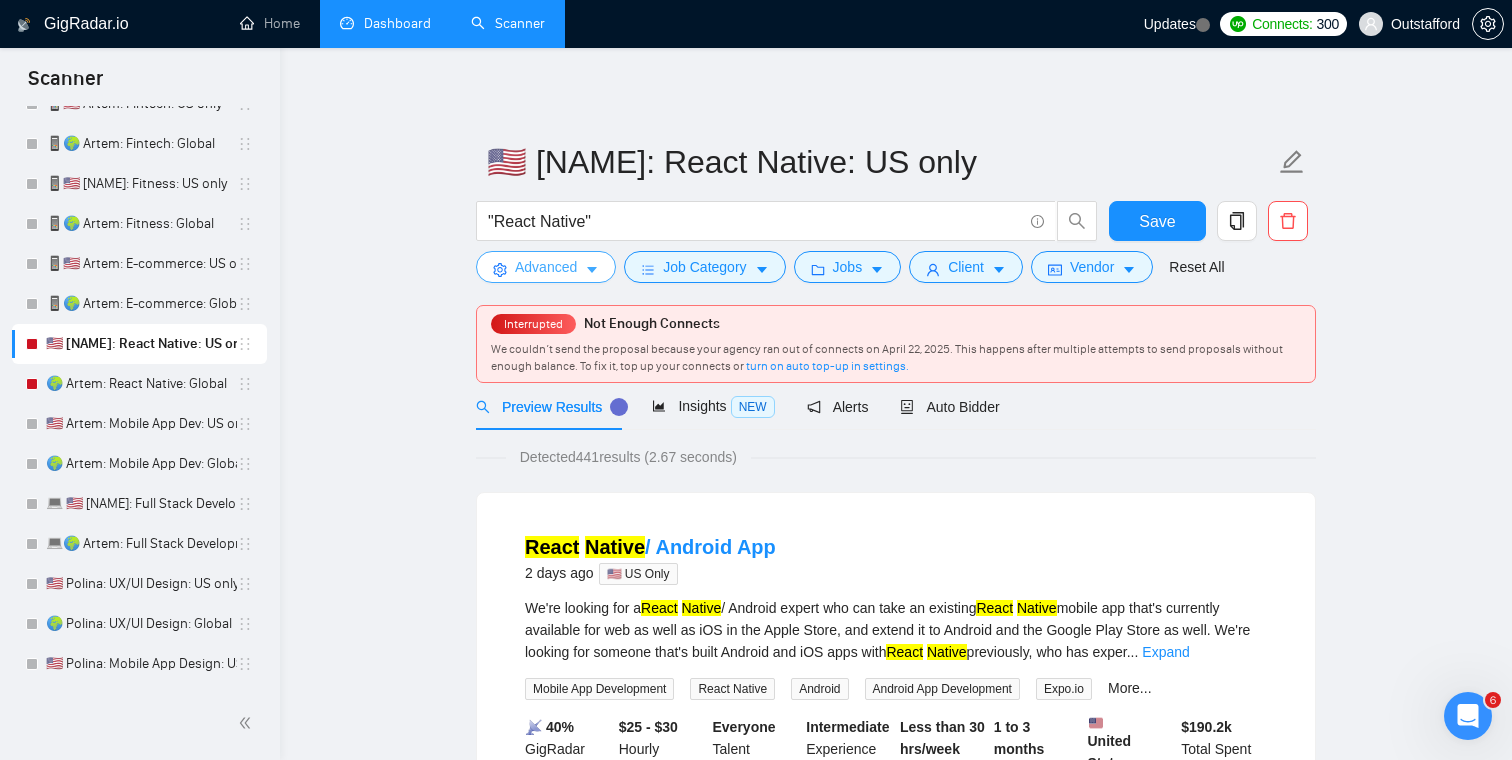 click on "Advanced" at bounding box center [546, 267] 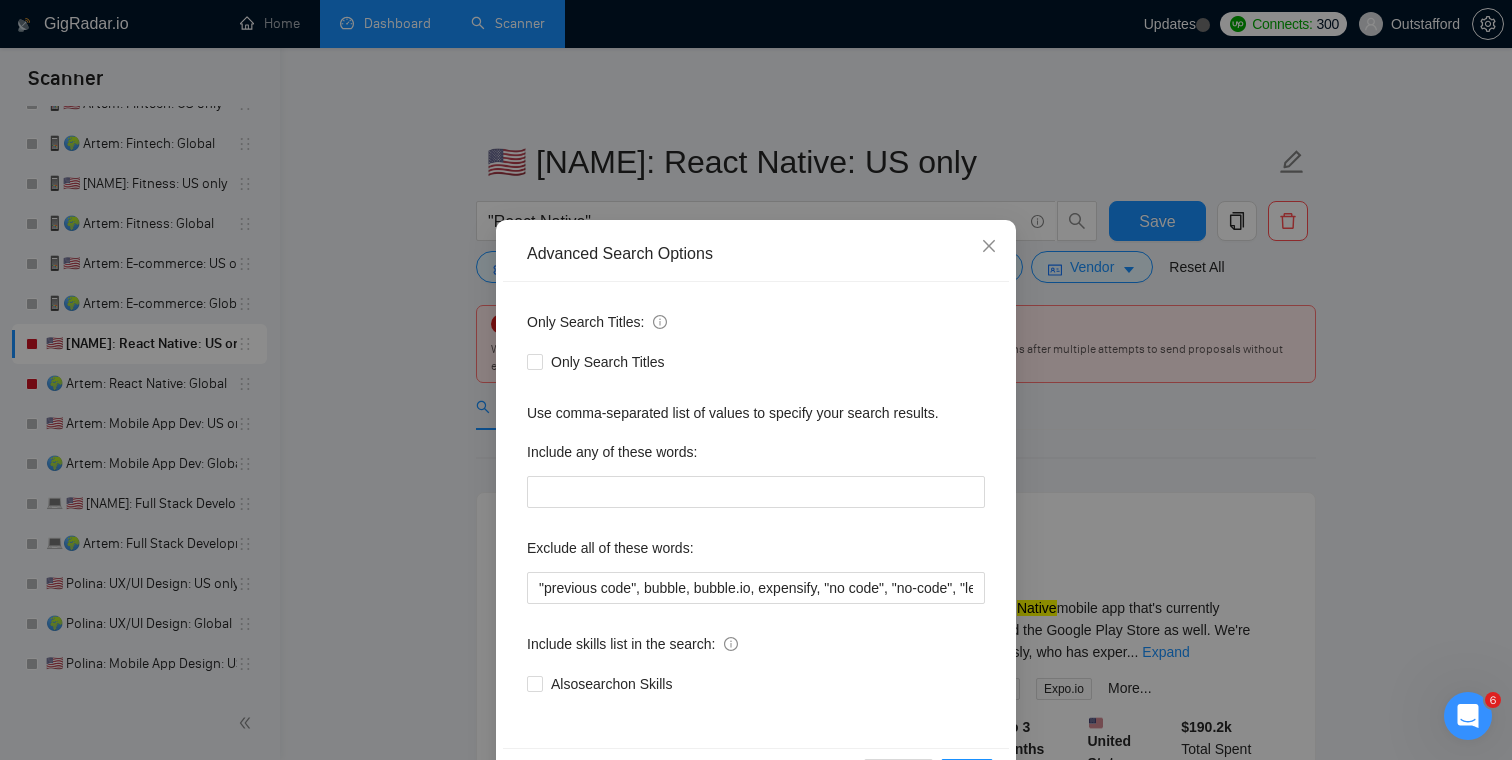 scroll, scrollTop: 72, scrollLeft: 0, axis: vertical 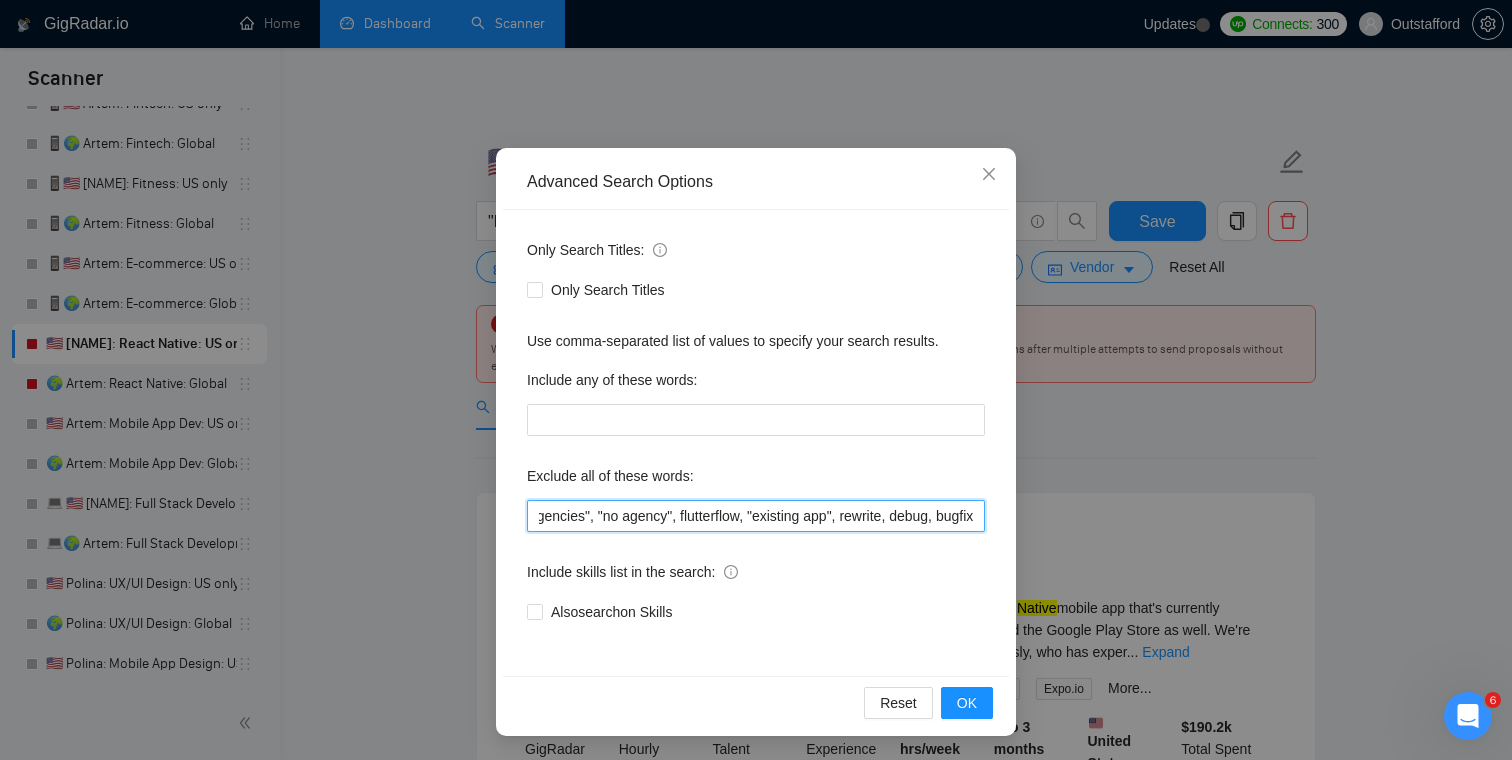drag, startPoint x: 537, startPoint y: 516, endPoint x: 1047, endPoint y: 513, distance: 510.00882 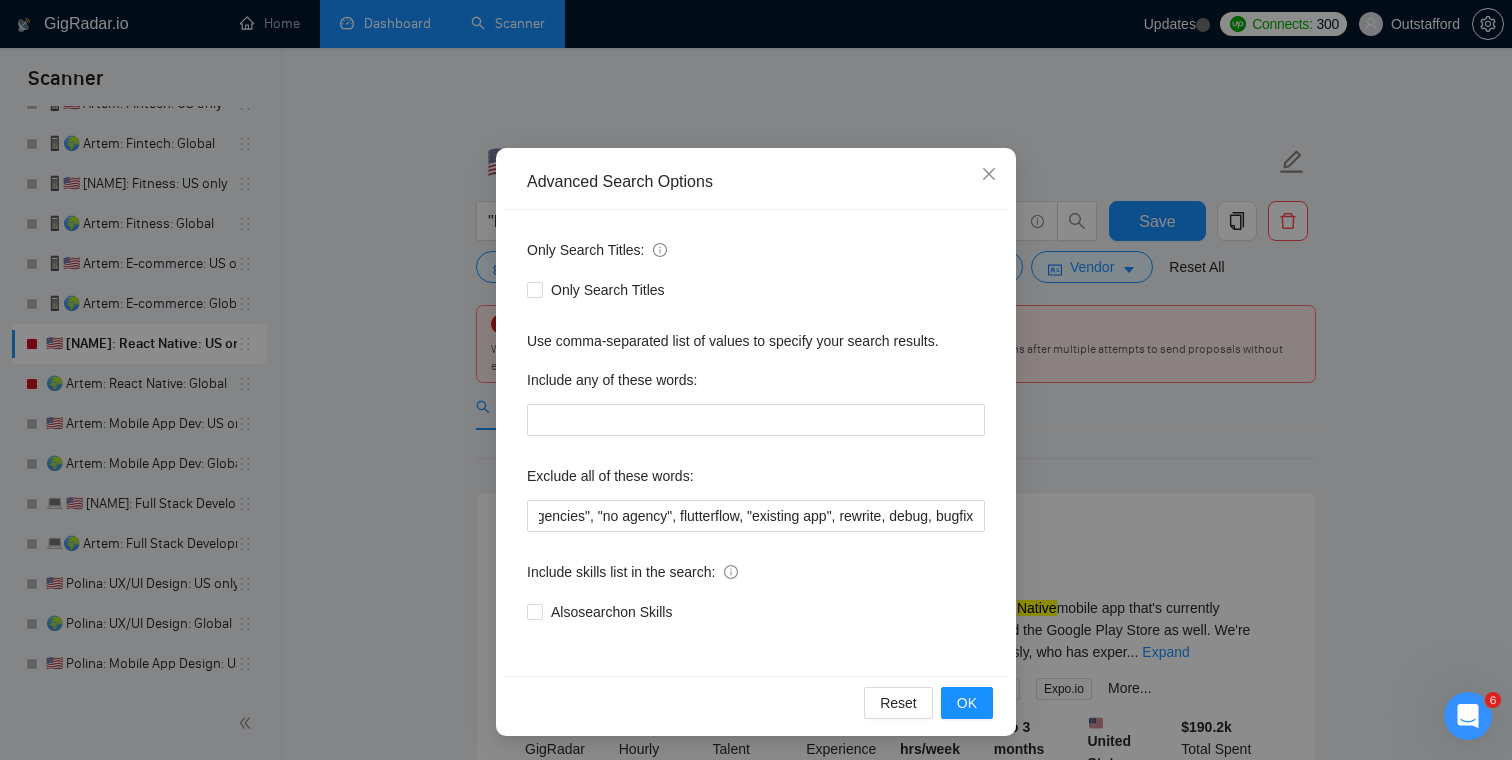 scroll, scrollTop: 0, scrollLeft: 0, axis: both 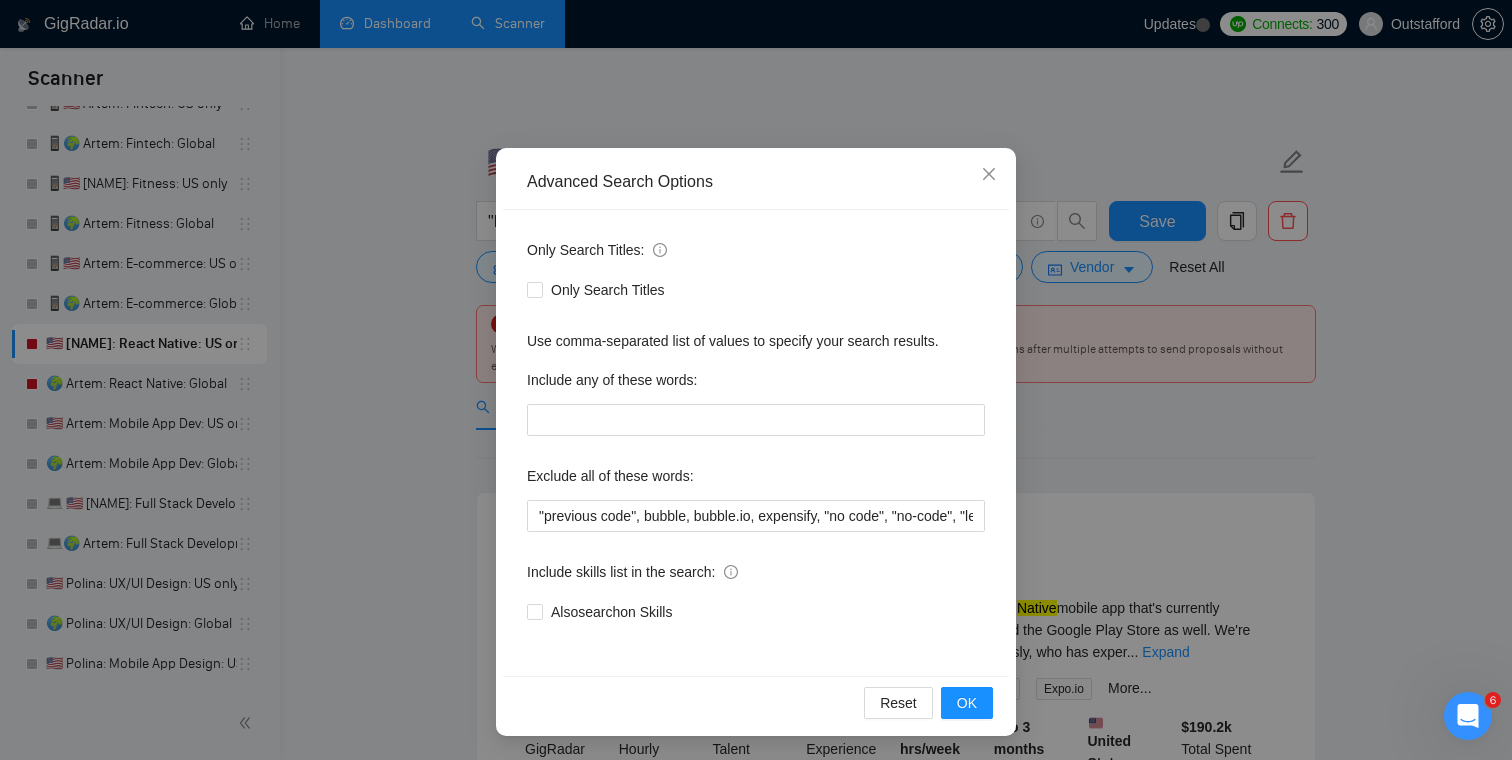 click on "Advanced Search Options Only Search Titles:   Only Search Titles Use comma-separated list of values to specify your search results. Include any of these words: Exclude all of these words: "previous code", bubble, bubble.io, expensify, "no code", "no-code", "legacy code", "no agencies", "no agency", flutterflow, "existing app", rewrite, debug, bugfix Include skills list in the search:   Also  search  on Skills Reset OK" at bounding box center (756, 380) 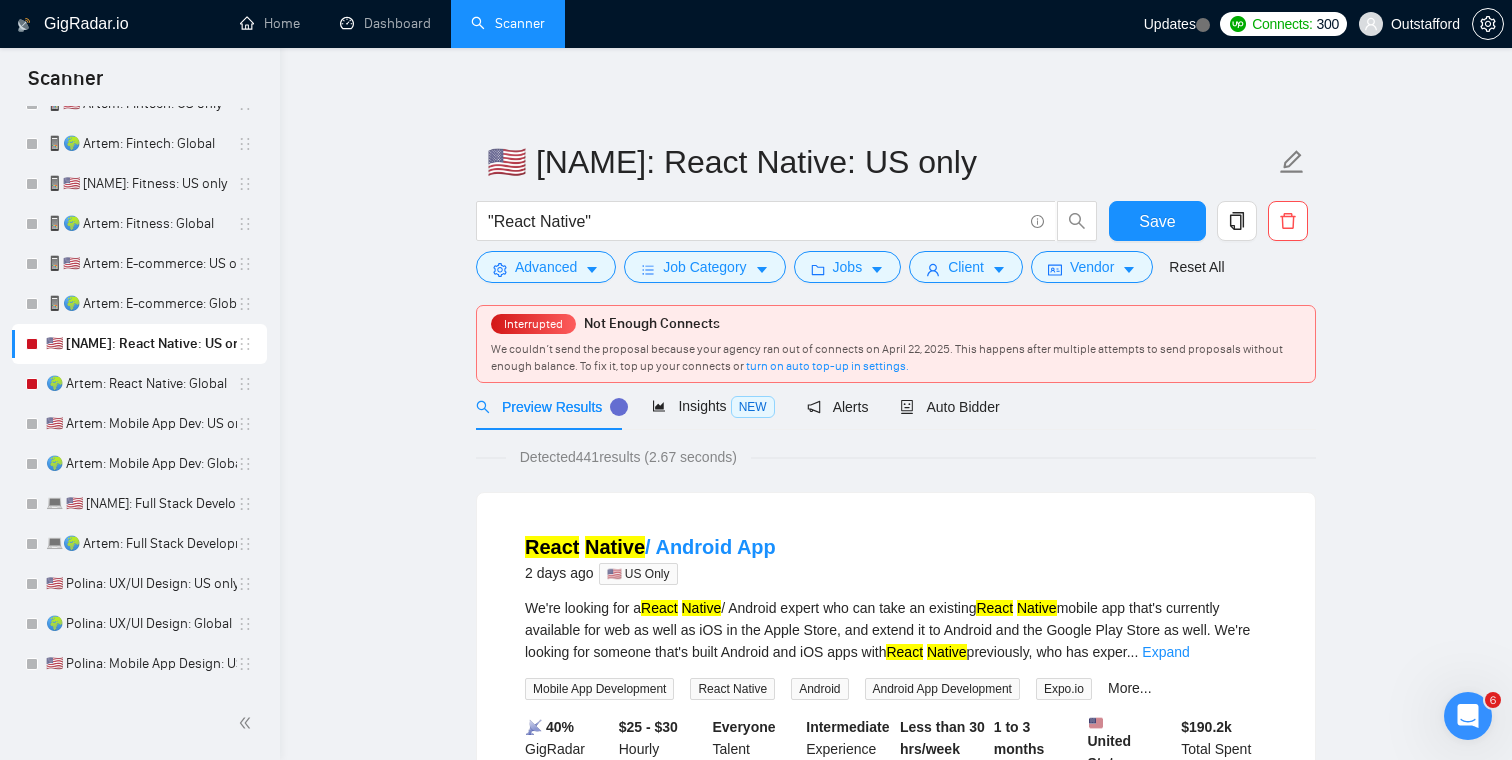 click 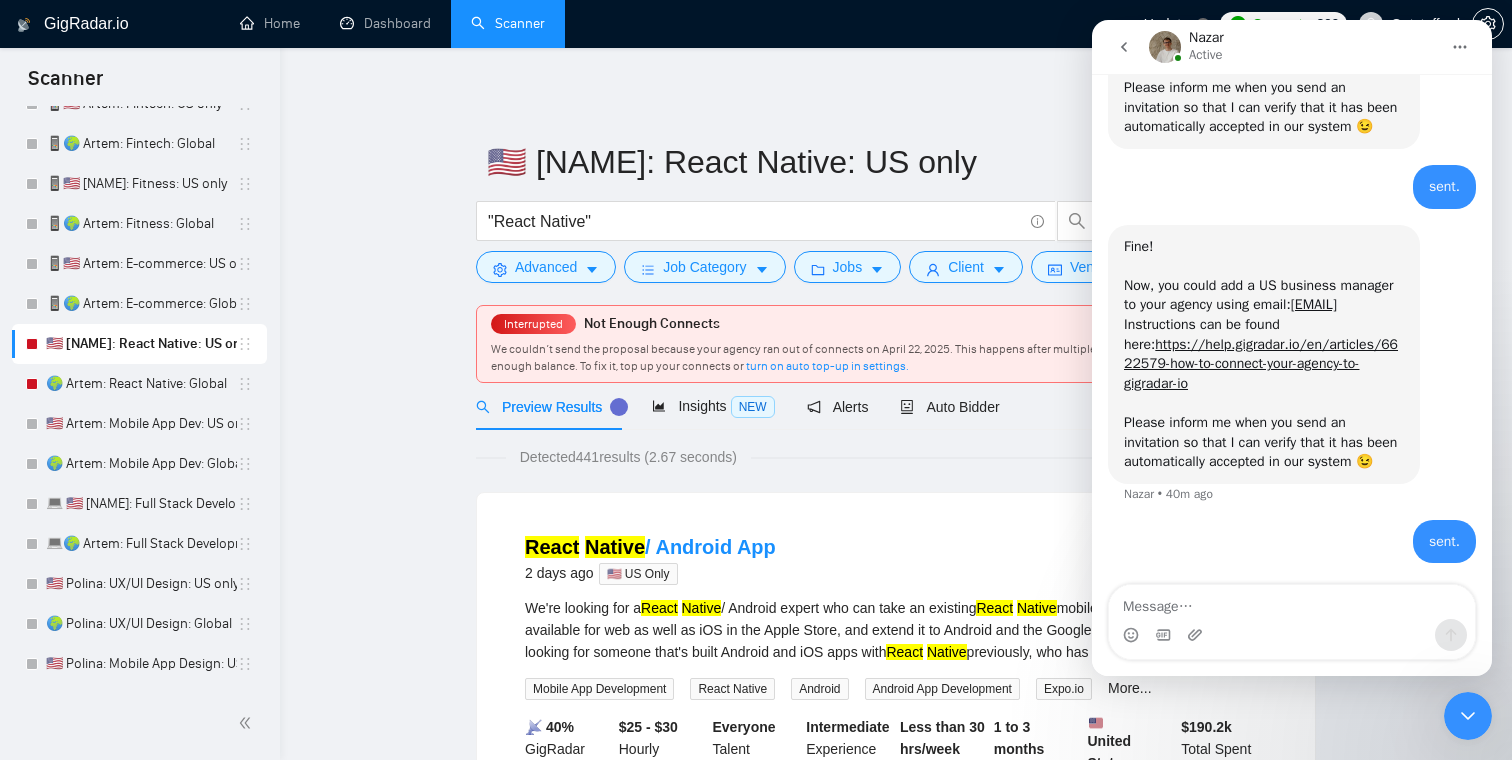 scroll, scrollTop: 3811, scrollLeft: 0, axis: vertical 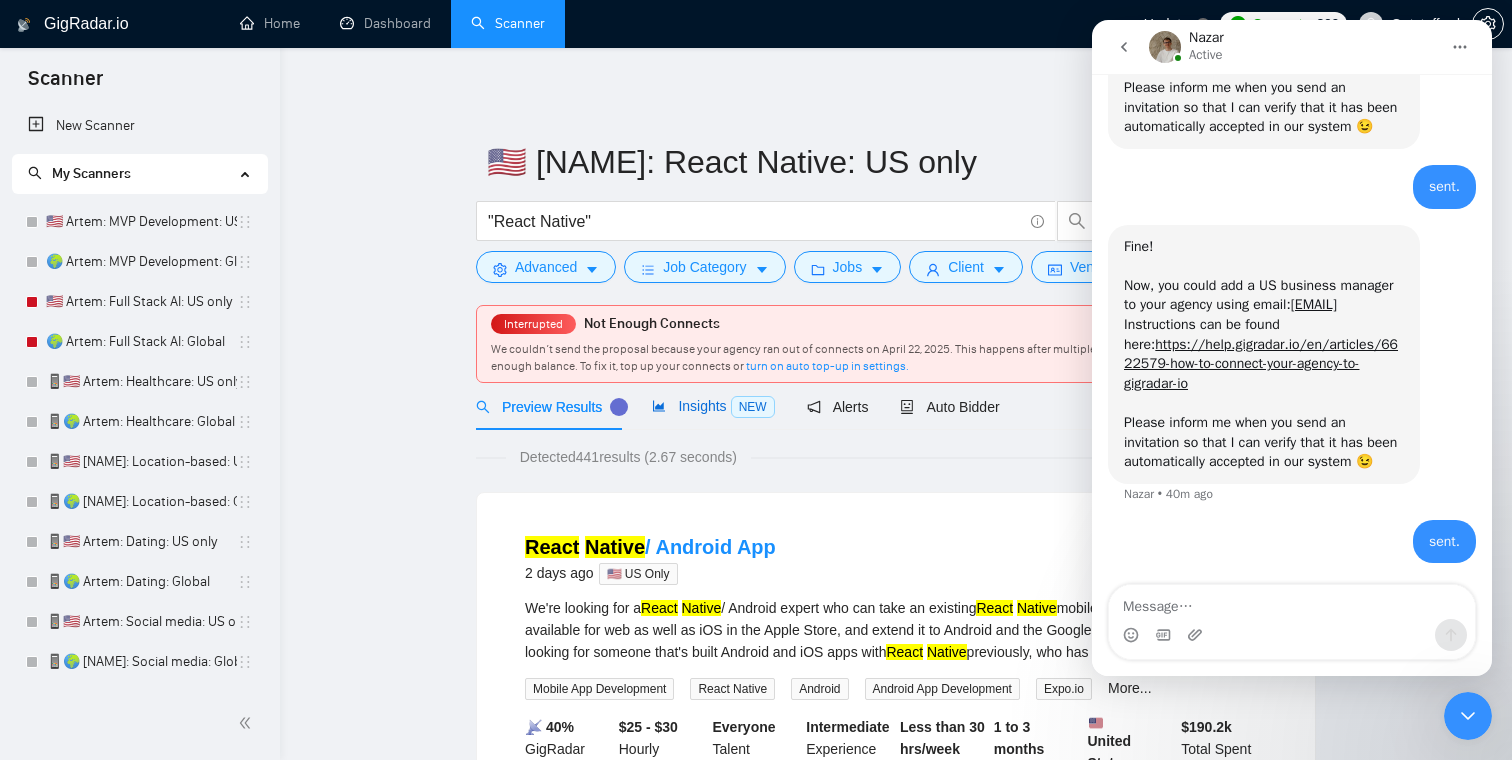 click on "Insights NEW" at bounding box center [713, 406] 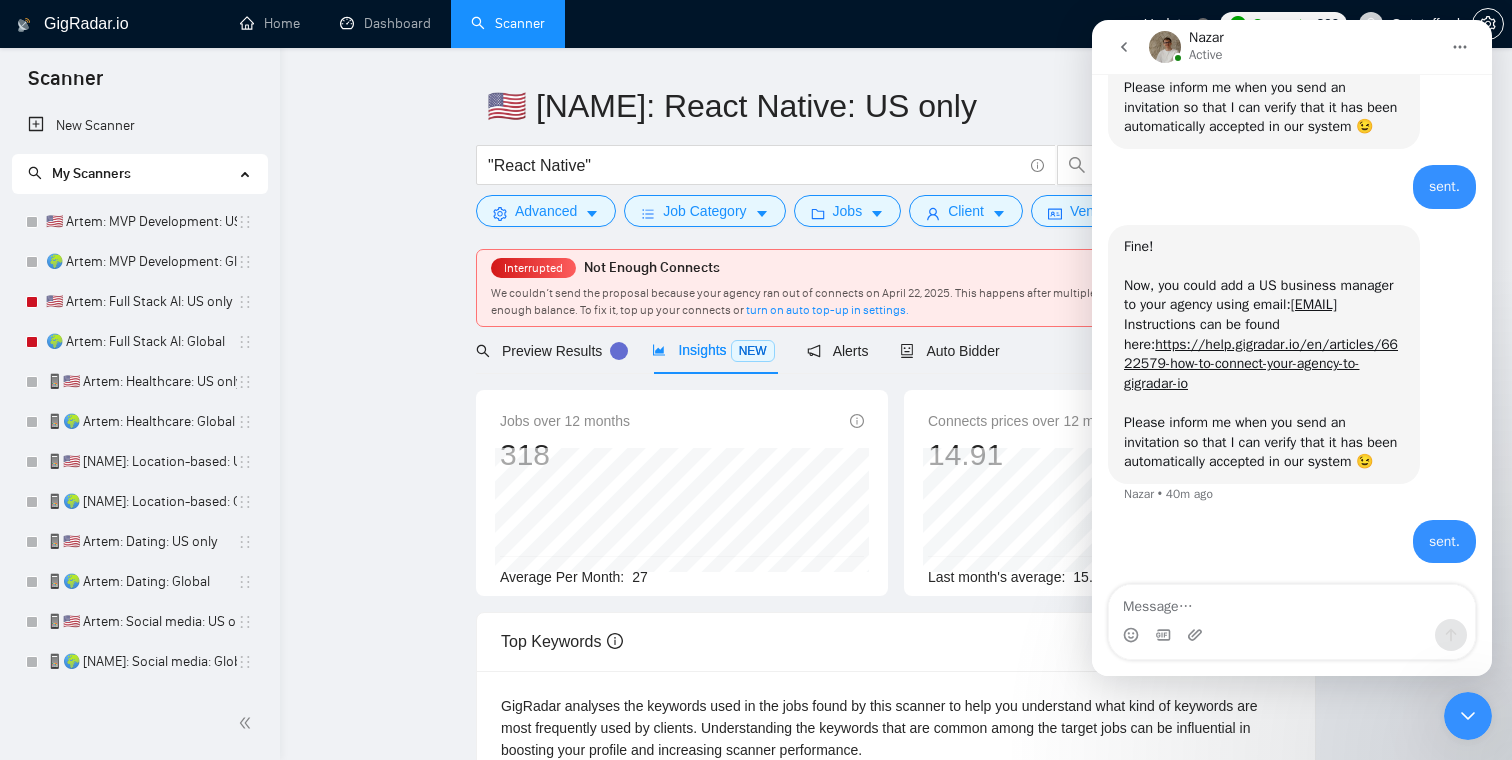 scroll, scrollTop: 53, scrollLeft: 0, axis: vertical 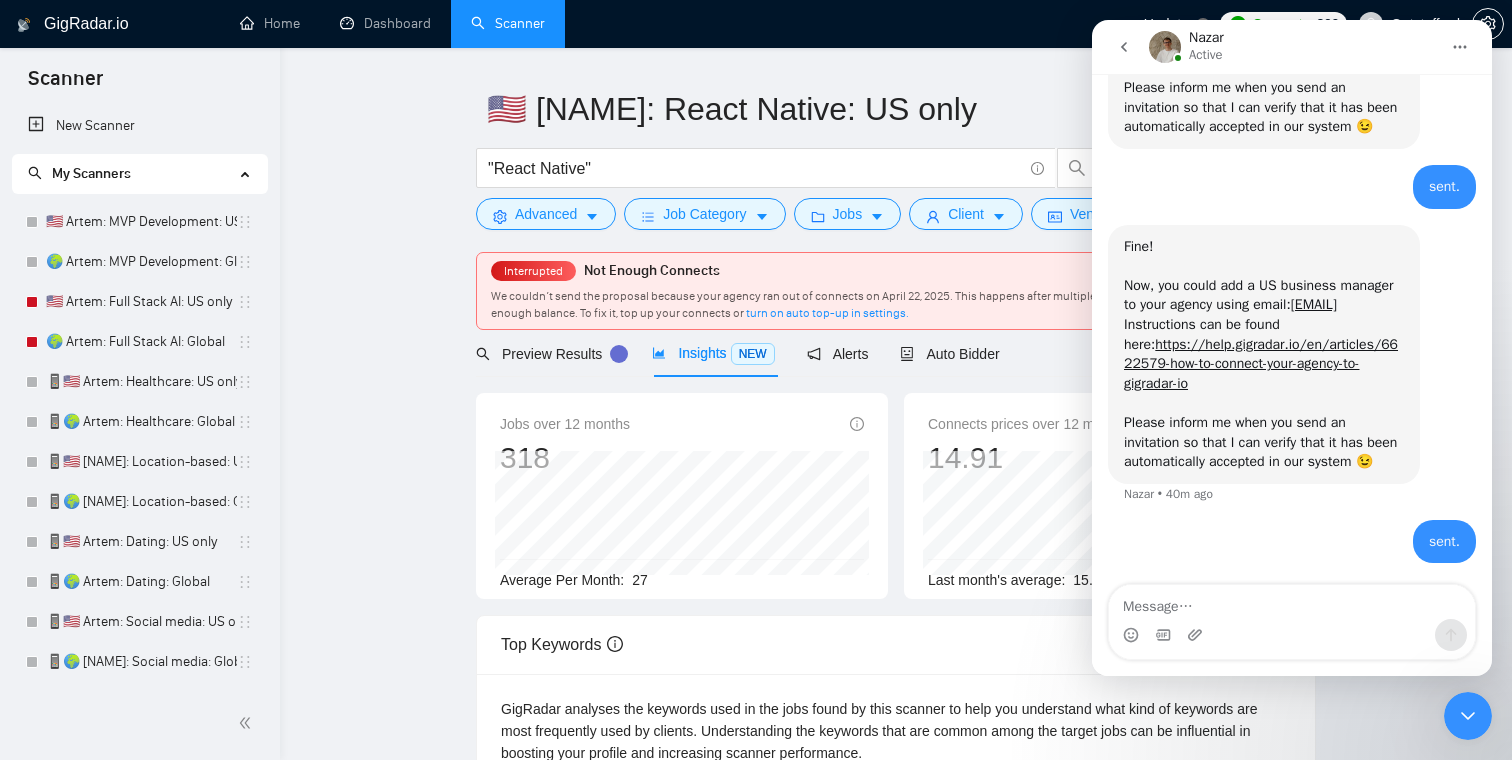 click at bounding box center [1468, 716] 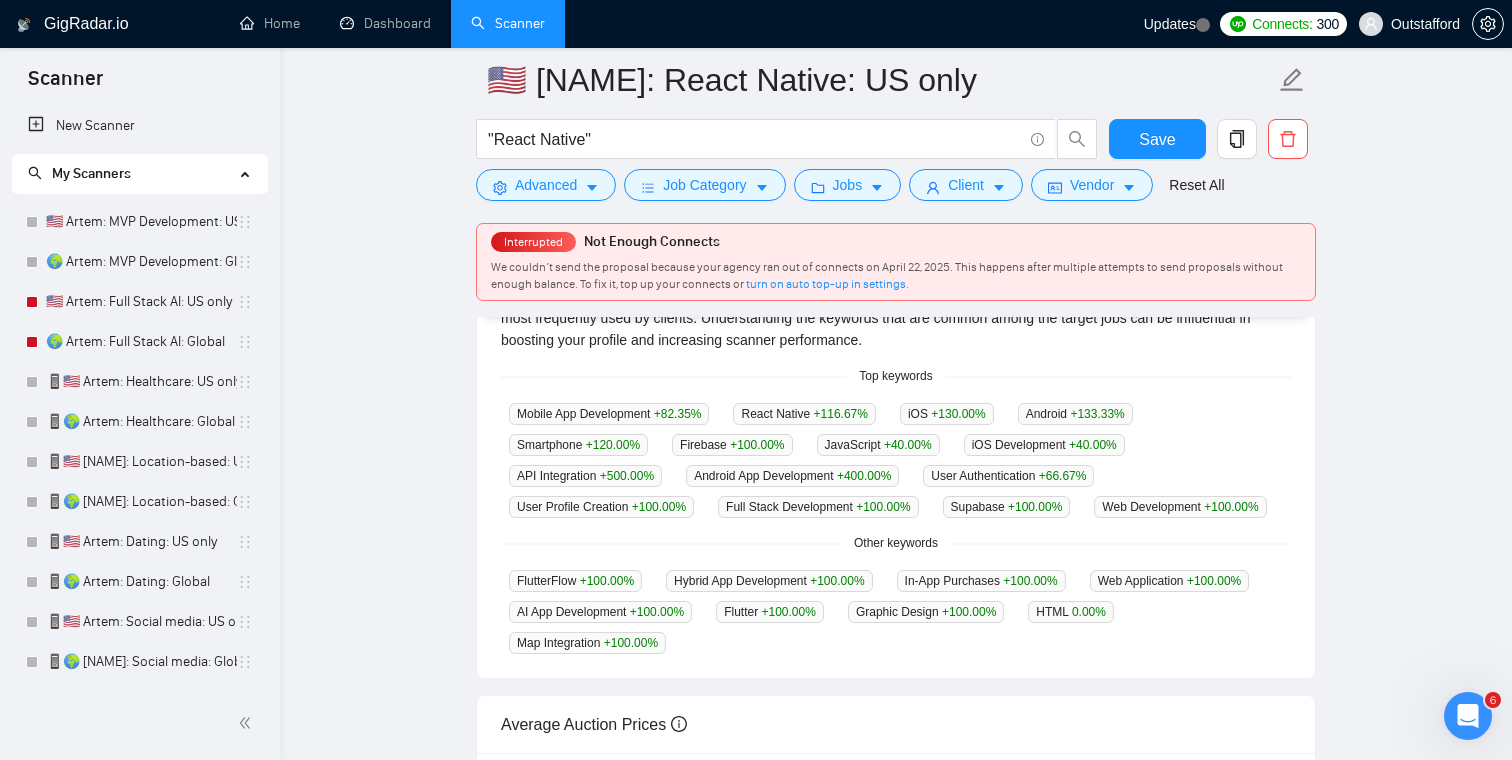 scroll, scrollTop: 443, scrollLeft: 0, axis: vertical 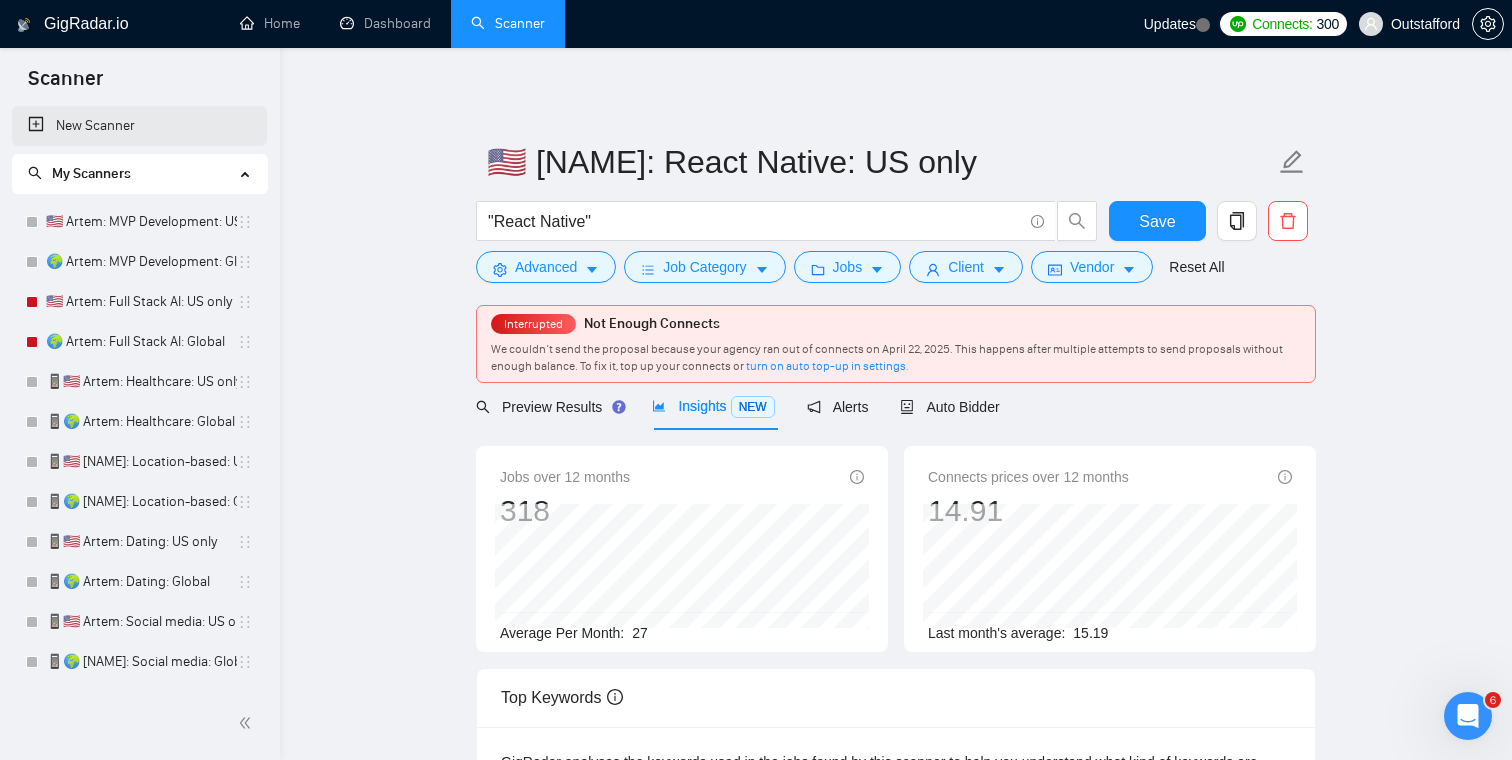 click on "New Scanner" at bounding box center (139, 126) 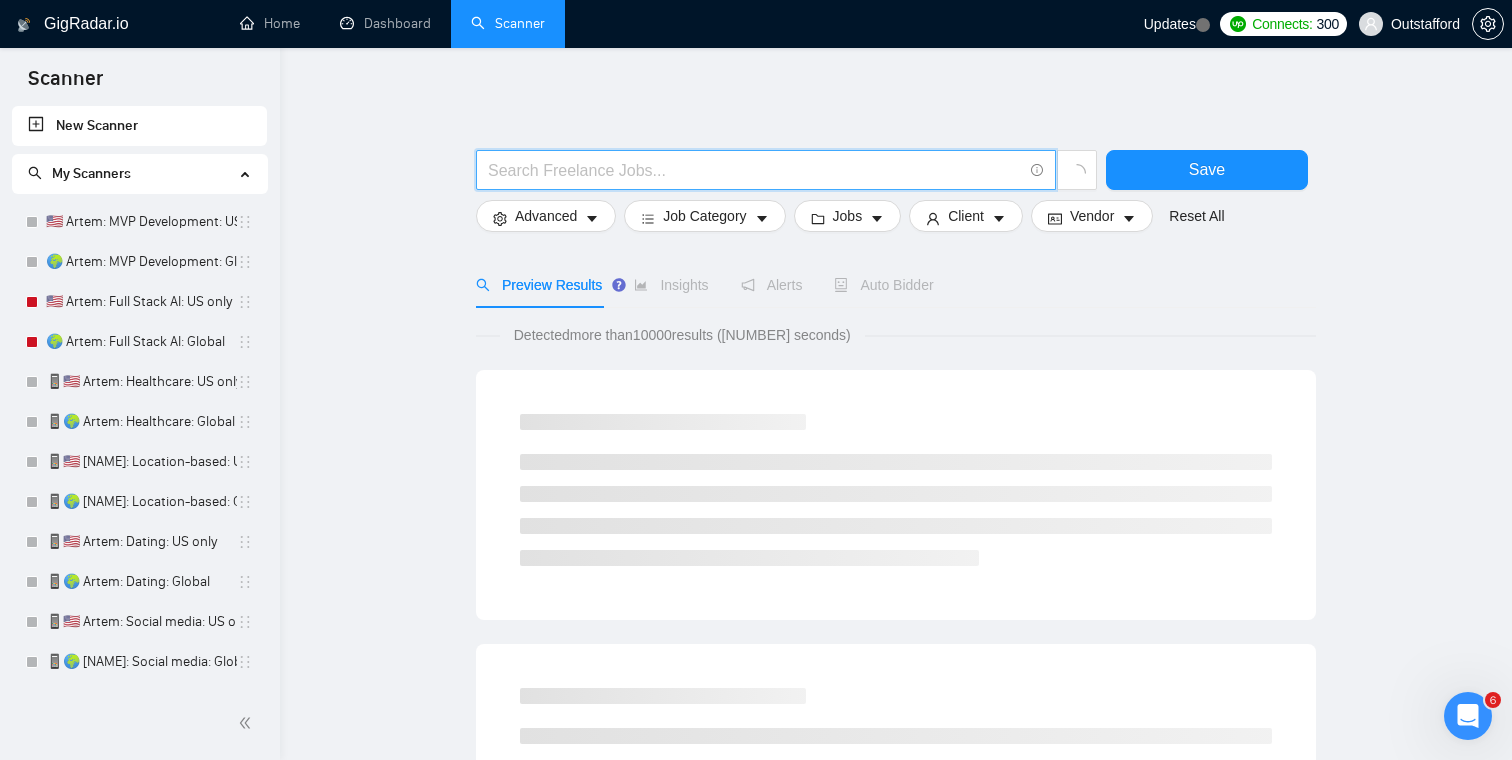 click at bounding box center [755, 170] 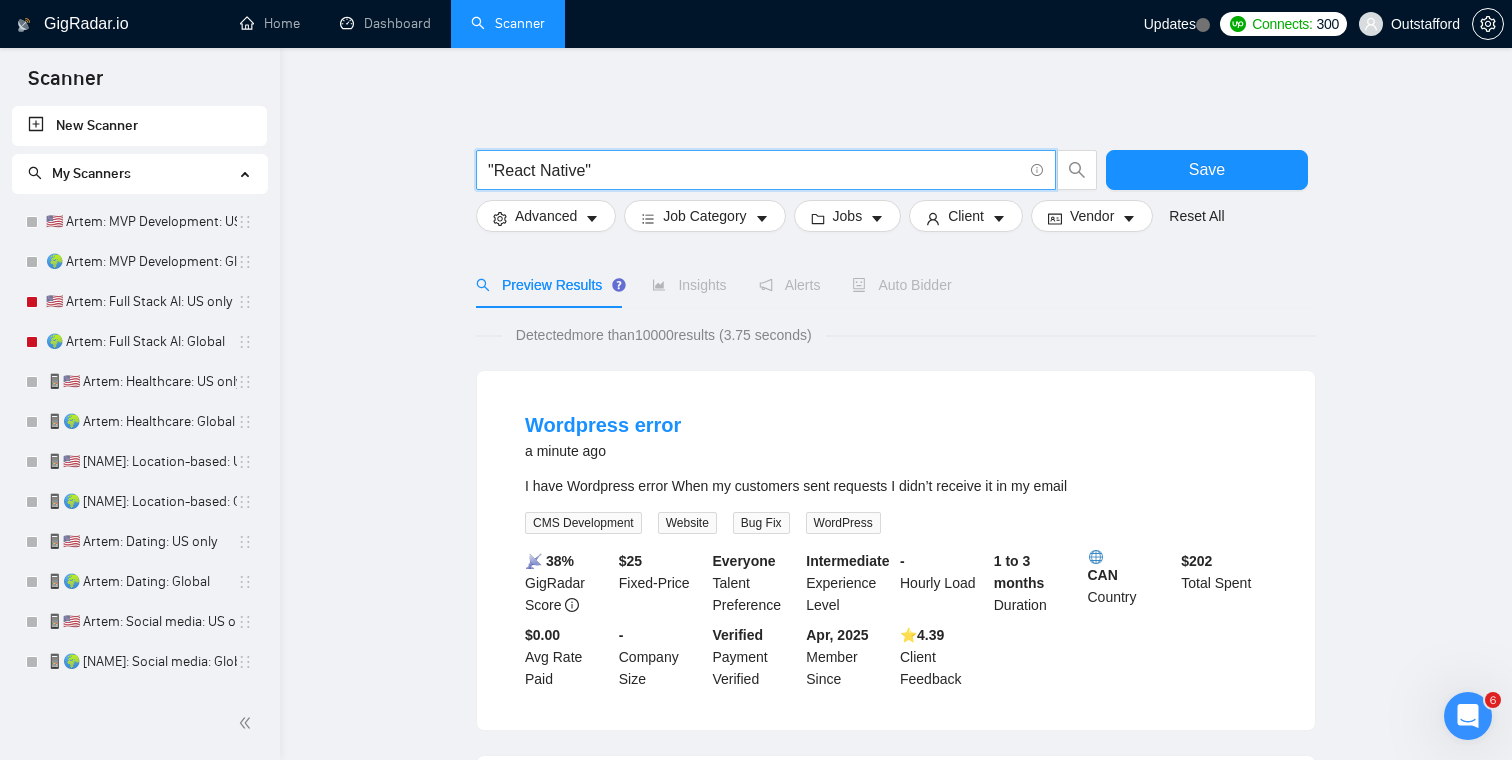 type on ""React Native"" 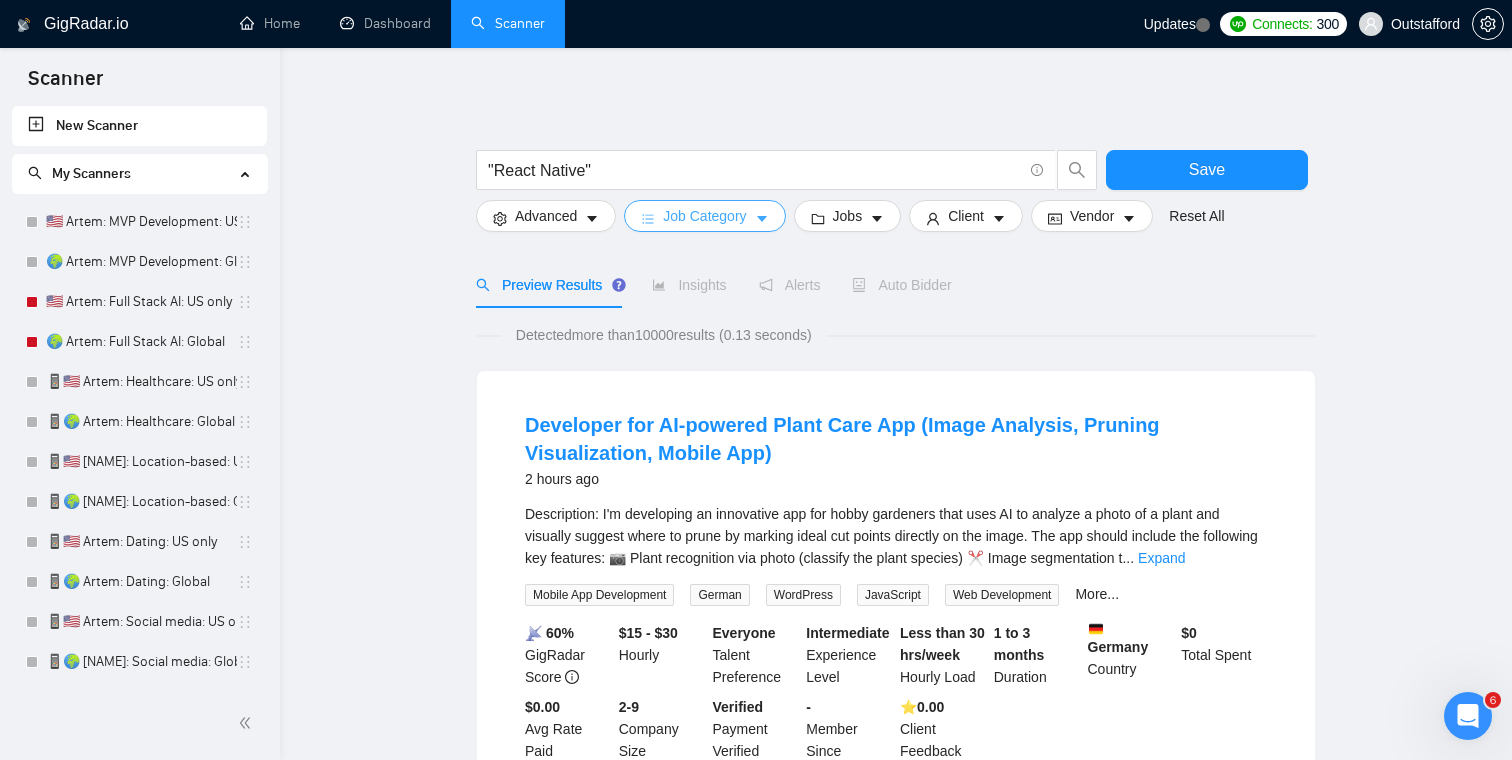 click on "Job Category" at bounding box center [704, 216] 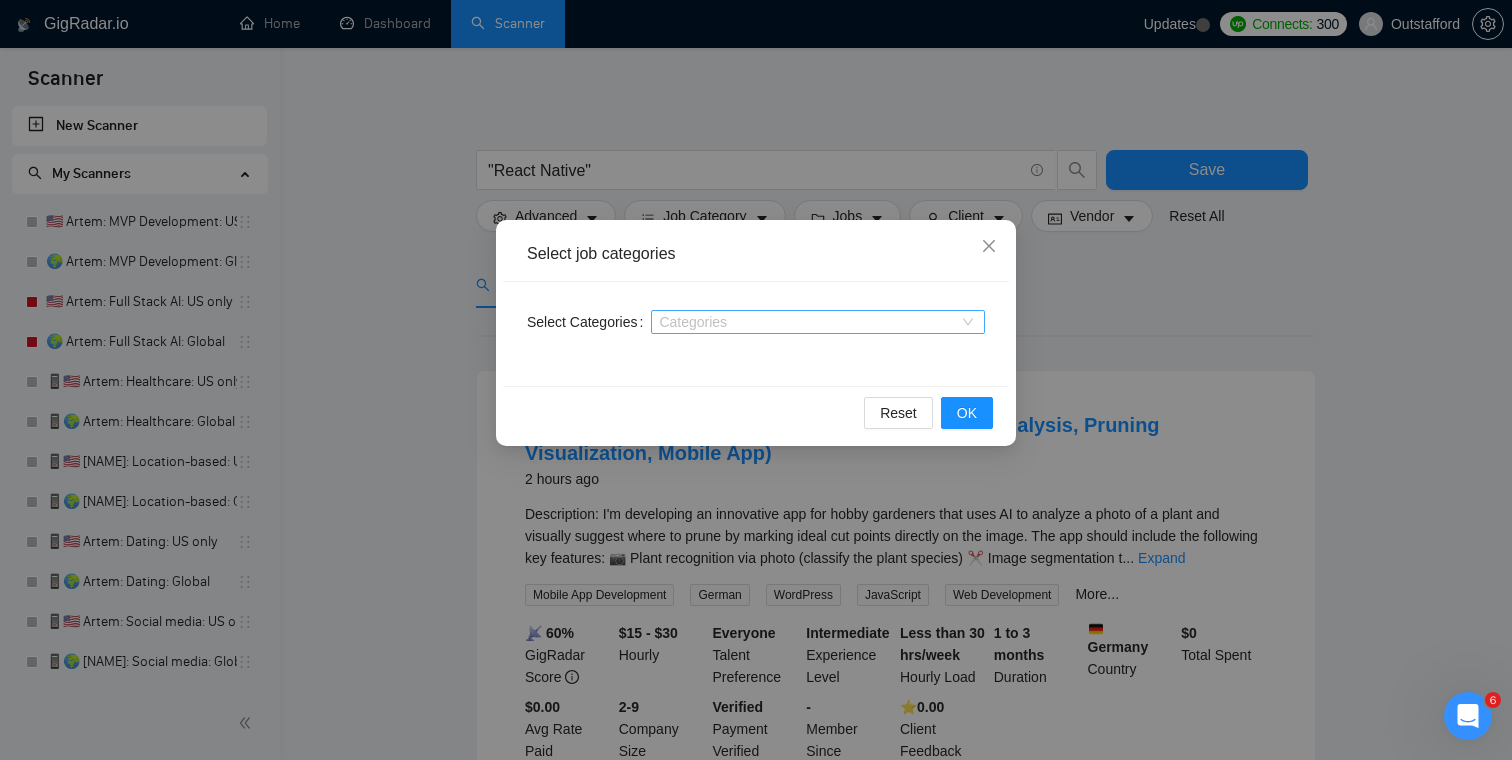 click at bounding box center (808, 322) 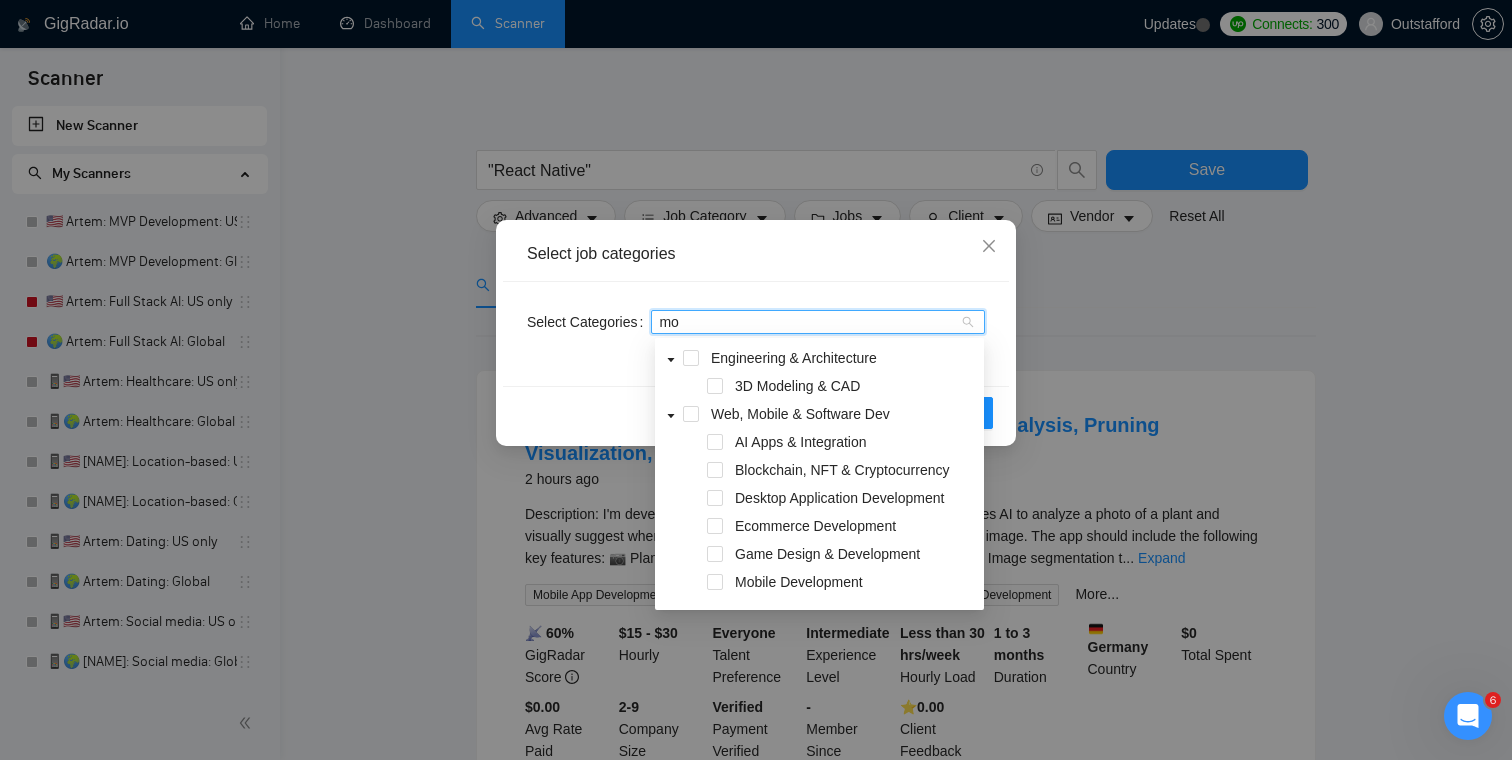 type on "mob" 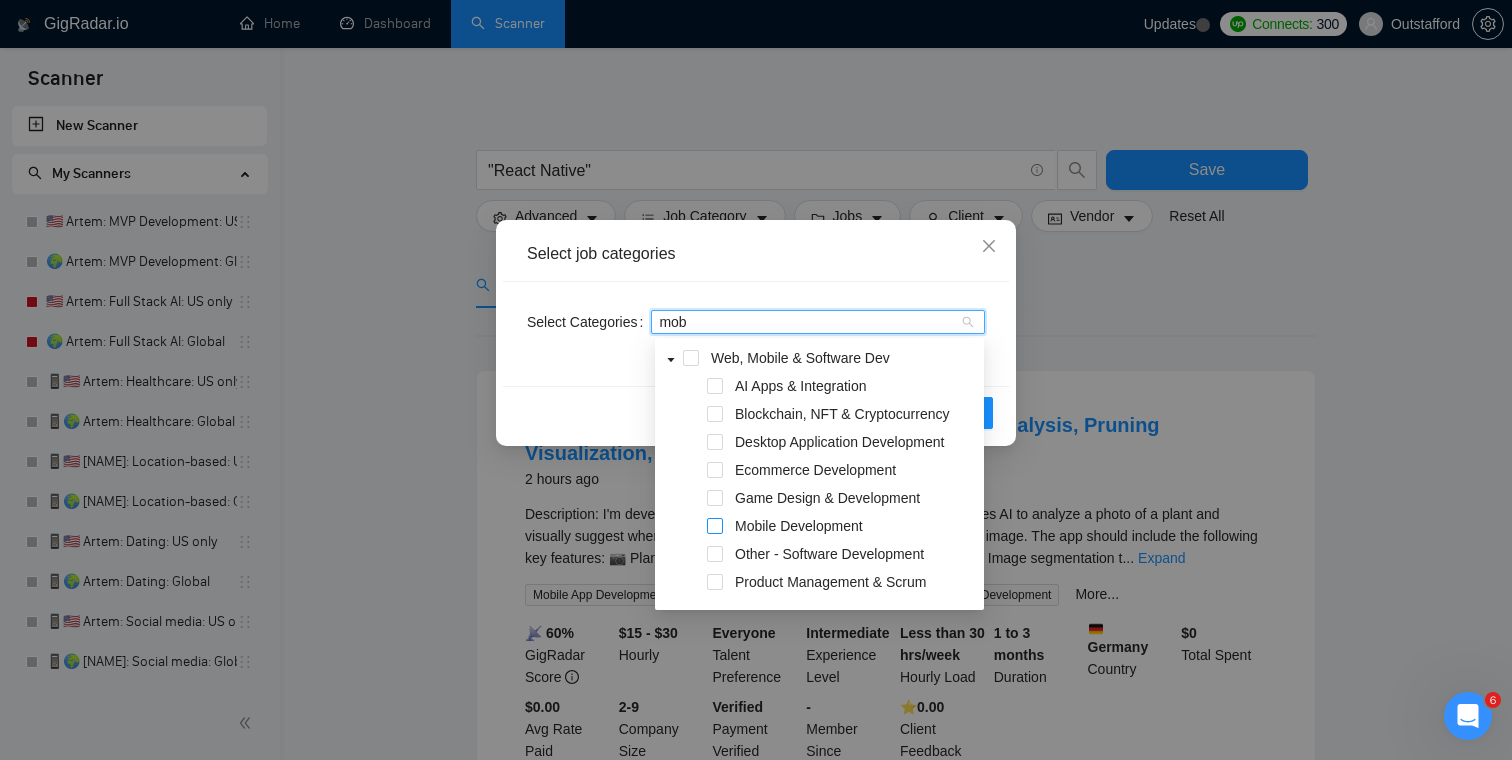 click at bounding box center (715, 526) 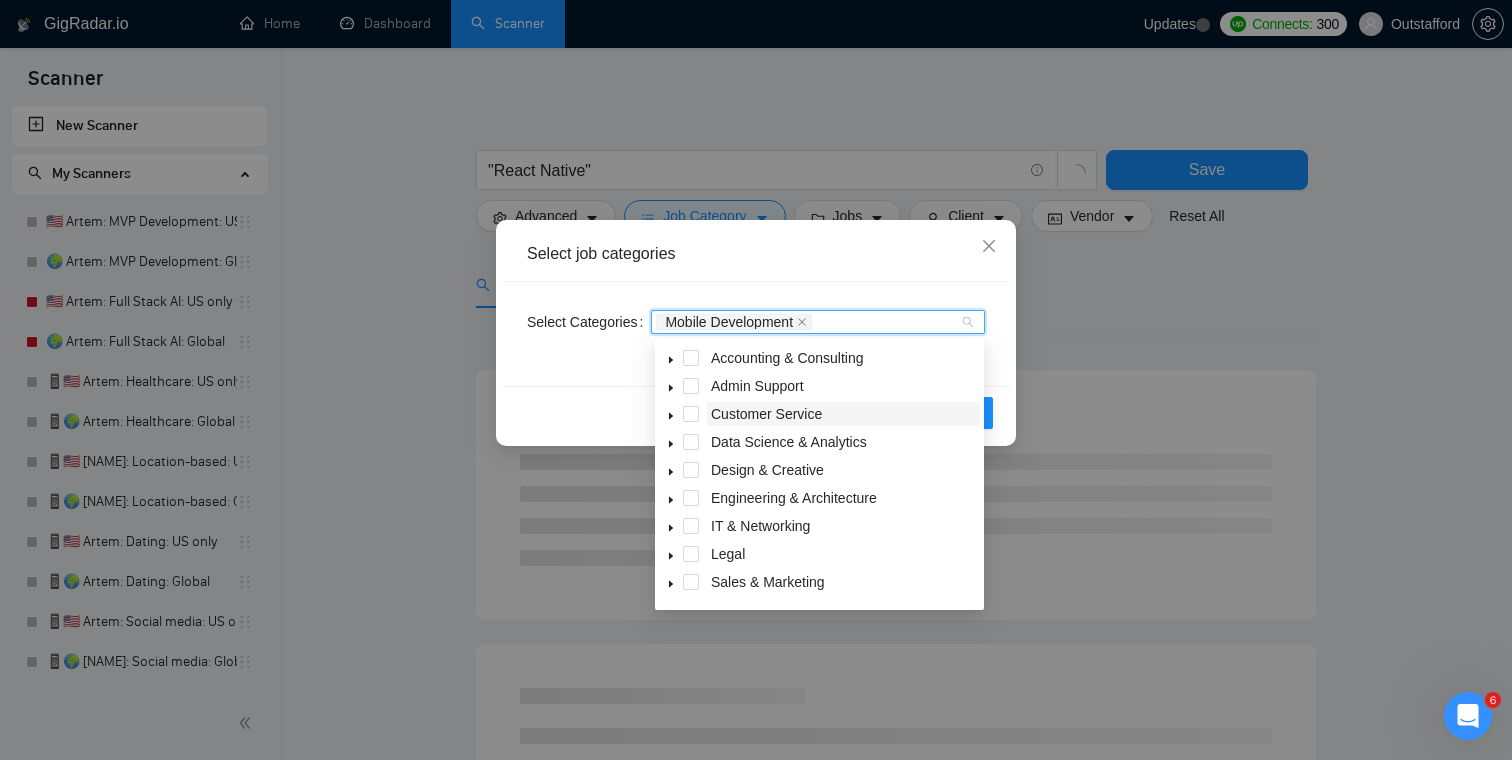 scroll, scrollTop: 31, scrollLeft: 0, axis: vertical 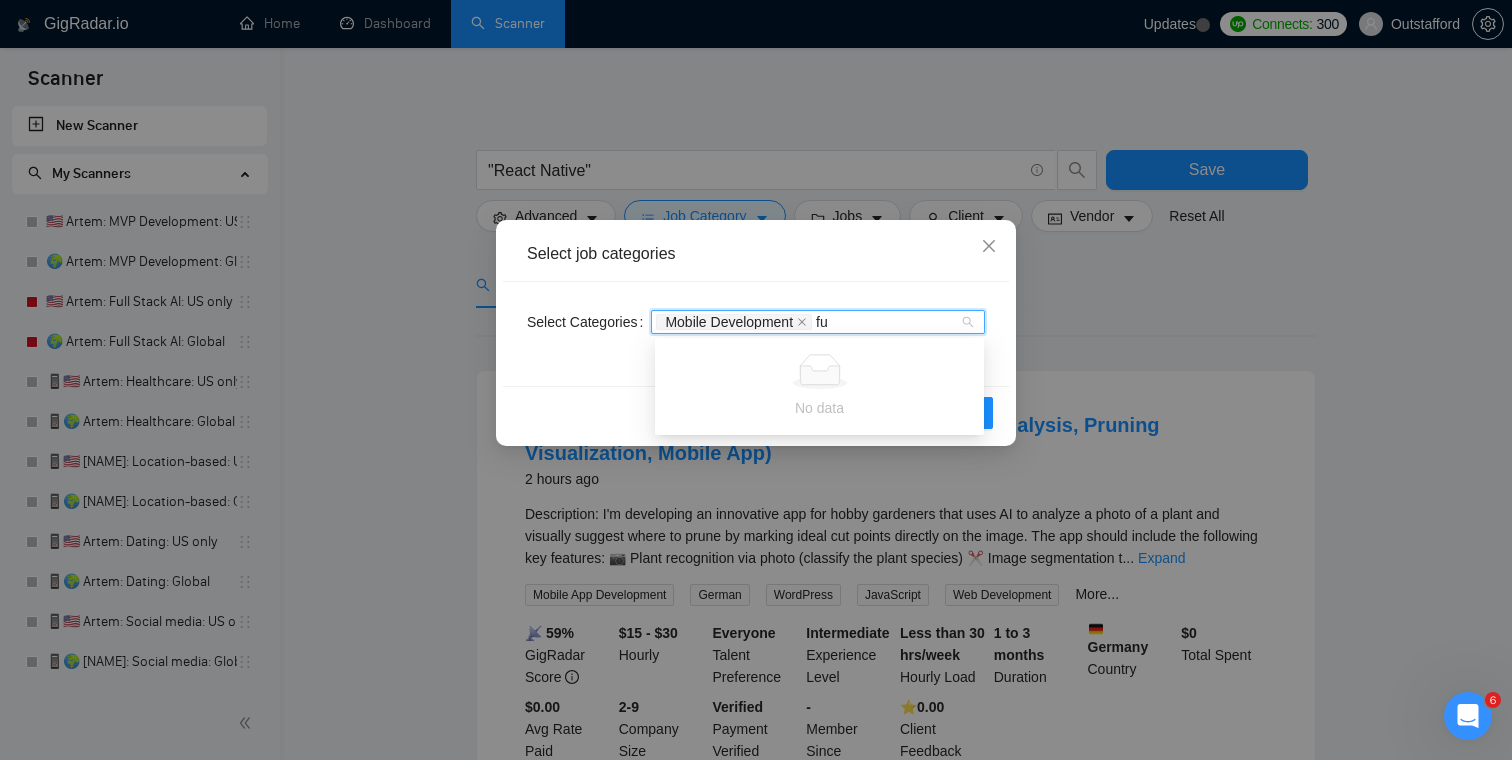 type on "f" 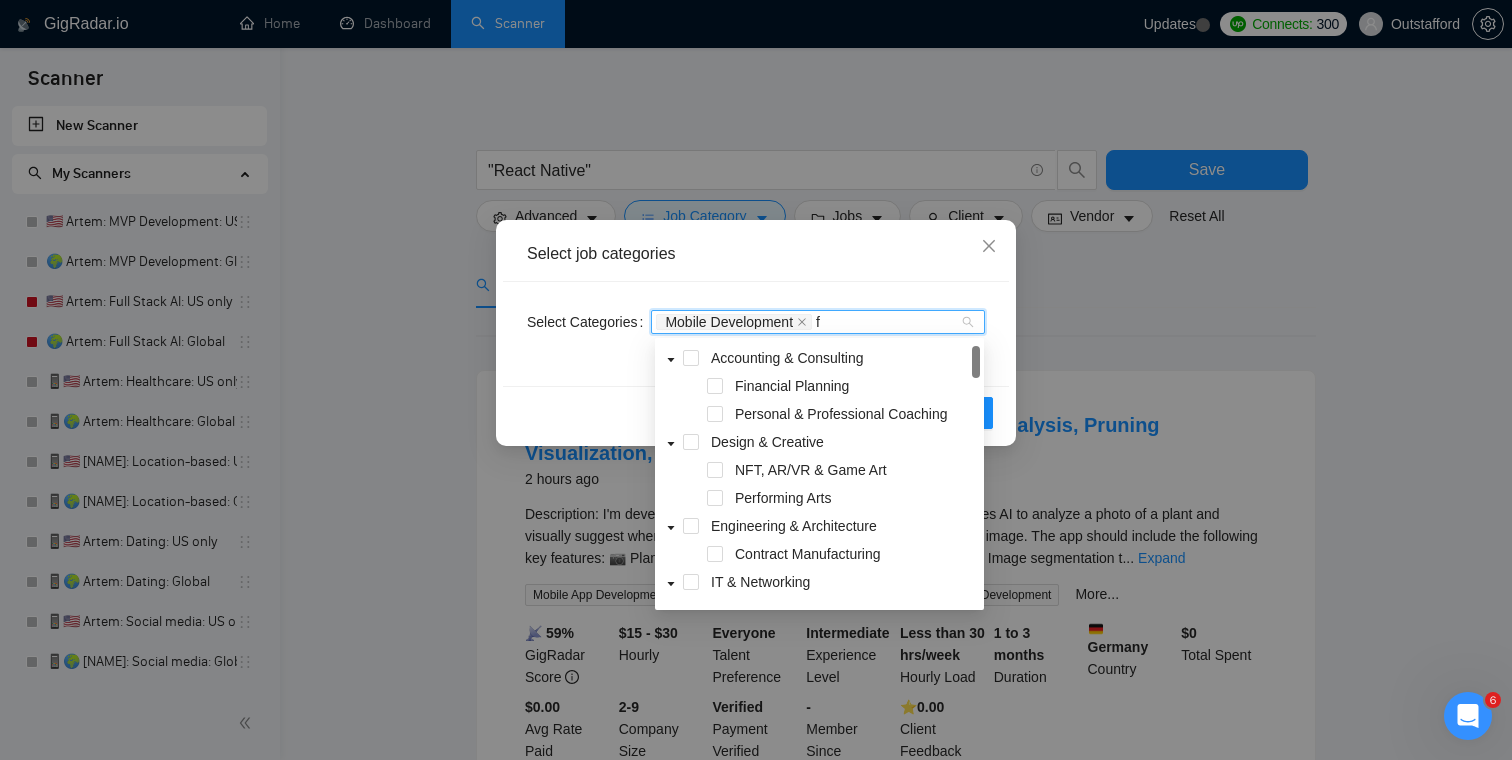 type 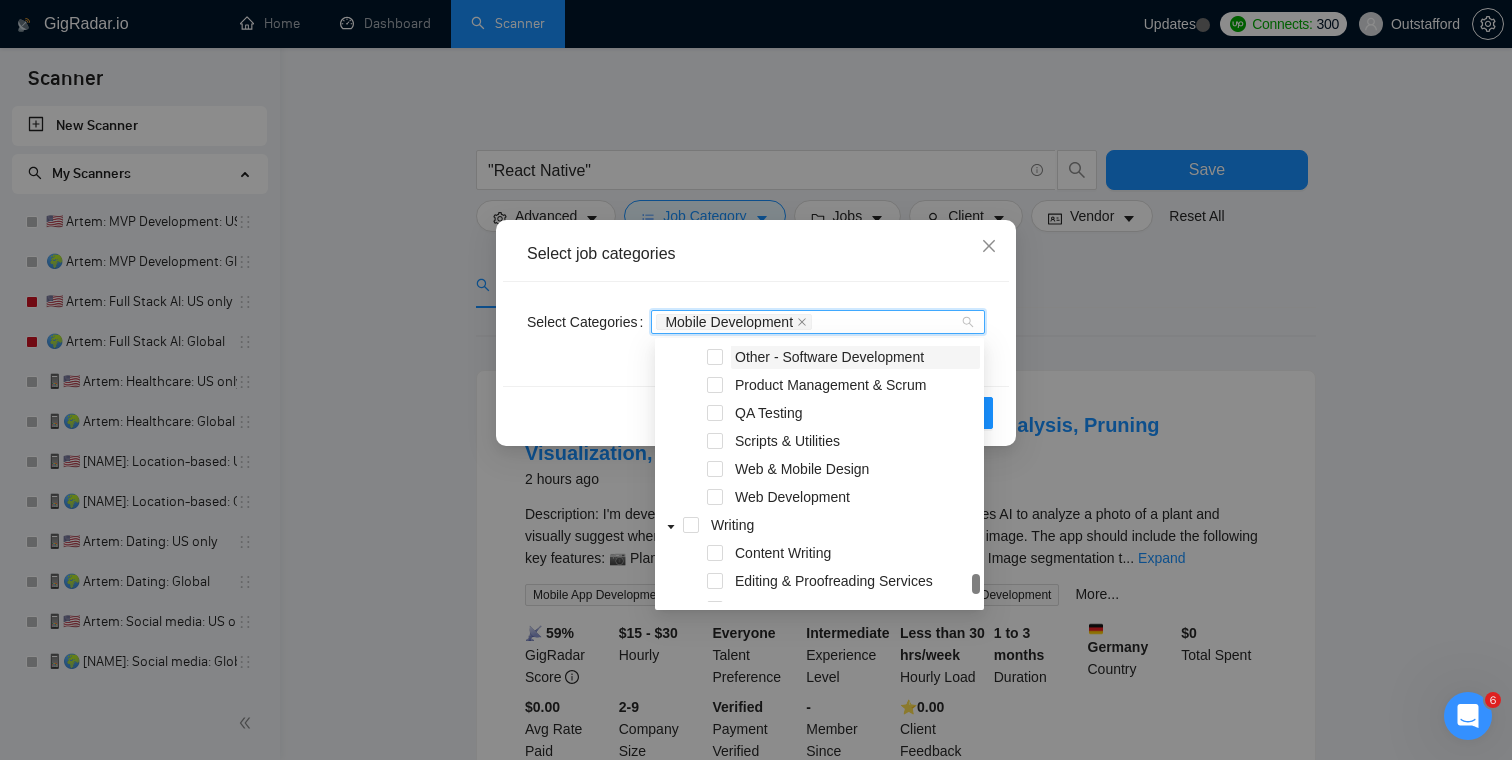 scroll, scrollTop: 1450, scrollLeft: 0, axis: vertical 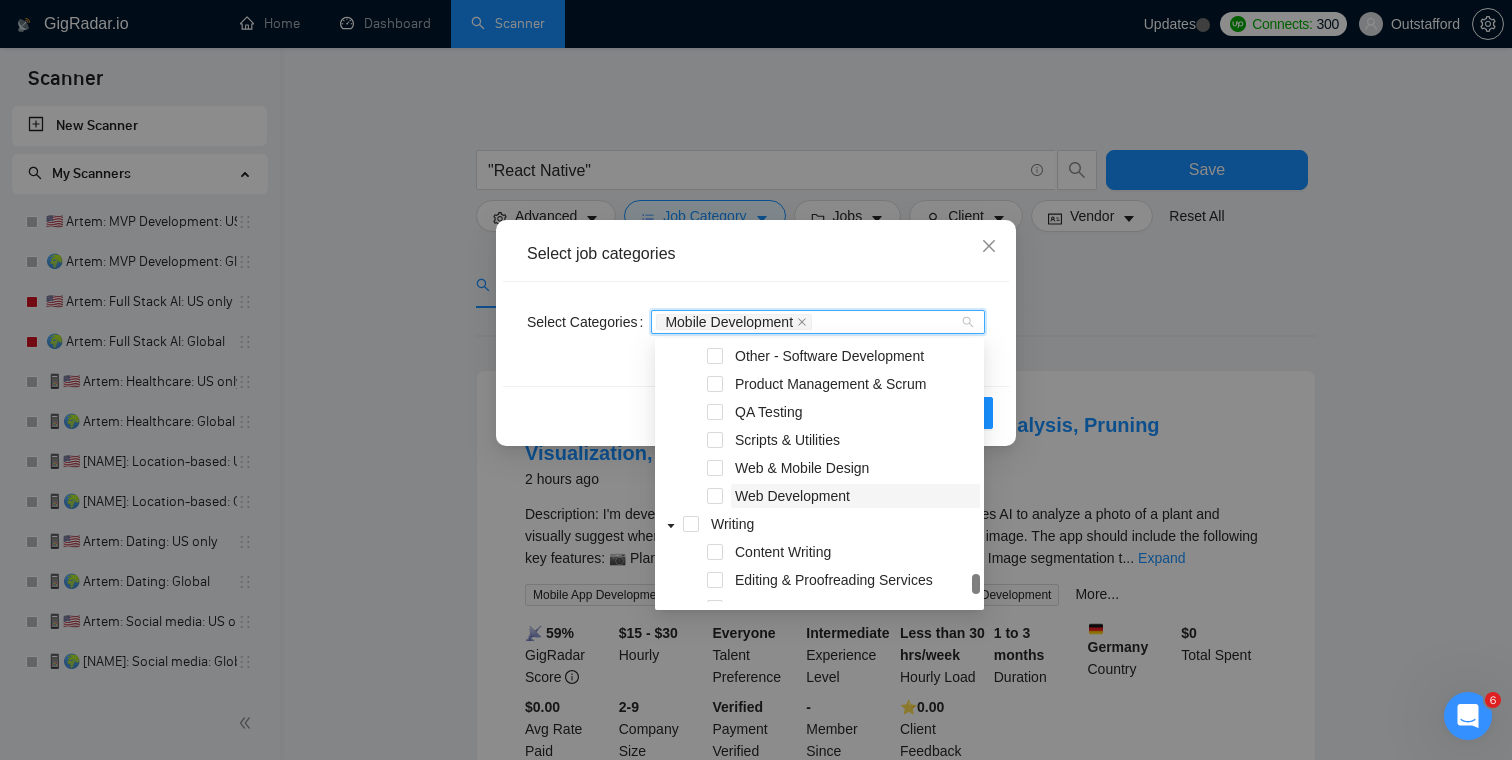 click on "Web Development" at bounding box center [792, 496] 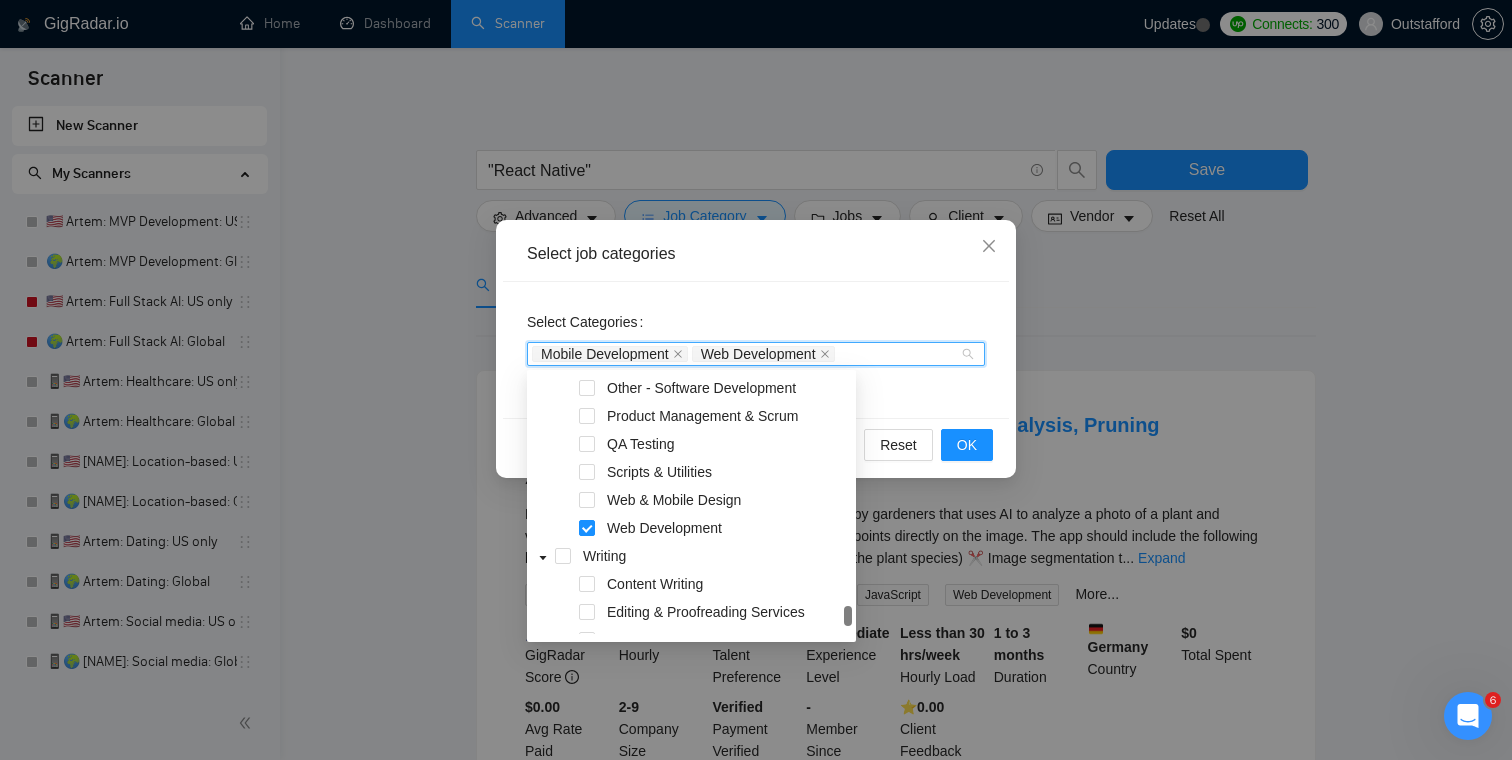 click on "Select job categories" at bounding box center [756, 254] 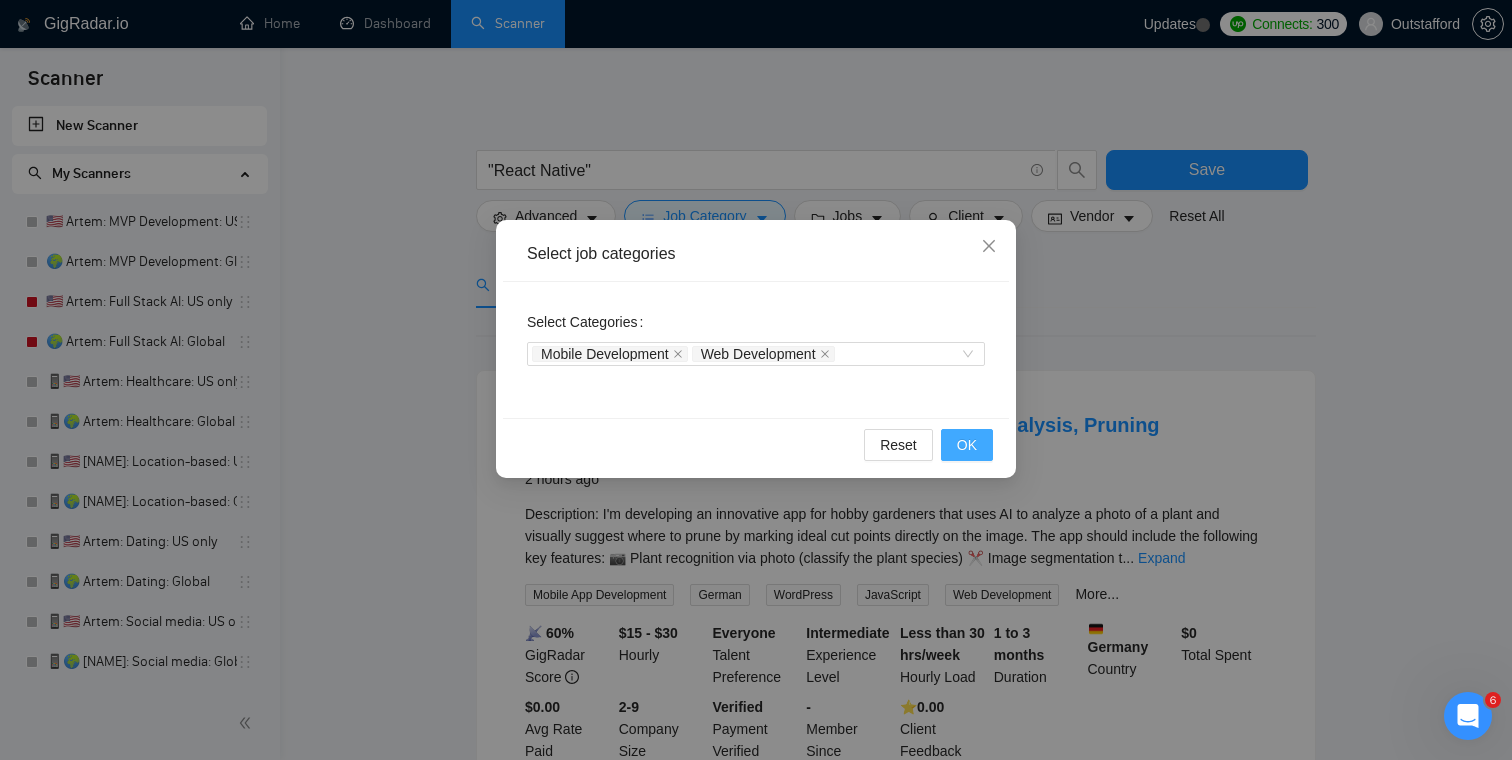 click on "OK" at bounding box center [967, 445] 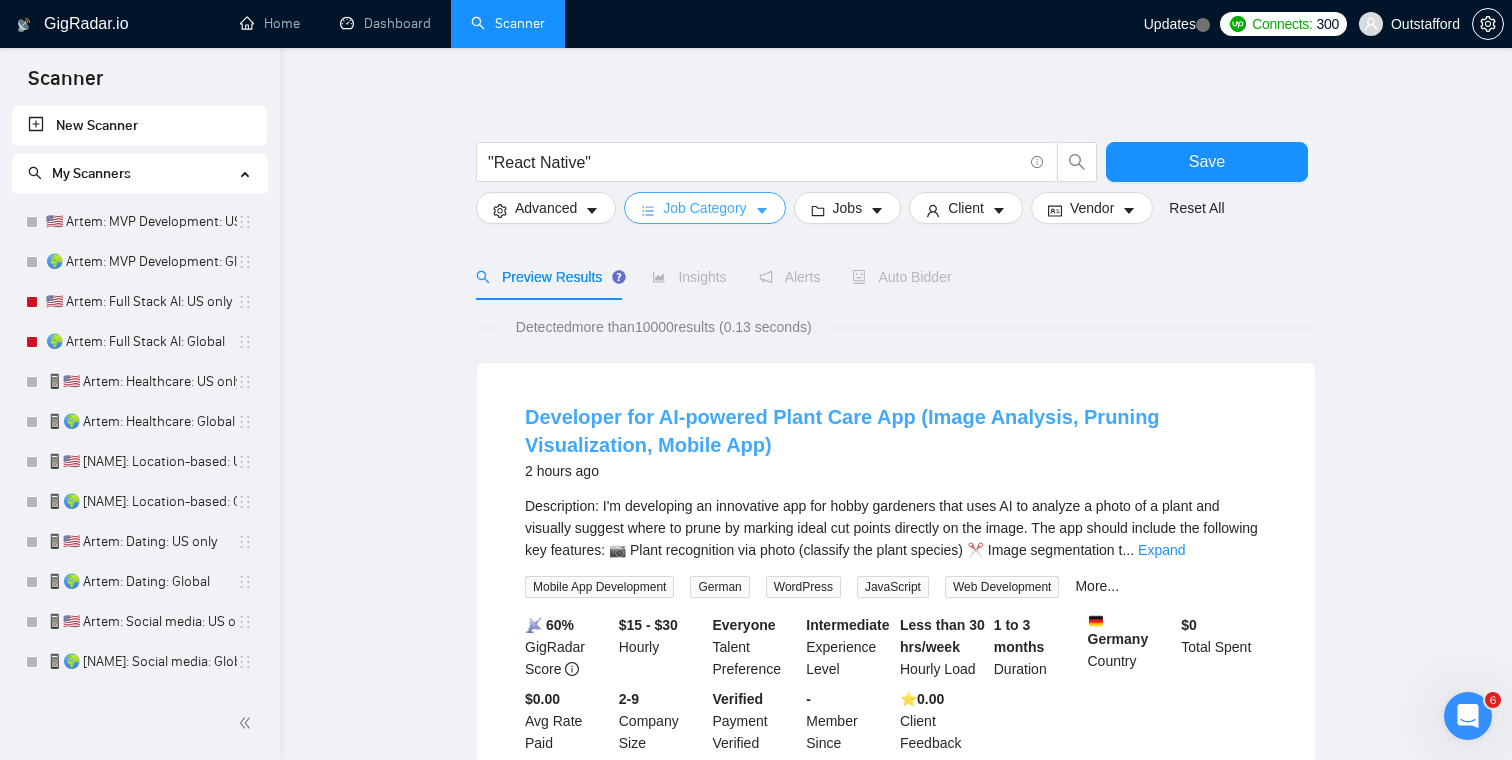 scroll, scrollTop: 0, scrollLeft: 0, axis: both 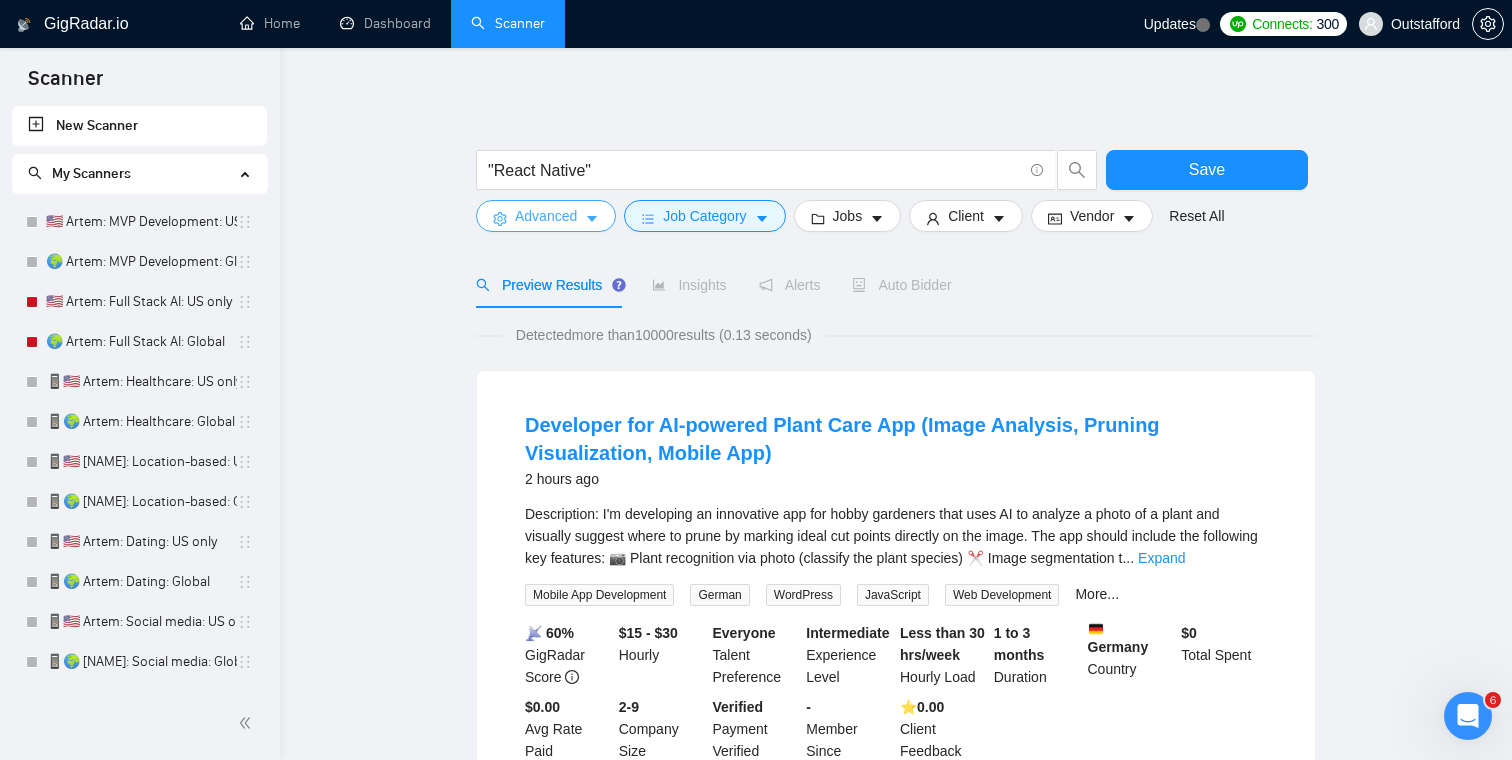 click on "Advanced" at bounding box center (546, 216) 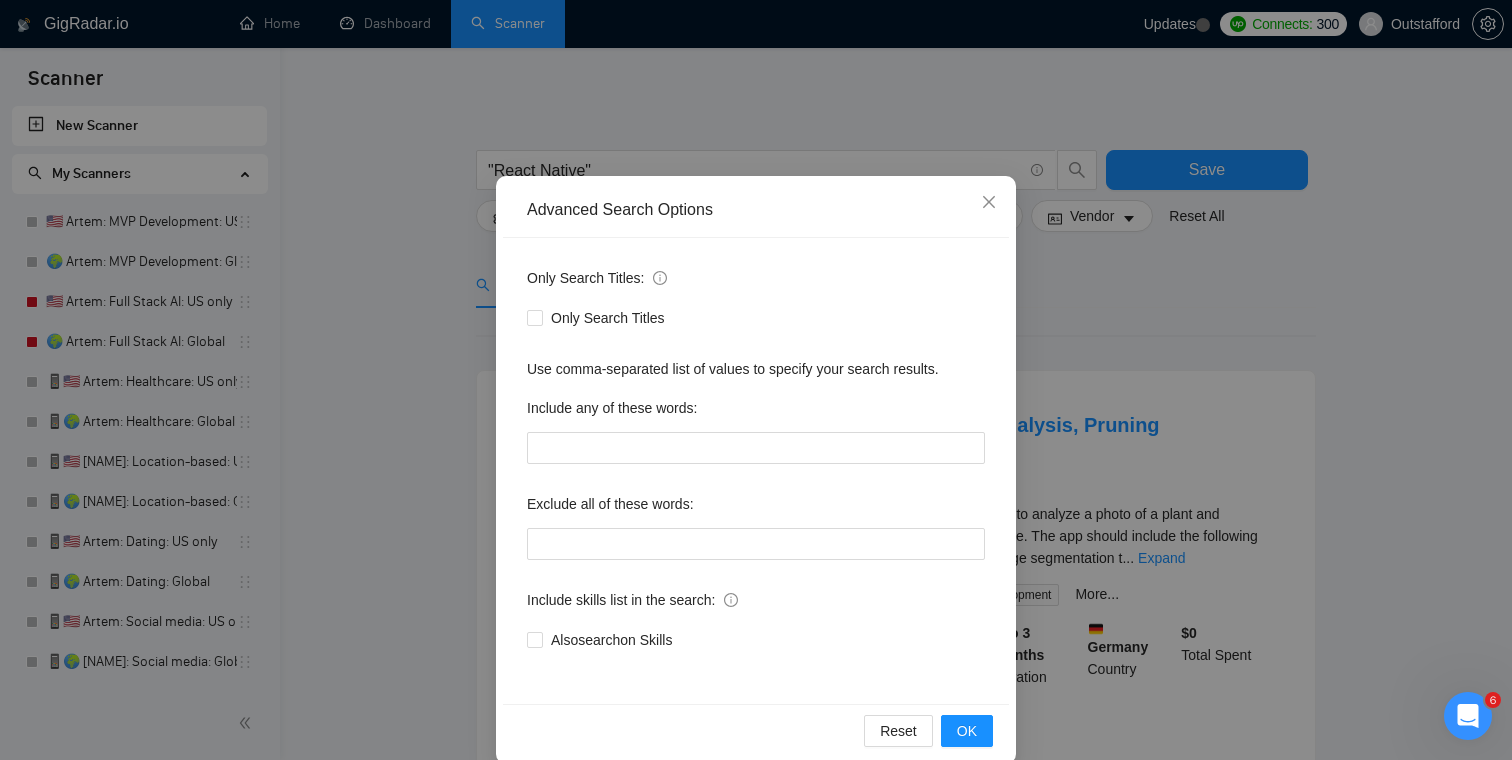 scroll, scrollTop: 72, scrollLeft: 0, axis: vertical 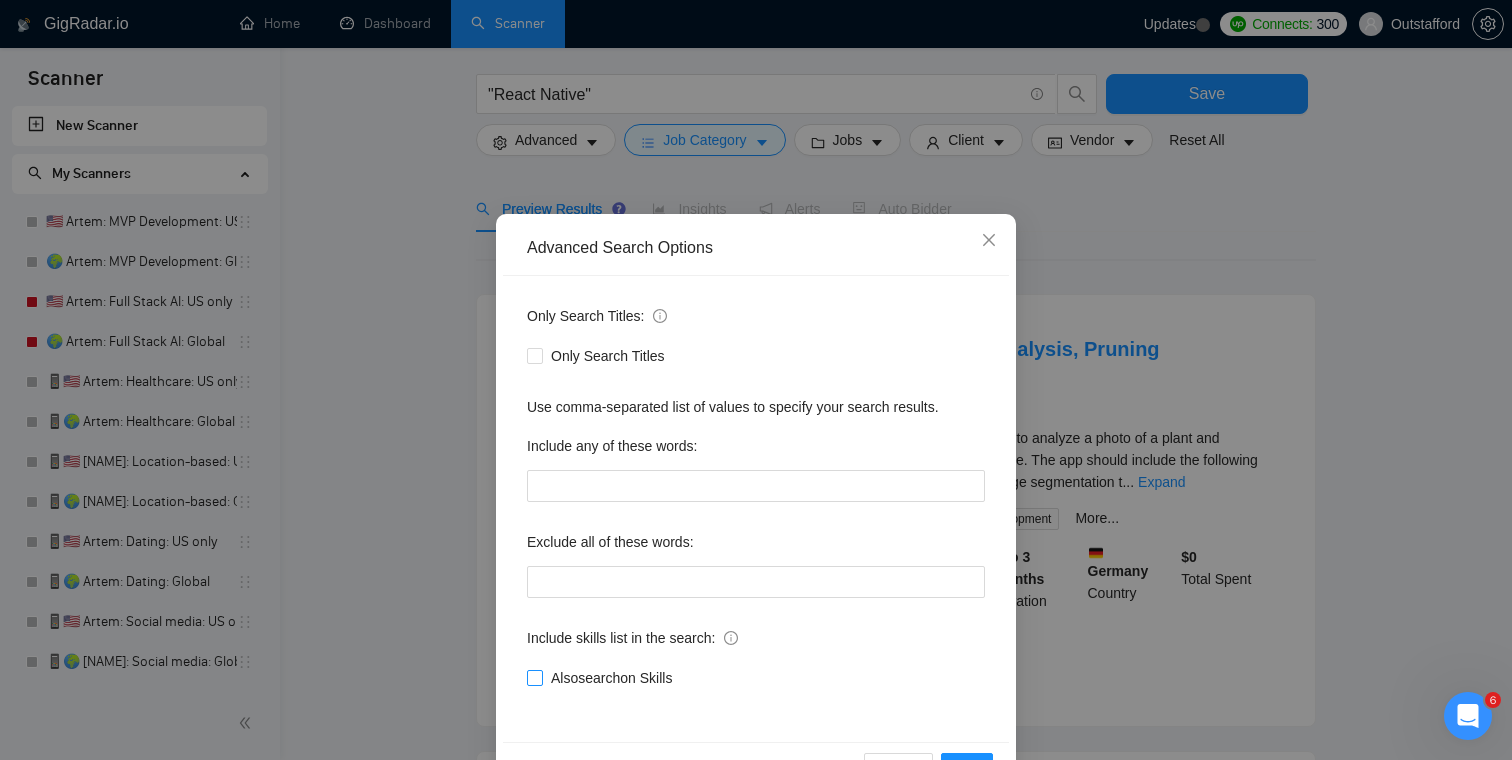 click on "Also  search  on Skills" at bounding box center [534, 677] 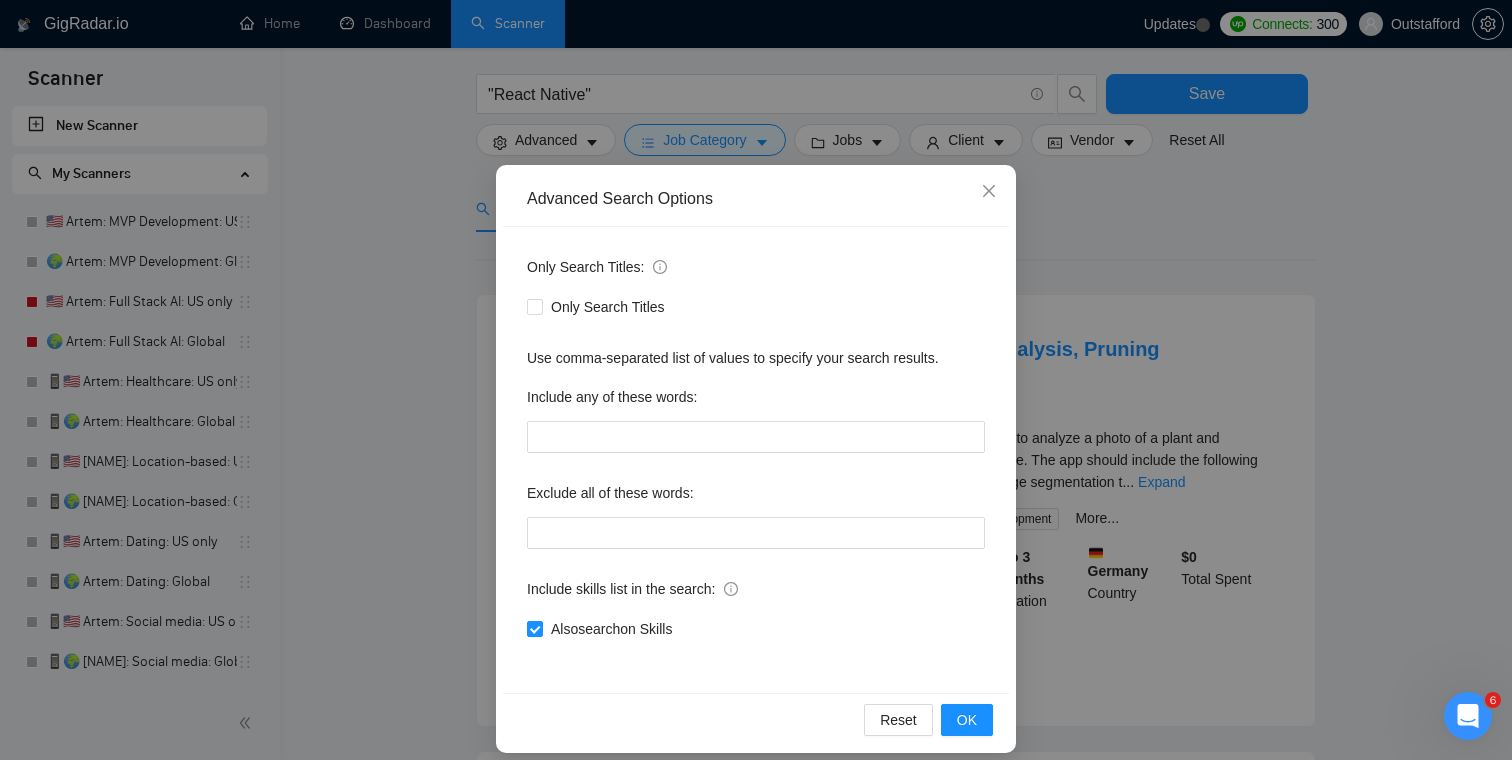 scroll, scrollTop: 72, scrollLeft: 0, axis: vertical 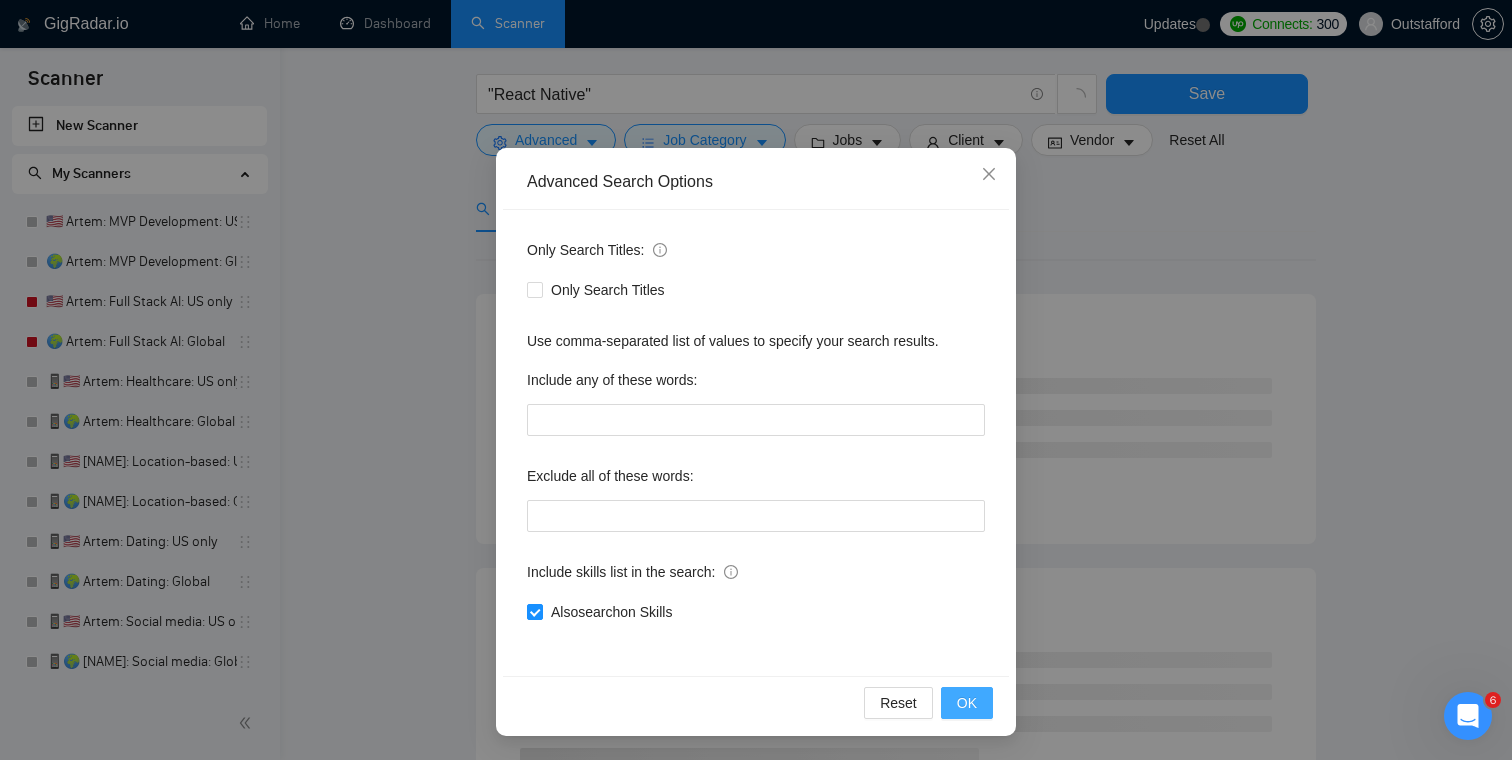 click on "OK" at bounding box center [967, 703] 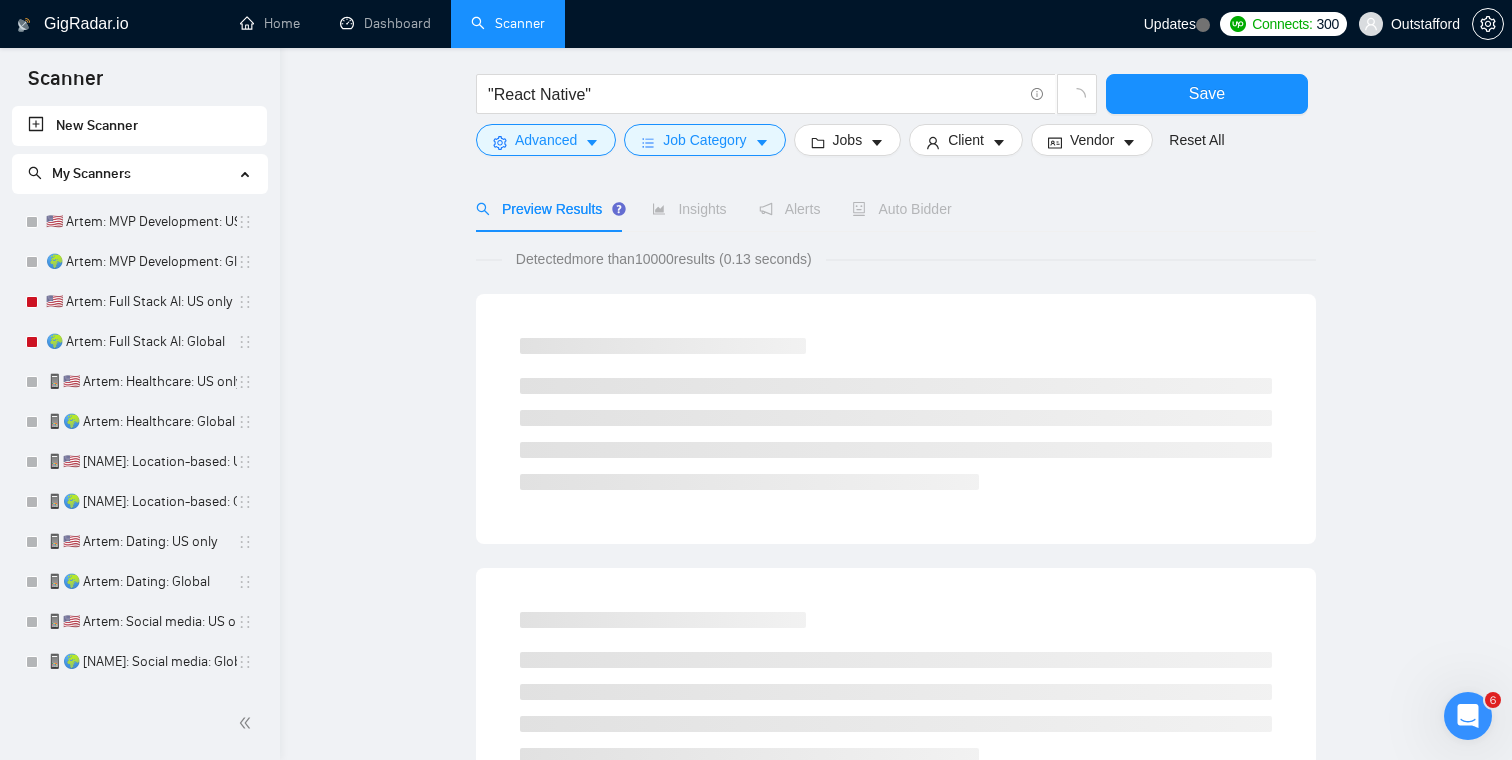 scroll, scrollTop: 0, scrollLeft: 0, axis: both 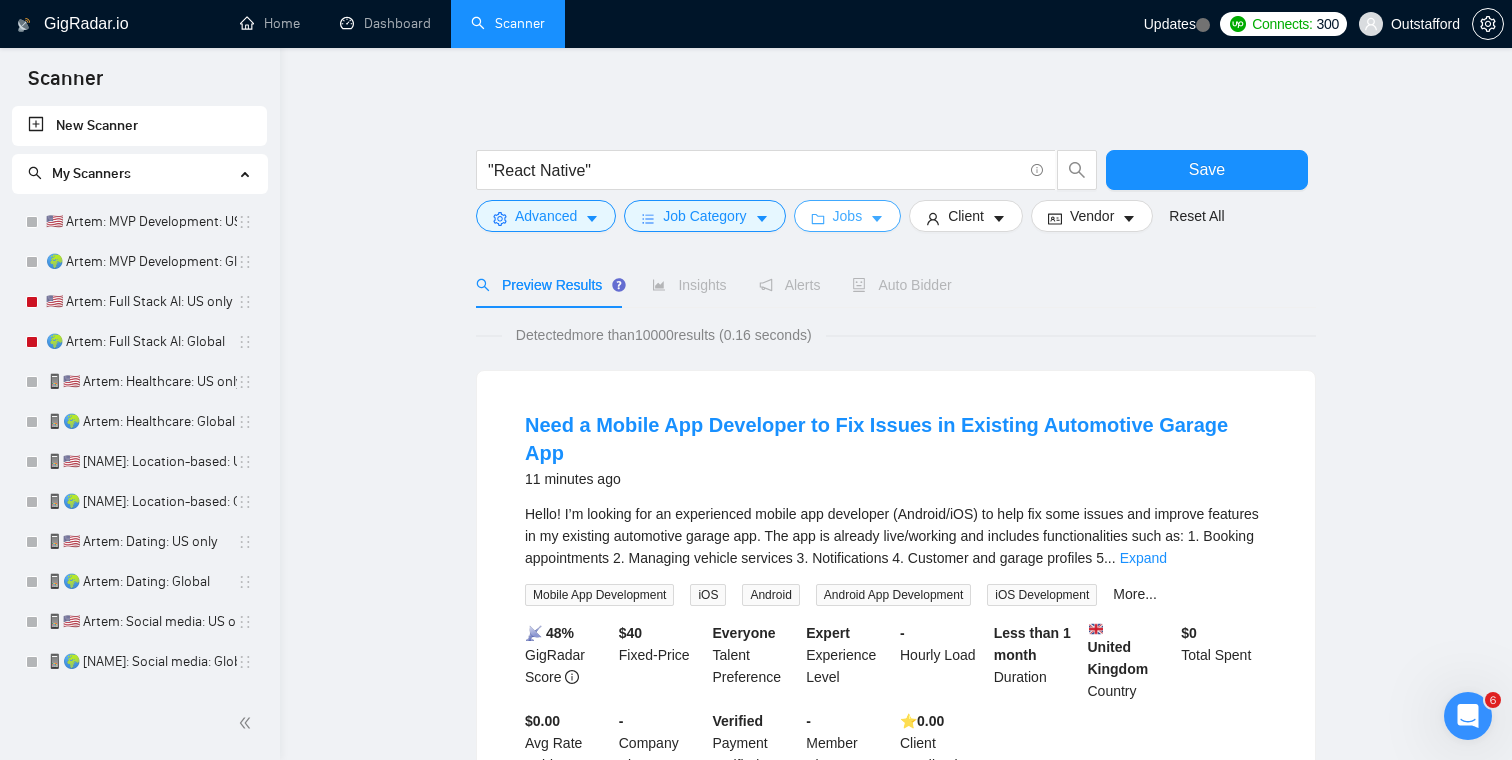 click on "Jobs" at bounding box center (848, 216) 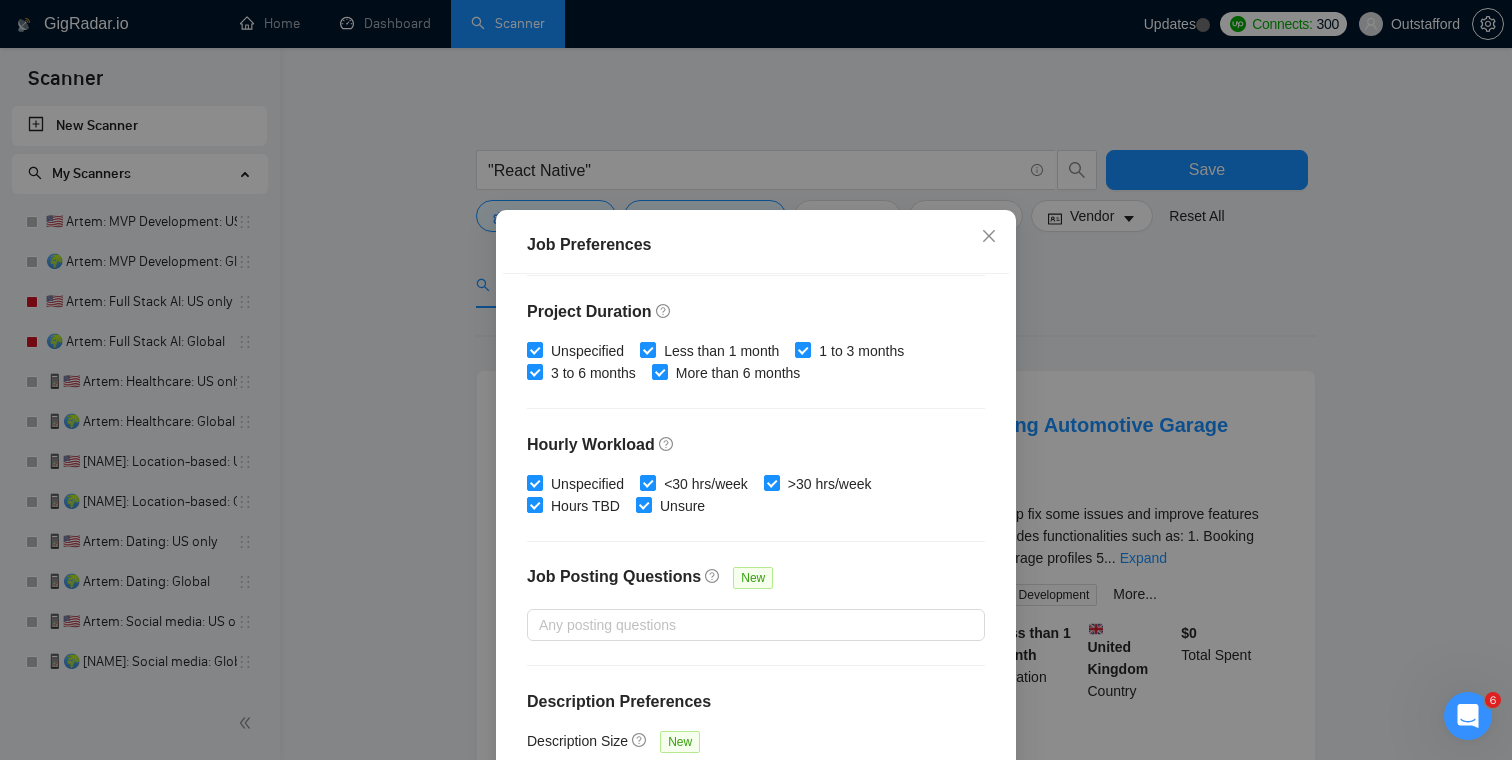scroll, scrollTop: 595, scrollLeft: 0, axis: vertical 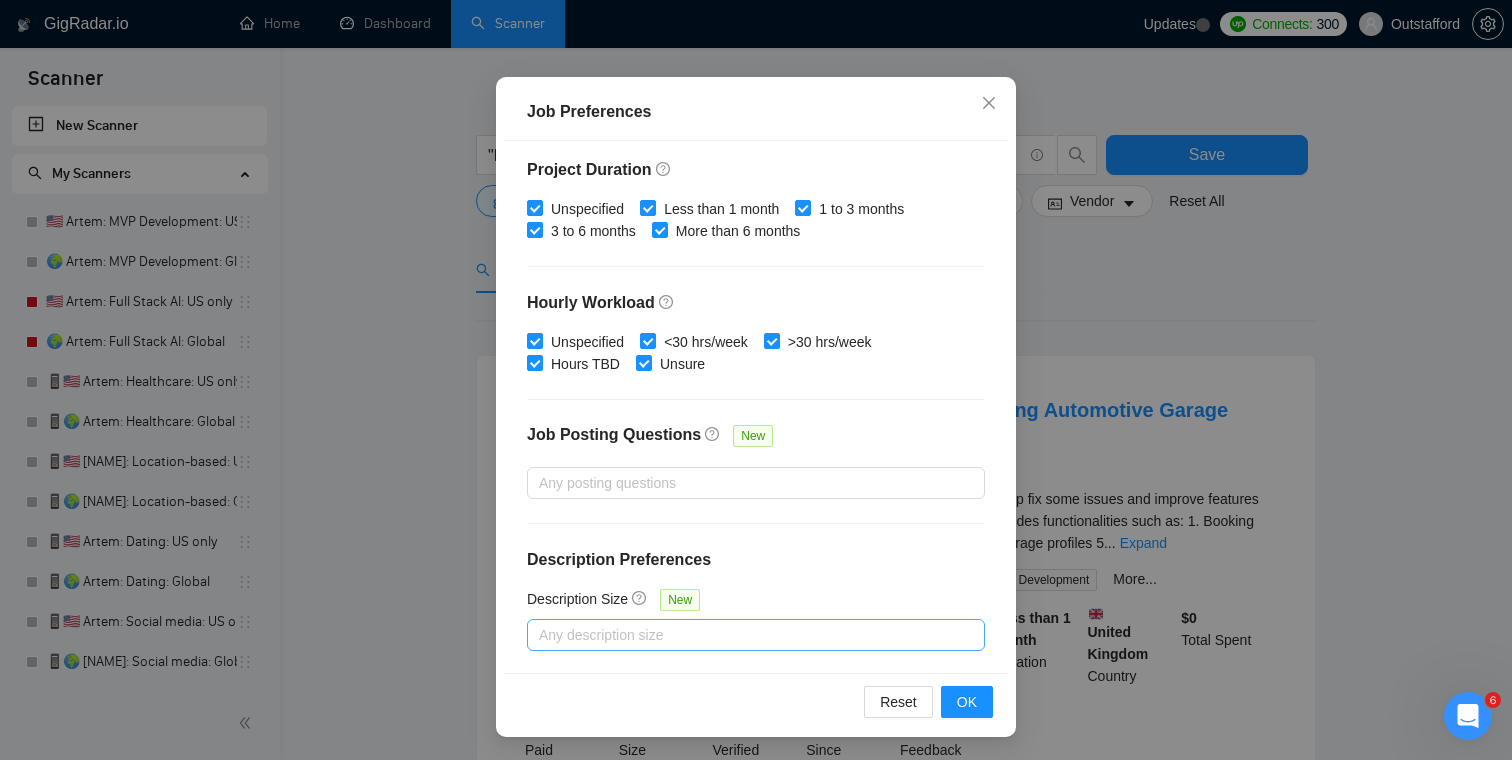 click at bounding box center (746, 635) 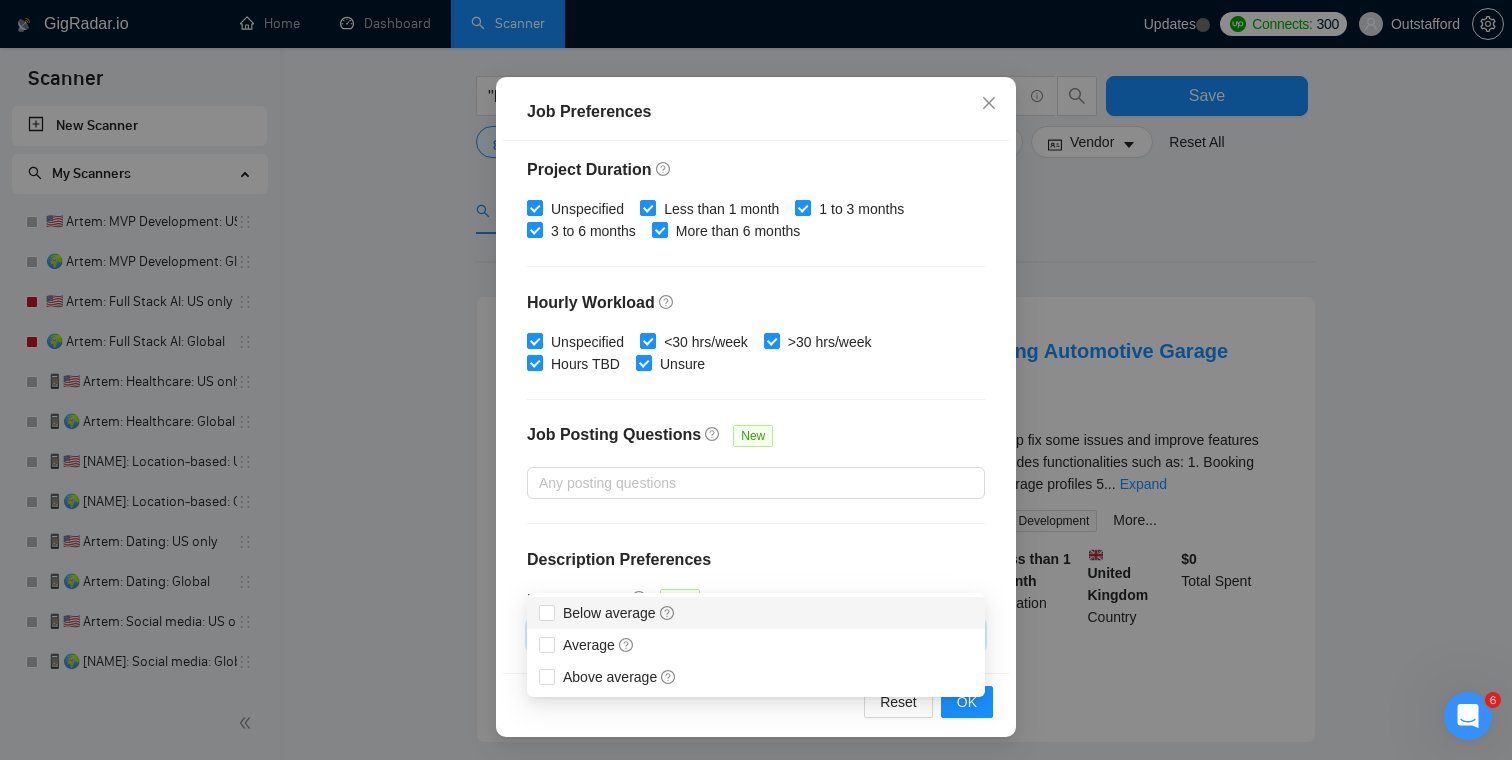 scroll, scrollTop: 80, scrollLeft: 0, axis: vertical 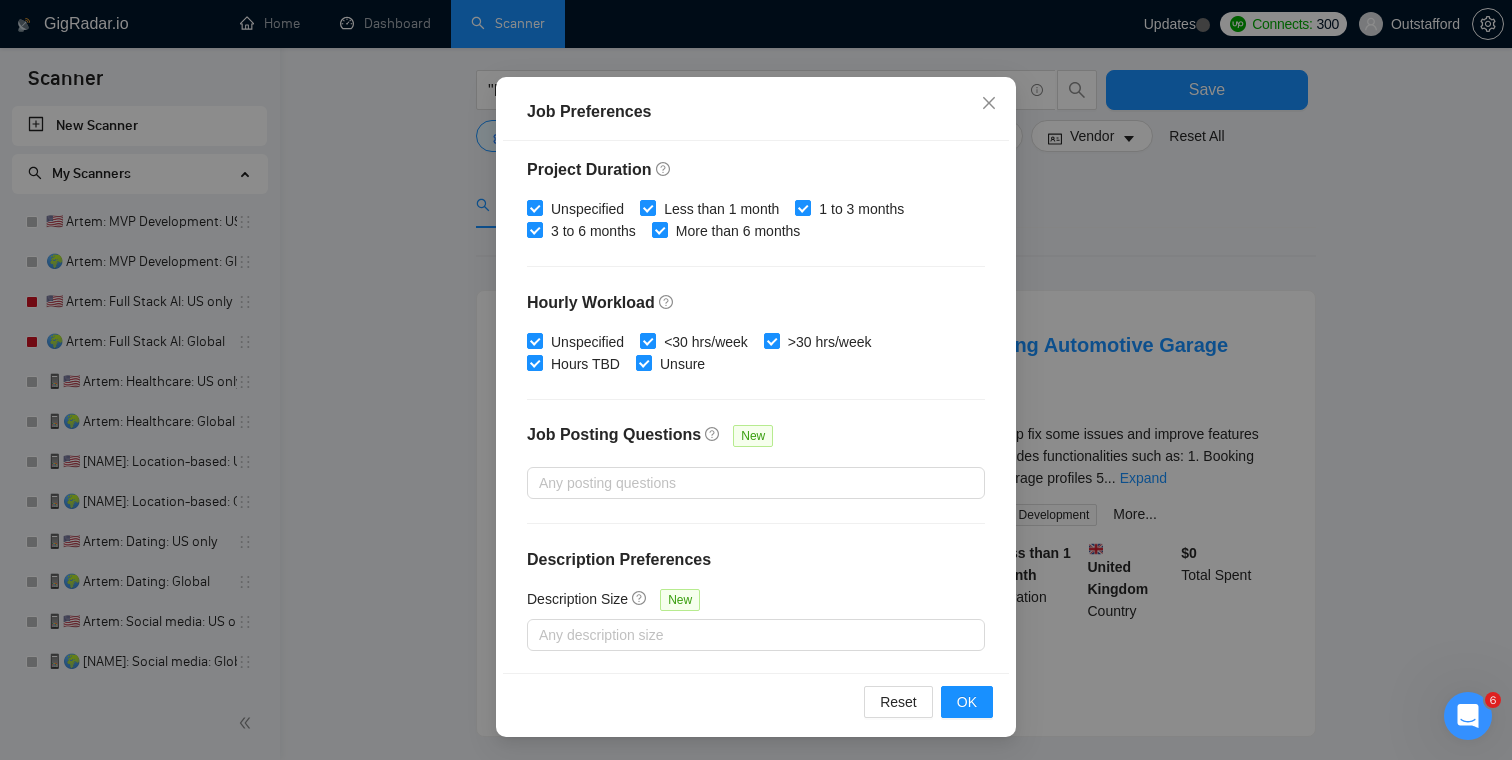 click at bounding box center [756, 266] 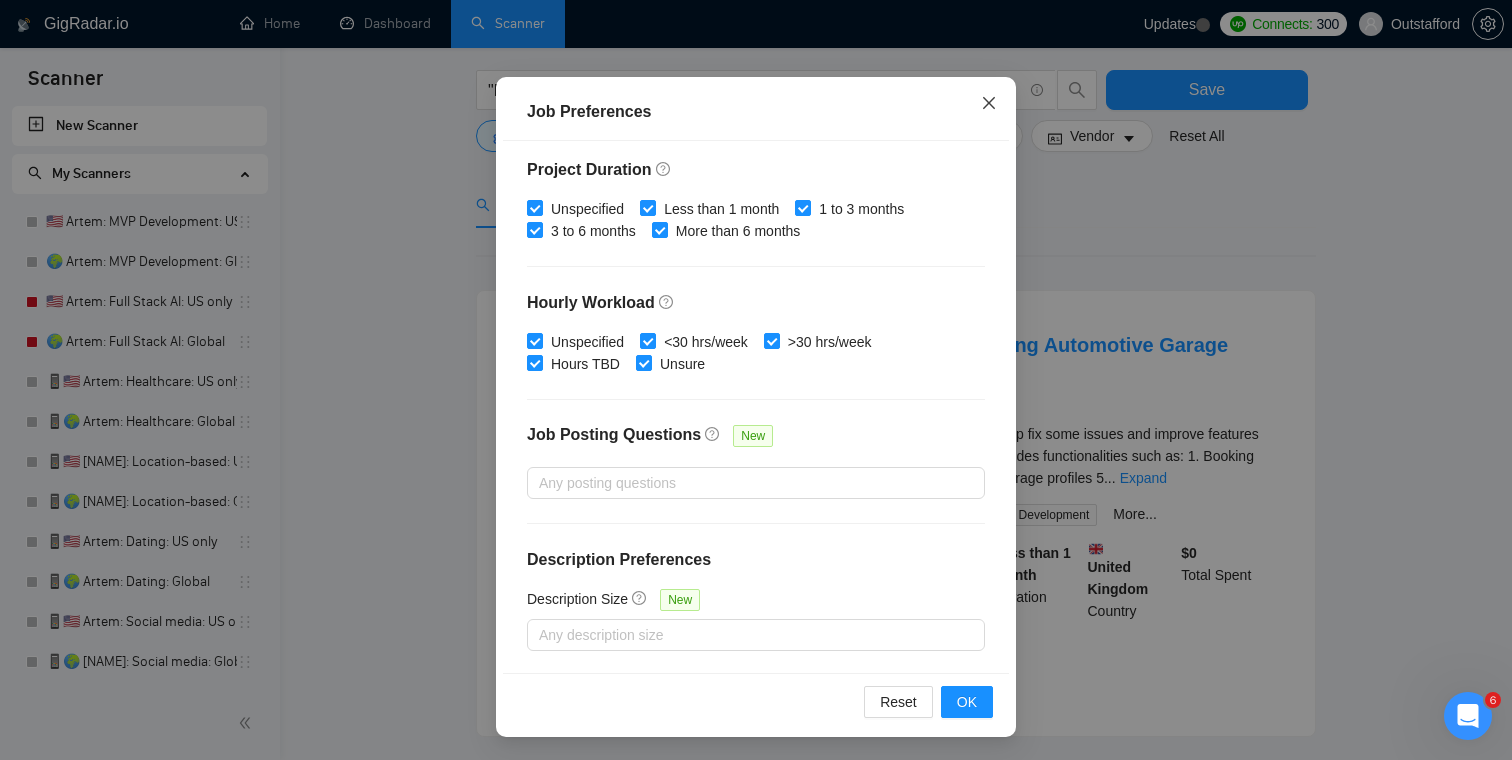 click 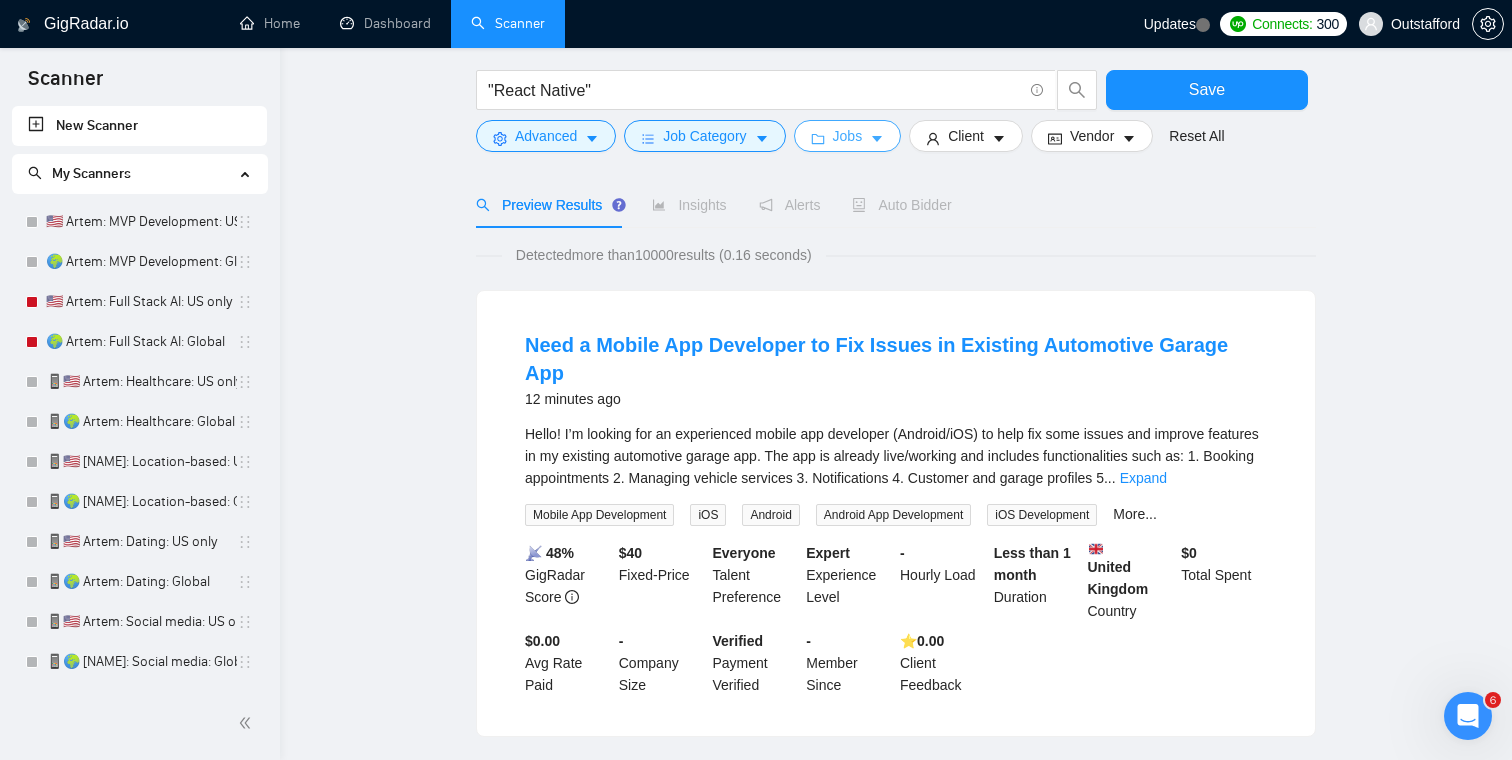 click on "Jobs" at bounding box center [848, 136] 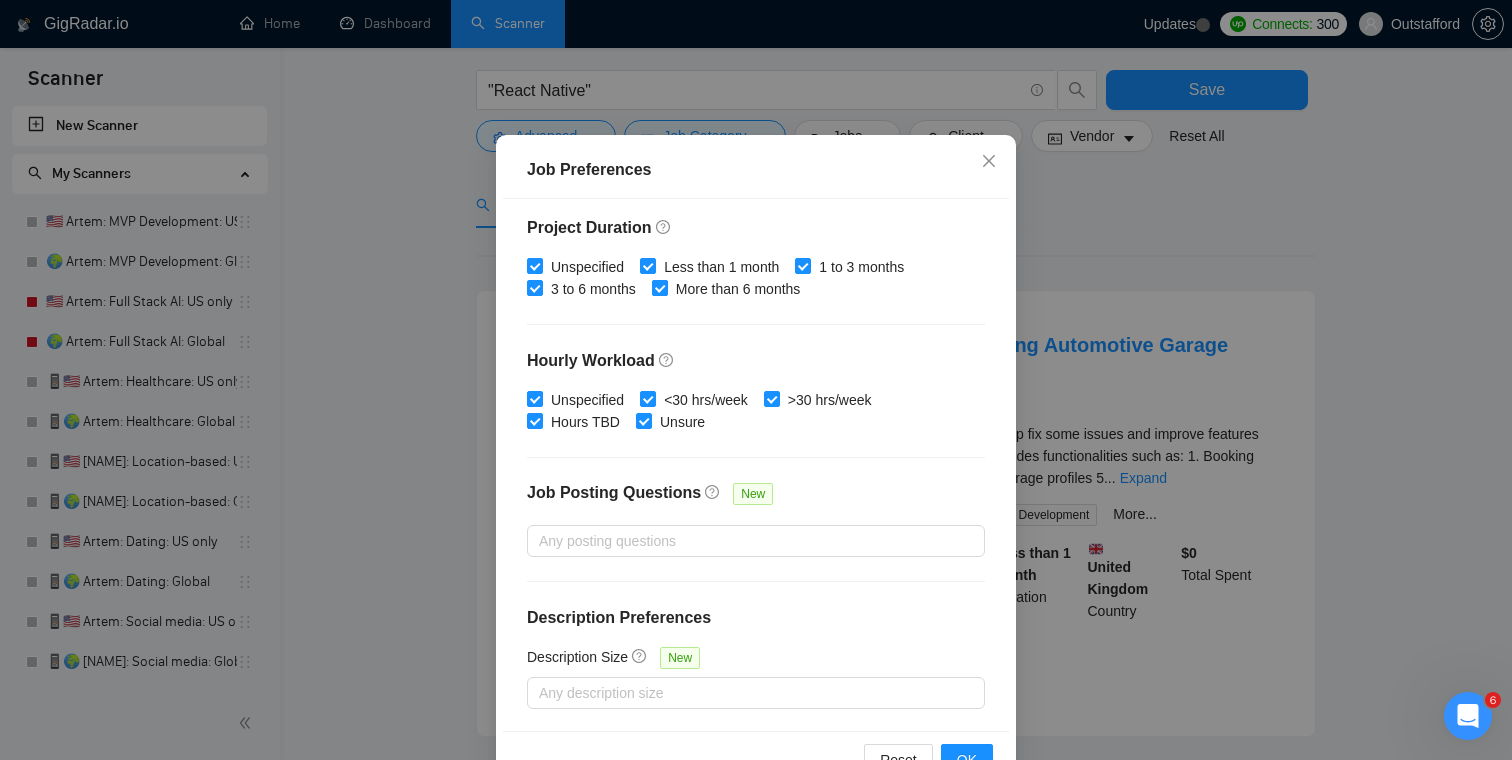 scroll, scrollTop: 133, scrollLeft: 0, axis: vertical 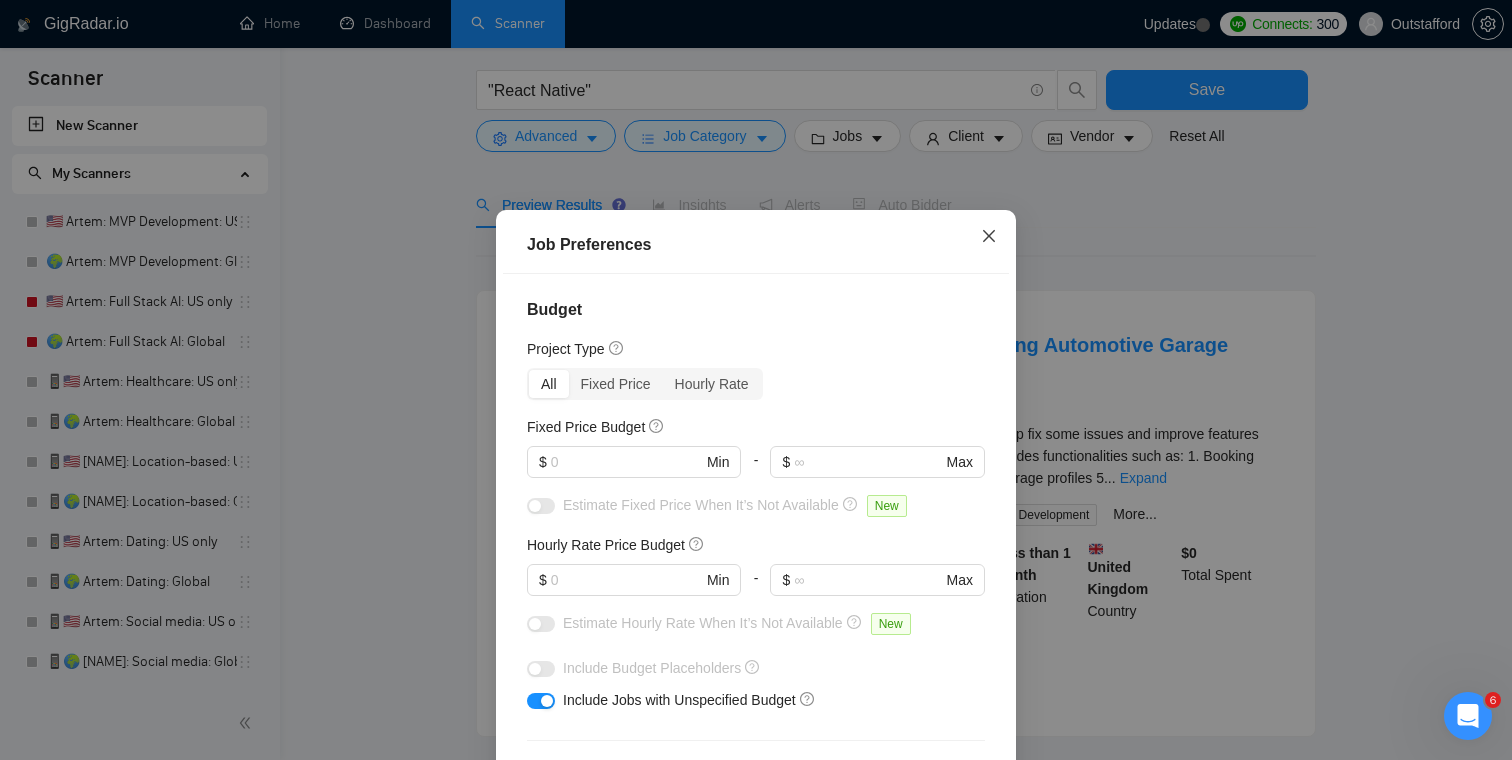 click 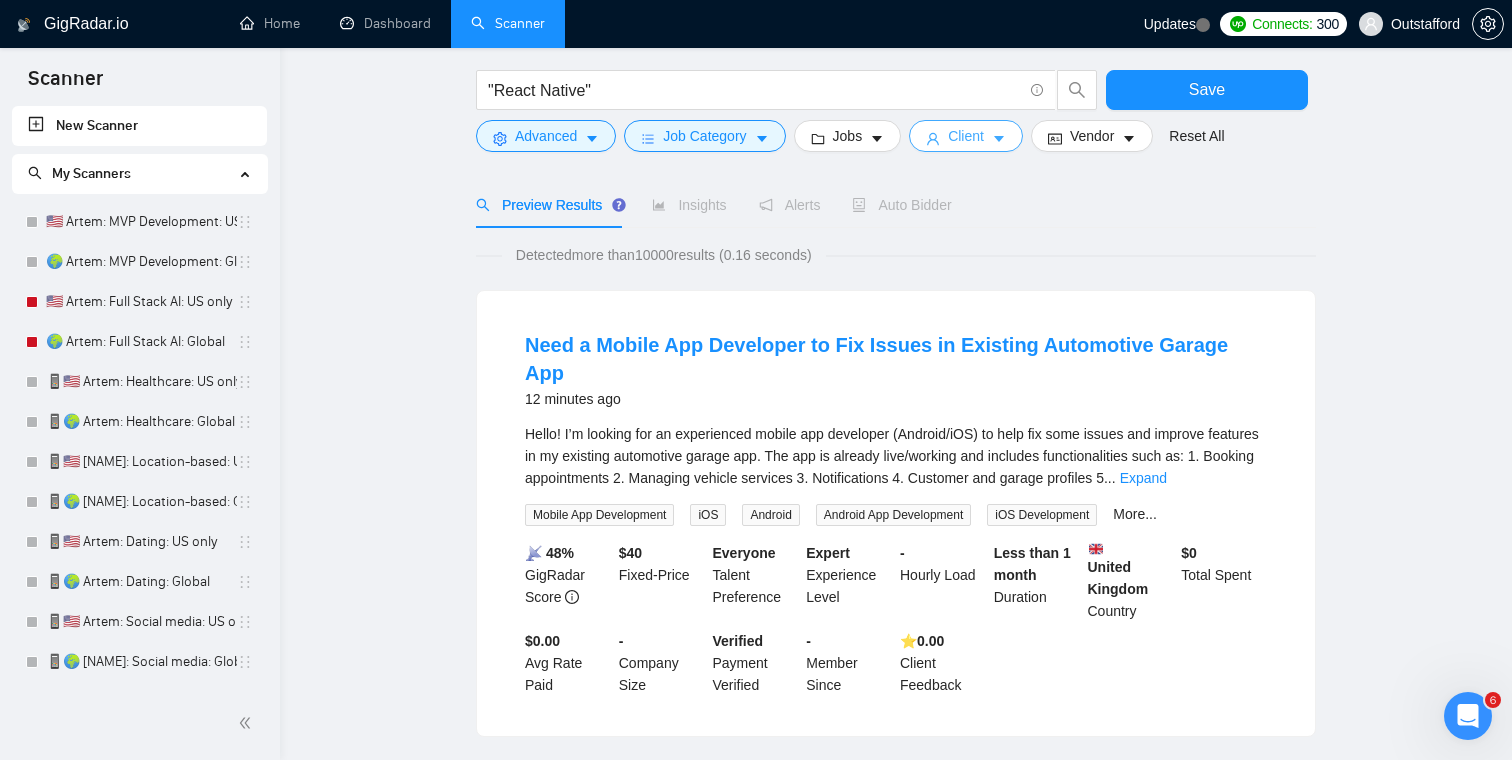 click on "Client" at bounding box center [966, 136] 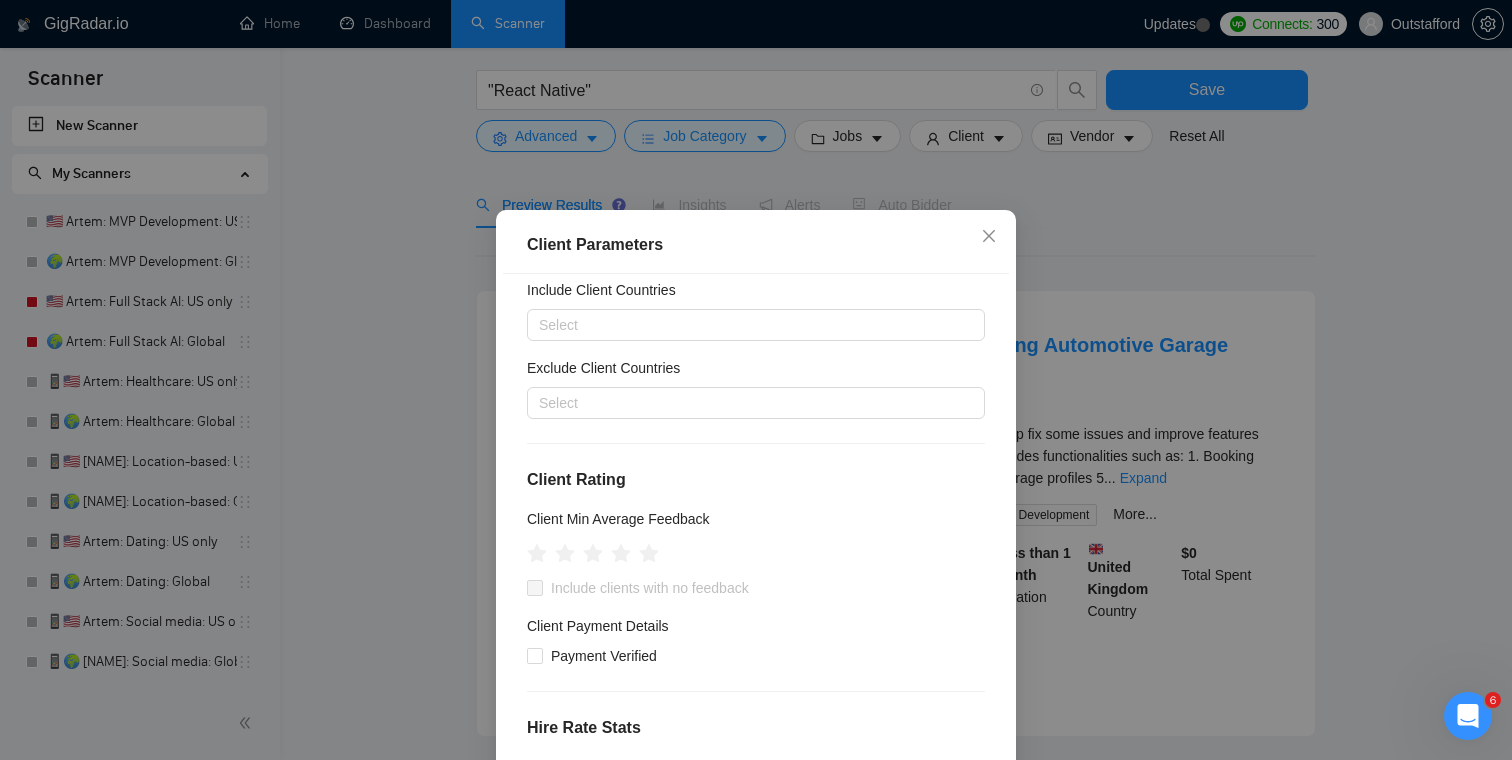 scroll, scrollTop: 77, scrollLeft: 0, axis: vertical 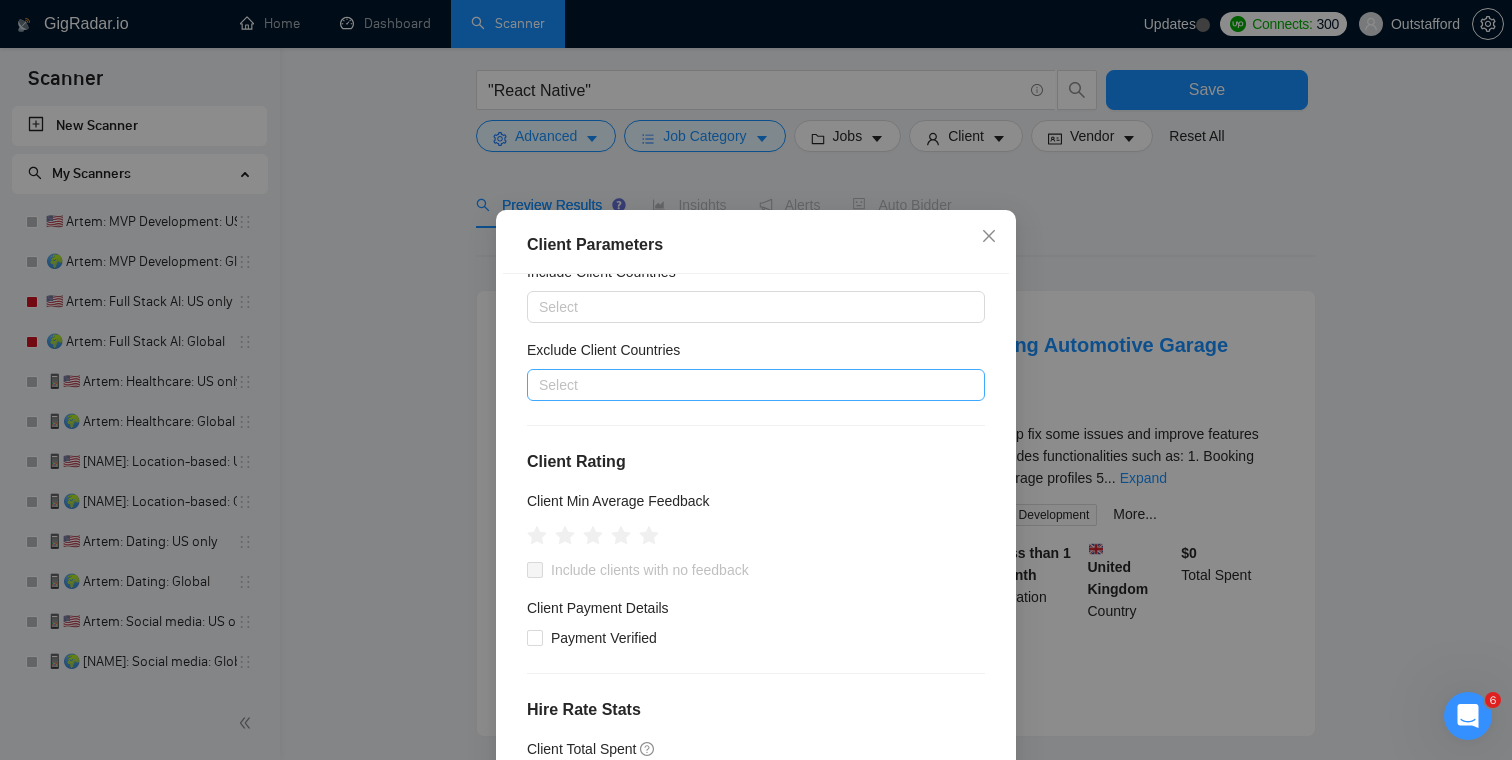 click at bounding box center [746, 385] 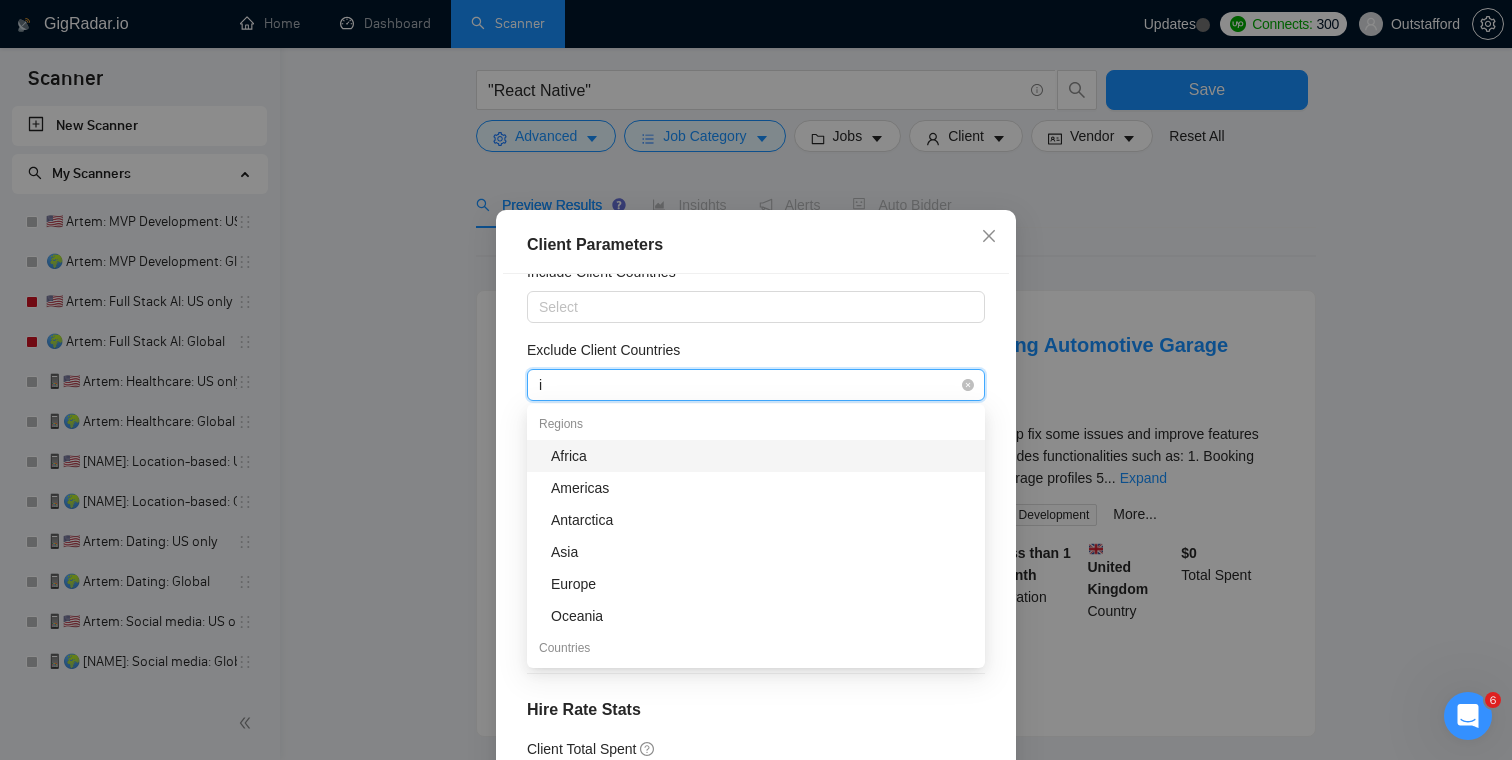 type on "in" 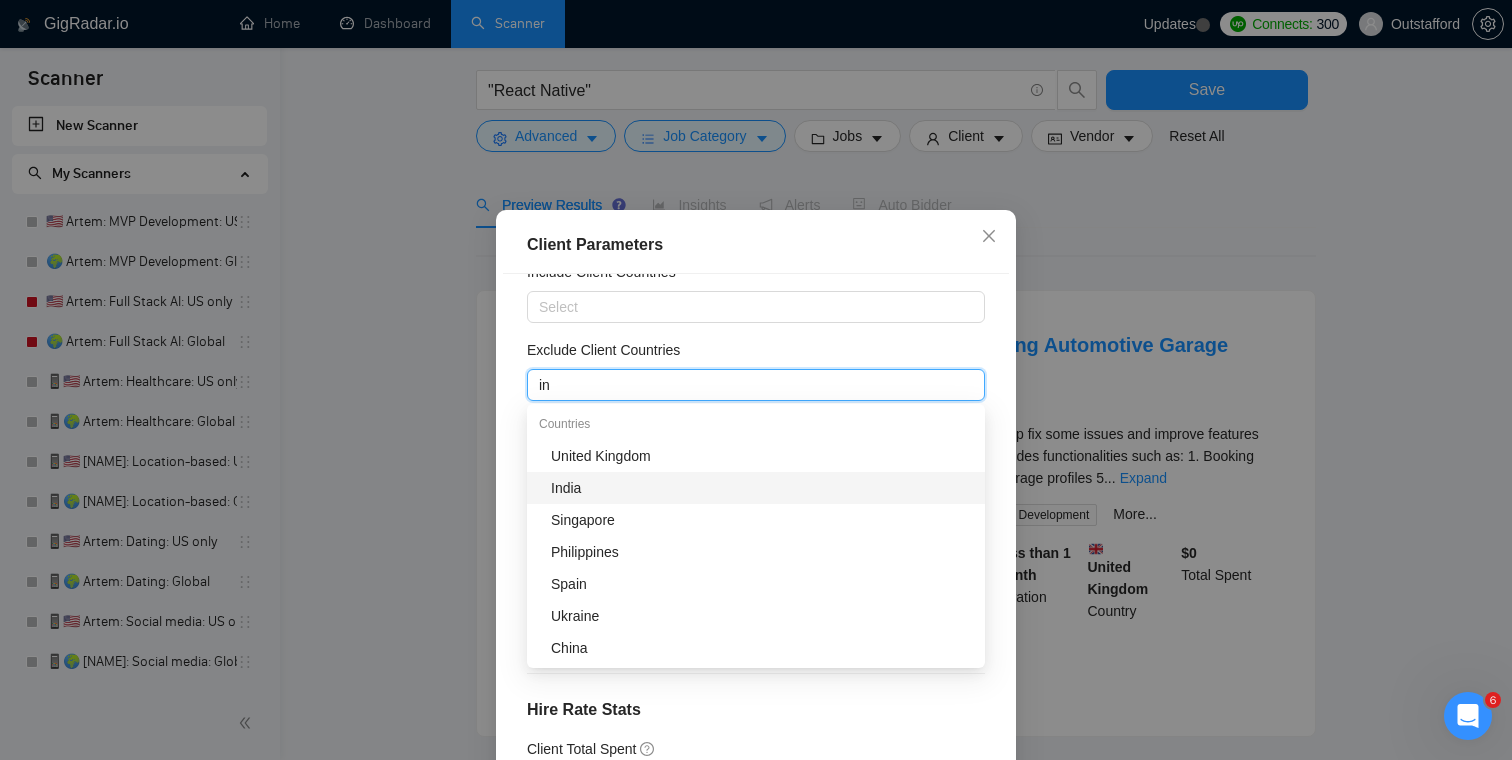 click on "India" at bounding box center [762, 488] 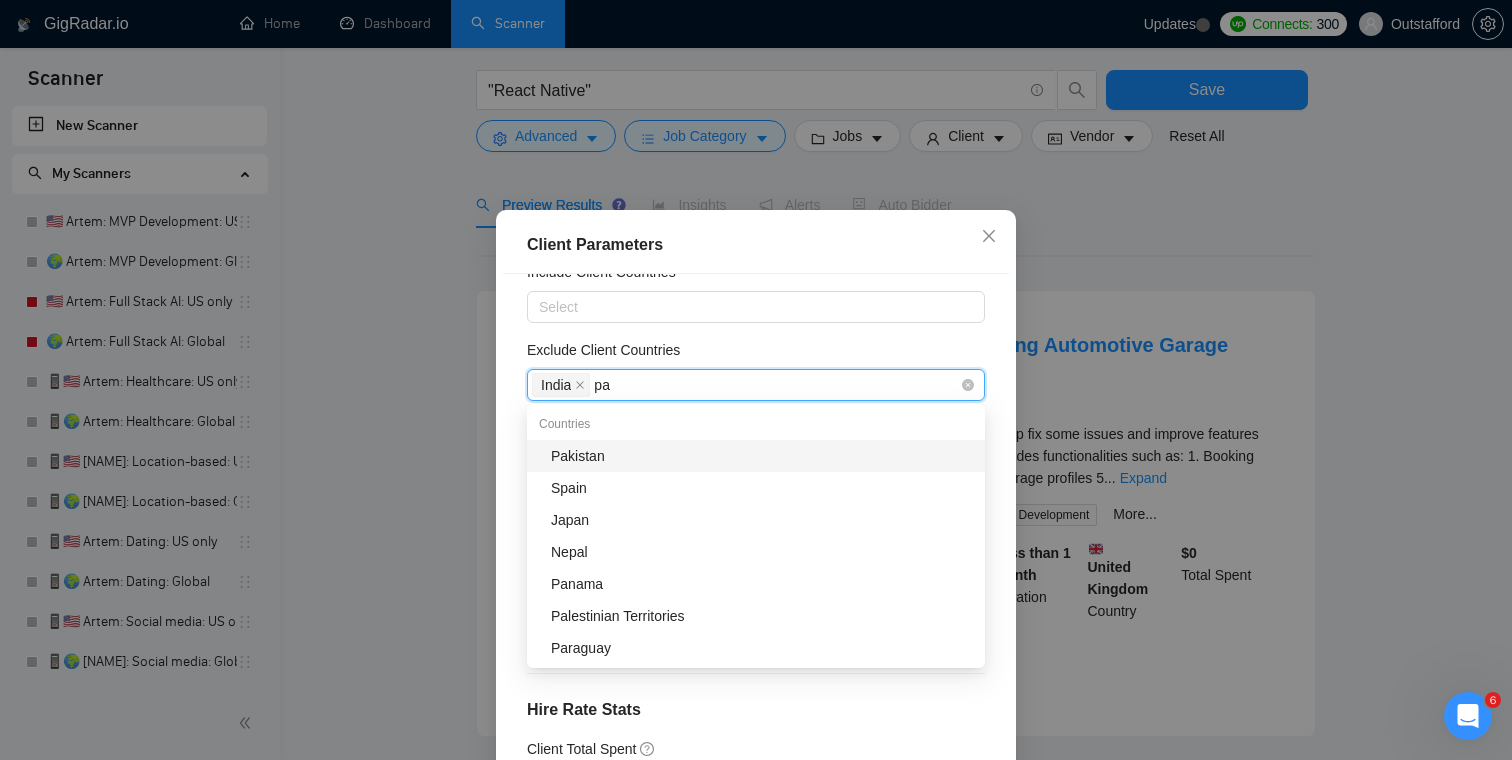type on "pak" 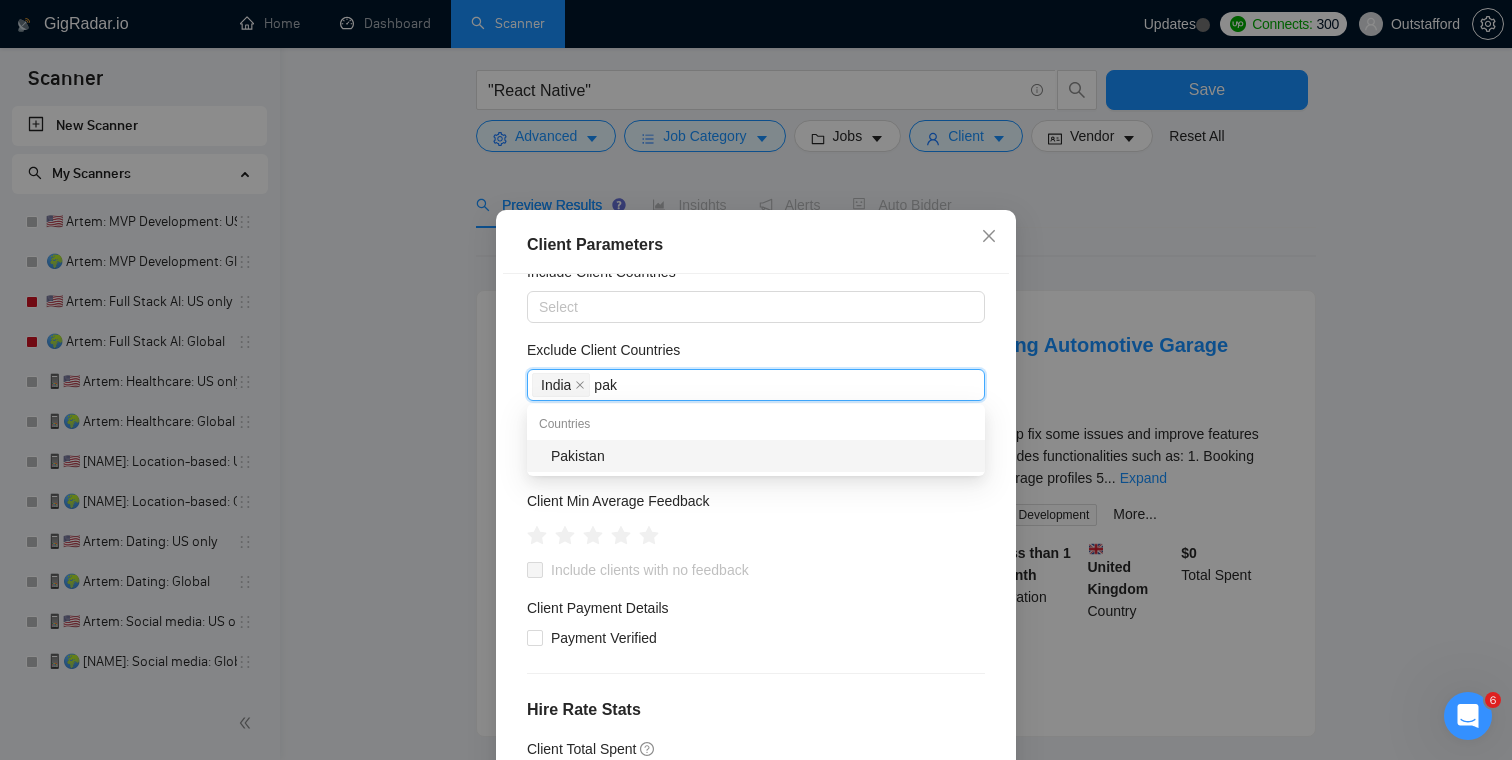click on "Pakistan" at bounding box center [762, 456] 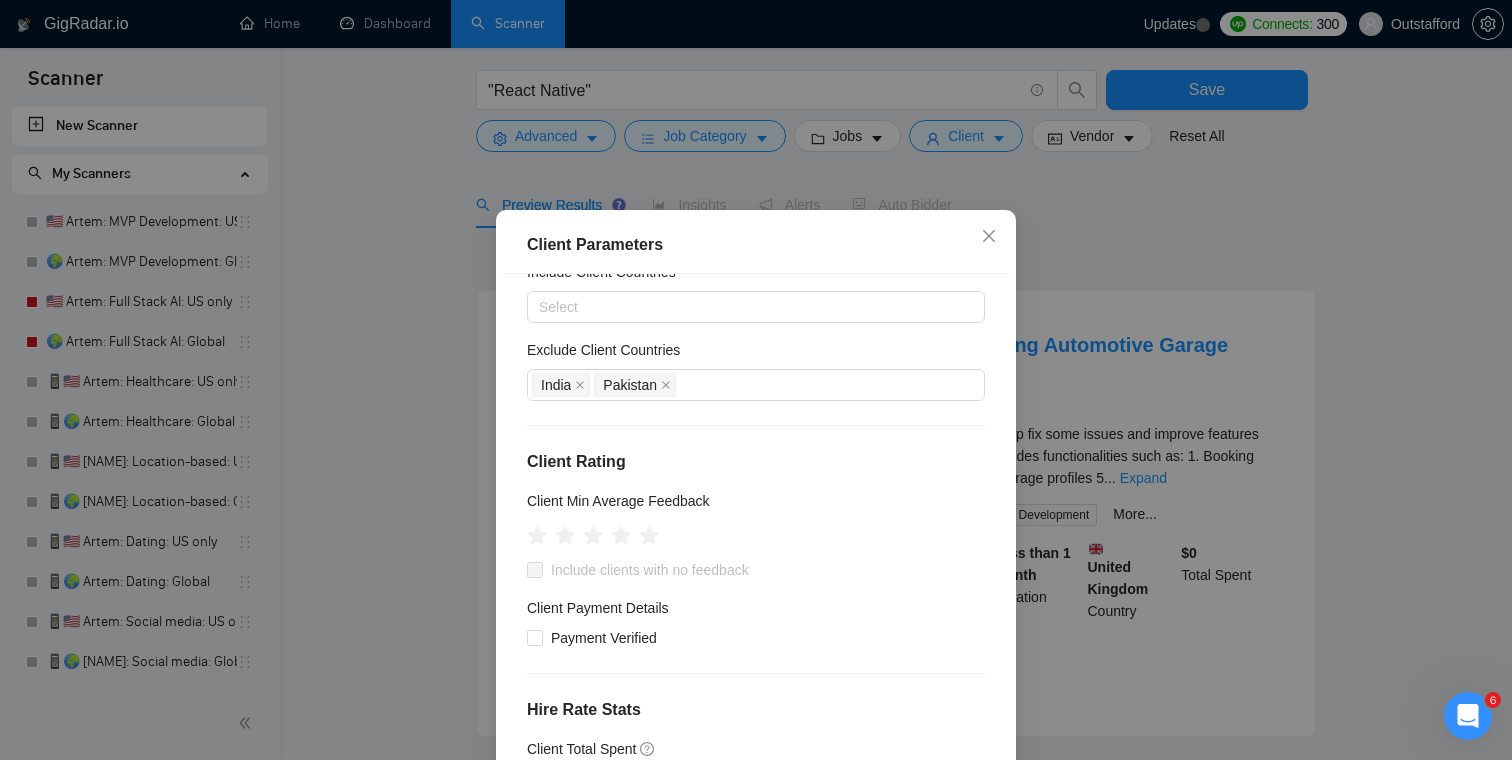 click on "Client Location Include Client Countries   Select Exclude Client Countries India Pakistan   Client Rating Client Min Average Feedback Include clients with no feedback Client Payment Details Payment Verified Hire Rate Stats   Client Total Spent $ Min - $ Max Client Hire Rate New   Any hire rate   Avg Hourly Rate Paid New $ Min - $ Max Include Clients without Sufficient History Client Profile Client Industry New   Any industry Client Company Size   Any company size Enterprise Clients New   Any clients" at bounding box center [756, 540] 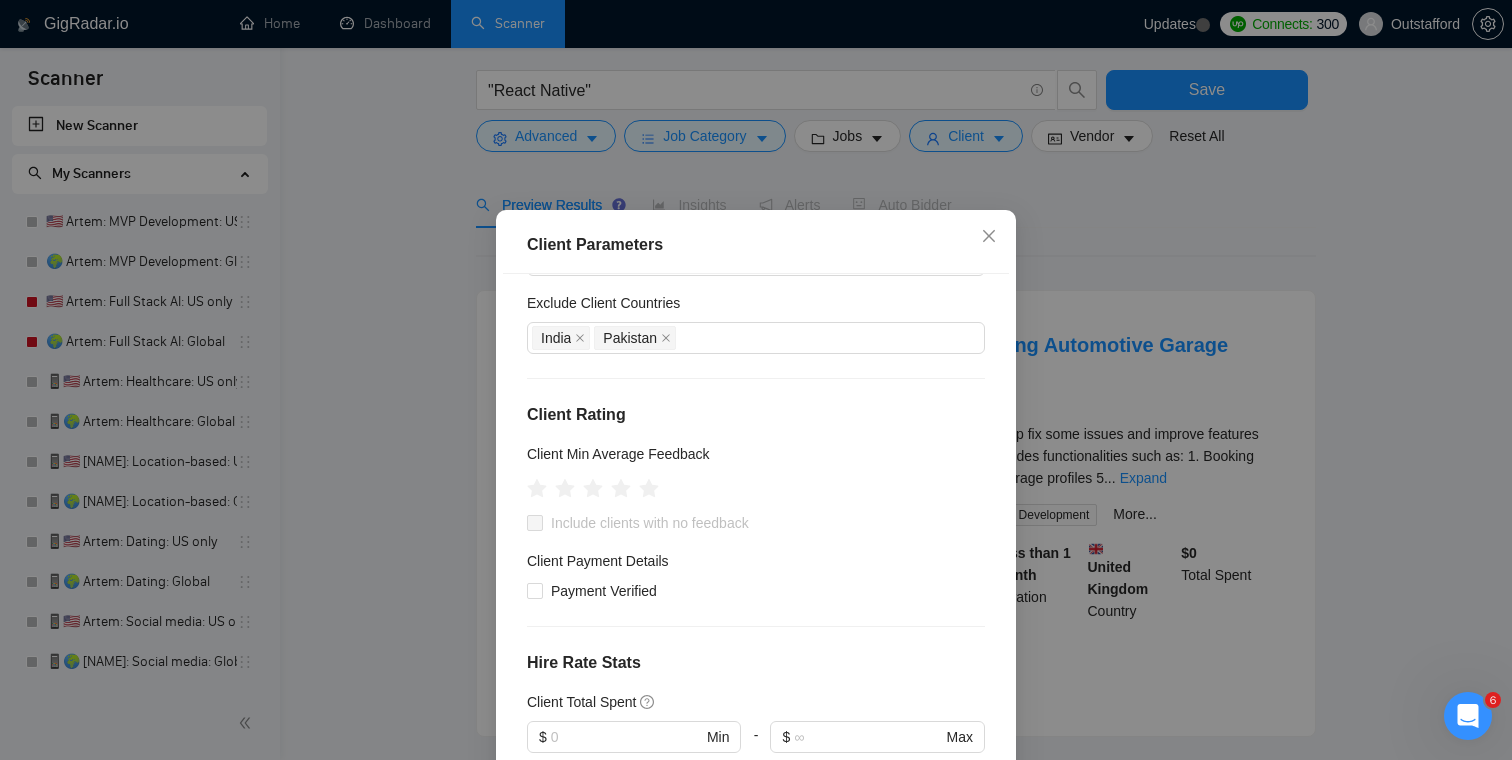 scroll, scrollTop: 128, scrollLeft: 0, axis: vertical 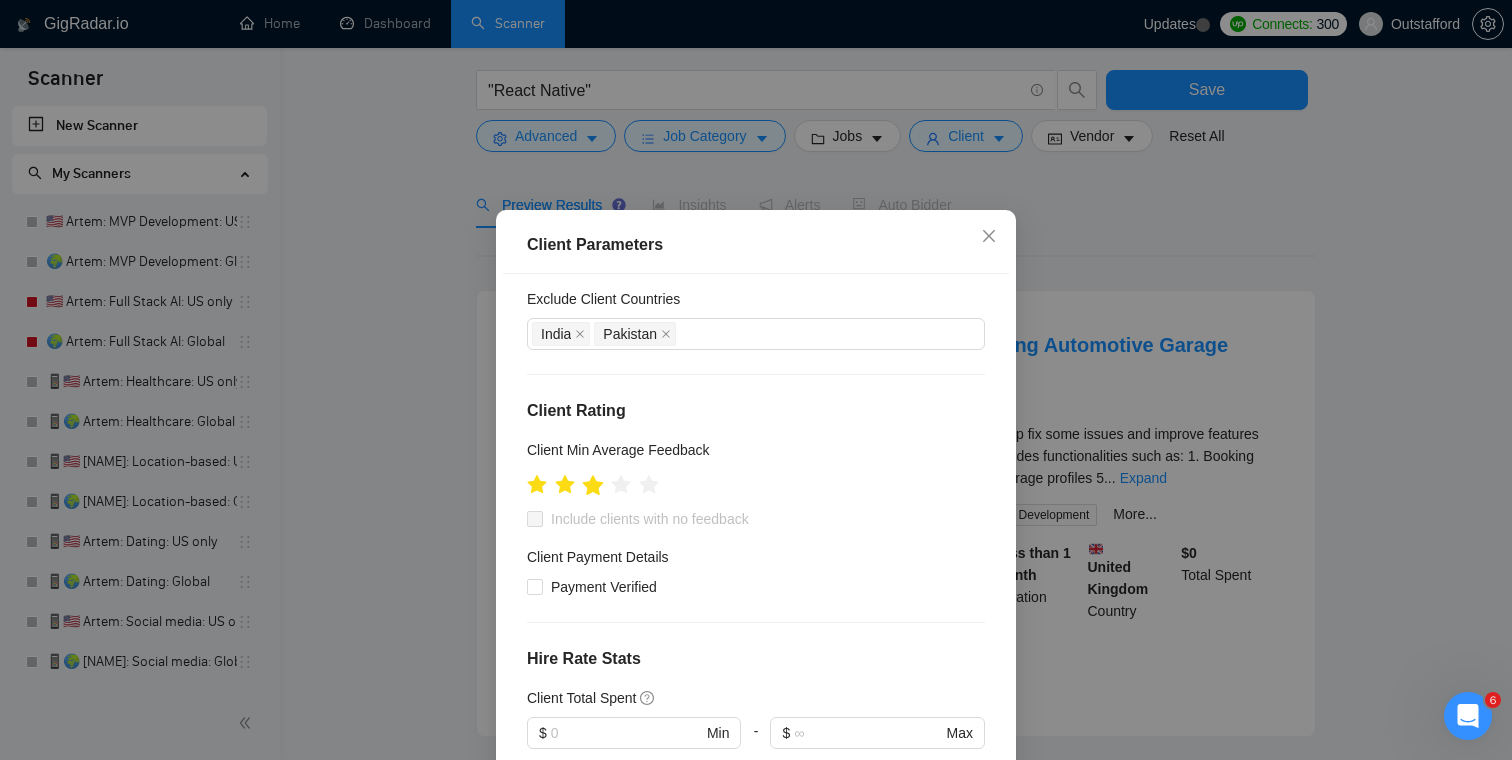 click 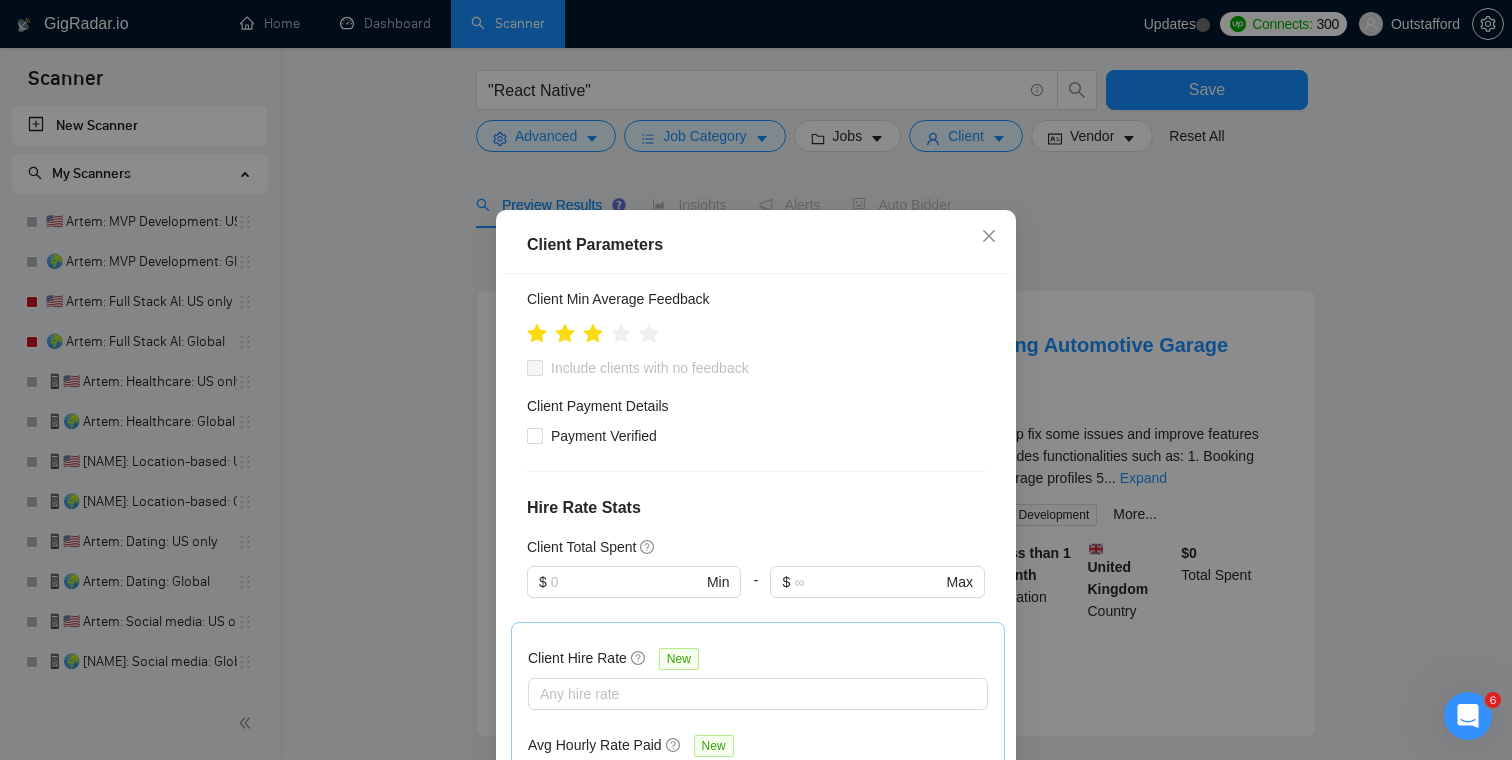 scroll, scrollTop: 281, scrollLeft: 0, axis: vertical 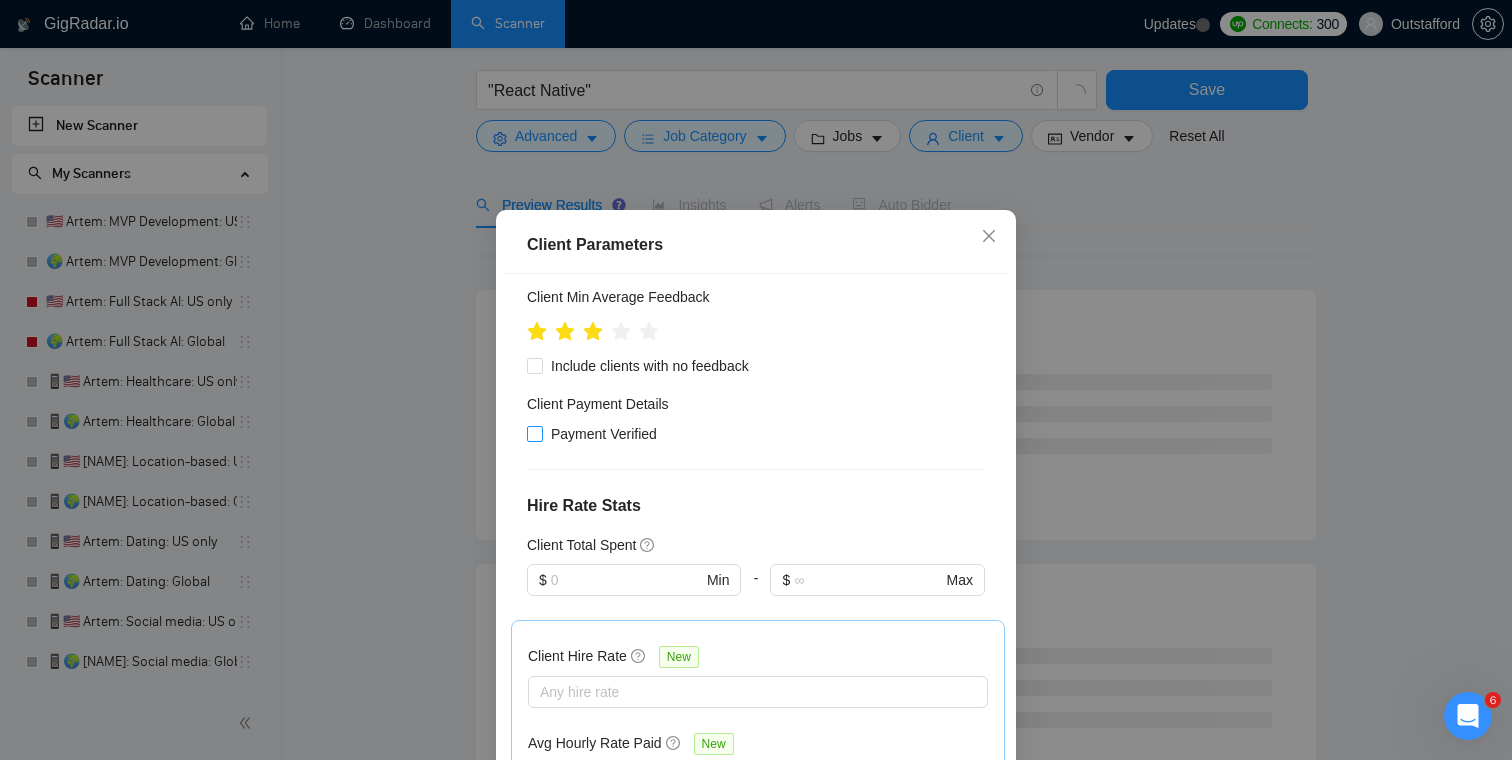 click on "Payment Verified" at bounding box center [604, 434] 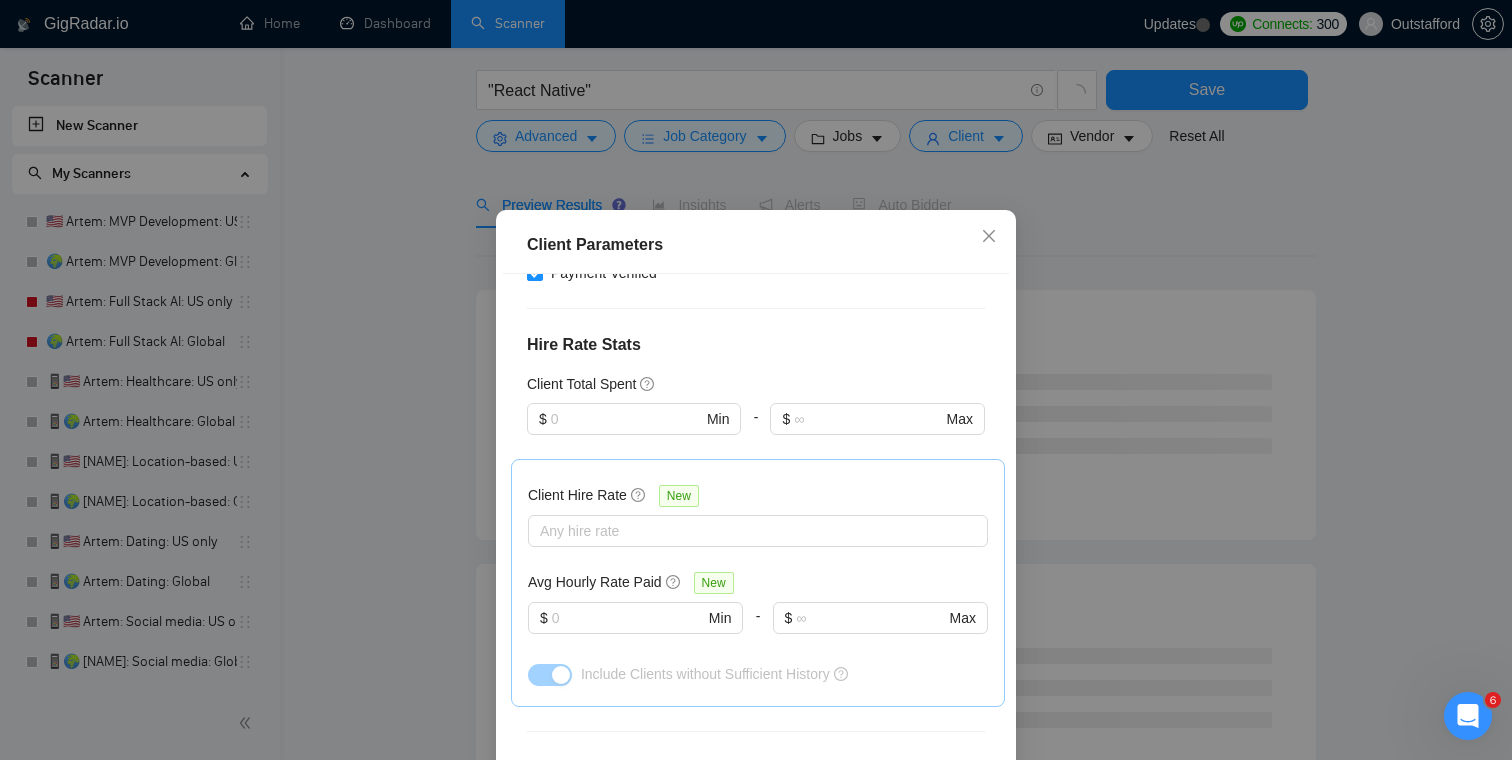 scroll, scrollTop: 457, scrollLeft: 0, axis: vertical 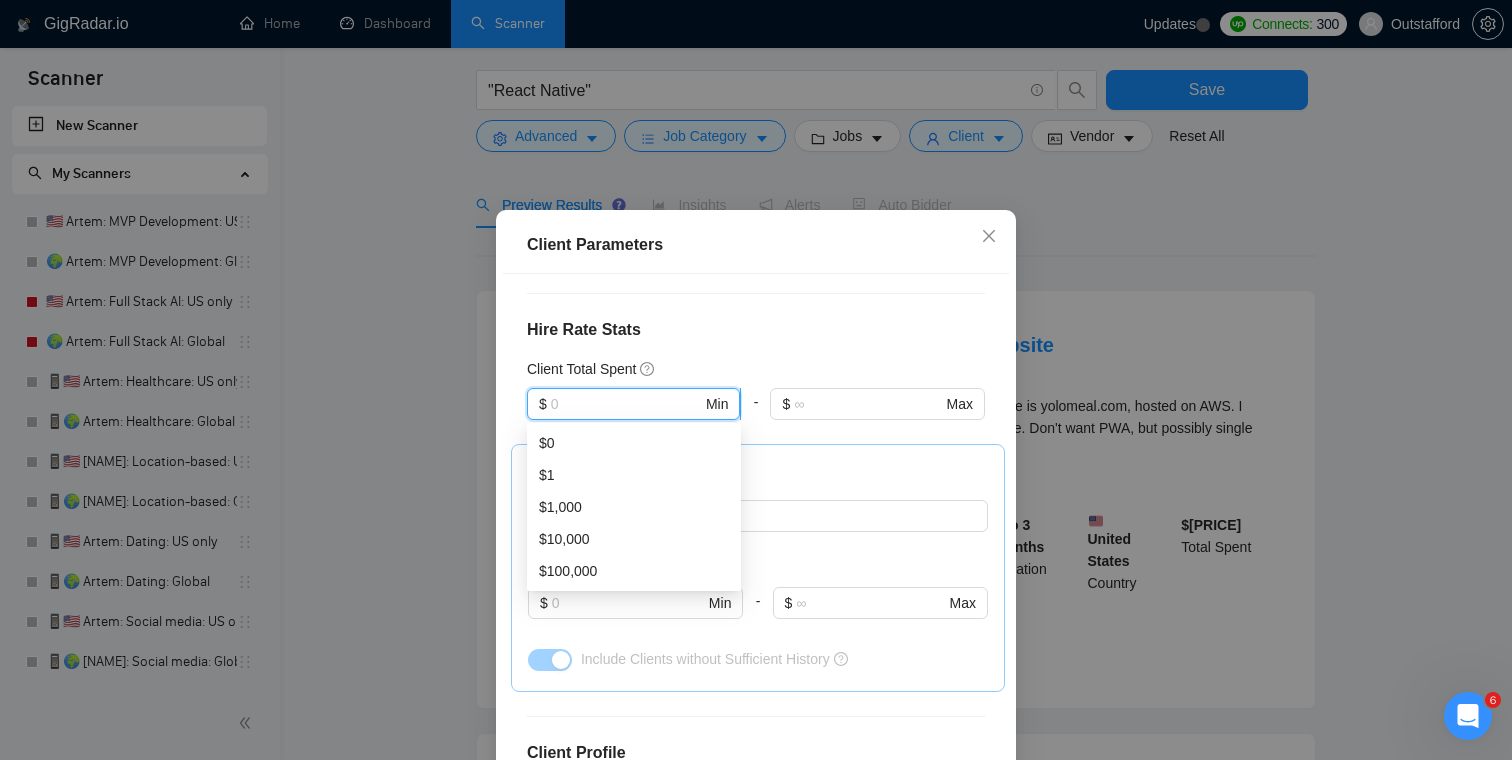 click at bounding box center (626, 404) 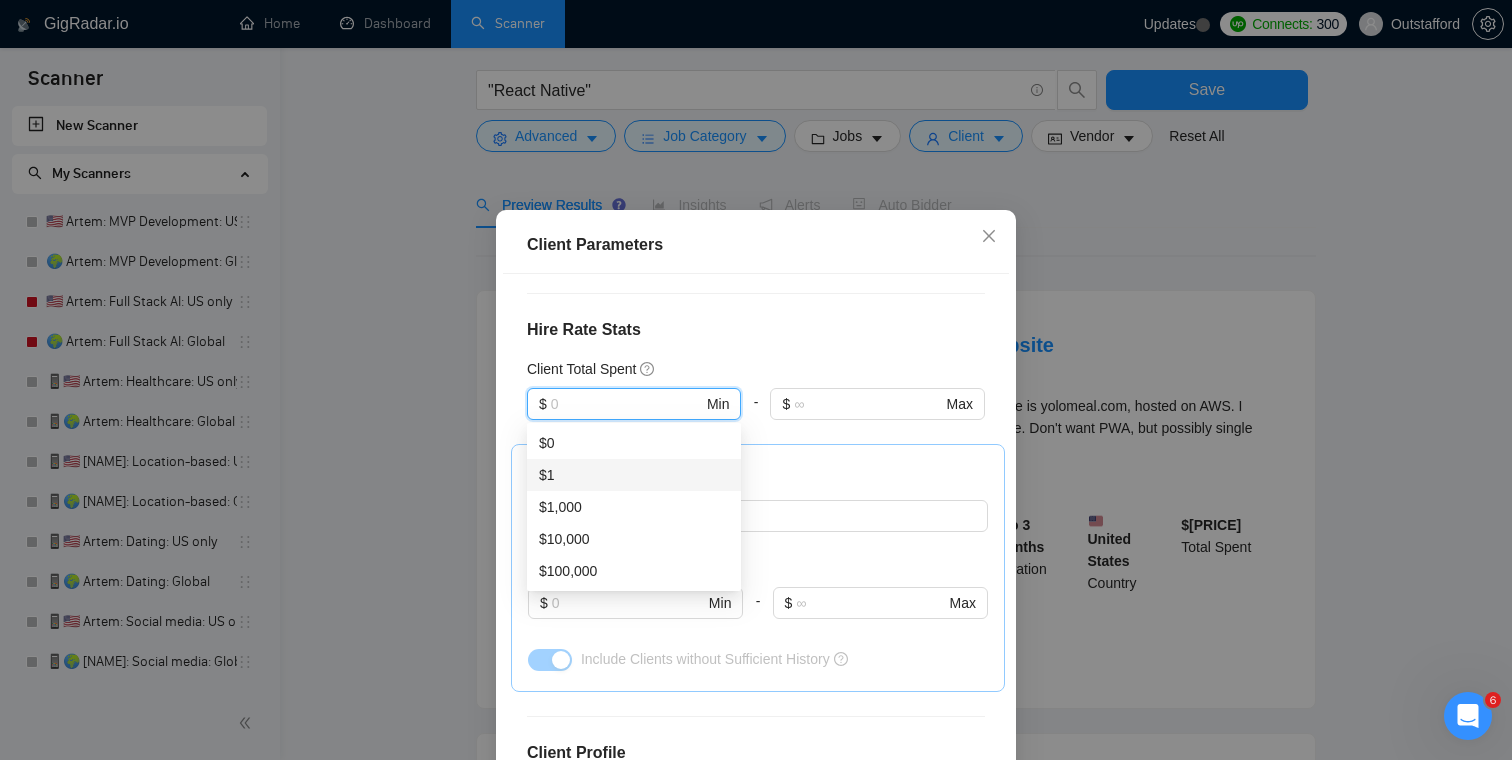 click on "$1" at bounding box center [634, 475] 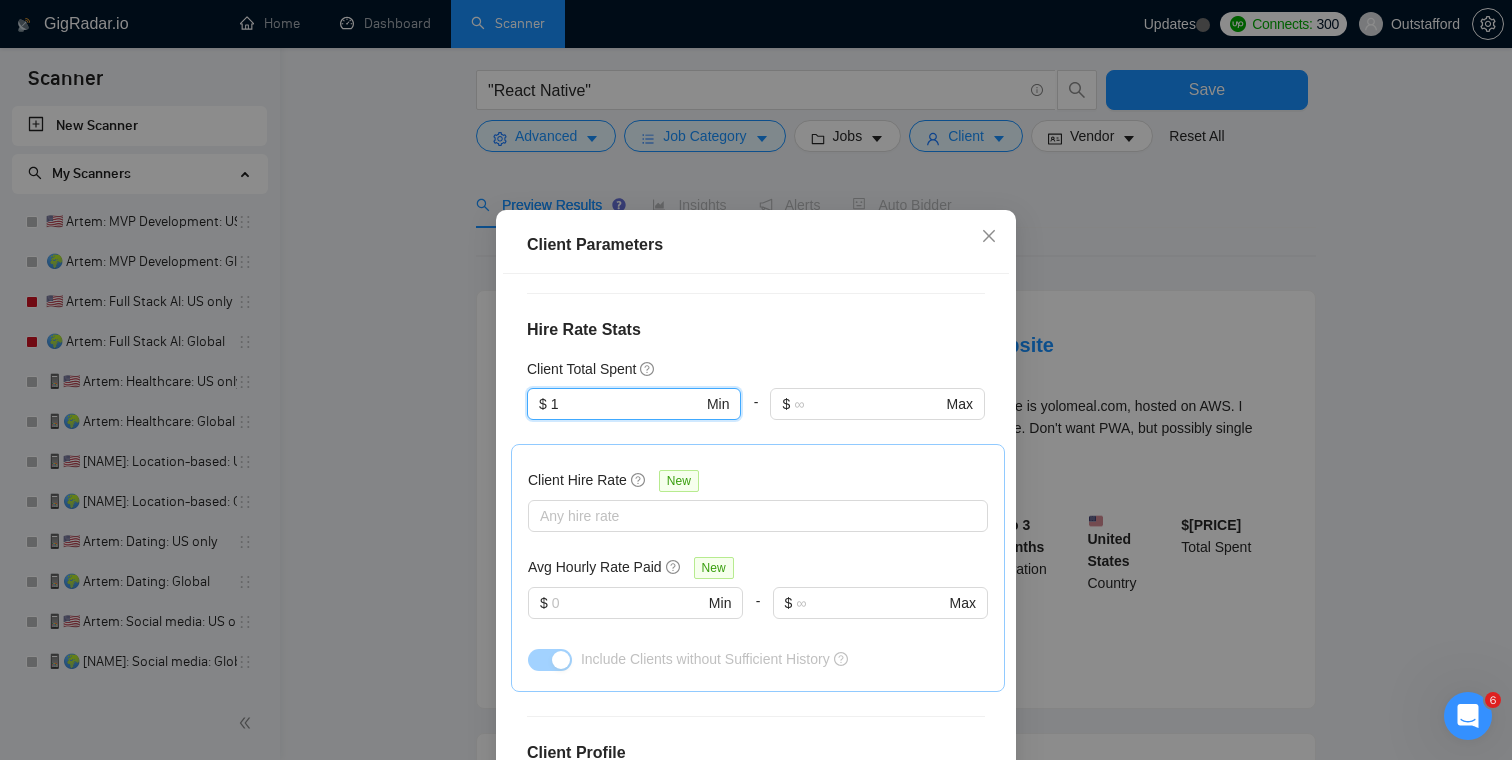 click on "Client Location Include Client Countries   Select Exclude Client Countries India Pakistan   Client Rating Client Min Average Feedback Include clients with no feedback Client Payment Details Payment Verified Hire Rate Stats   Client Total Spent $1 $ 1 Min - $ Max Client Hire Rate New   Any hire rate   Avg Hourly Rate Paid New $ Min - $ Max Include Clients without Sufficient History Client Profile Client Industry New   Any industry Client Company Size   Any company size Enterprise Clients New   Any clients" at bounding box center [756, 540] 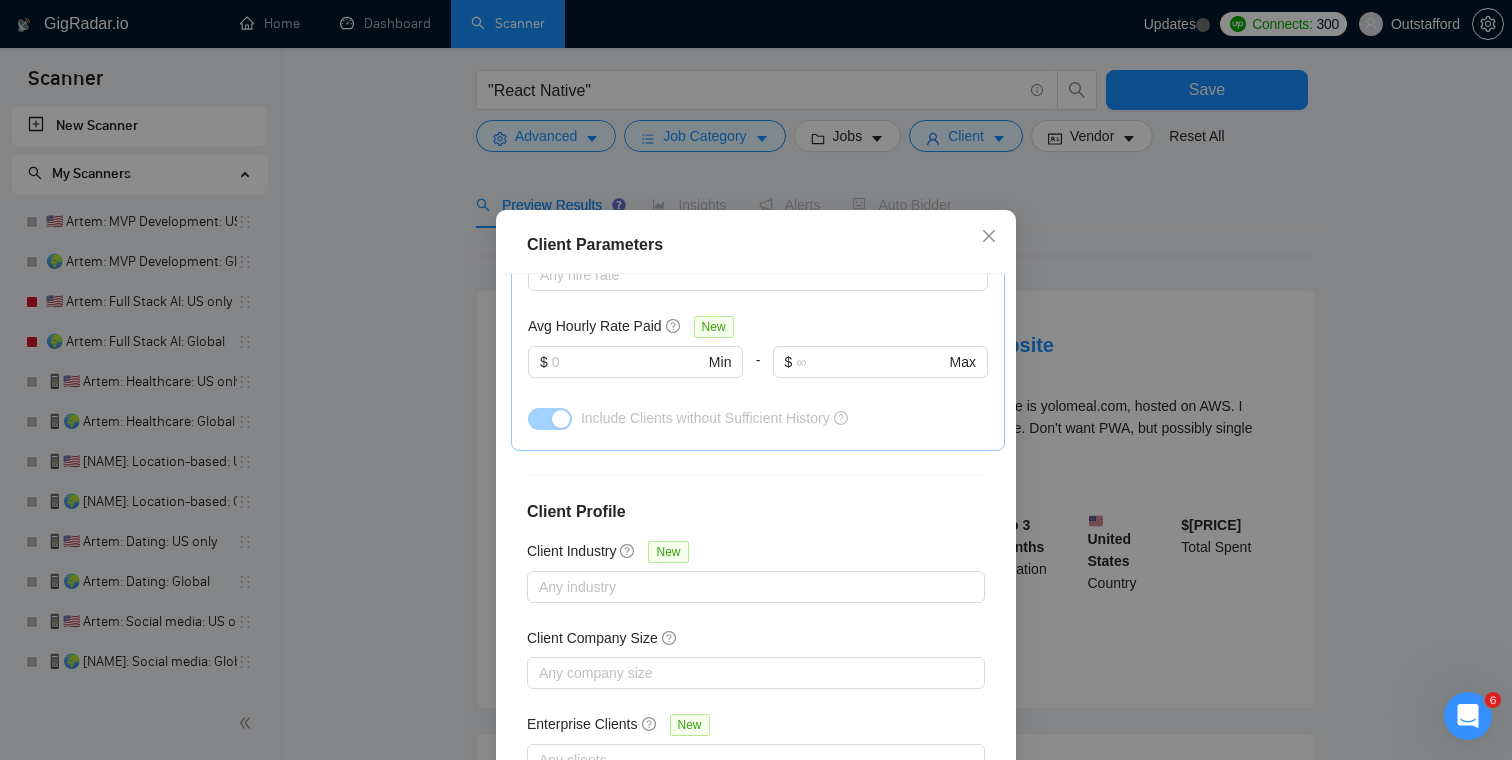 scroll, scrollTop: 714, scrollLeft: 0, axis: vertical 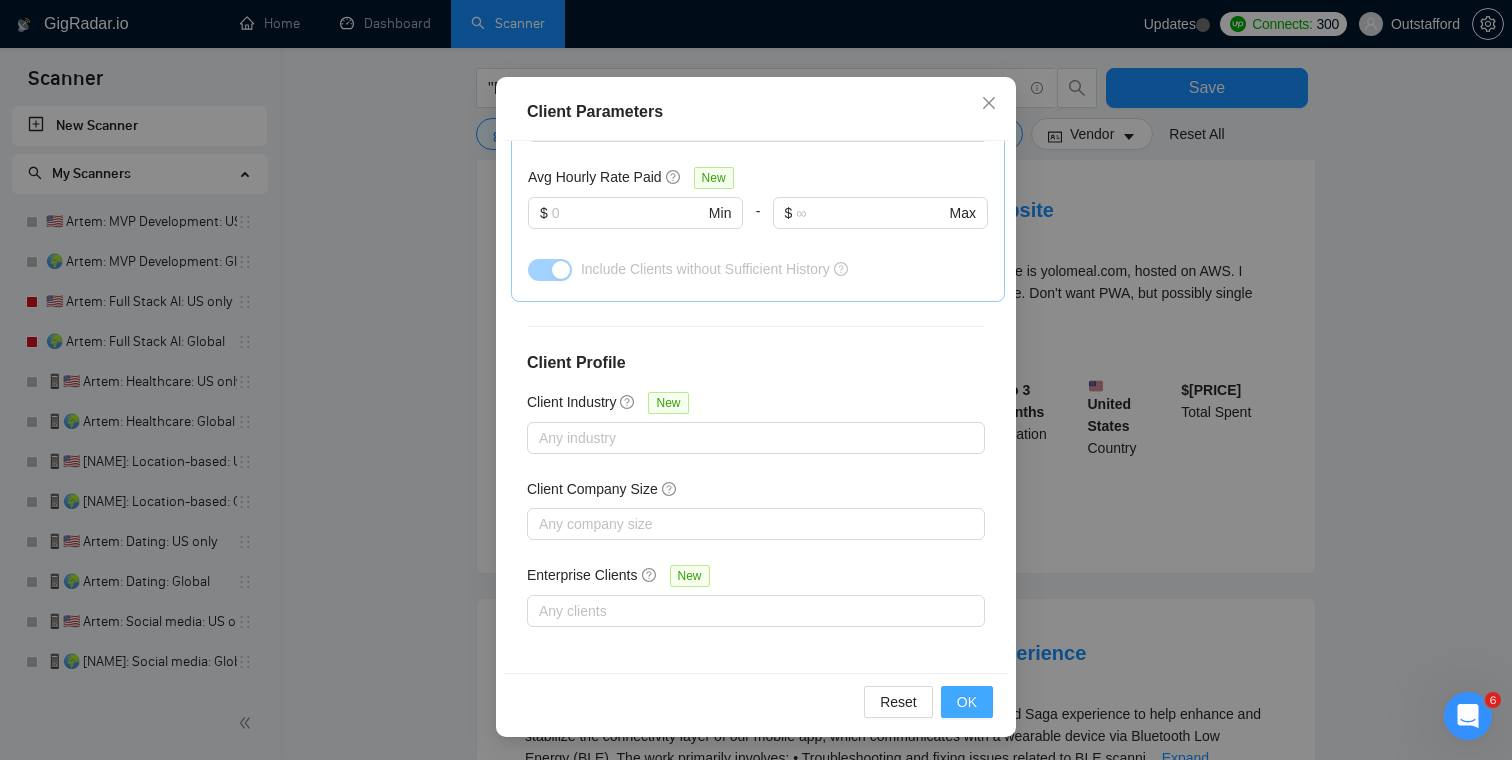 click on "OK" at bounding box center (967, 702) 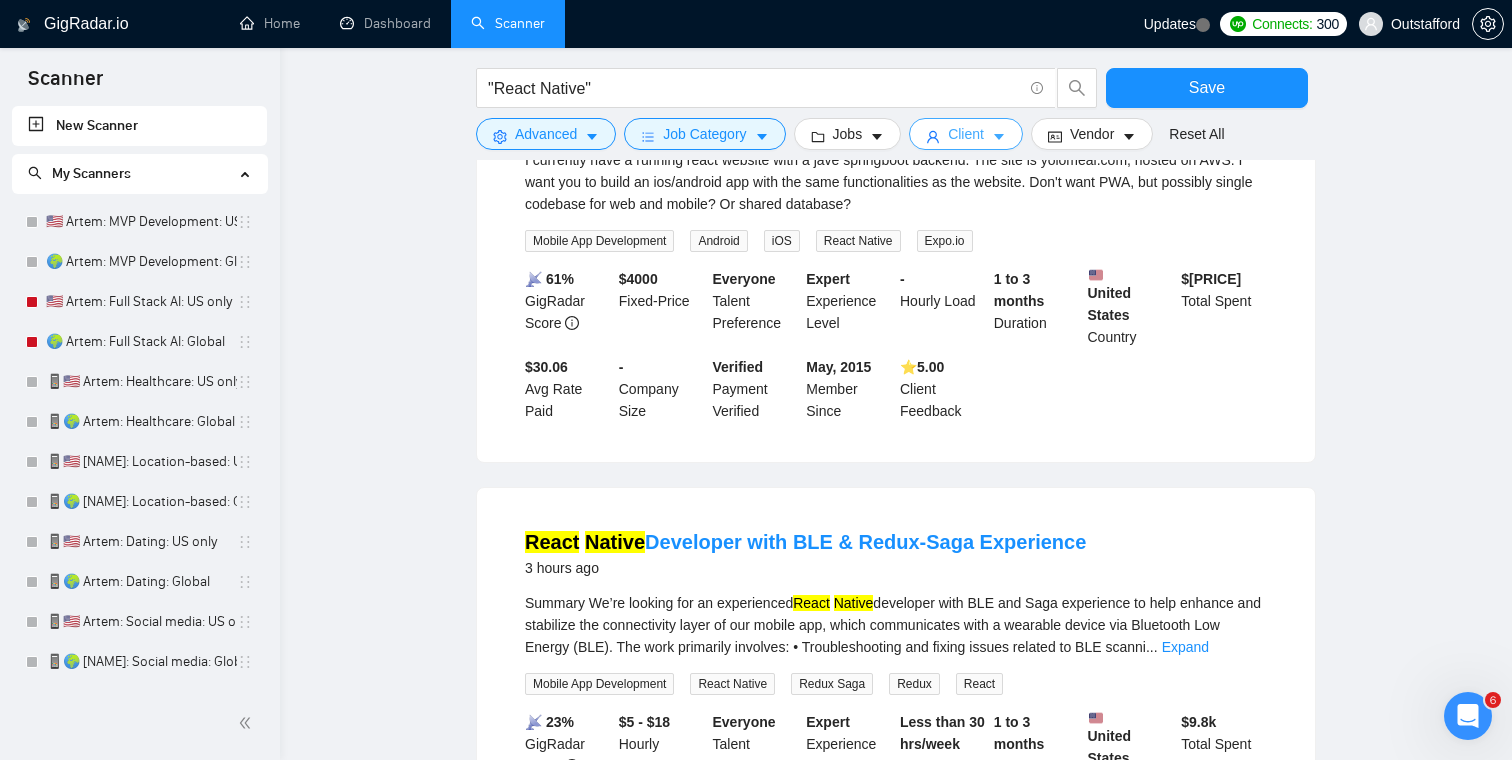 scroll, scrollTop: 0, scrollLeft: 0, axis: both 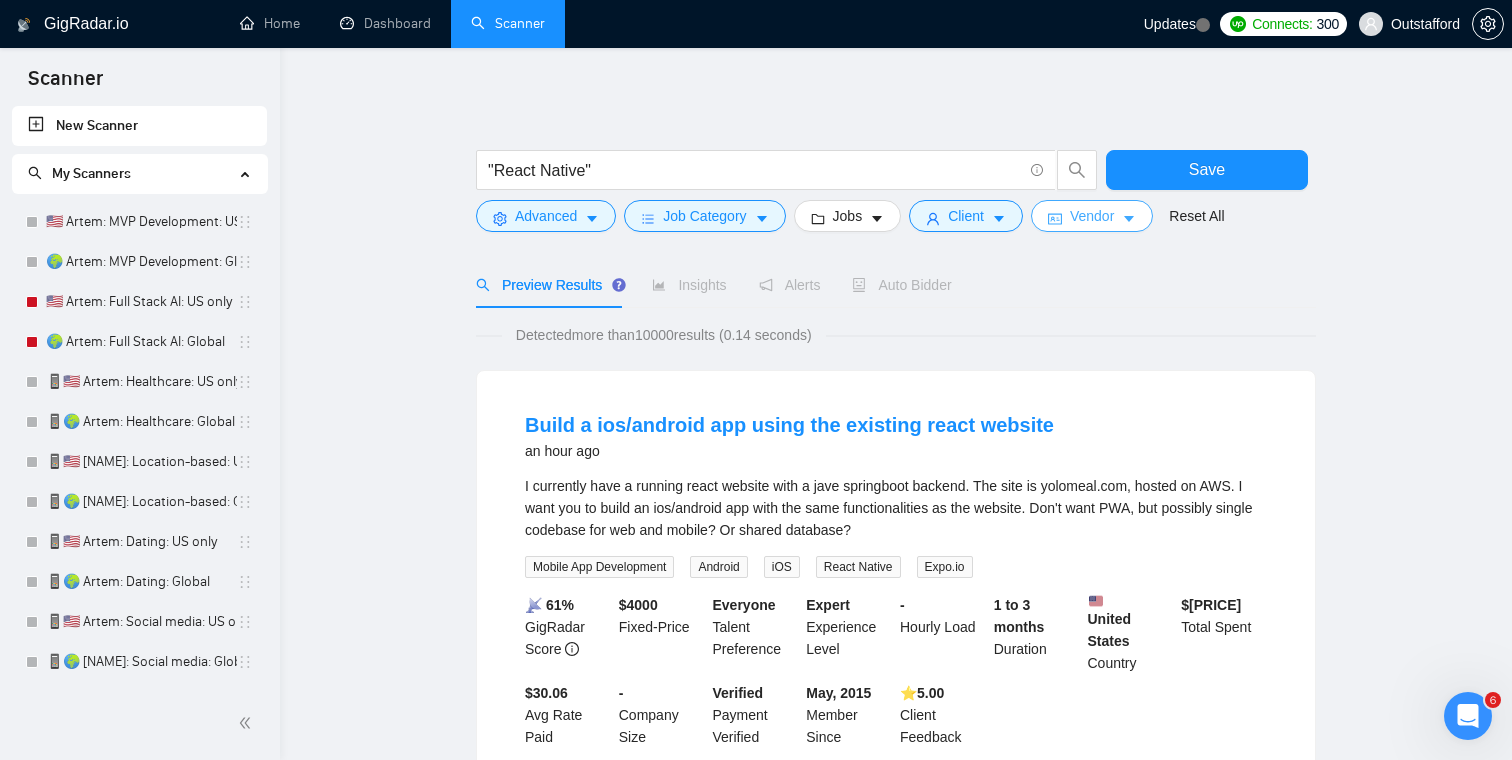 click on "Vendor" at bounding box center (1092, 216) 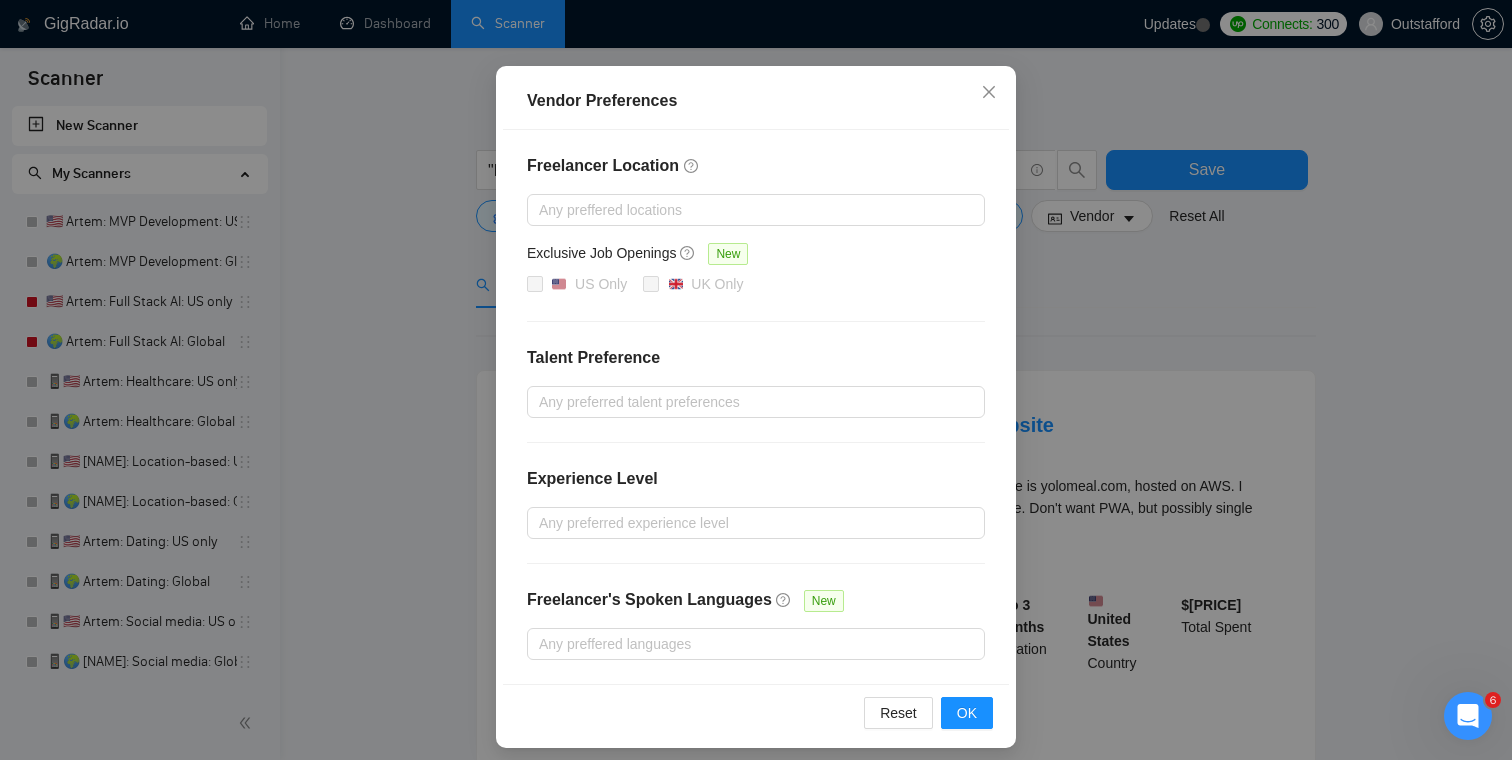 scroll, scrollTop: 165, scrollLeft: 0, axis: vertical 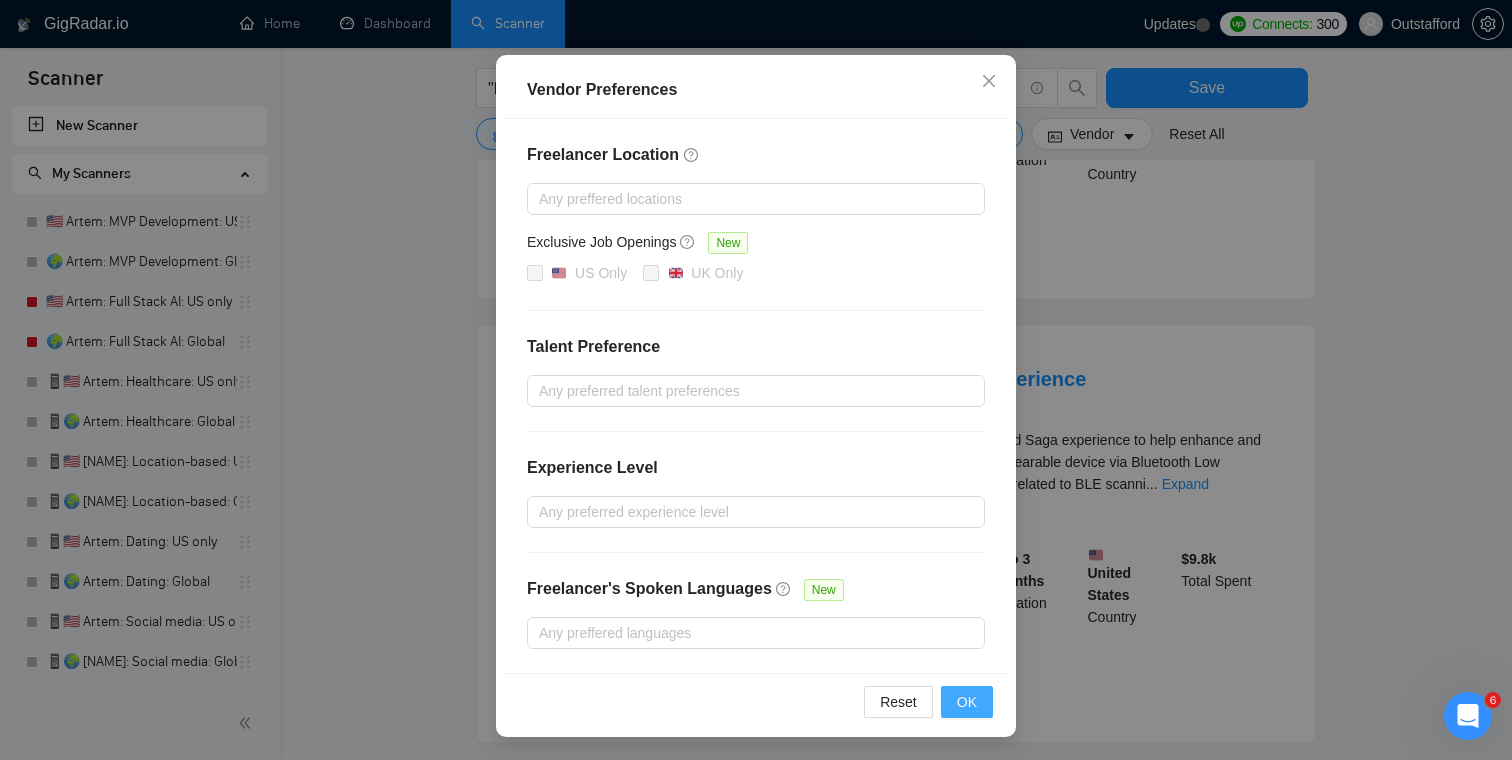 click on "OK" at bounding box center [967, 702] 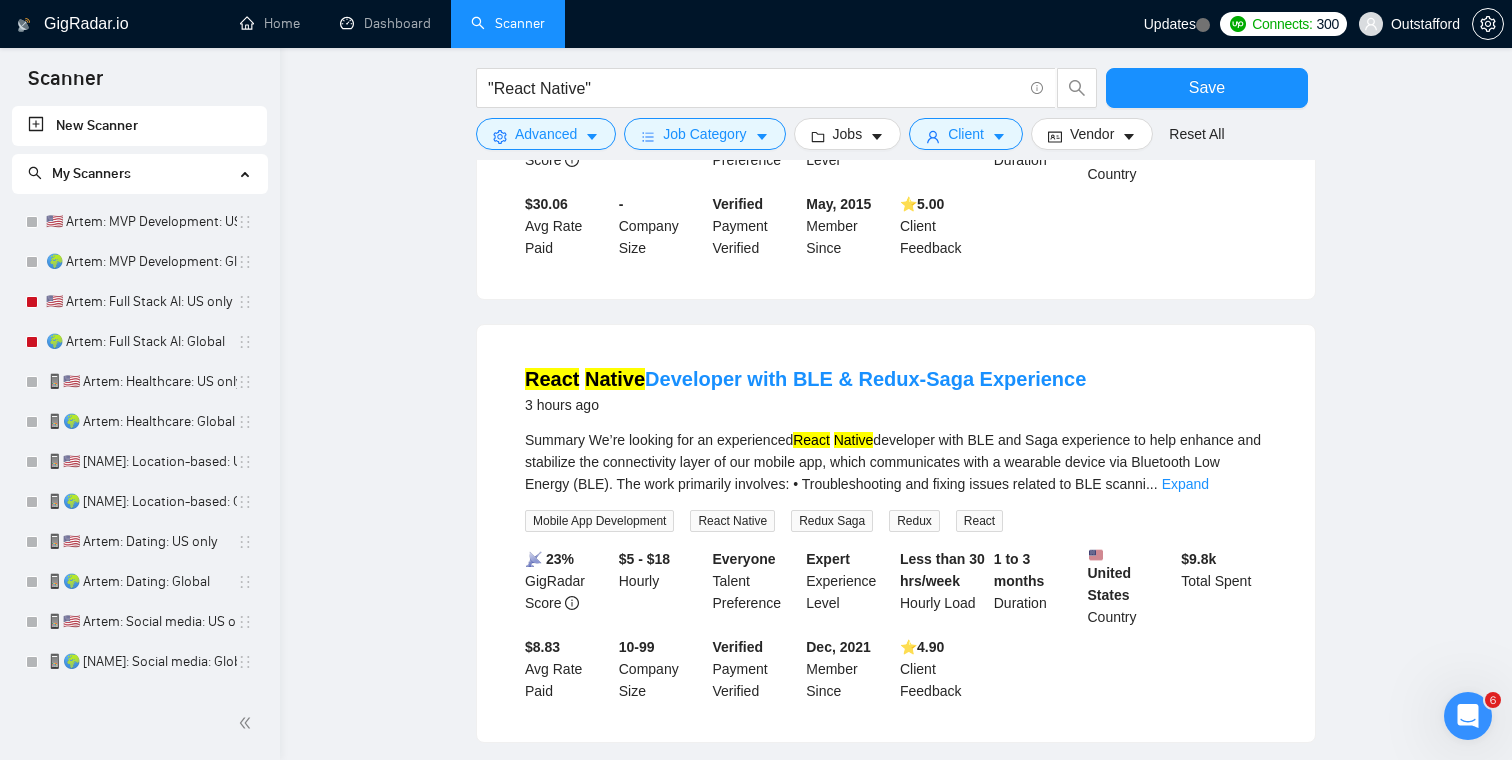 scroll, scrollTop: 65, scrollLeft: 0, axis: vertical 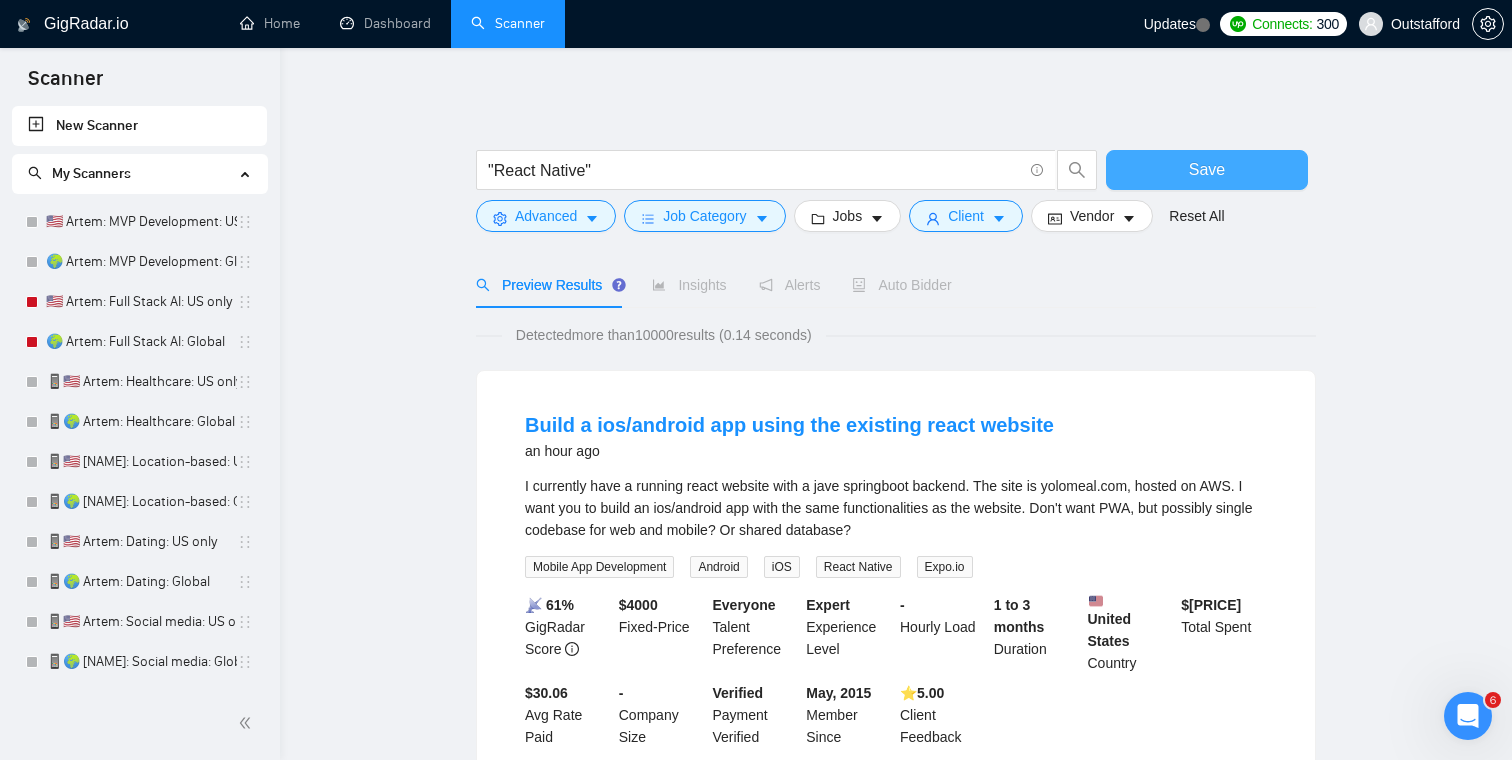 click on "Save" at bounding box center [1207, 170] 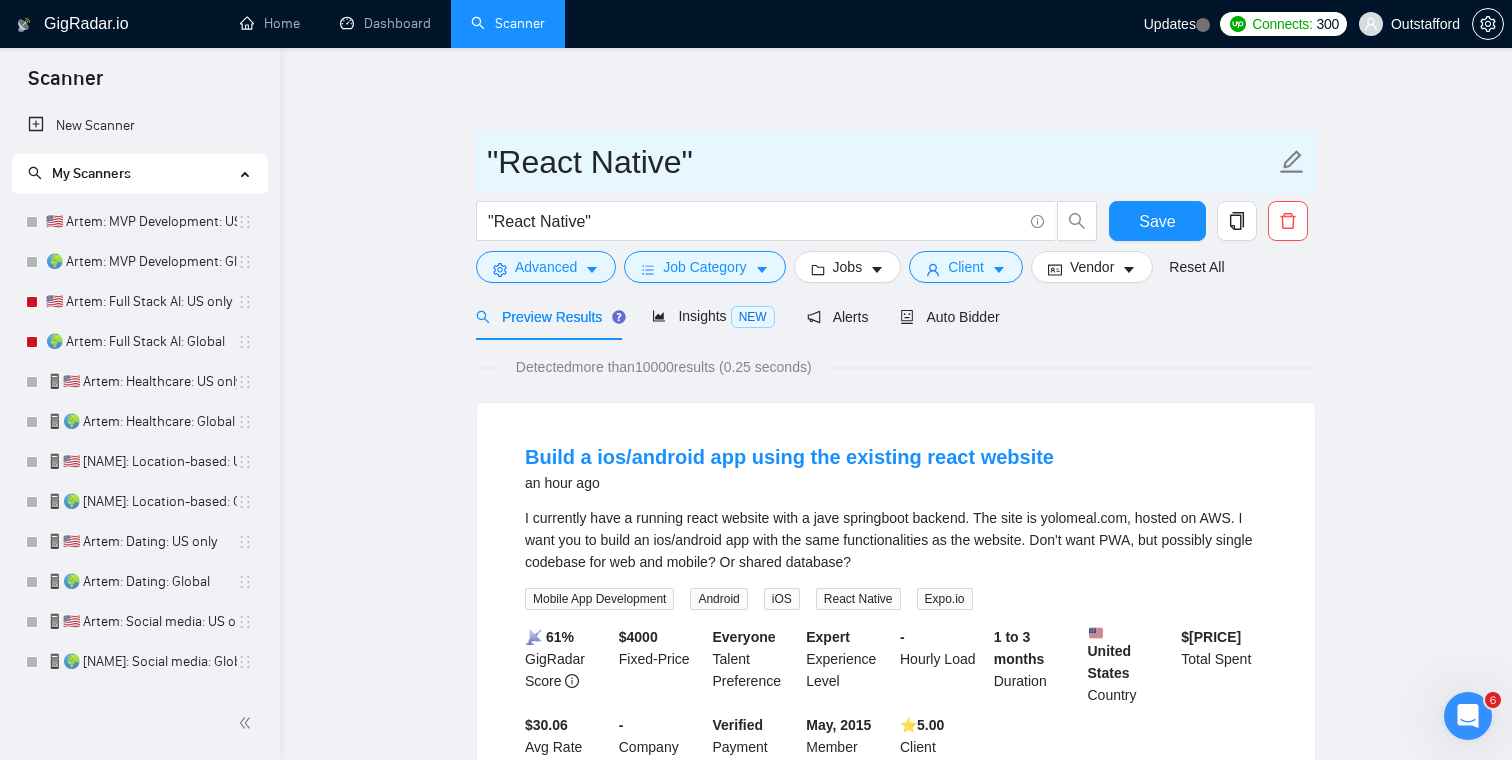 click on ""React Native"" at bounding box center [881, 162] 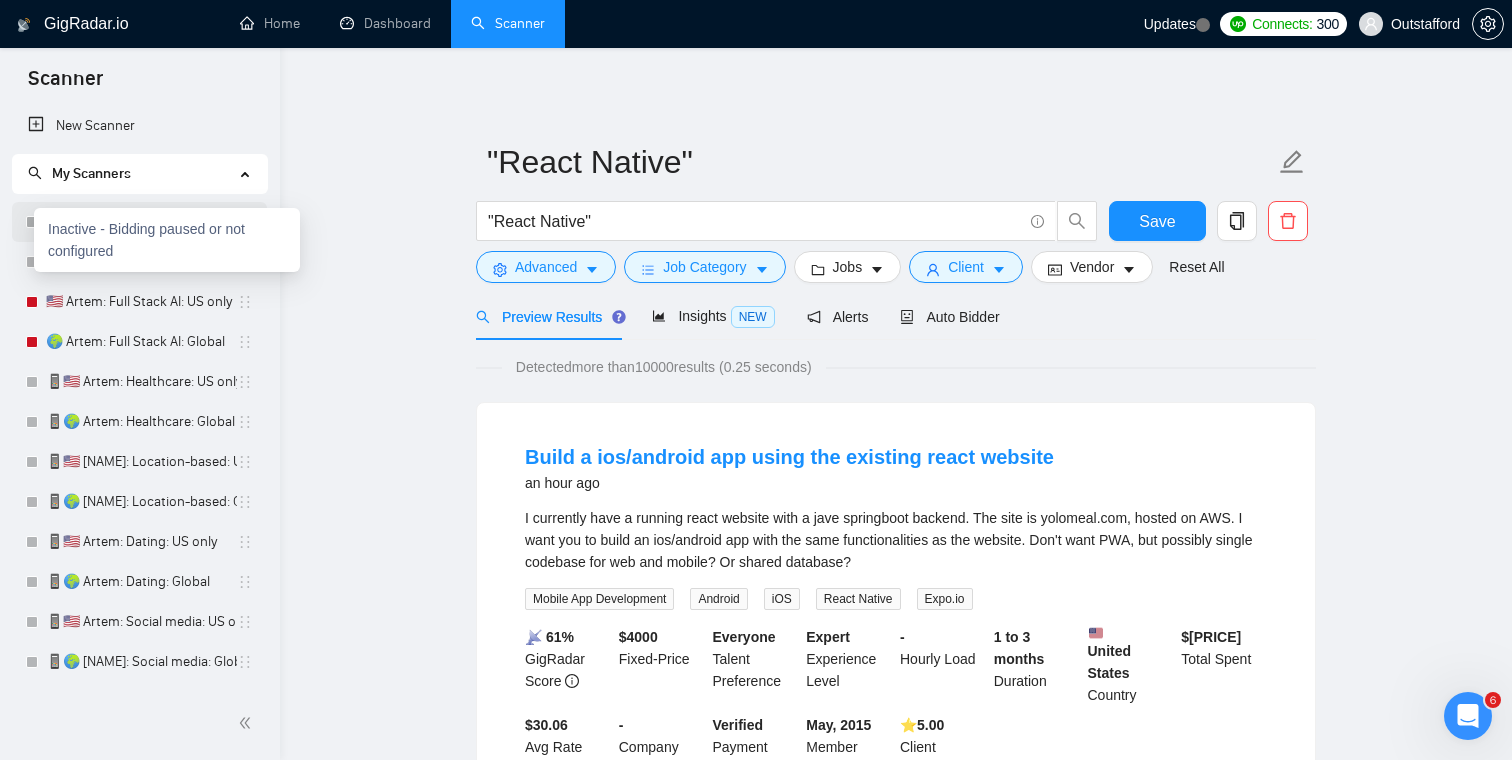 click at bounding box center [32, 222] 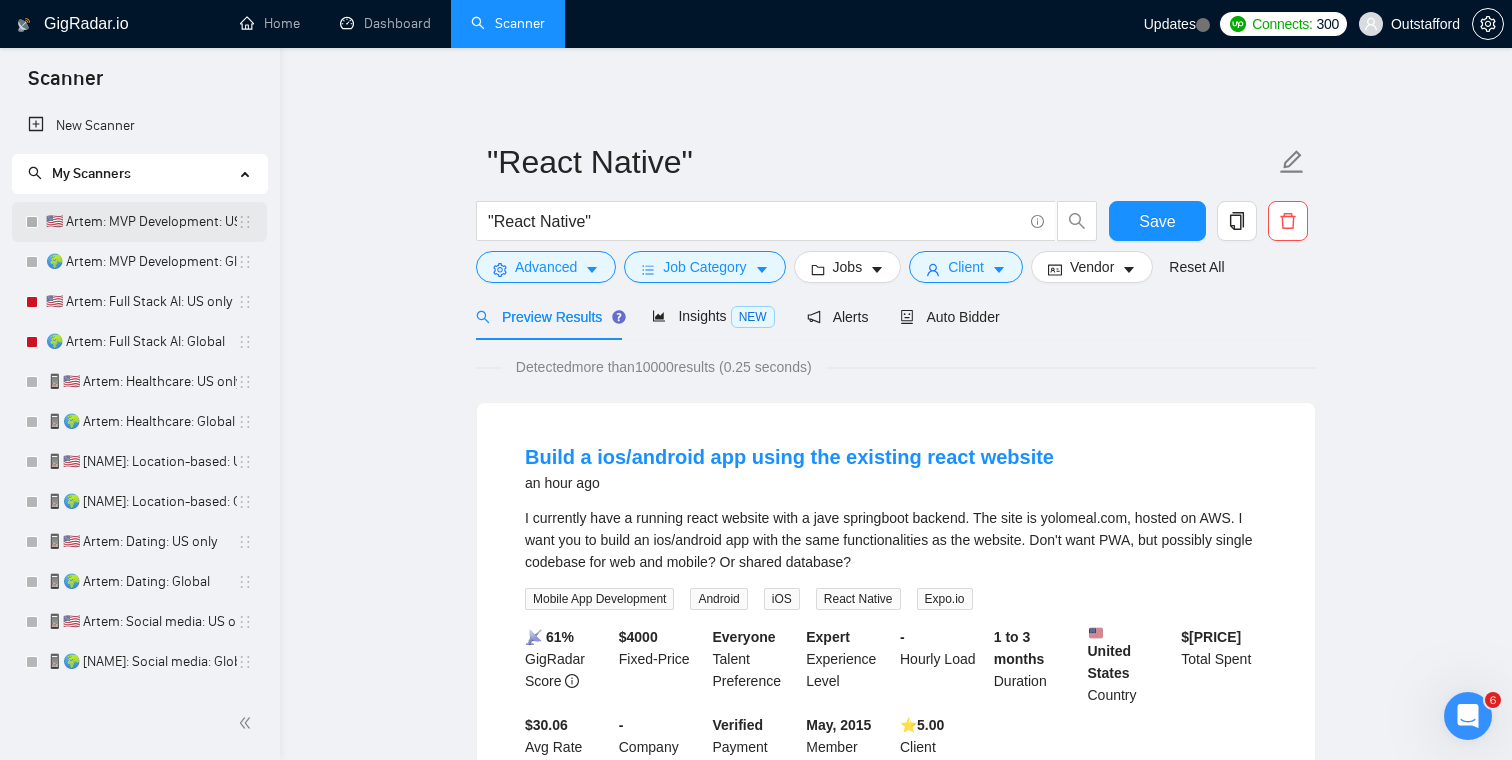 click 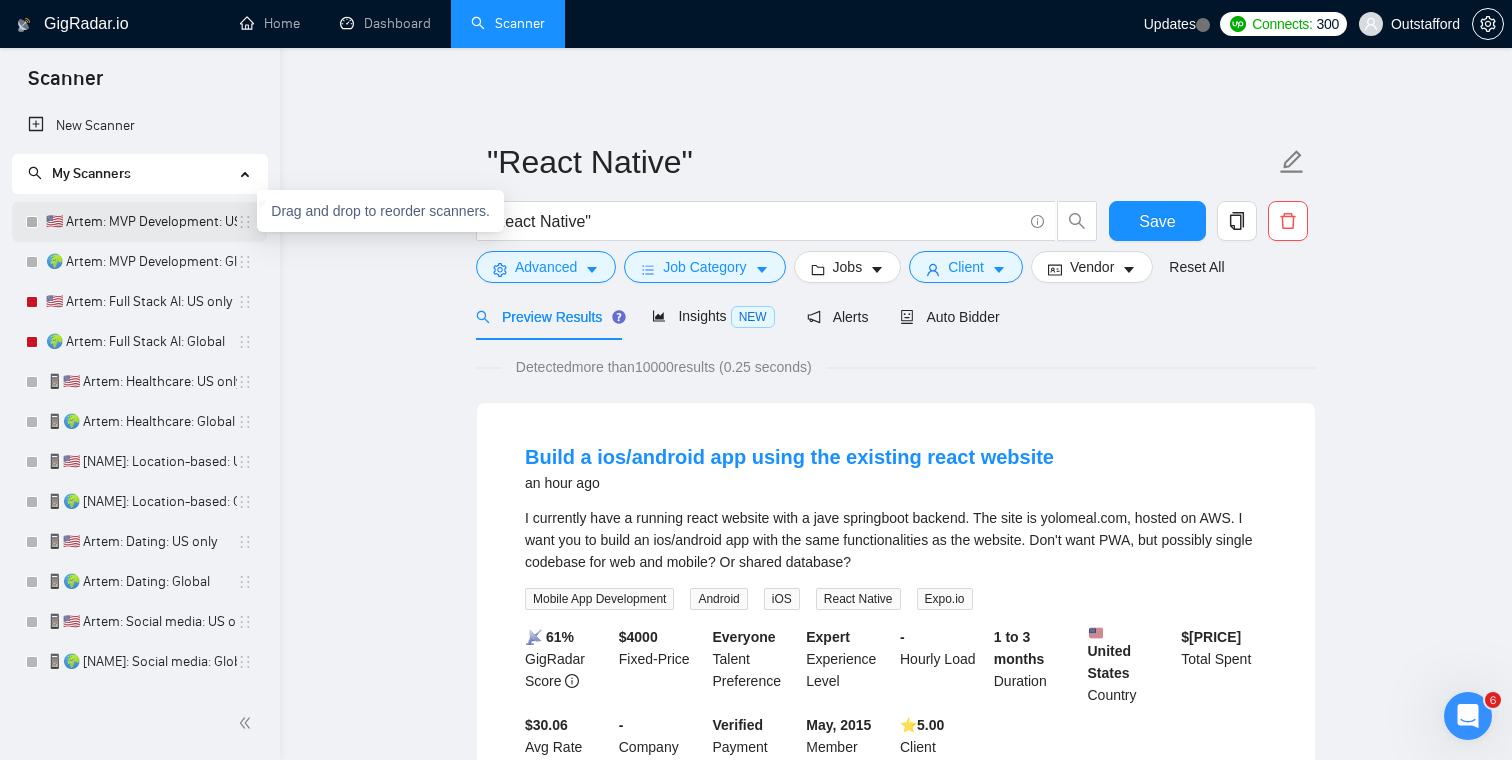 type 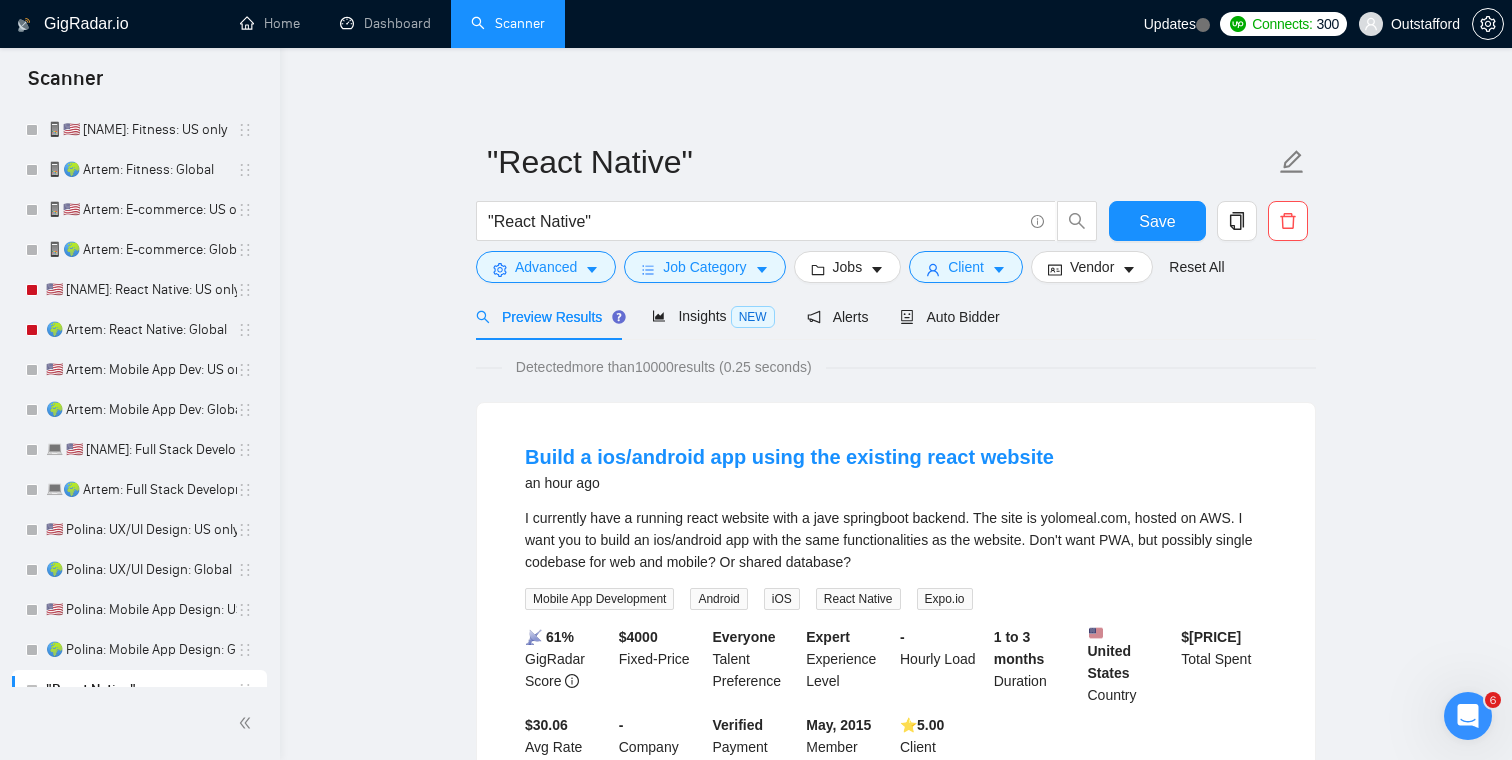 scroll, scrollTop: 755, scrollLeft: 0, axis: vertical 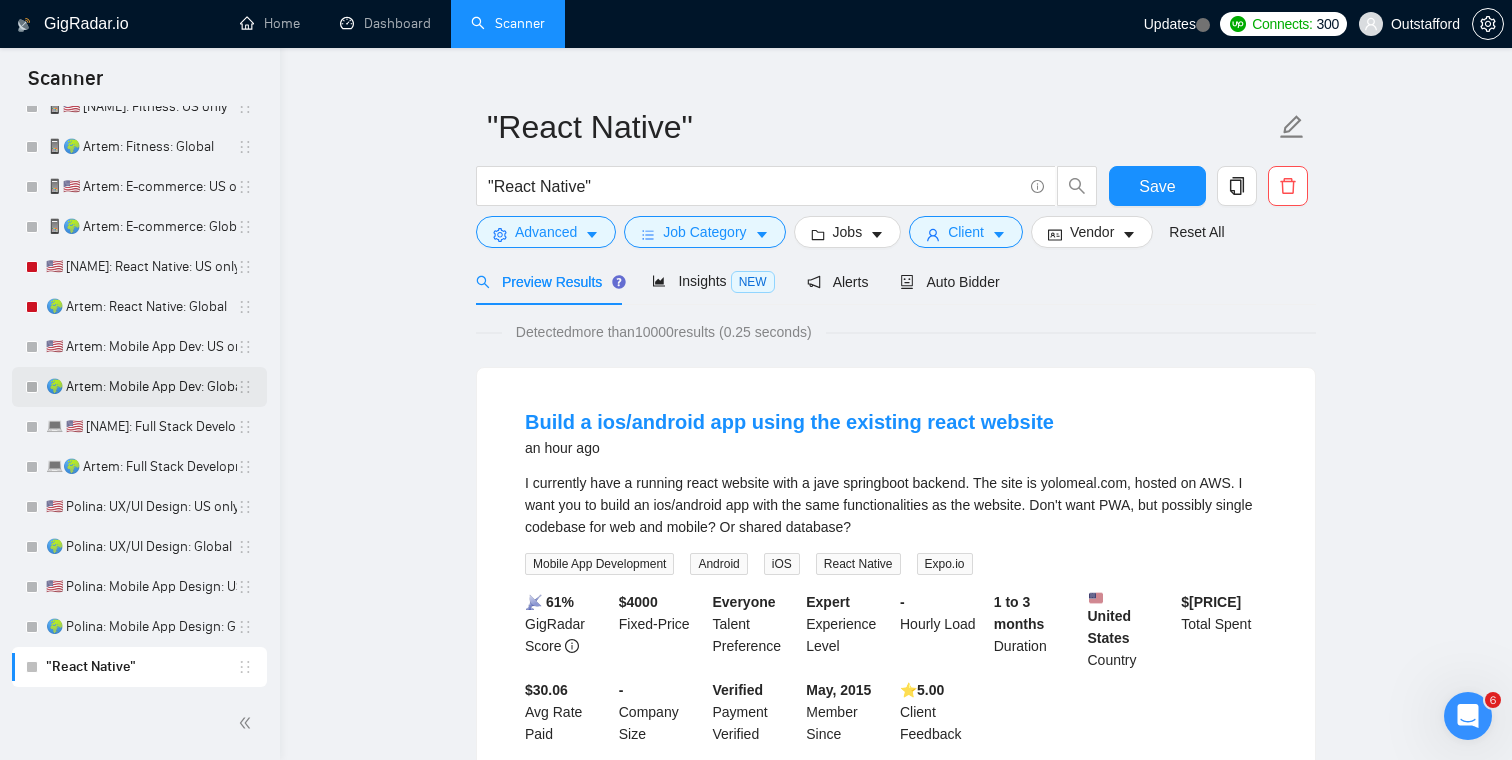 click on "🌍 Artem: Mobile App Dev: Global" at bounding box center [141, 387] 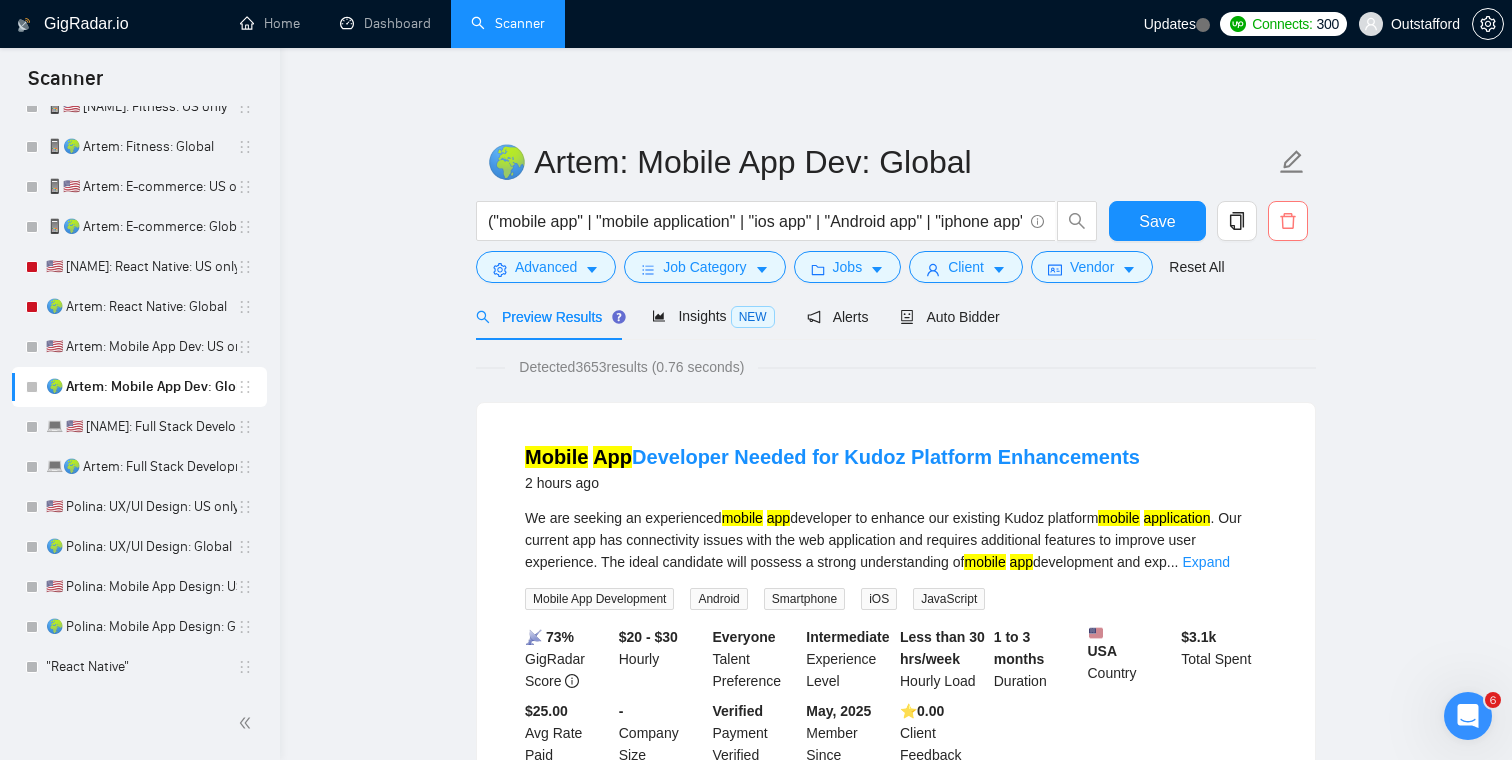 click 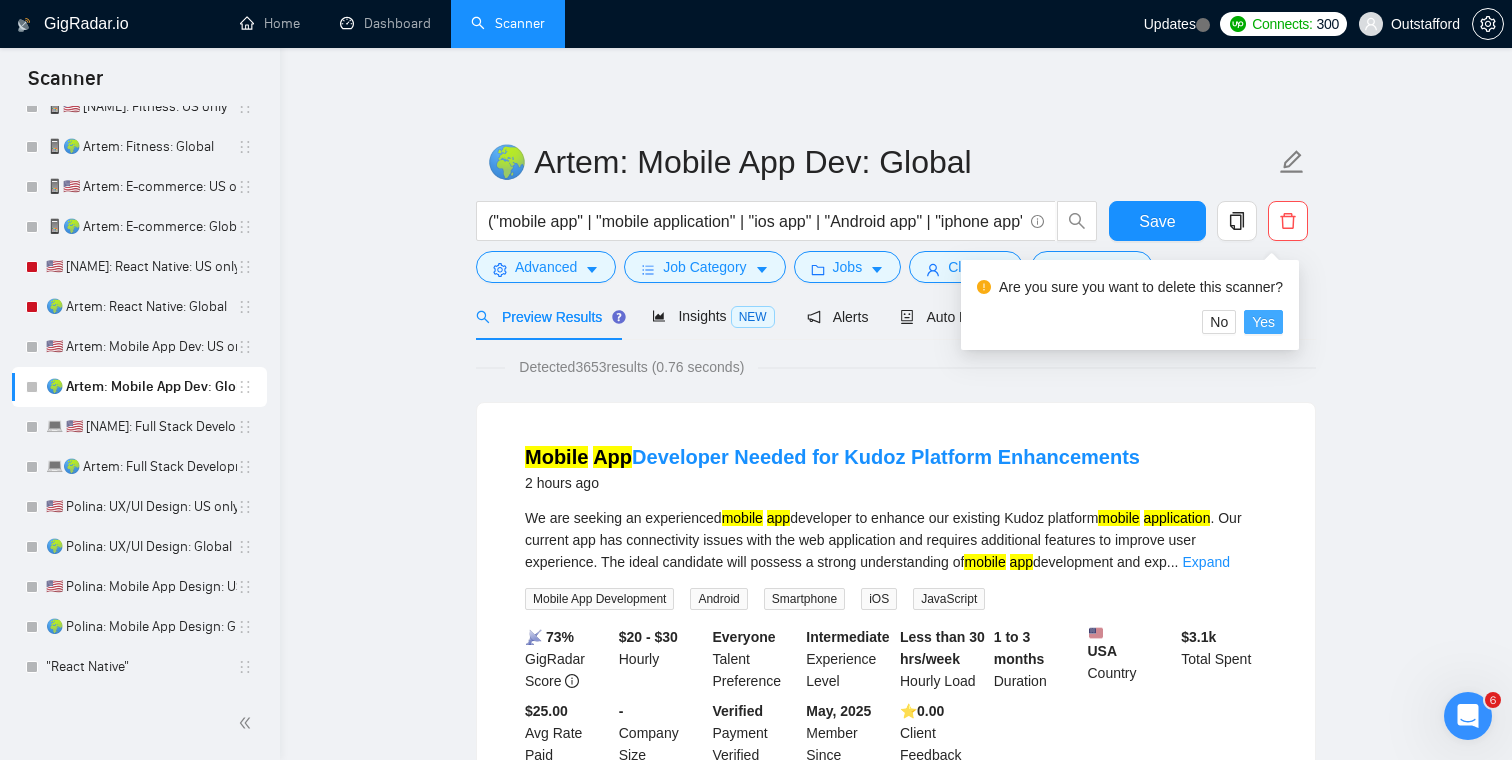 click on "Yes" at bounding box center (1263, 322) 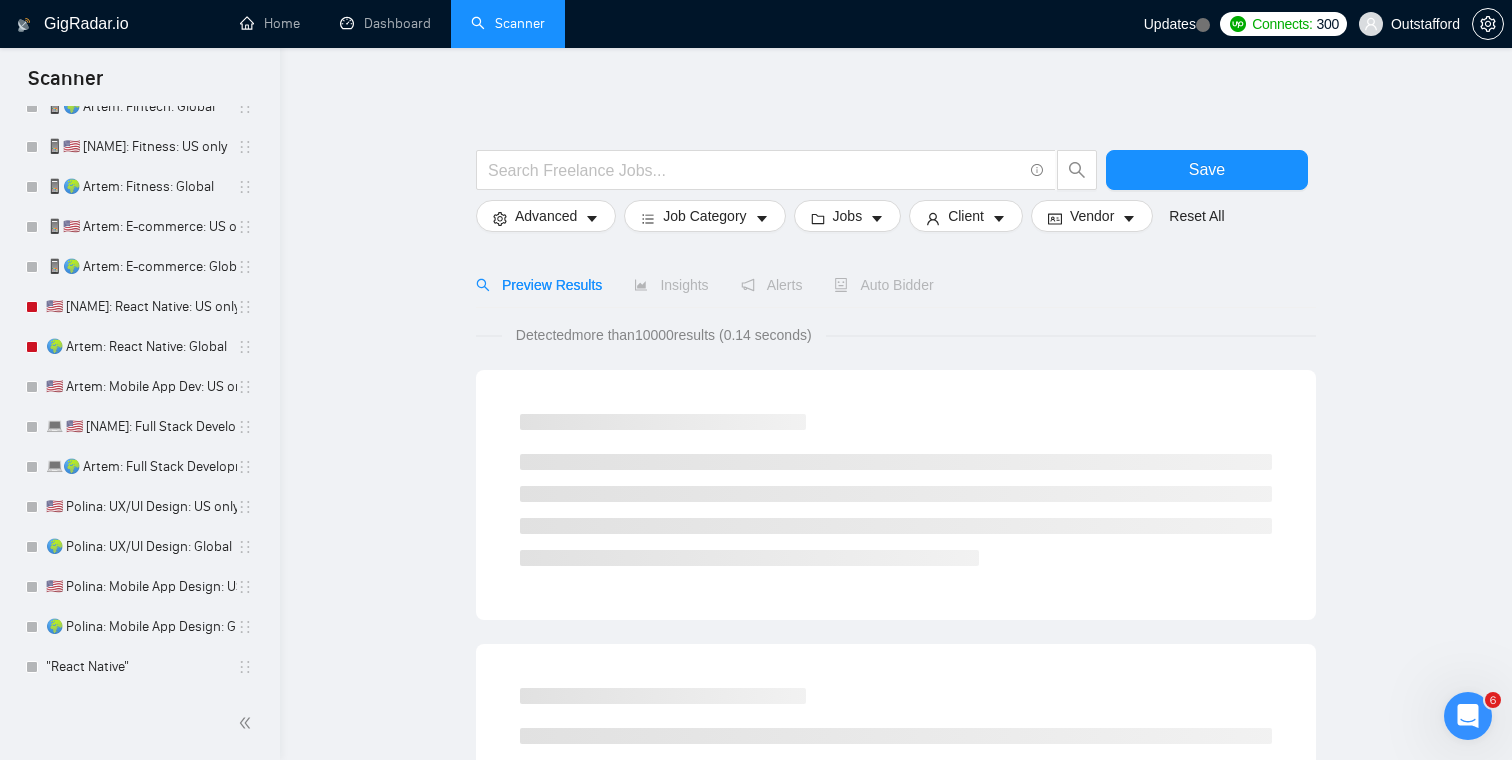 scroll, scrollTop: 715, scrollLeft: 0, axis: vertical 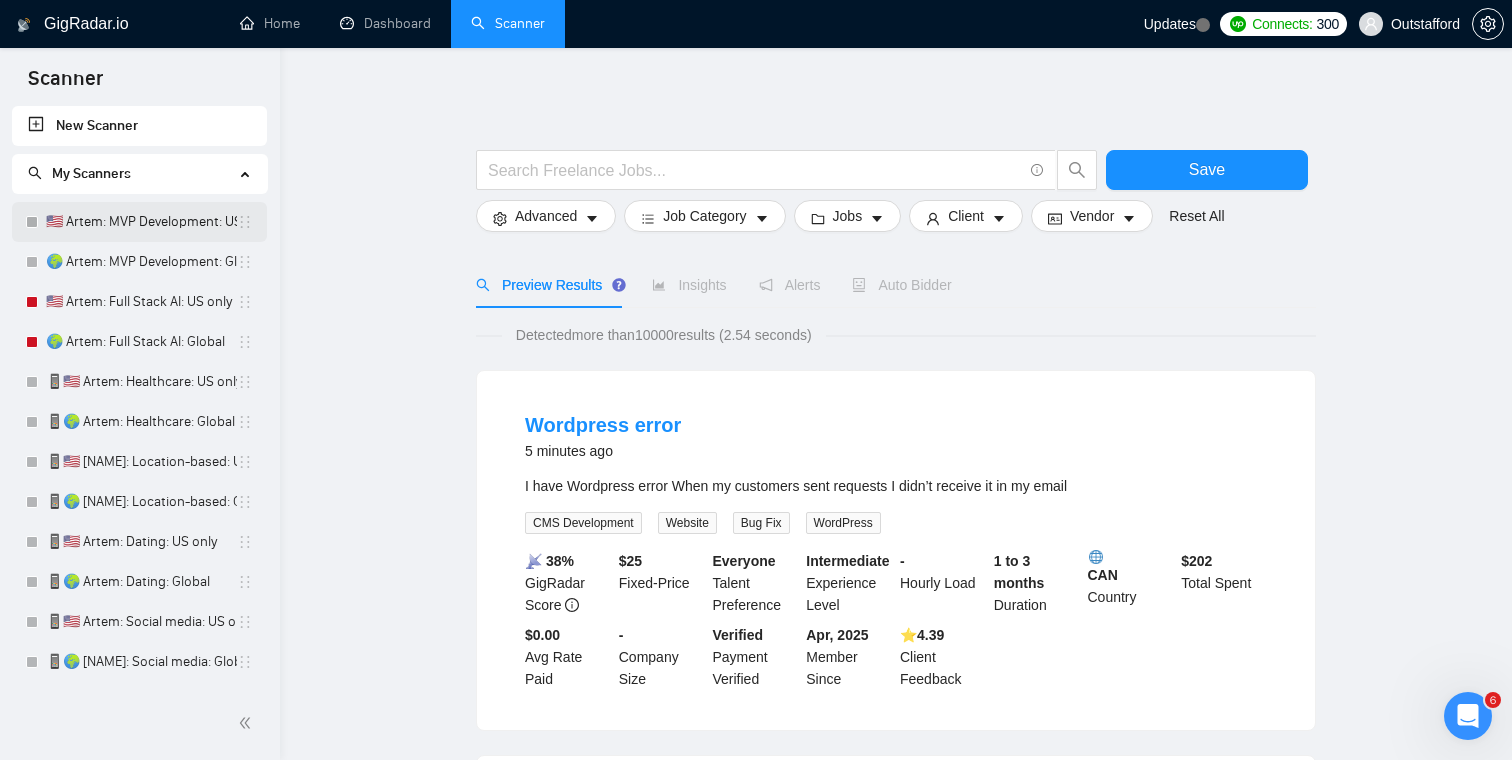 click on "🇺🇸 Artem: MVP Development: US only" at bounding box center [141, 222] 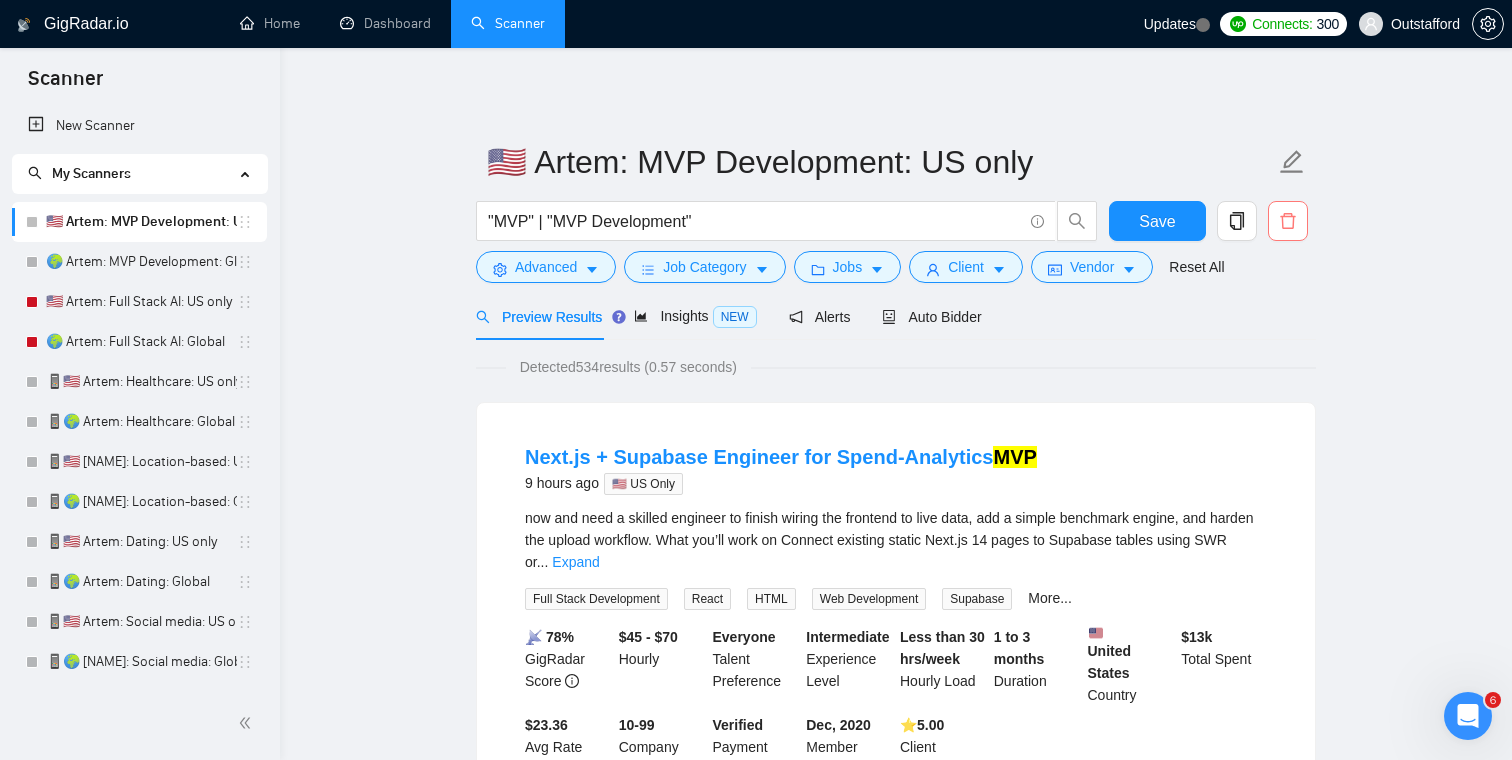 click at bounding box center [1288, 221] 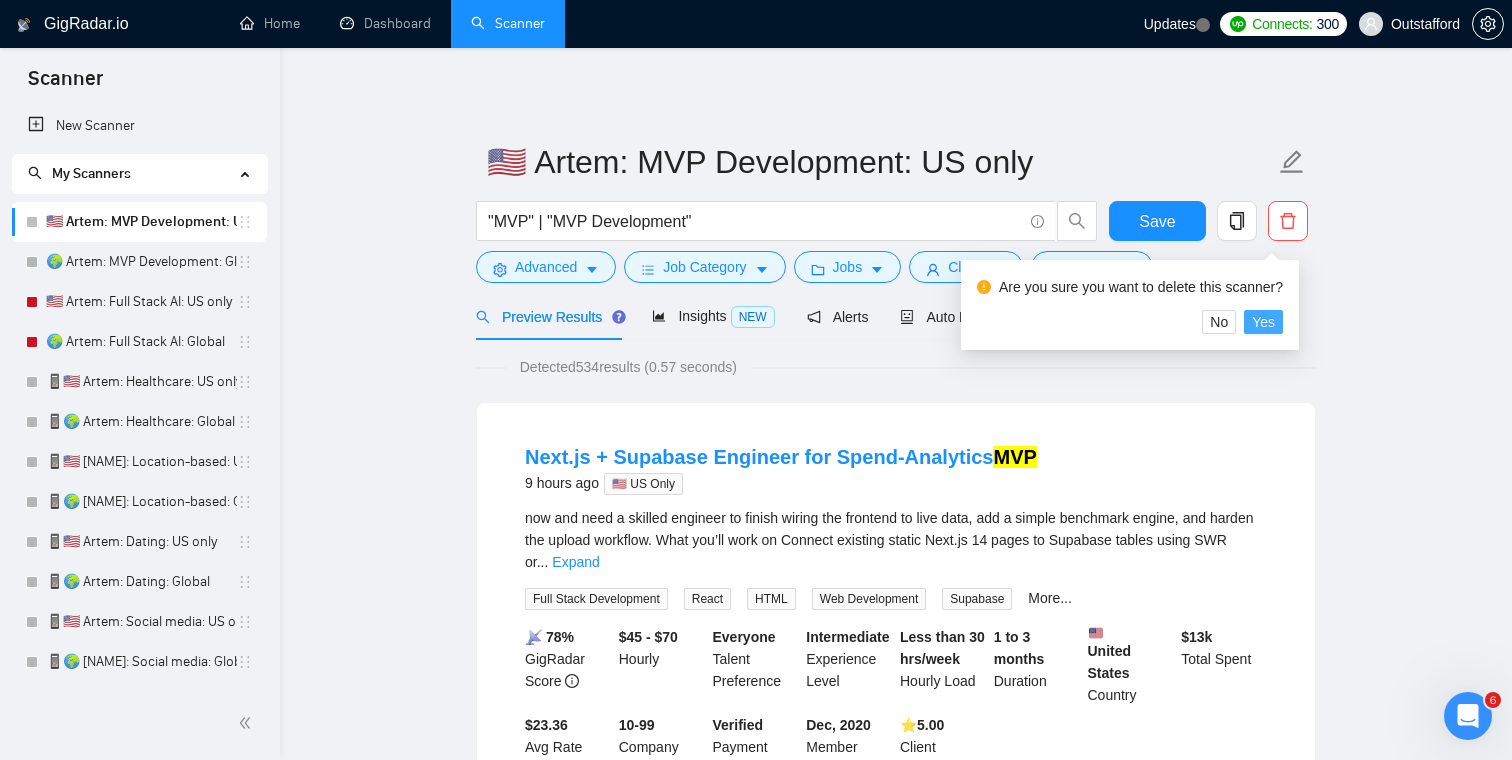click on "Yes" at bounding box center [1263, 322] 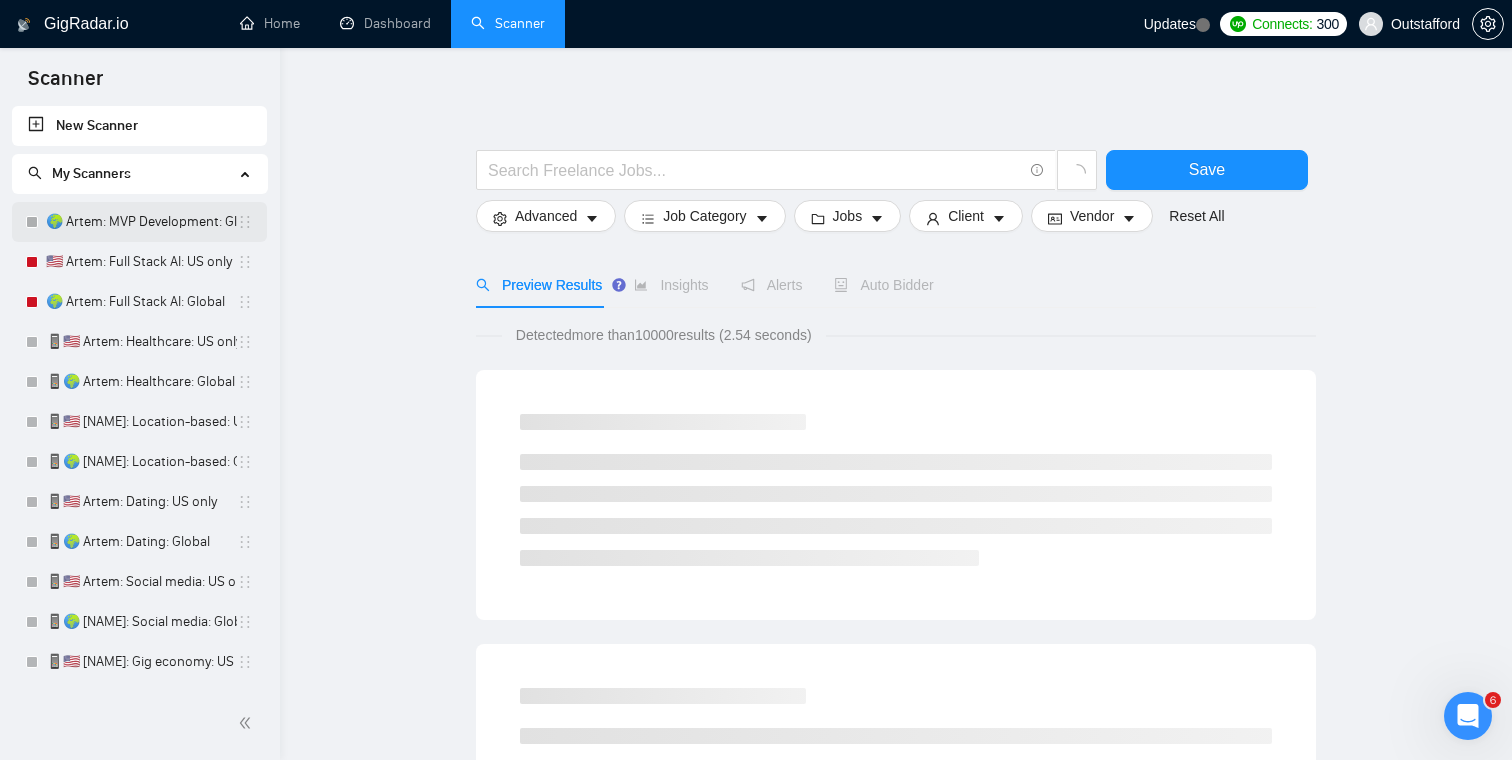 click on "🌍 Artem: MVP Development: Global" at bounding box center [141, 222] 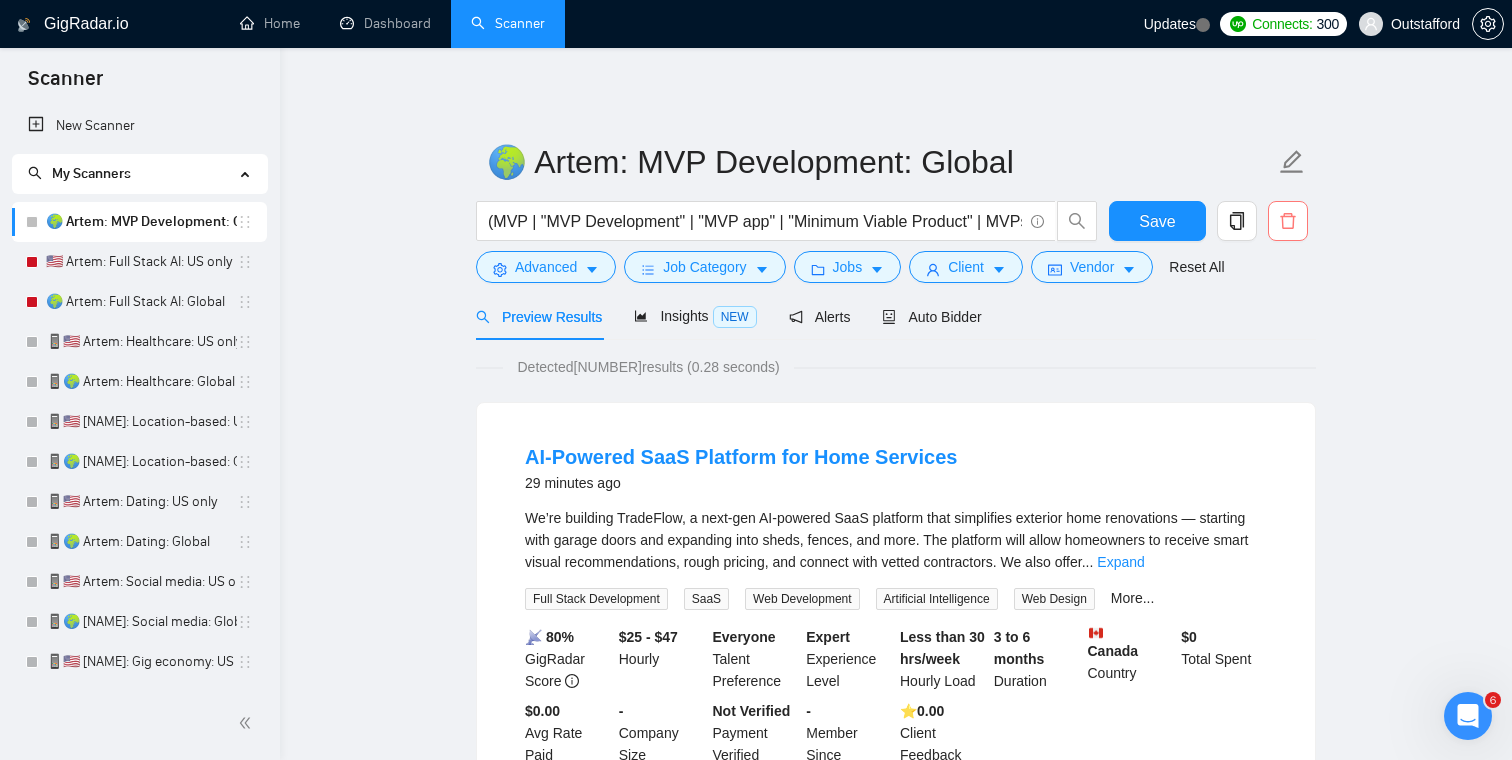 click 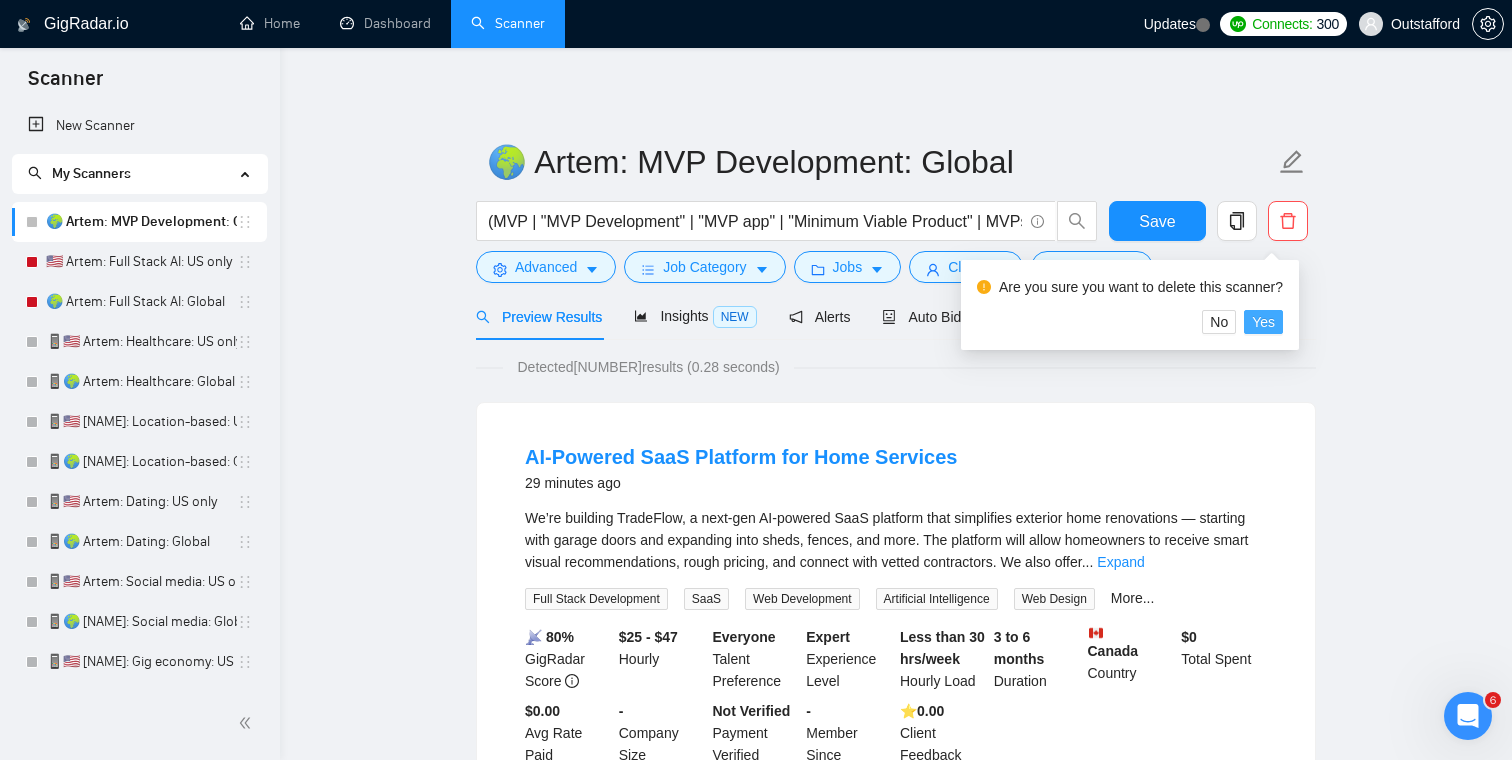 click on "Yes" at bounding box center [1263, 322] 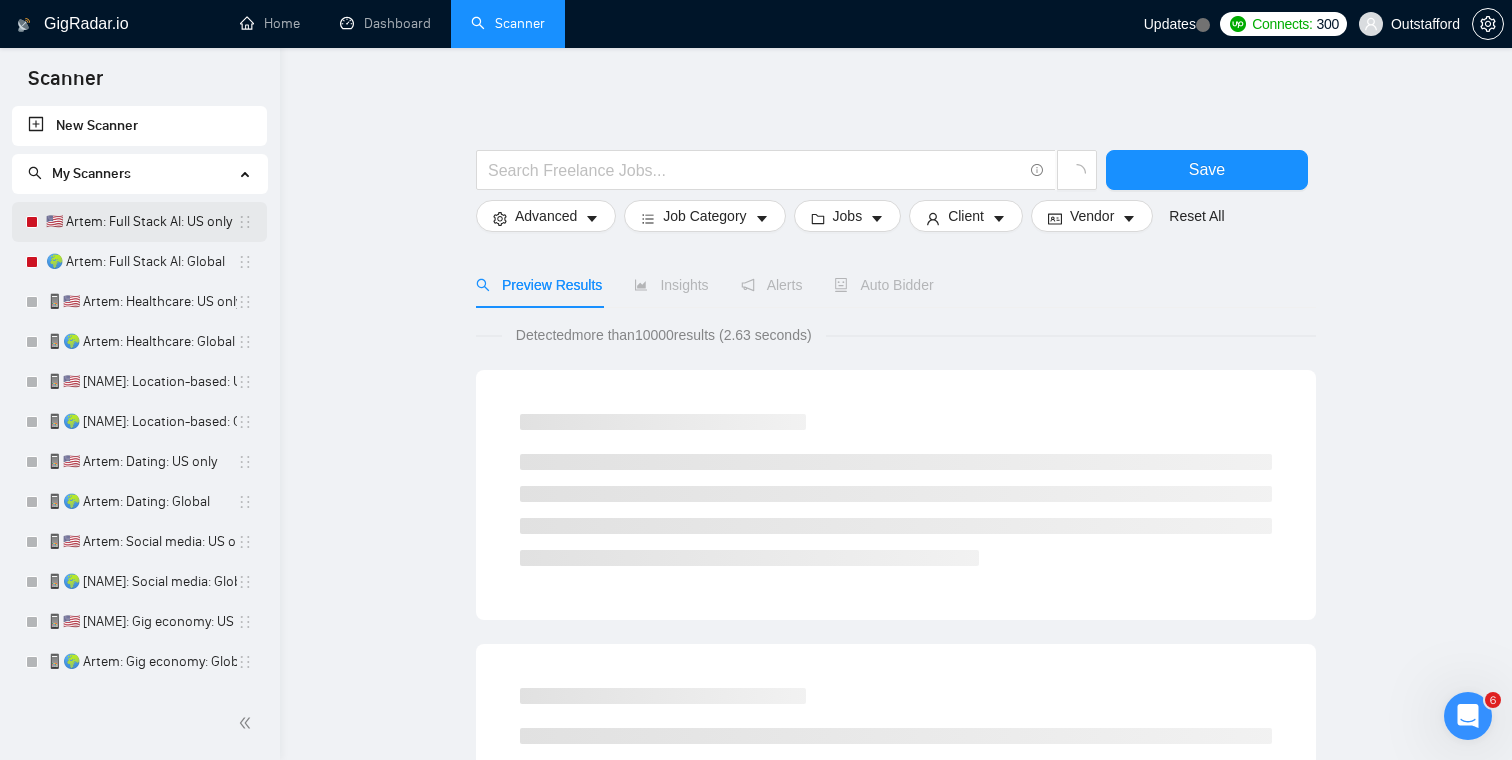 click on "🇺🇸 Artem: Full Stack AI: US only" at bounding box center (141, 222) 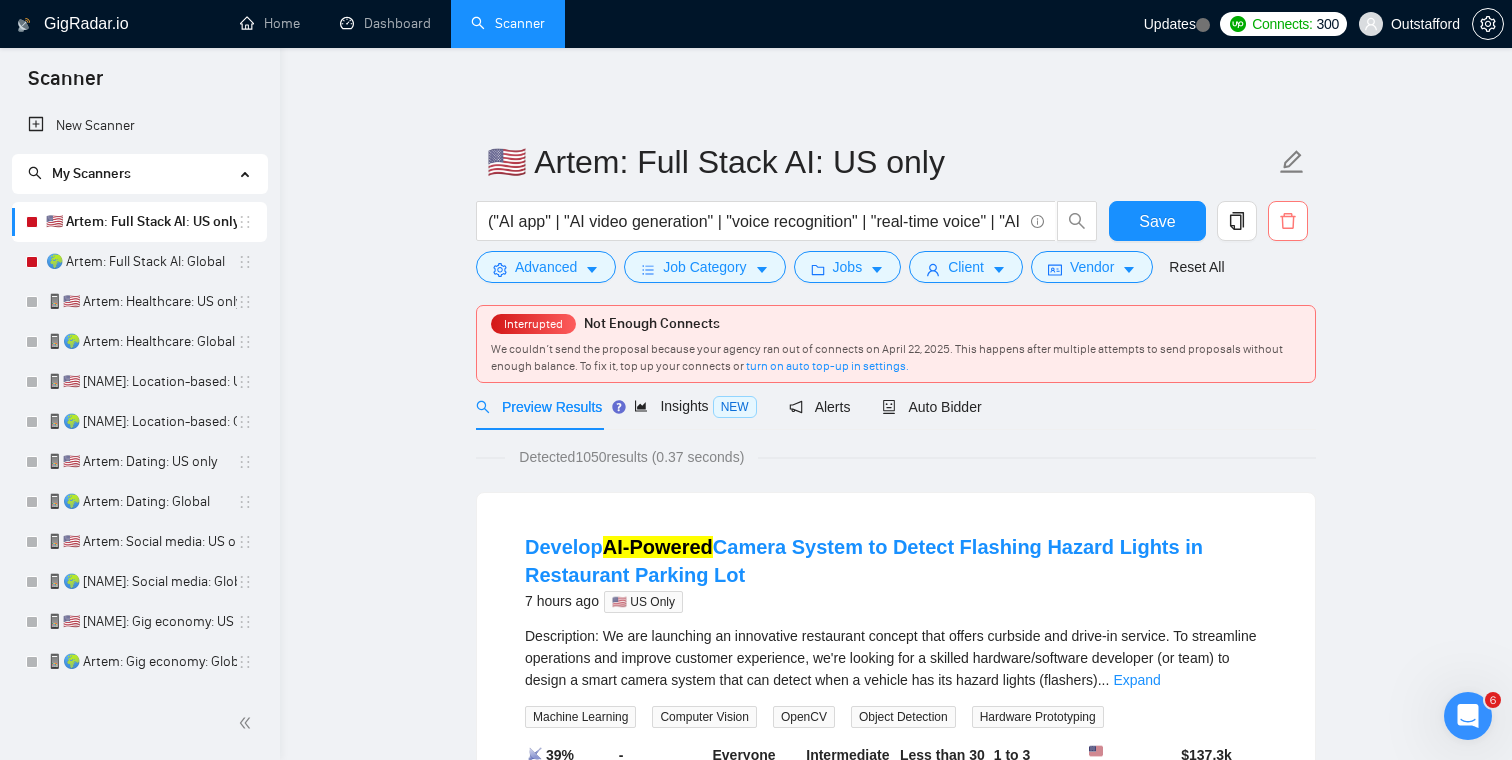 click 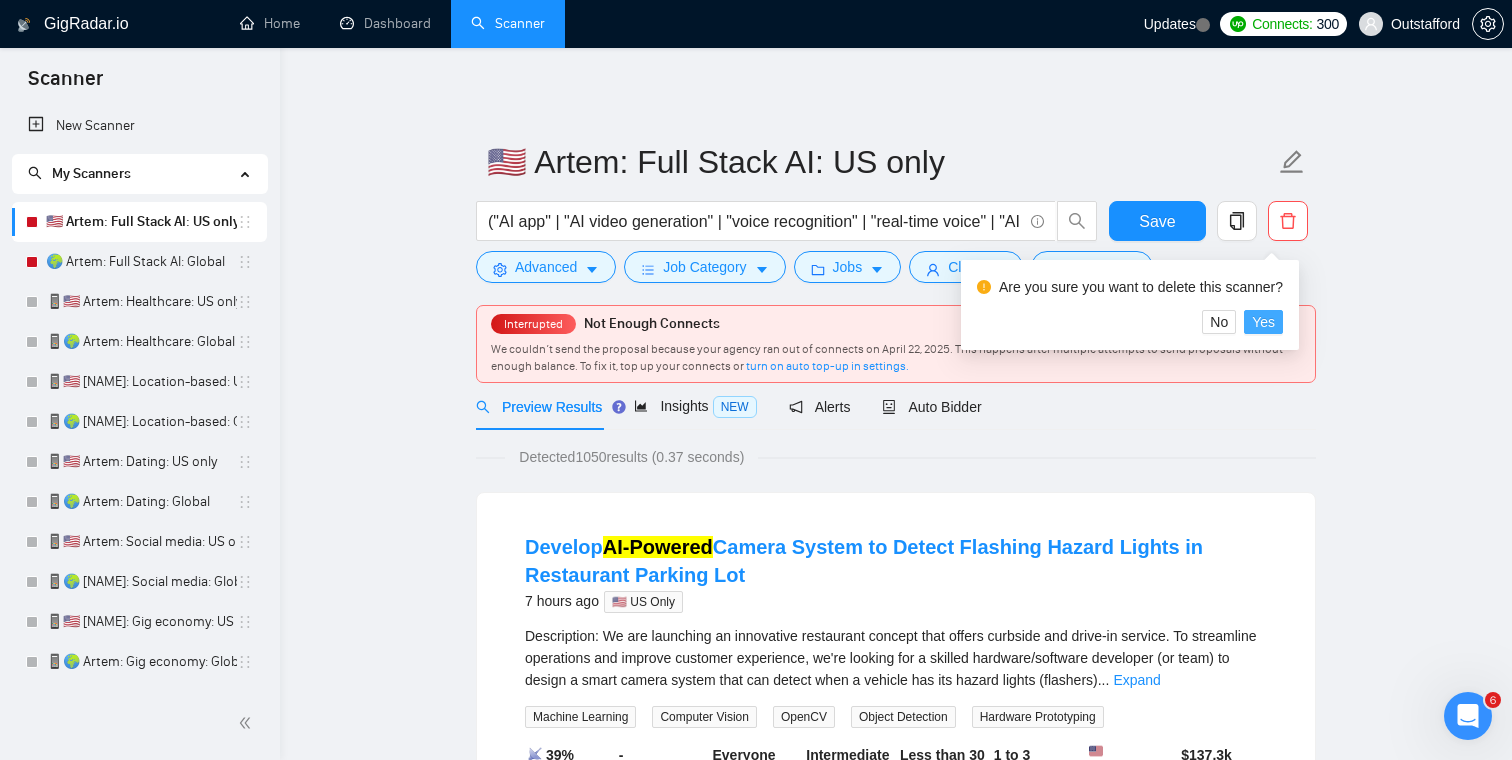 click on "Yes" at bounding box center [1263, 322] 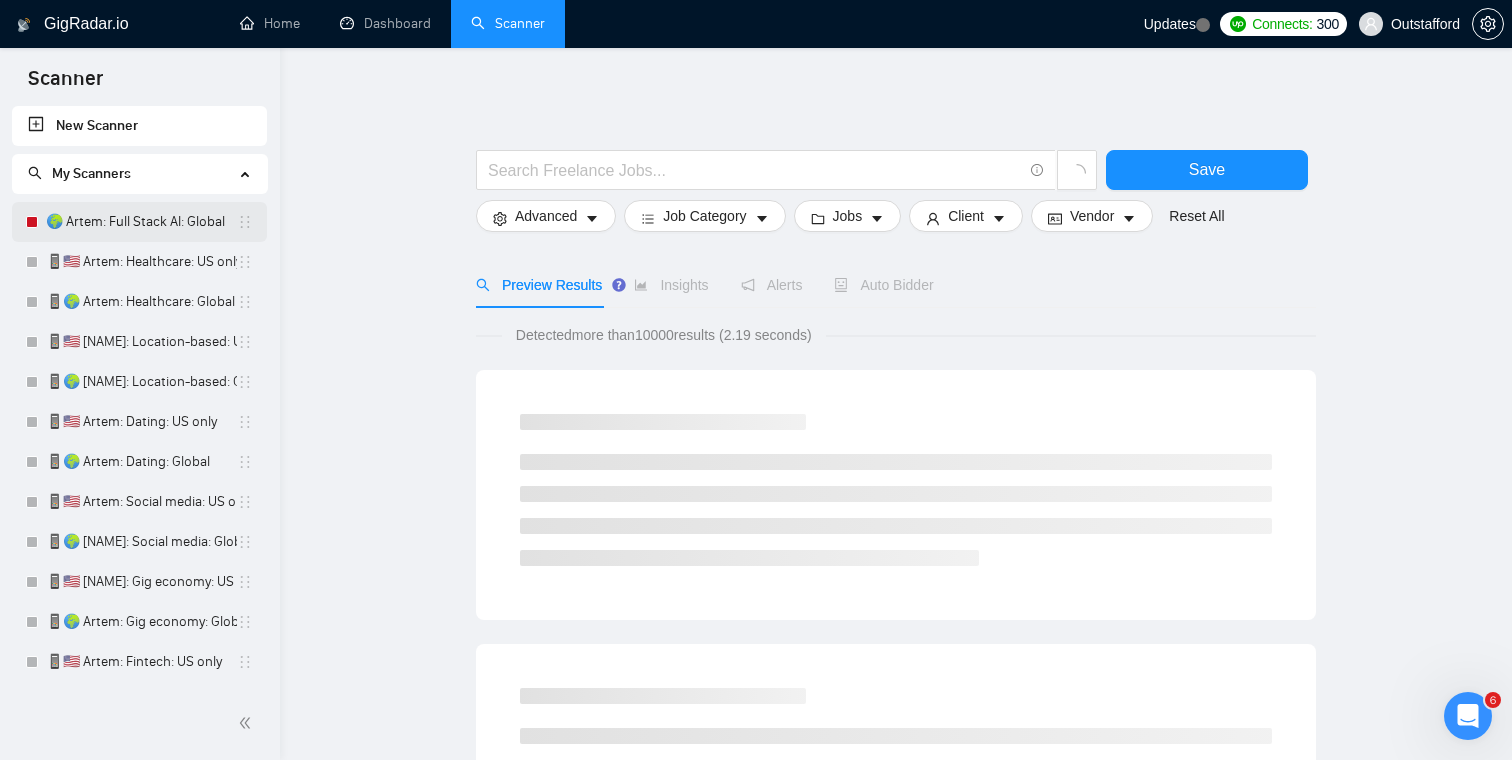 click on "🌍 Artem: Full Stack AI: Global" at bounding box center [141, 222] 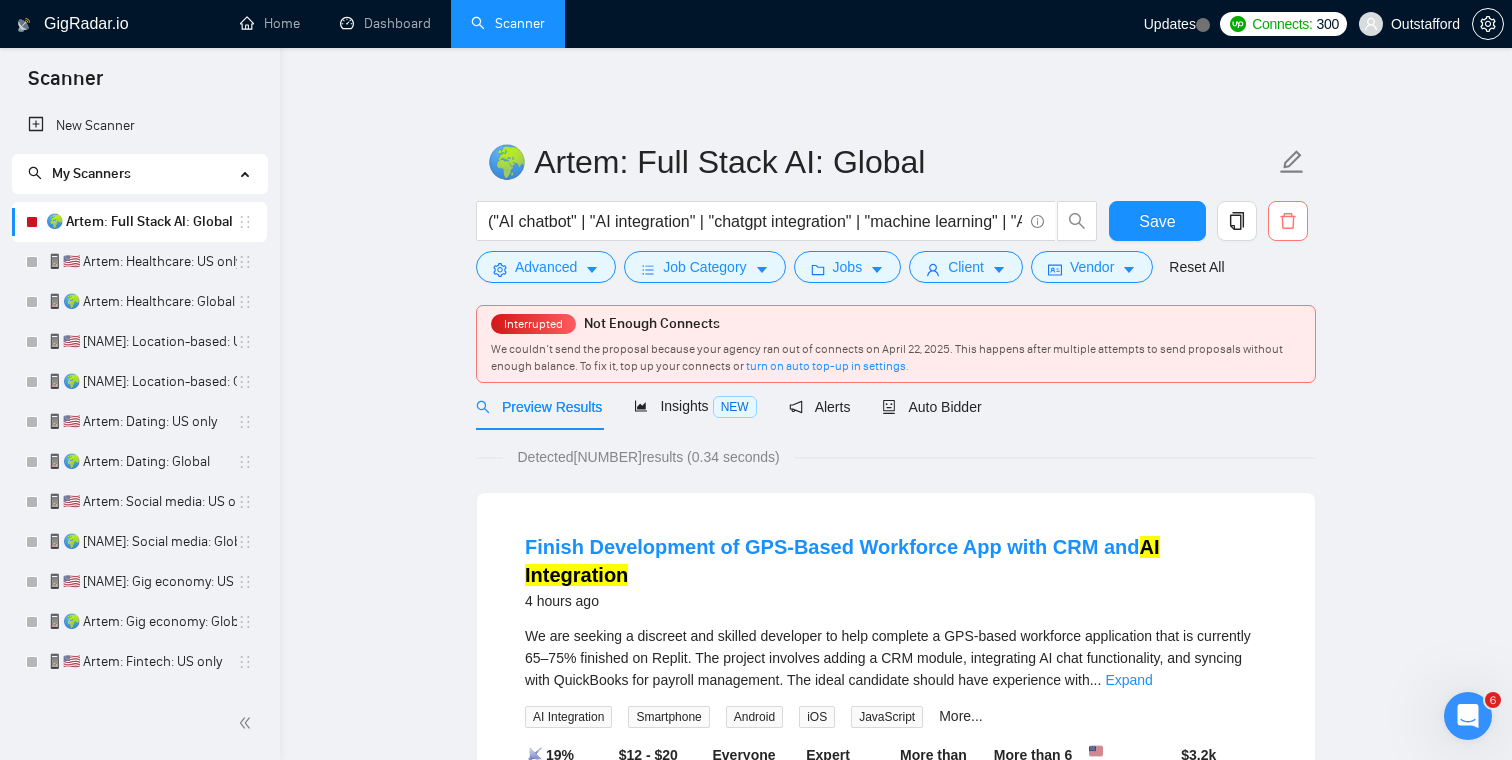 click 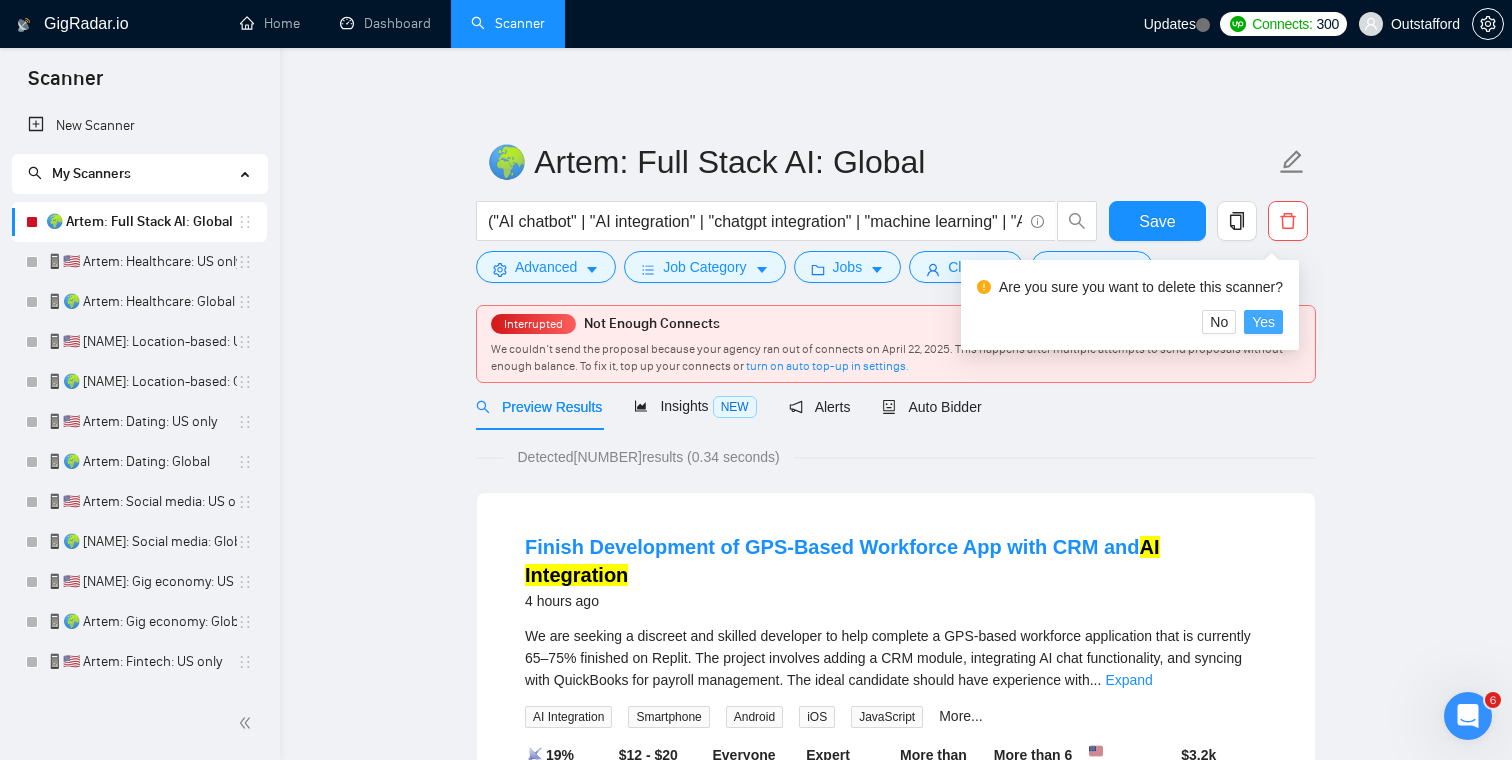 click on "Yes" at bounding box center (1263, 322) 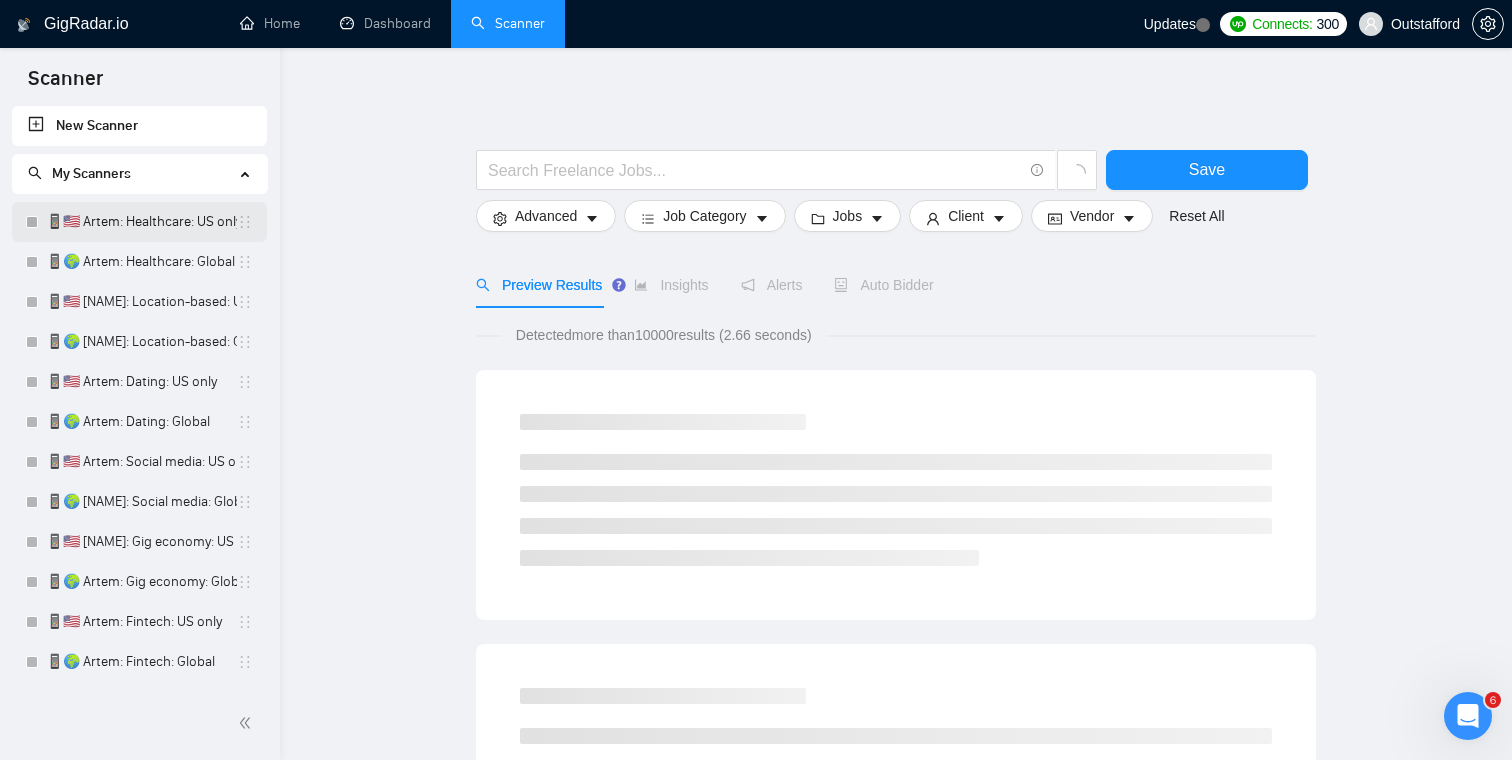 click on "📱🇺🇸 Artem: Healthcare: US only" at bounding box center [141, 222] 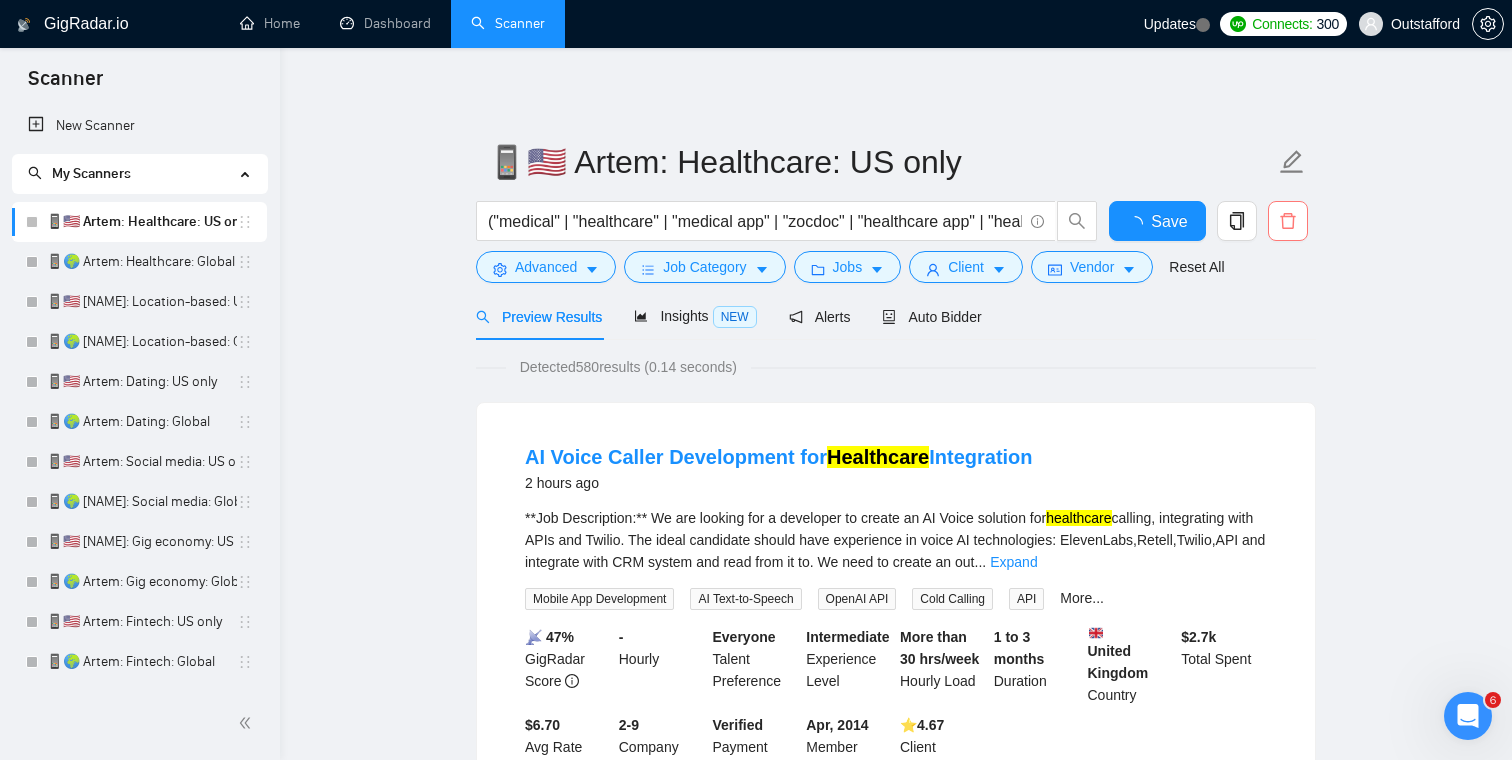 click at bounding box center (1288, 221) 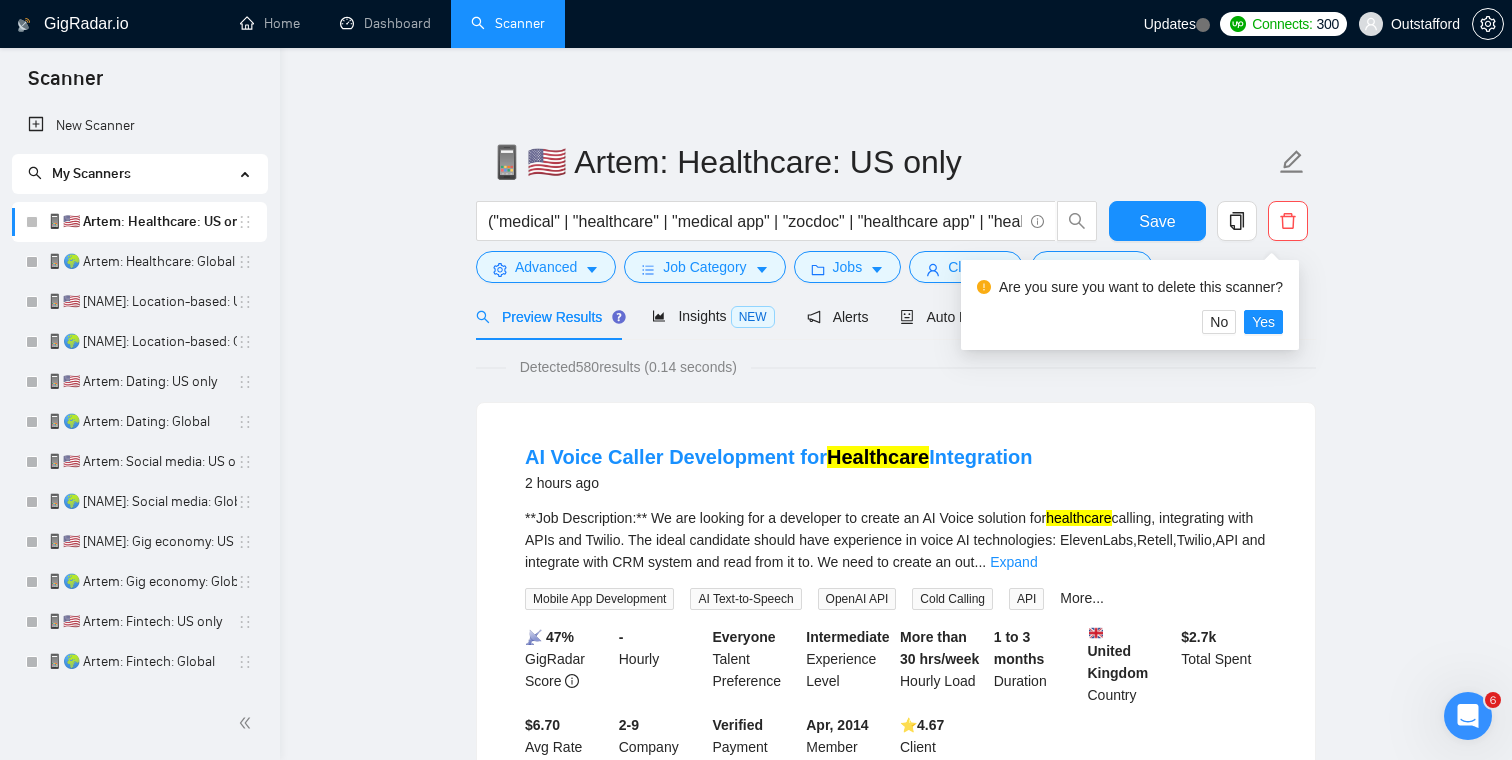 click on "Are you sure you want to delete this scanner? No Yes" at bounding box center (1130, 305) 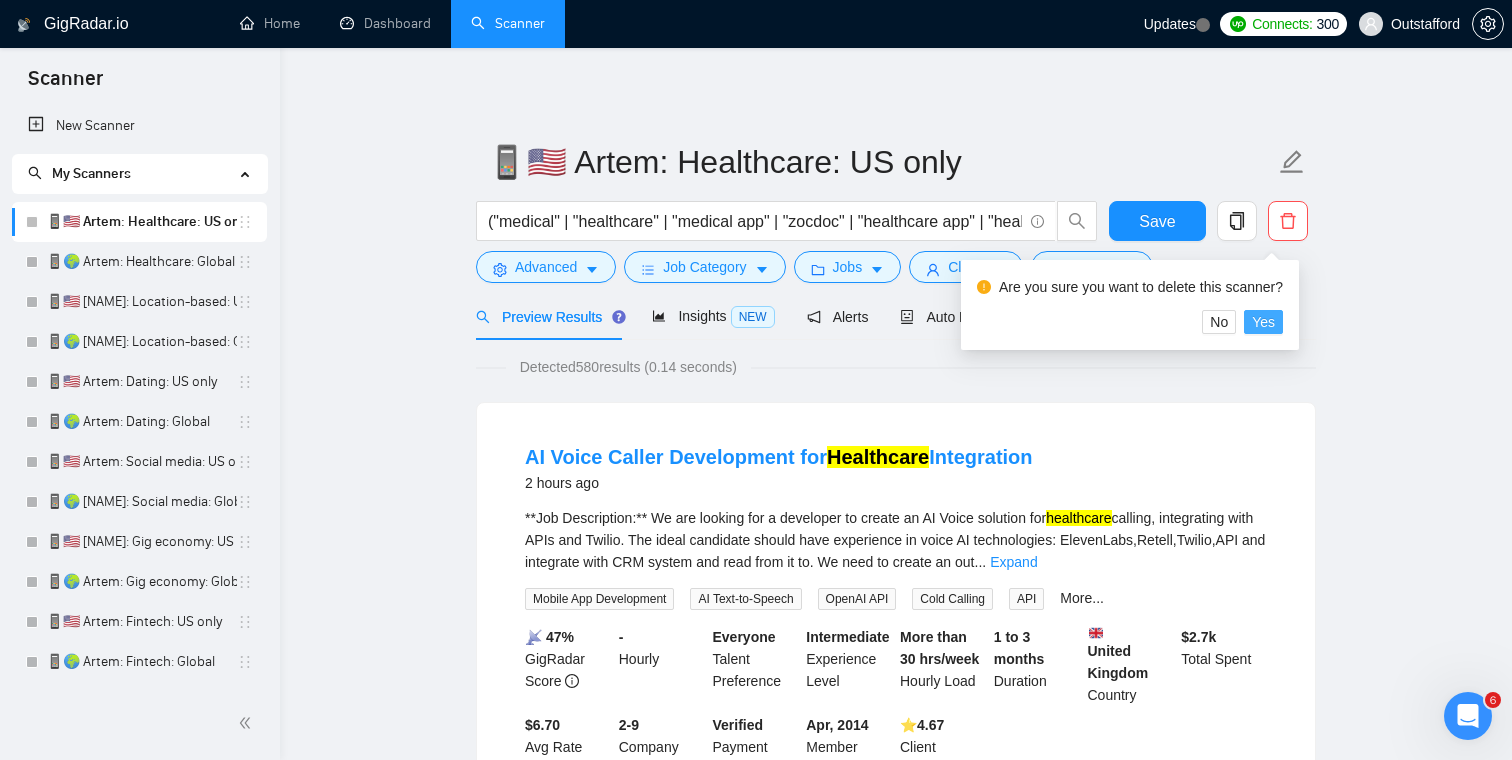 click on "Yes" at bounding box center (1263, 322) 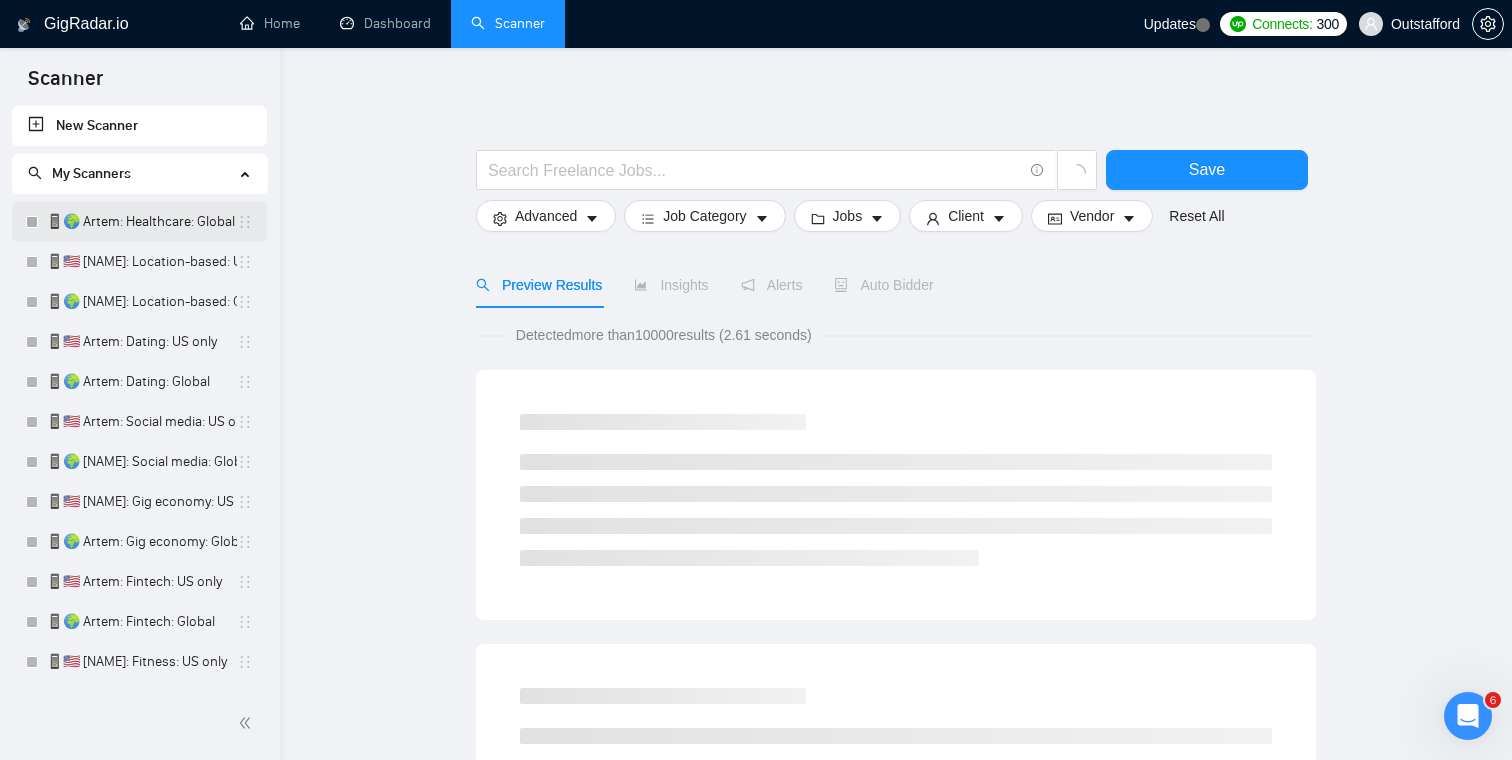 click on "📱🌍 Artem: Healthcare: Global" at bounding box center (141, 222) 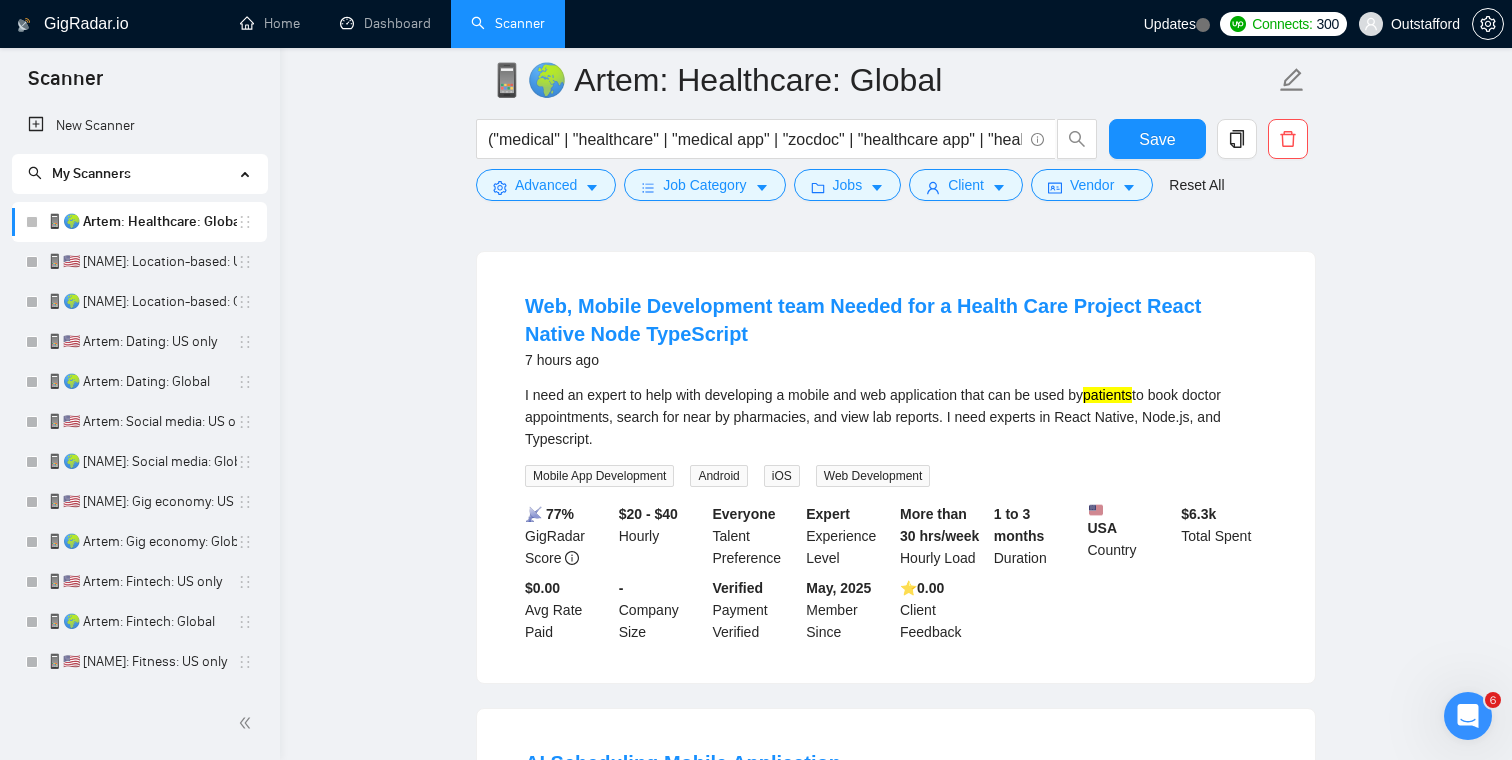 scroll, scrollTop: 608, scrollLeft: 0, axis: vertical 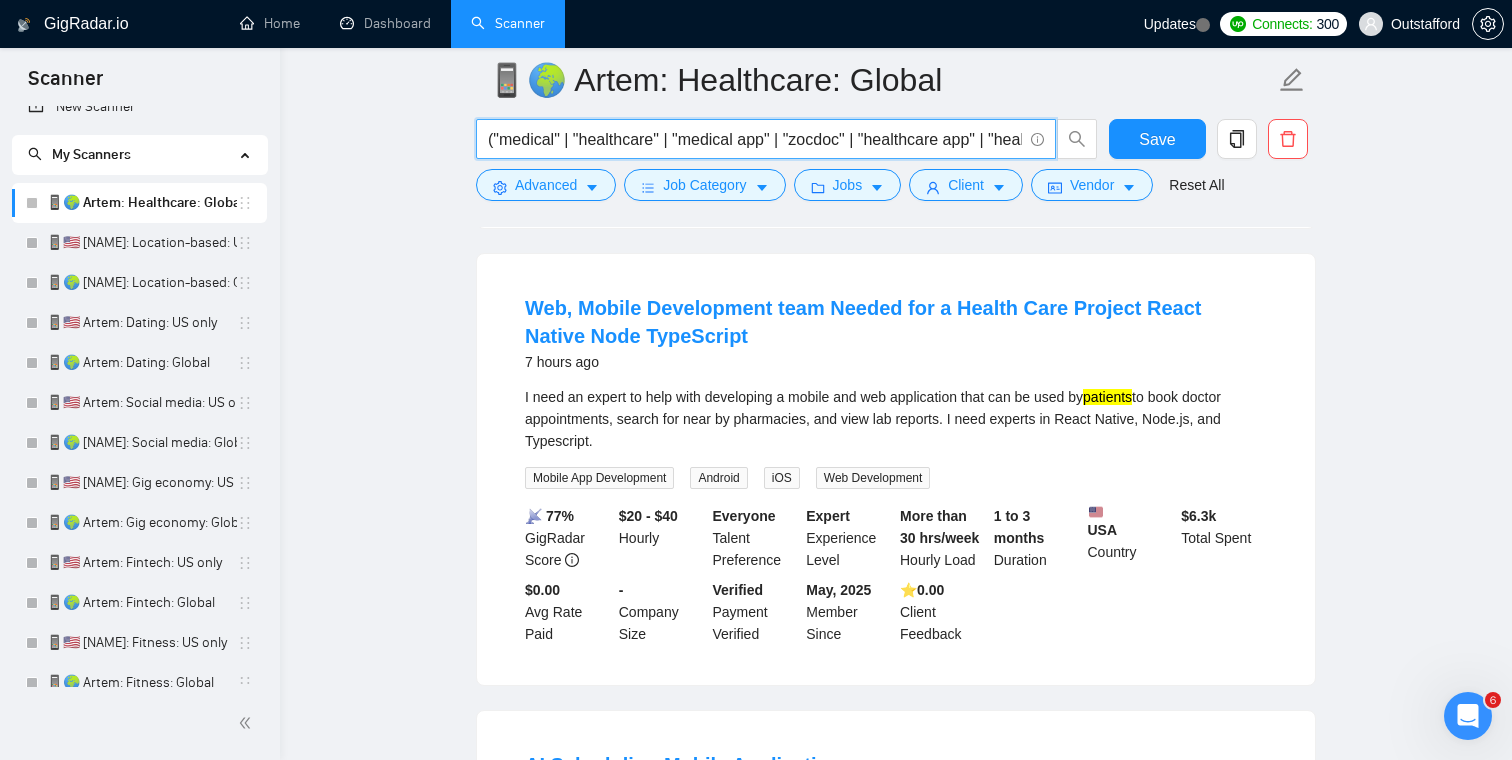 click on "("medical" | "healthcare" | "medical app" | "zocdoc" | "healthcare app" | "health app" | "doctor app"| "health-related" | "doctors" | "patients" | "healthcare")" at bounding box center (755, 139) 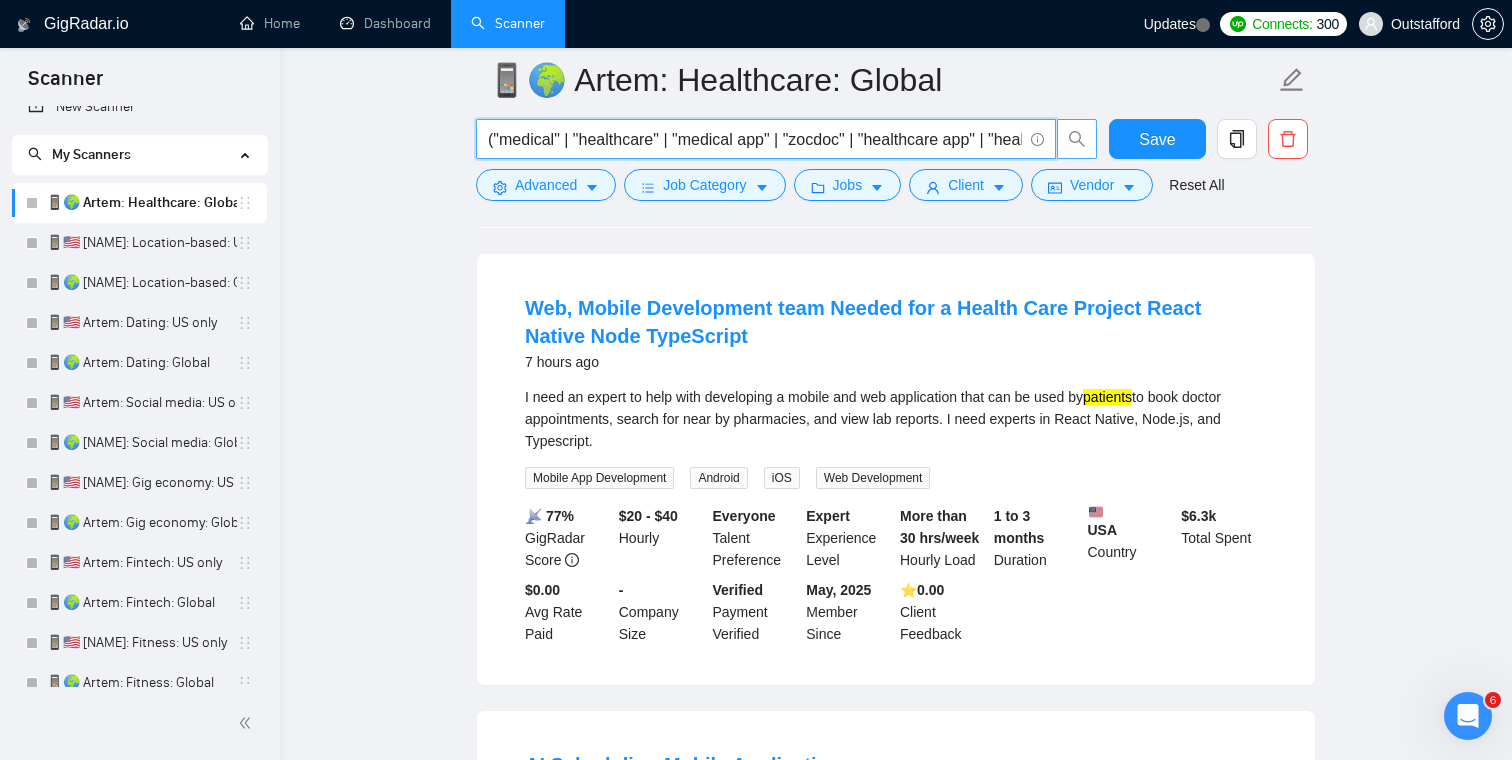drag, startPoint x: 488, startPoint y: 137, endPoint x: 1085, endPoint y: 155, distance: 597.2713 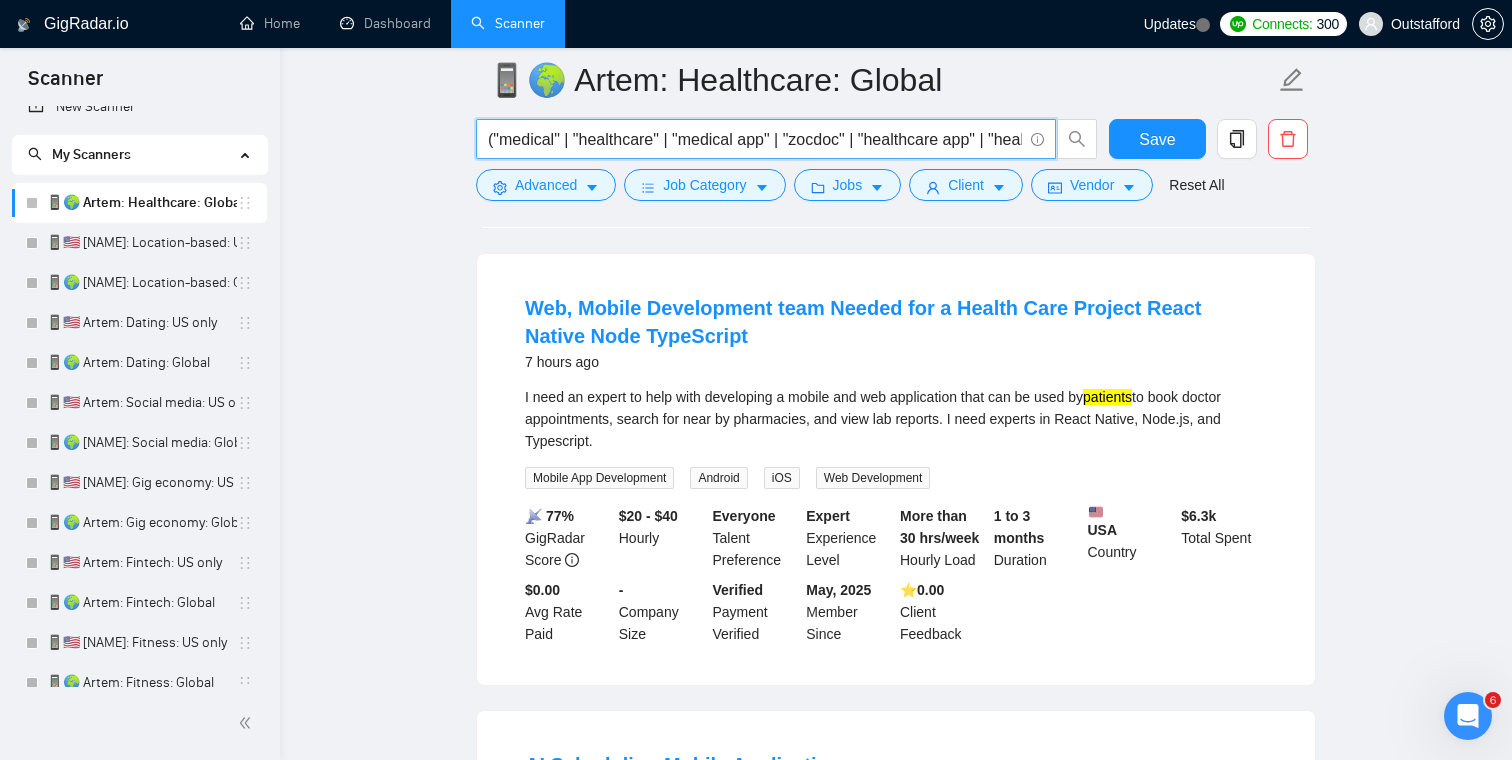 click on "("medical" | "healthcare" | "medical app" | "zocdoc" | "healthcare app" | "health app" | "doctor app"| "health-related" | "doctors" | "patients" | "healthcare")" at bounding box center [755, 139] 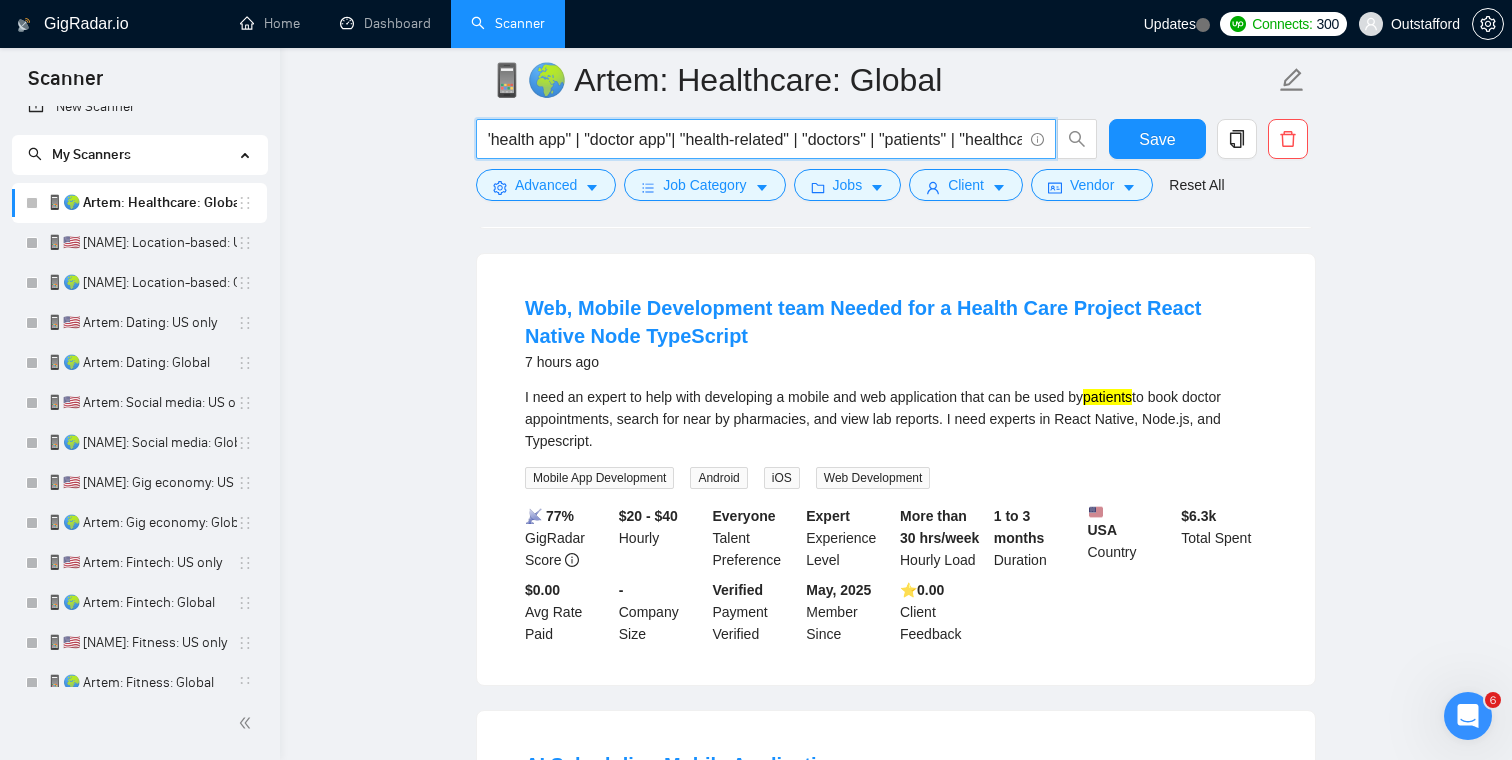 scroll, scrollTop: 0, scrollLeft: 587, axis: horizontal 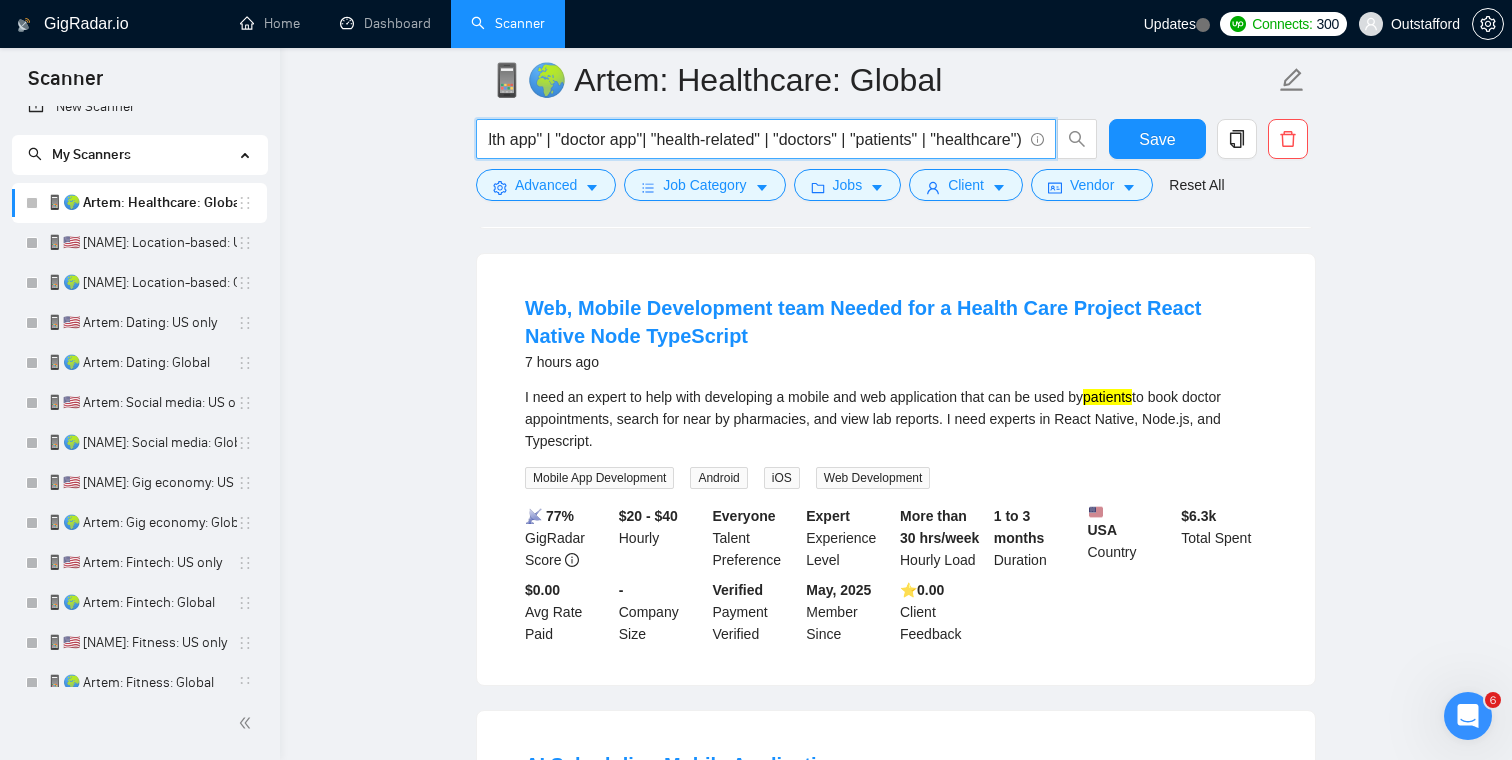 drag, startPoint x: 488, startPoint y: 139, endPoint x: 1026, endPoint y: 152, distance: 538.15704 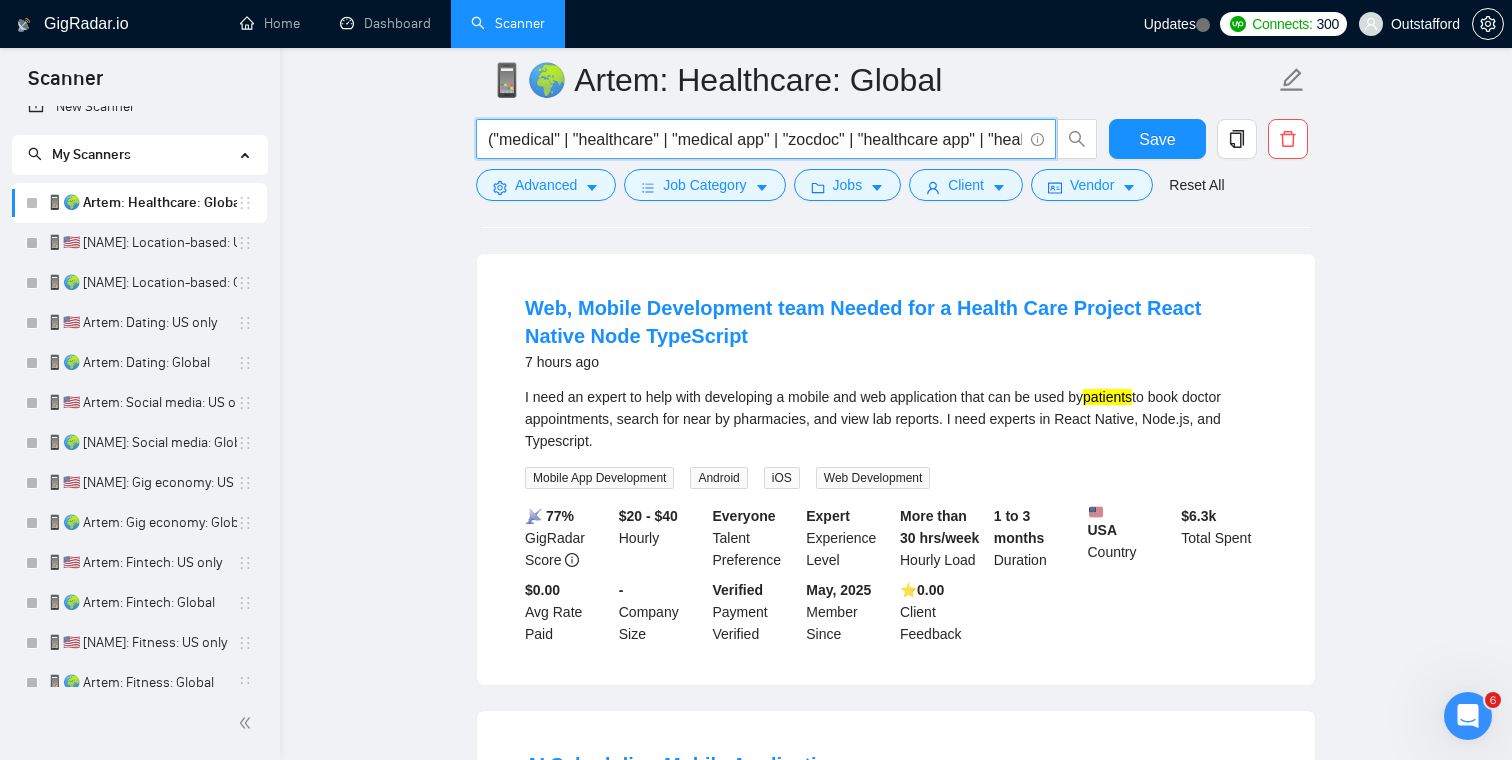 click on "📱🌍 Artem: Healthcare: Global ("medical" | "healthcare" | "medical app" | "zocdoc" | "healthcare app" | "health app" | "doctor app"| "health-related" | "doctors" | "patients" | "healthcare") Save Advanced   Job Category   Jobs   Client   Vendor   Reset All Preview Results Insights NEW Alerts Auto Bidder Detected   580  results   (0.13 seconds) AI Voice Caller Development for  Healthcare  Integration 2 hours ago **Job Description:**
We are looking for a developer to create an AI Voice solution for  healthcare  calling, integrating with APIs and Twilio. The ideal candidate should have experience in voice AI technologies:
ElevenLabs,Retell,Twilio,API and integrate with CRM system and read from it to.
We need to create an out ... Expand Mobile App Development AI Text-to-Speech OpenAI API Cold Calling API More... 📡   47% GigRadar Score   - Hourly Everyone Talent Preference Intermediate Experience Level More than 30 hrs/week Hourly Load 1 to 3 months Duration   United Kingdom Country $ 2.7k Total Spent" at bounding box center [896, 1854] 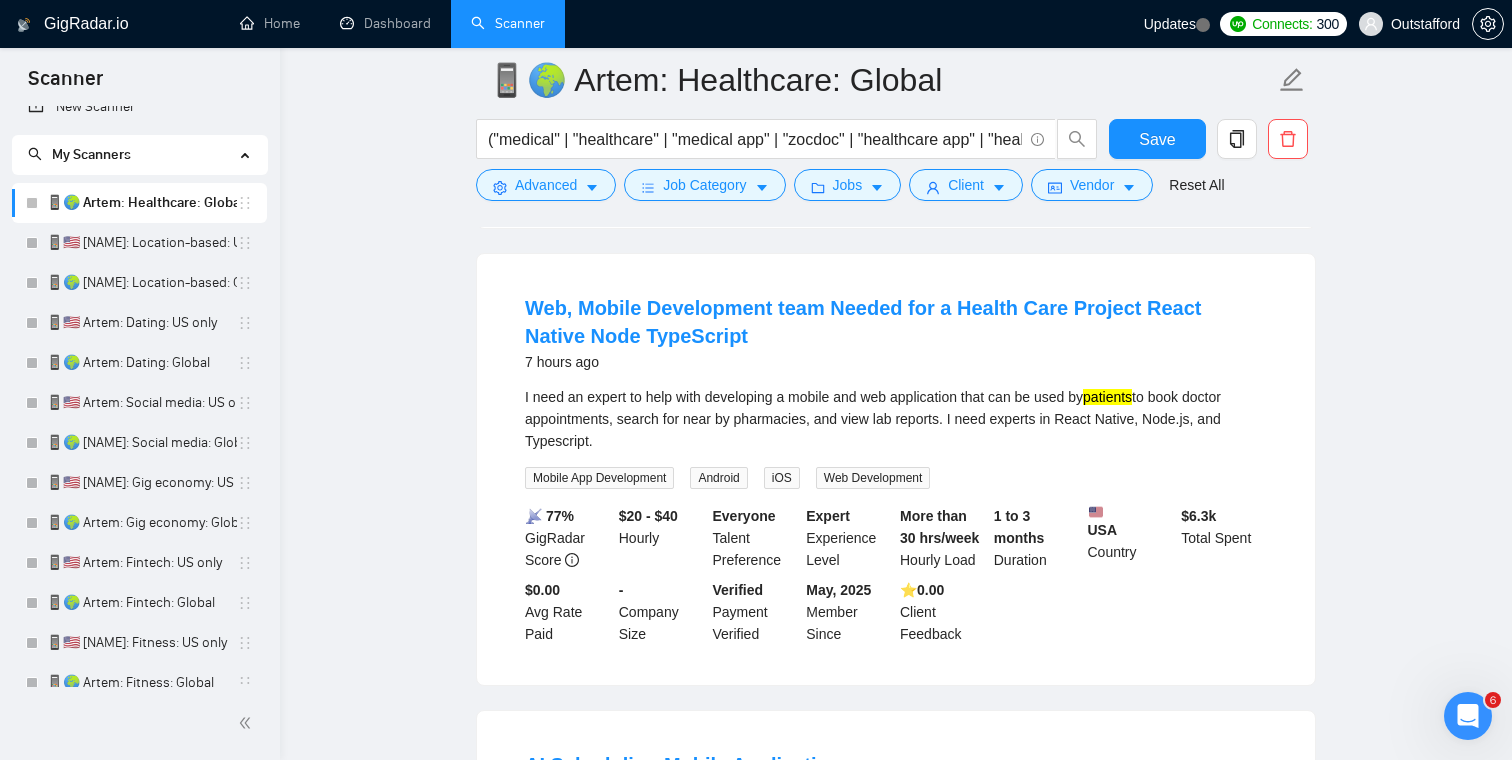 click on "GigRadar.io" at bounding box center [86, 24] 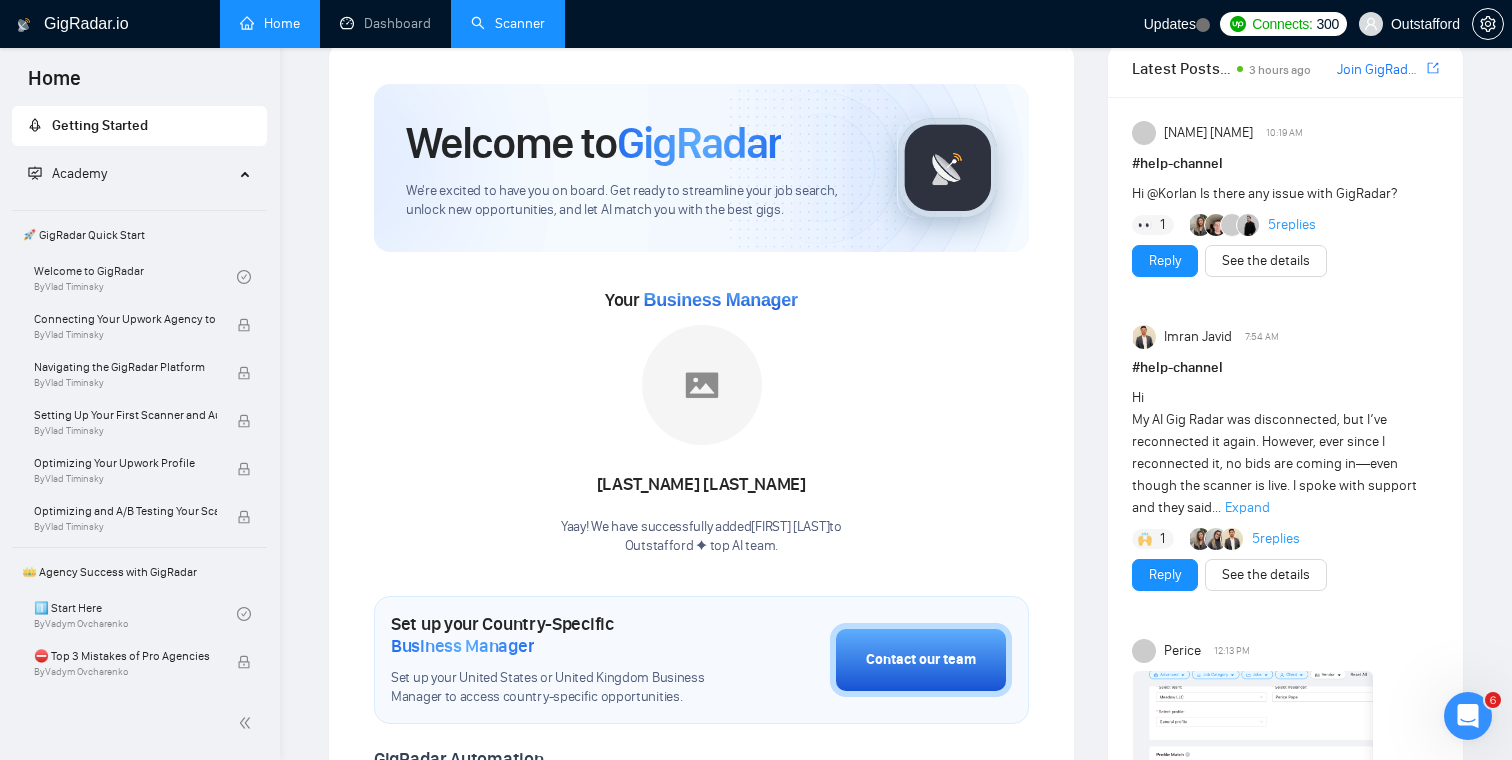 scroll, scrollTop: 0, scrollLeft: 0, axis: both 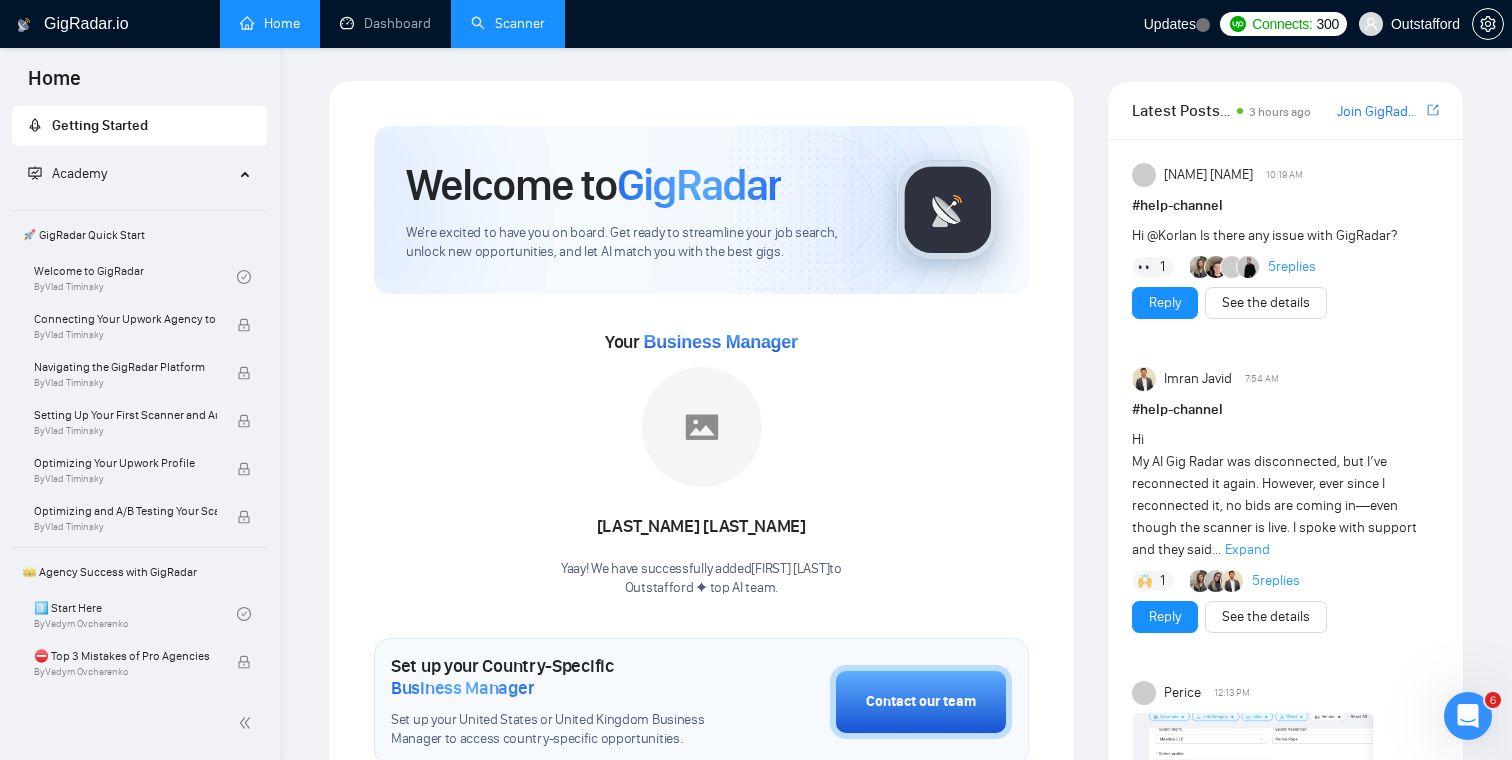 click on "5  replies" at bounding box center [1292, 267] 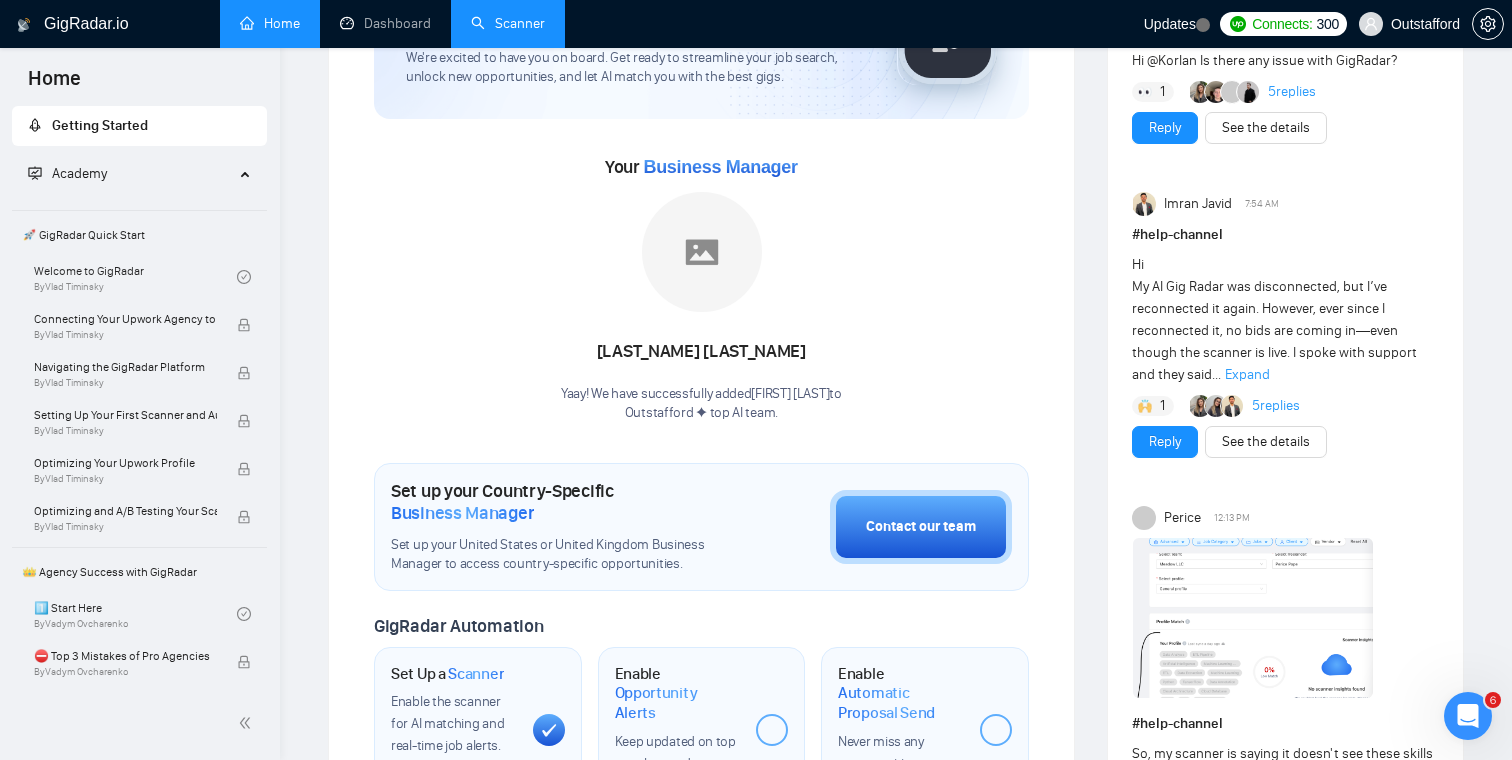 scroll, scrollTop: 0, scrollLeft: 0, axis: both 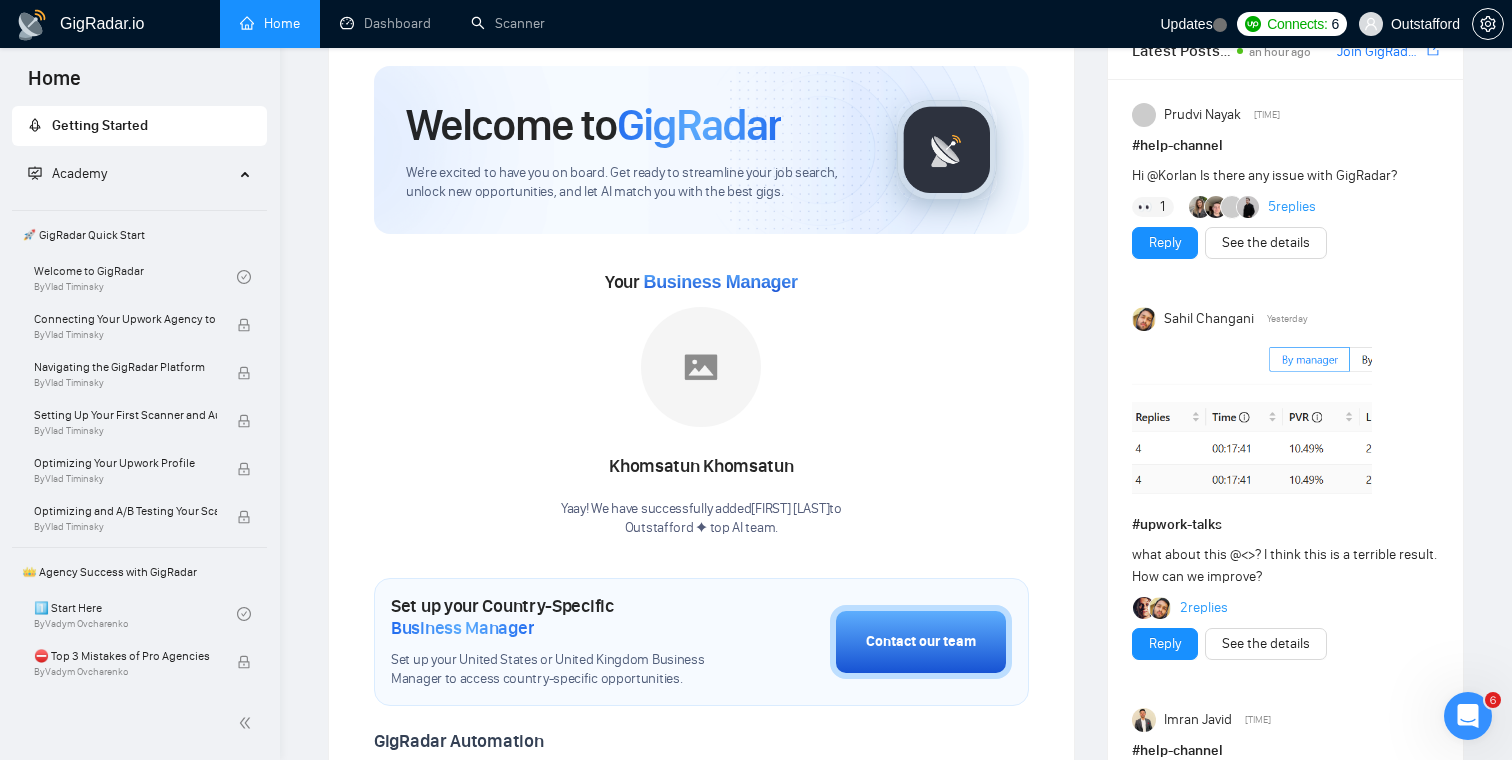 click at bounding box center (1468, 716) 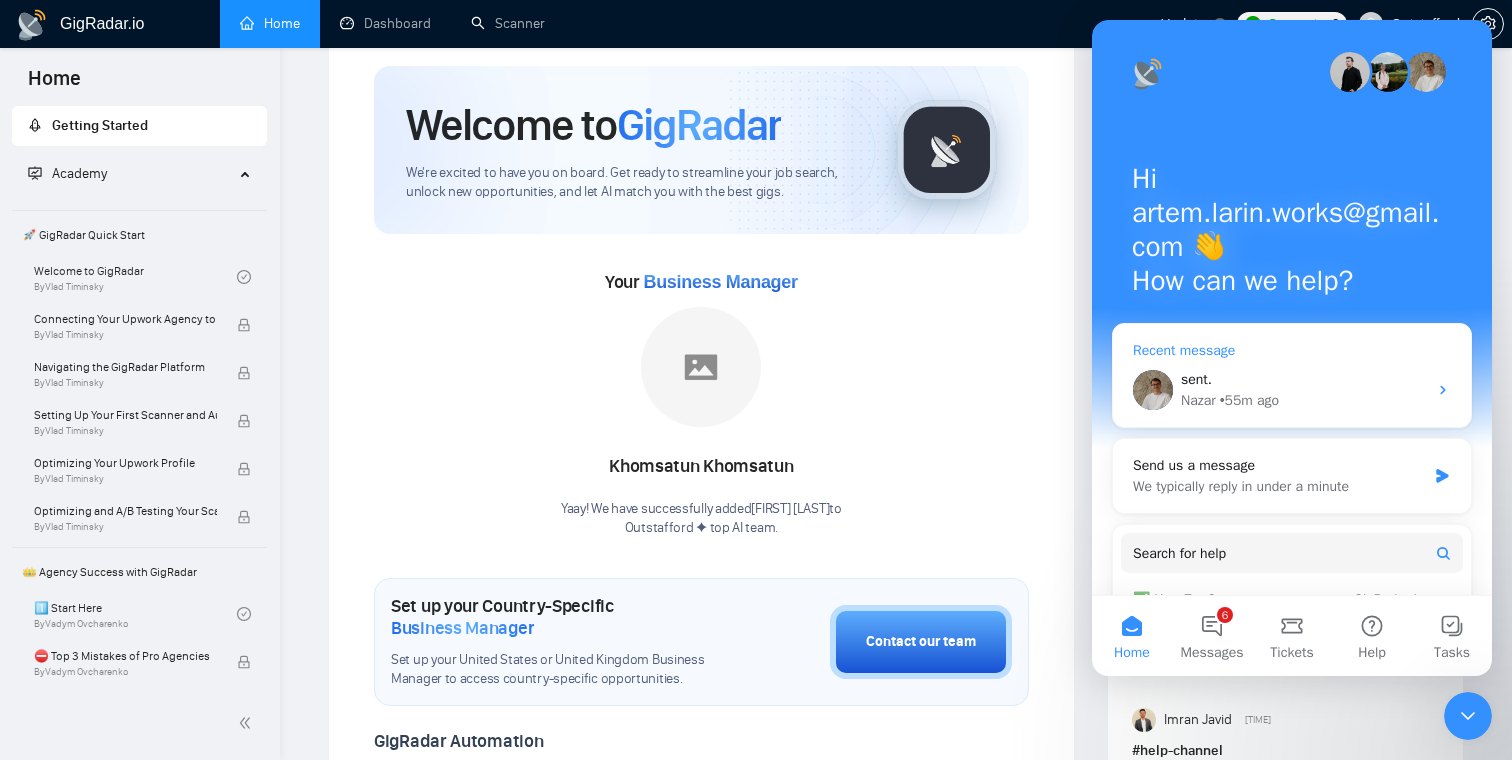 click on "sent." at bounding box center (1304, 379) 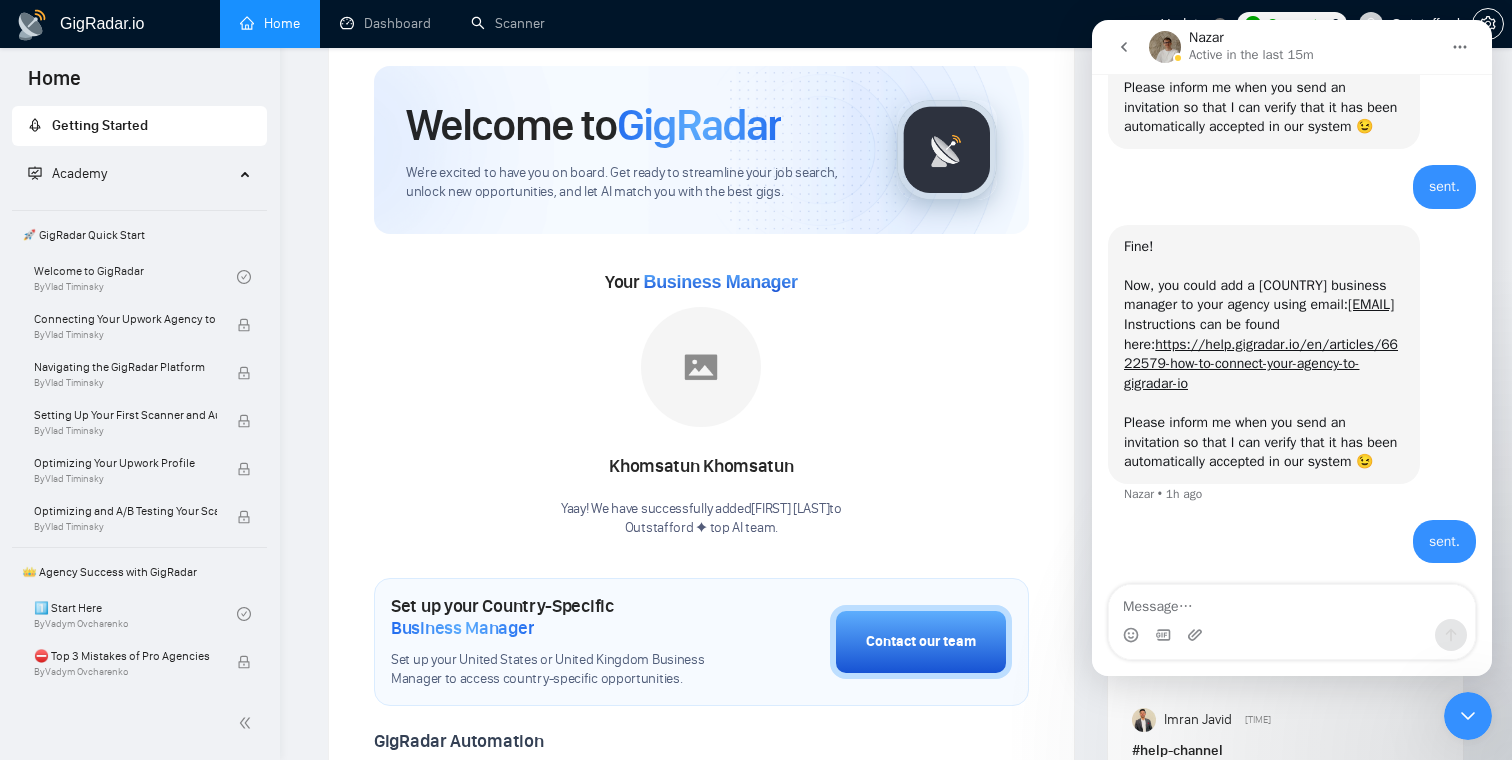 scroll, scrollTop: 3811, scrollLeft: 0, axis: vertical 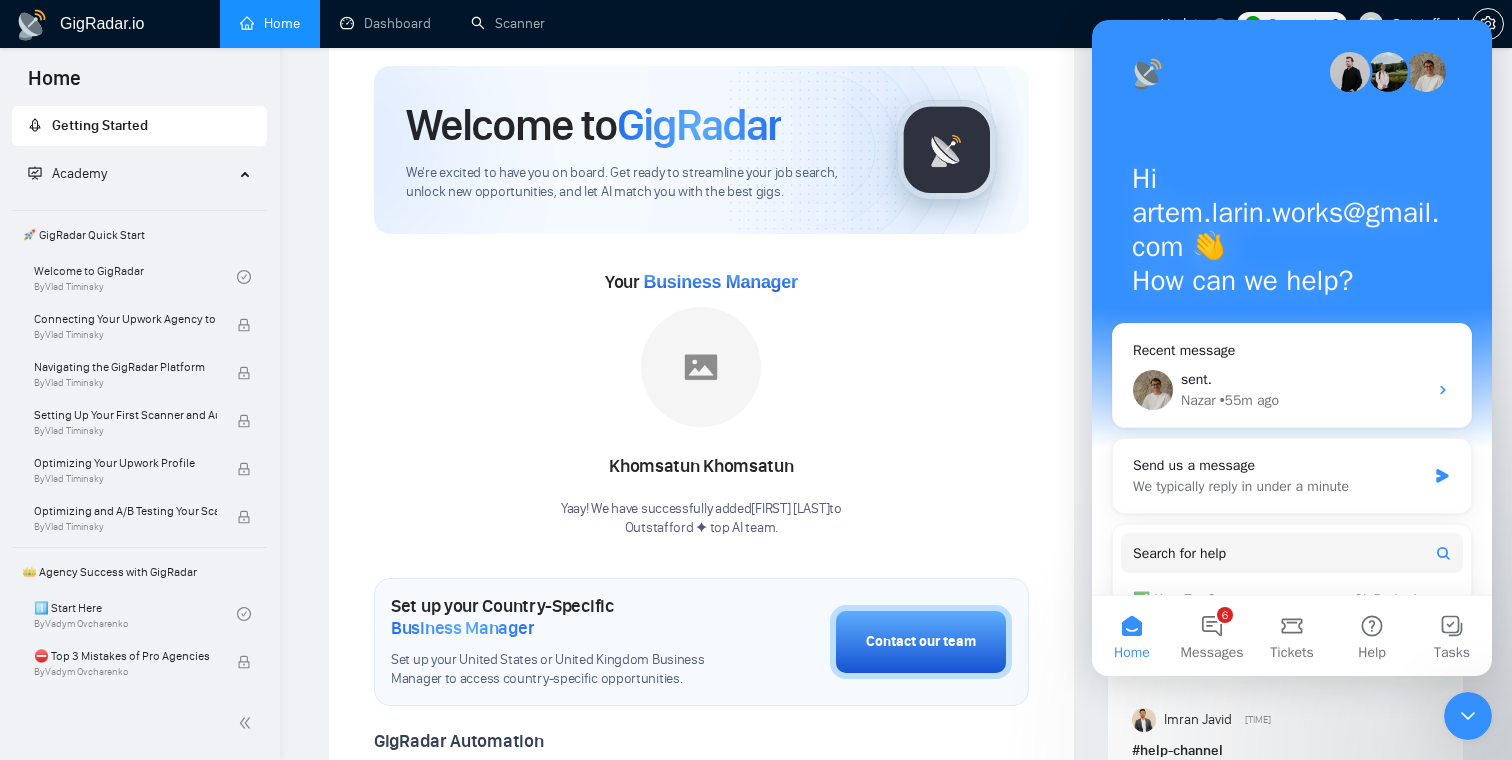 click on "Welcome to  GigRadar We're excited to have you on board. Get ready to streamline your job search, unlock new opportunities, and let AI match you with the best gigs." at bounding box center [701, 150] 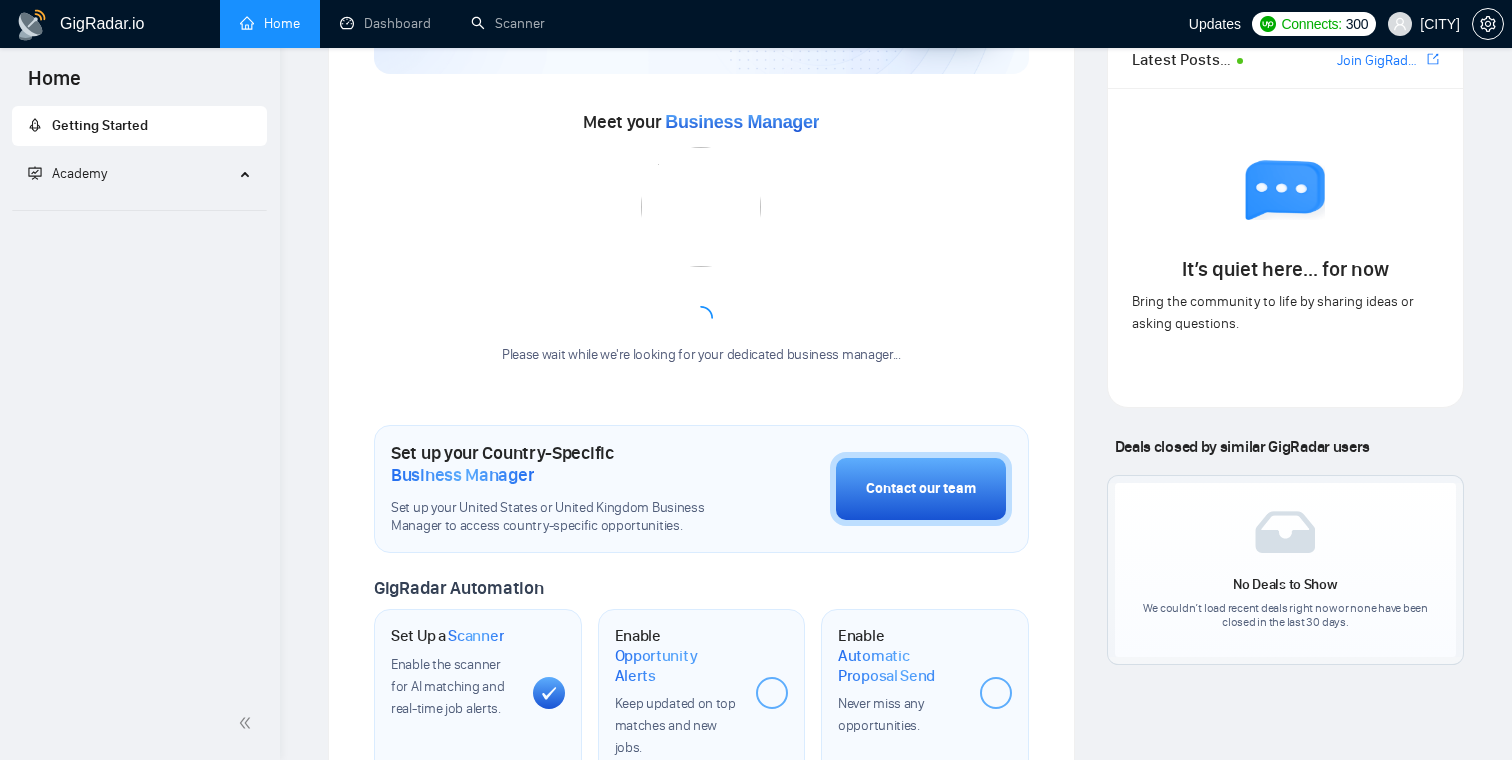 scroll, scrollTop: 236, scrollLeft: 0, axis: vertical 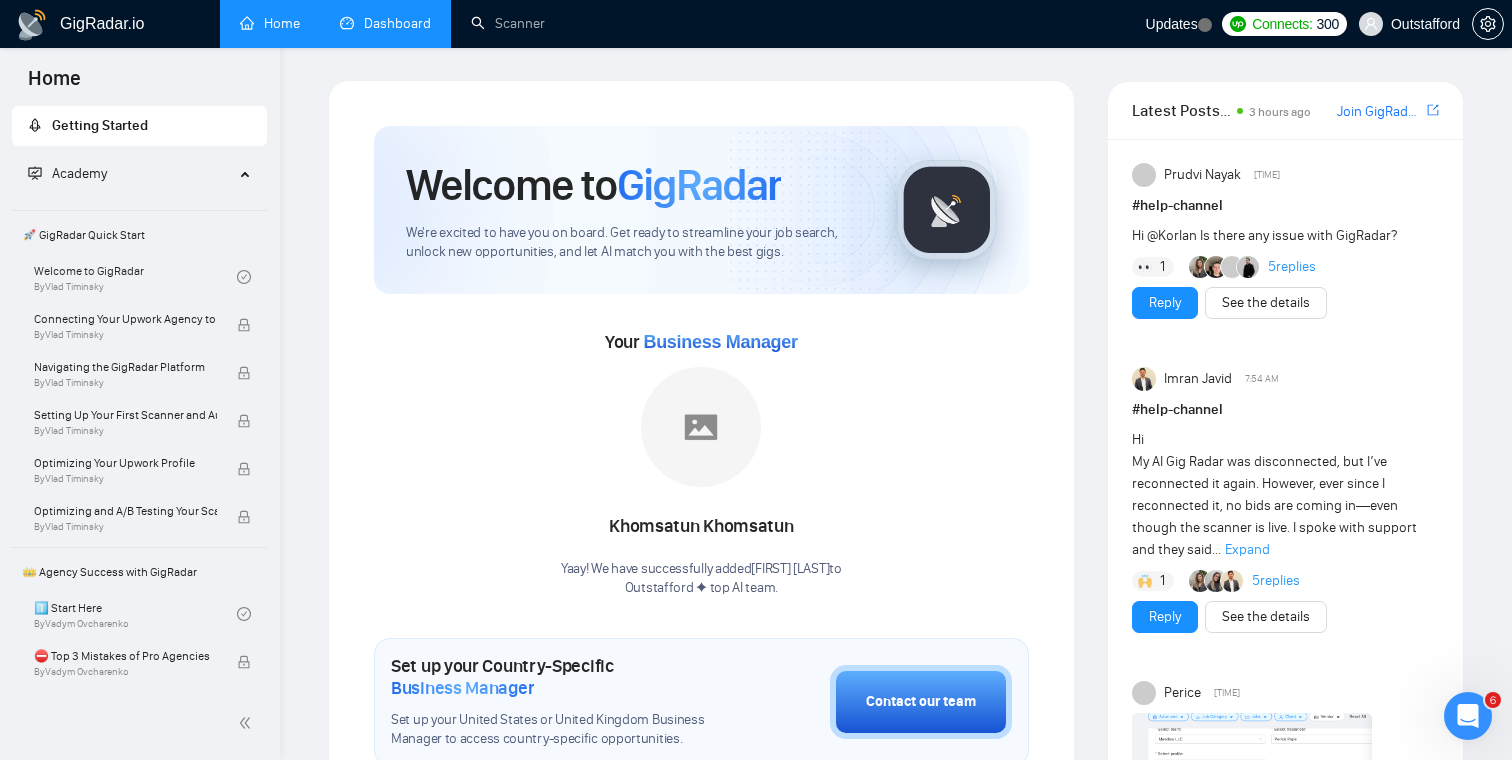 click on "Dashboard" at bounding box center [385, 23] 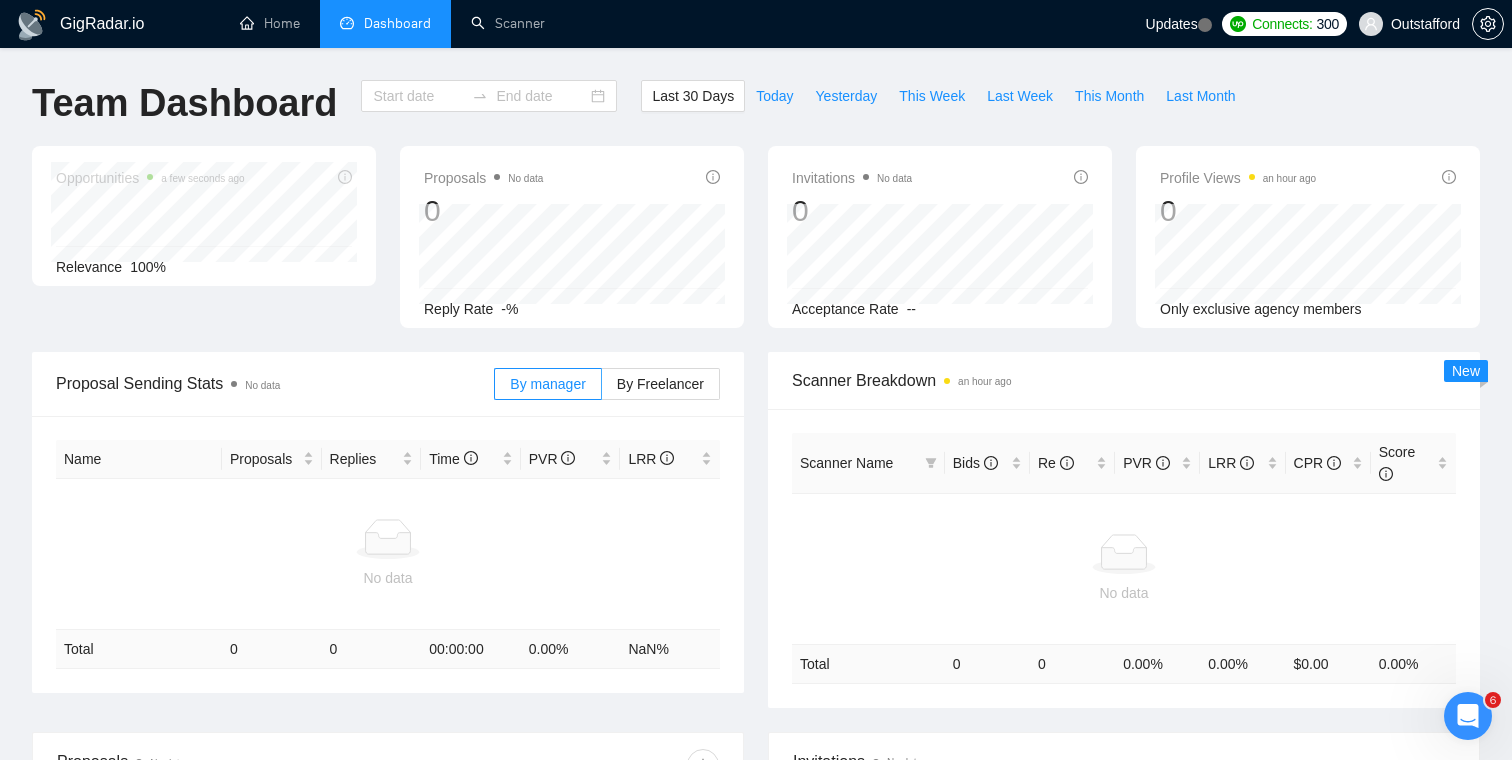 type on "2025-07-07" 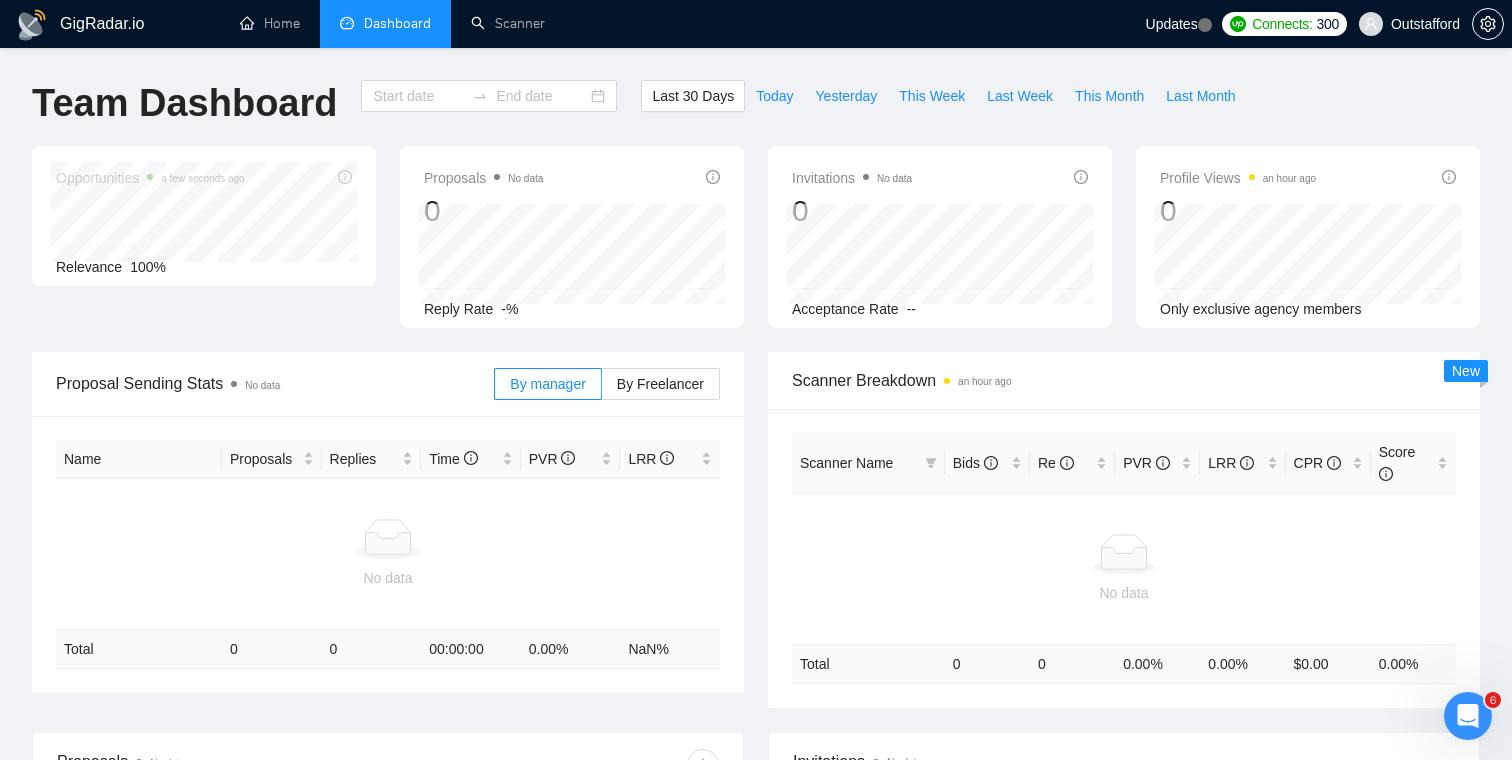 type on "2025-08-06" 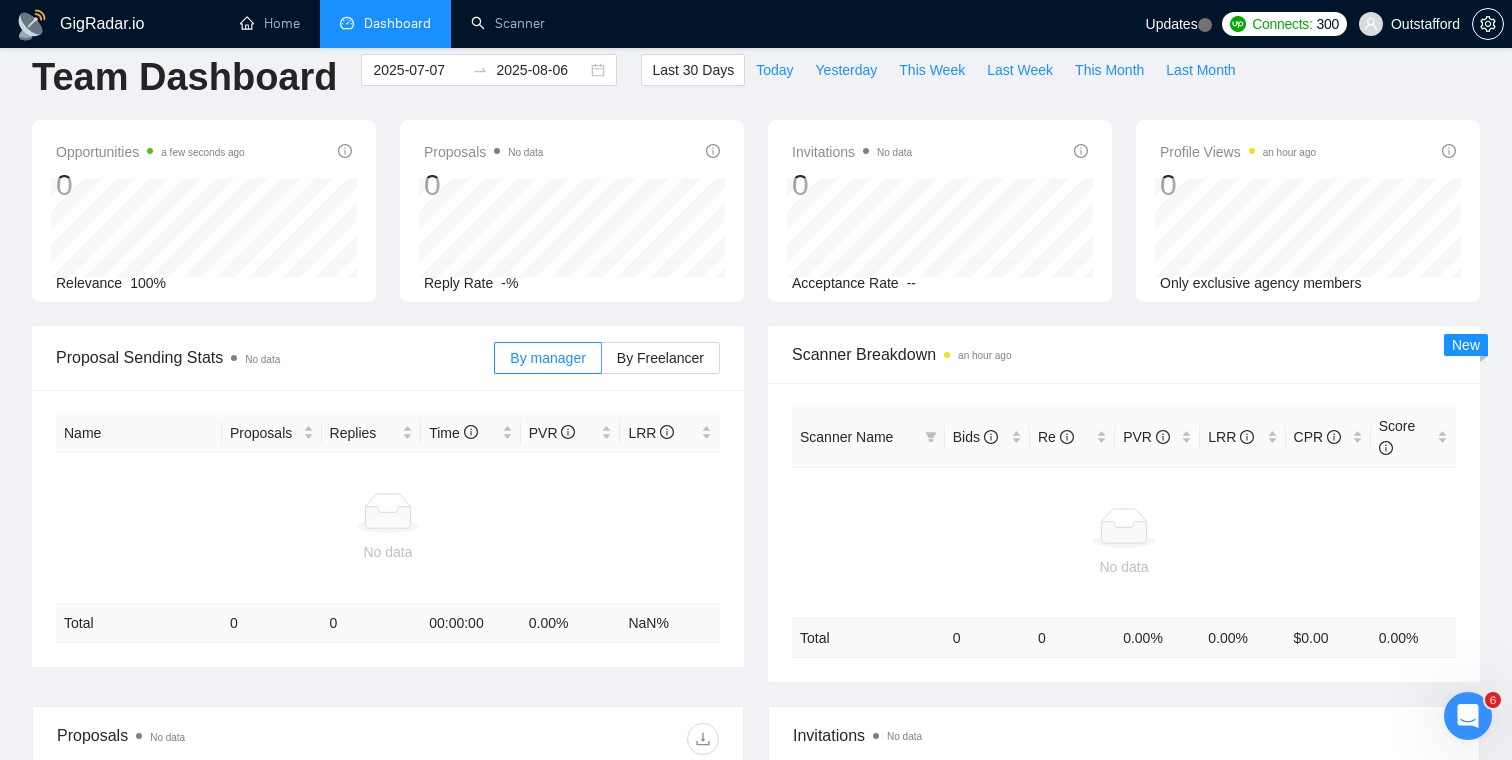 scroll, scrollTop: 0, scrollLeft: 0, axis: both 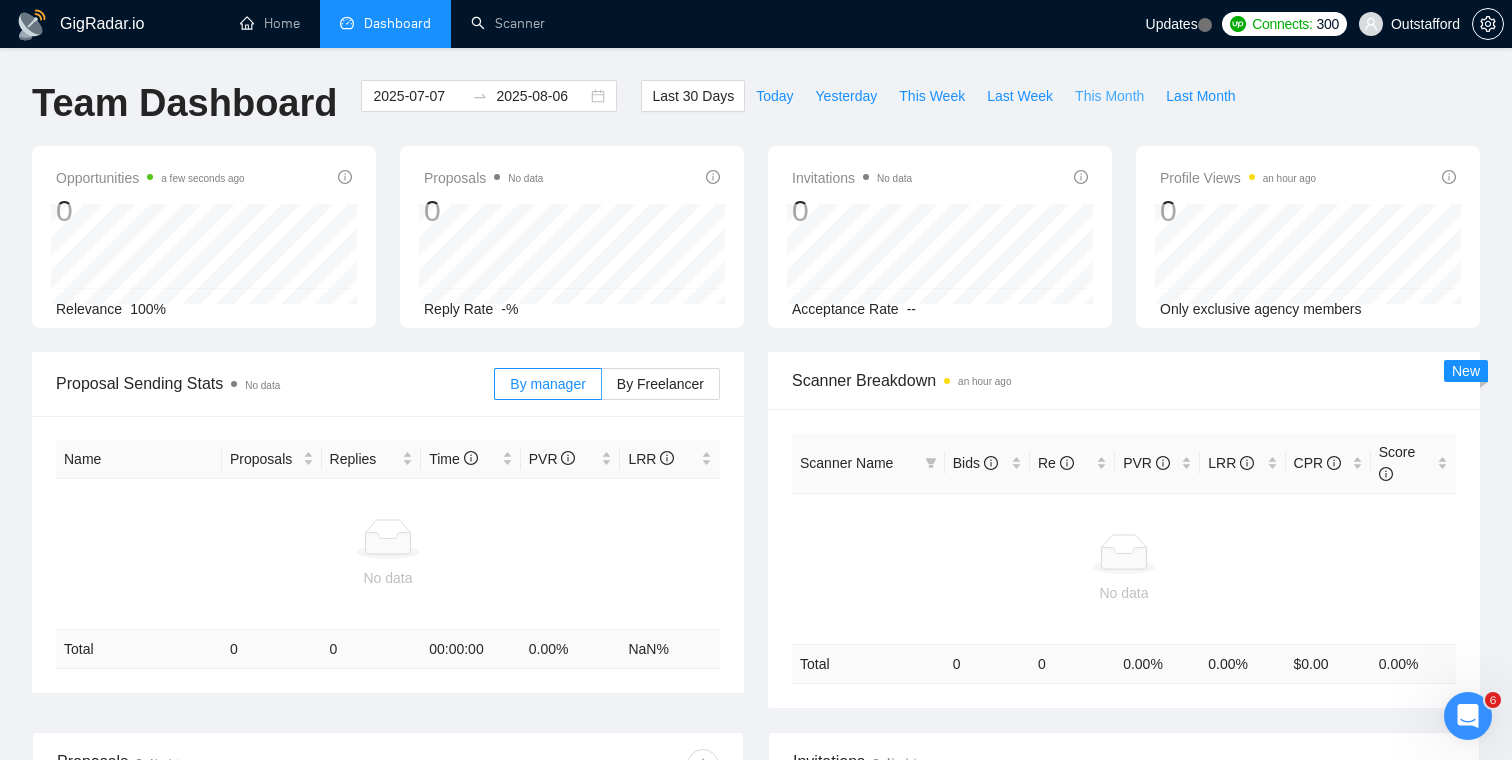 click on "This Month" at bounding box center (1109, 96) 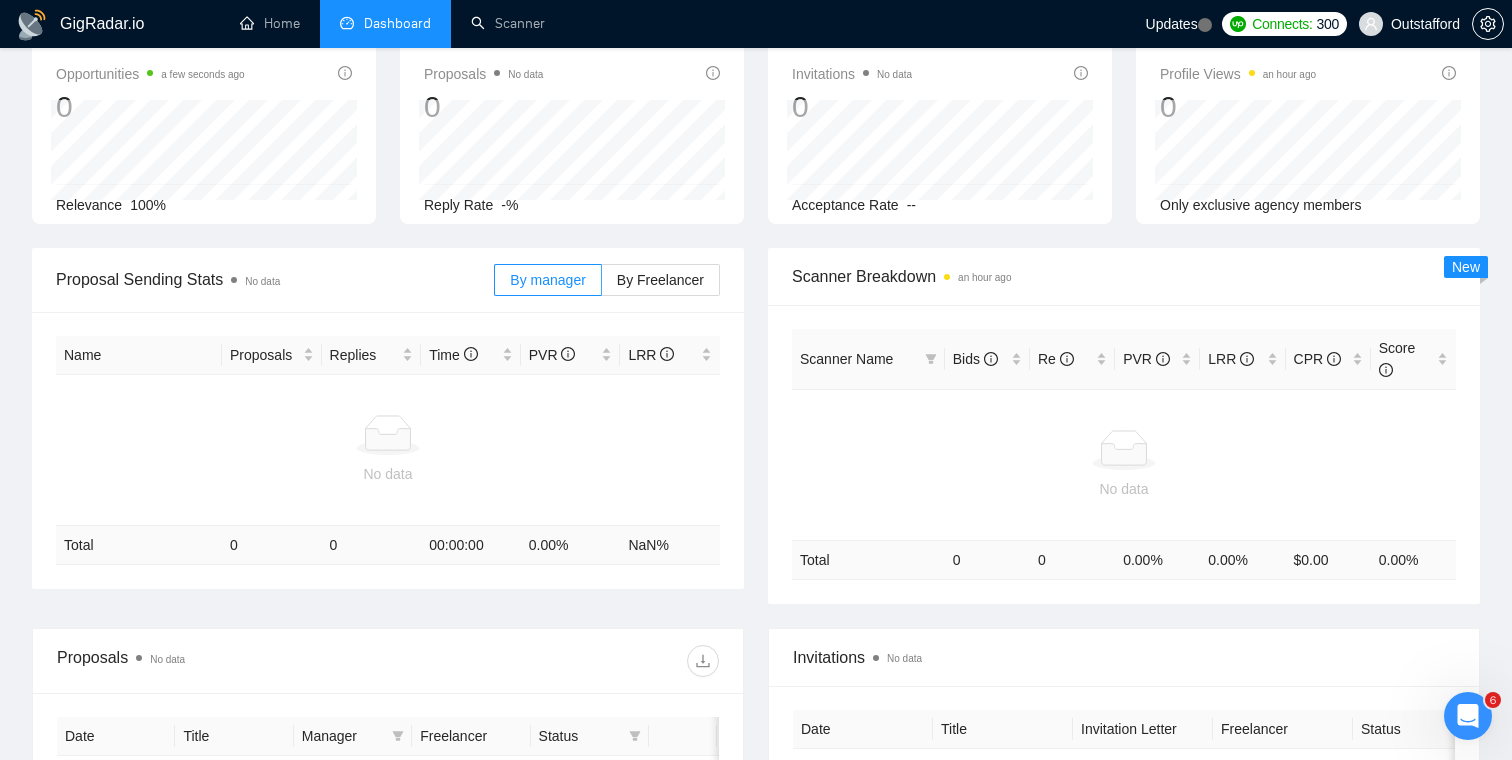 scroll, scrollTop: 132, scrollLeft: 0, axis: vertical 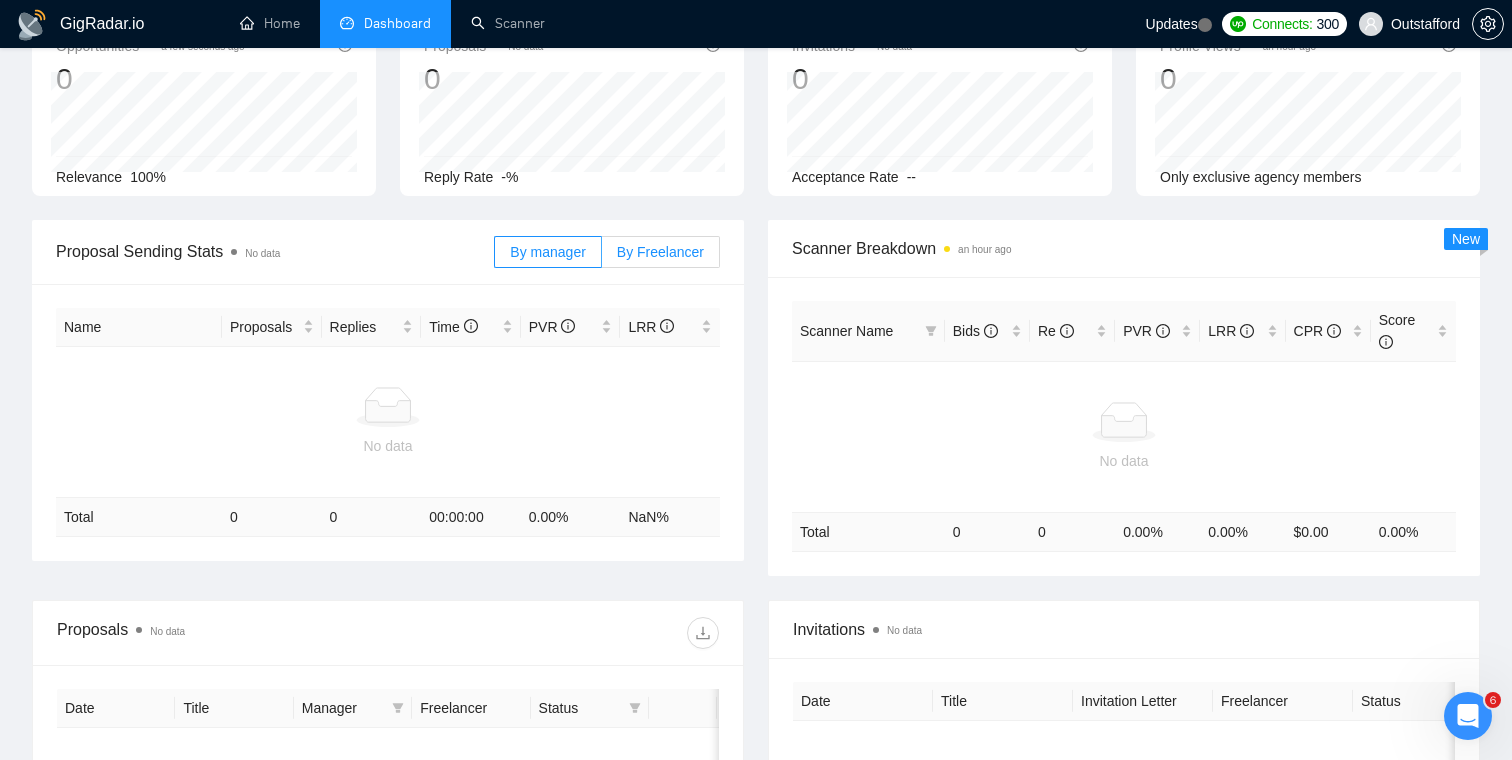 click on "By Freelancer" at bounding box center (661, 252) 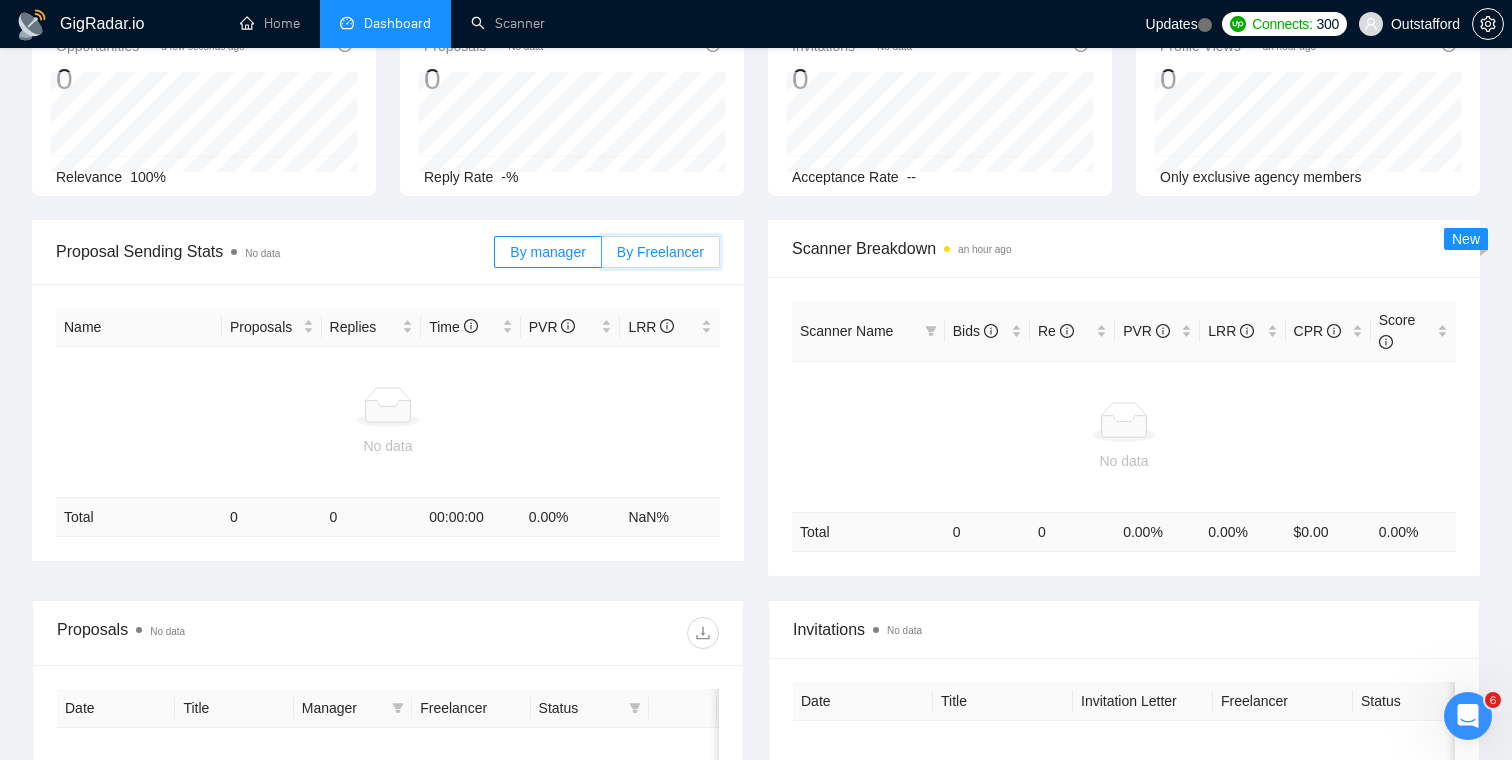 click on "By Freelancer" at bounding box center [602, 257] 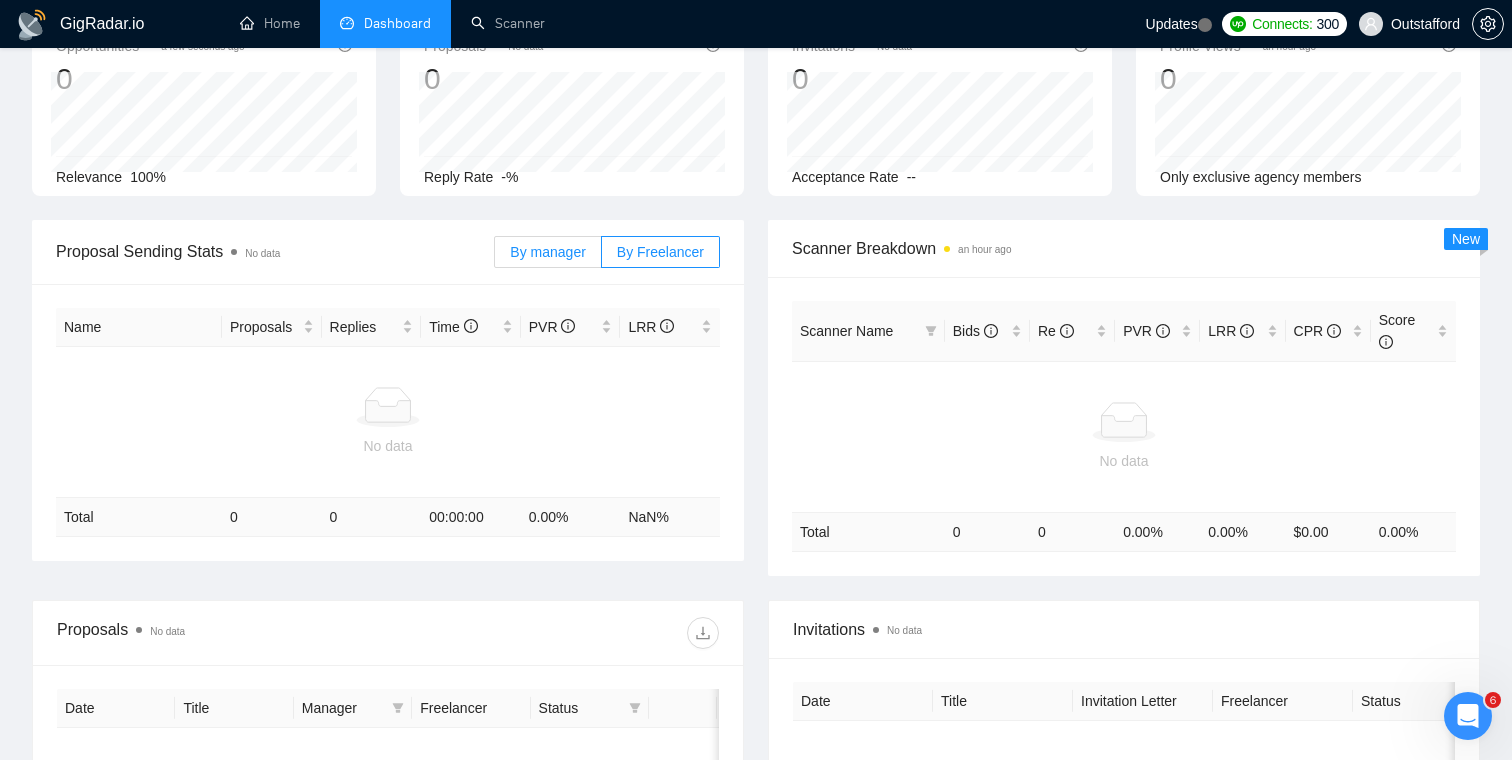 click on "By manager" at bounding box center (547, 252) 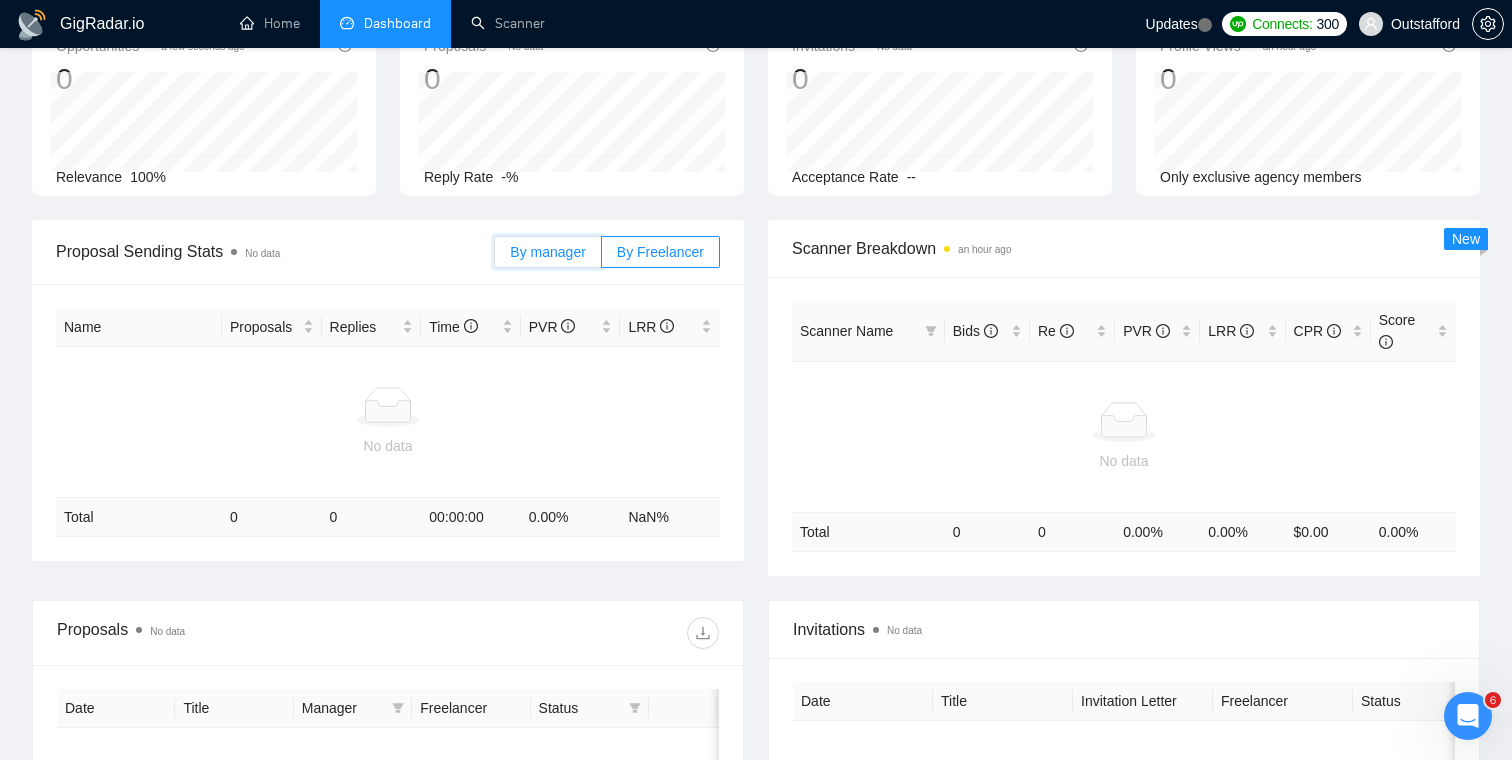 click on "By manager" at bounding box center [495, 257] 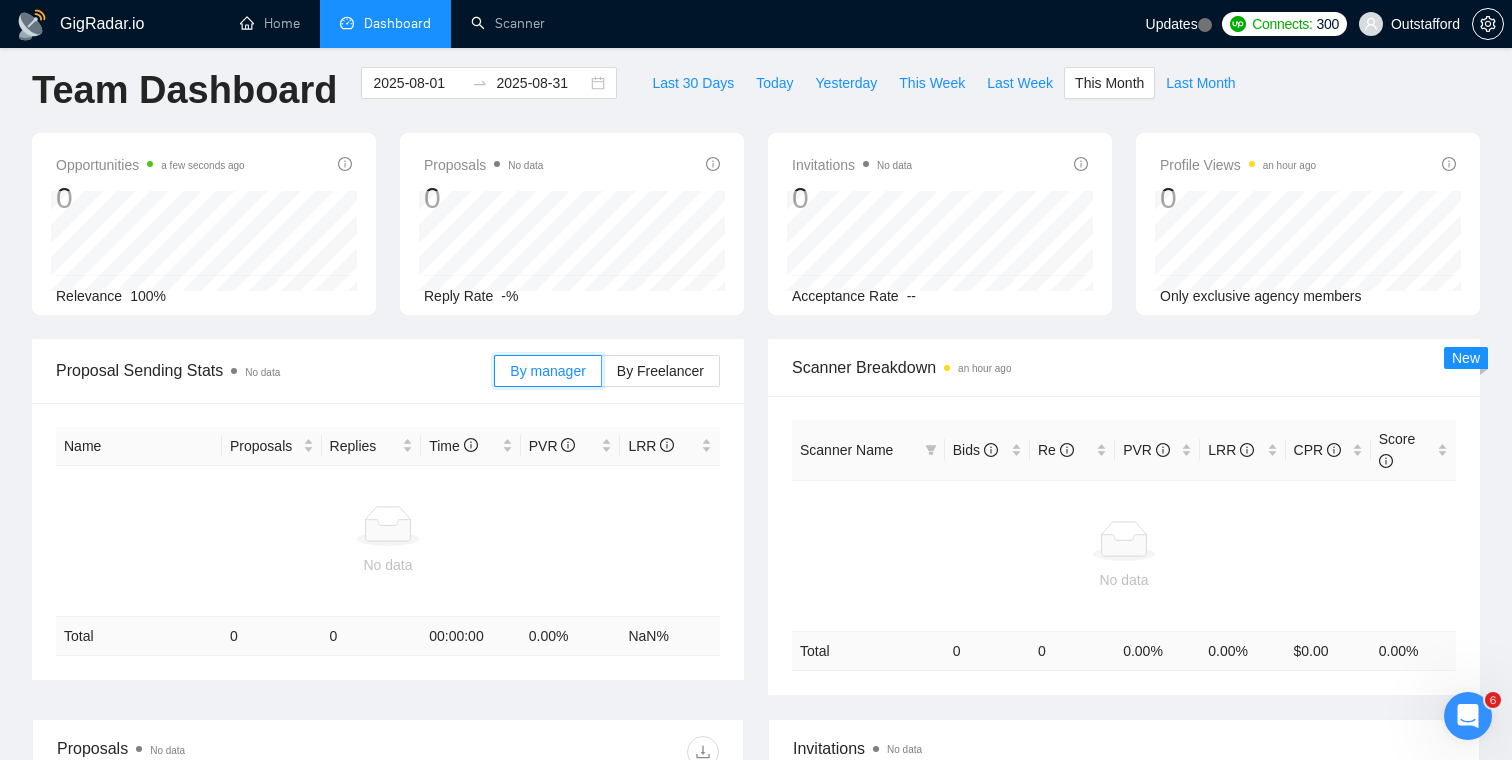 scroll, scrollTop: 0, scrollLeft: 0, axis: both 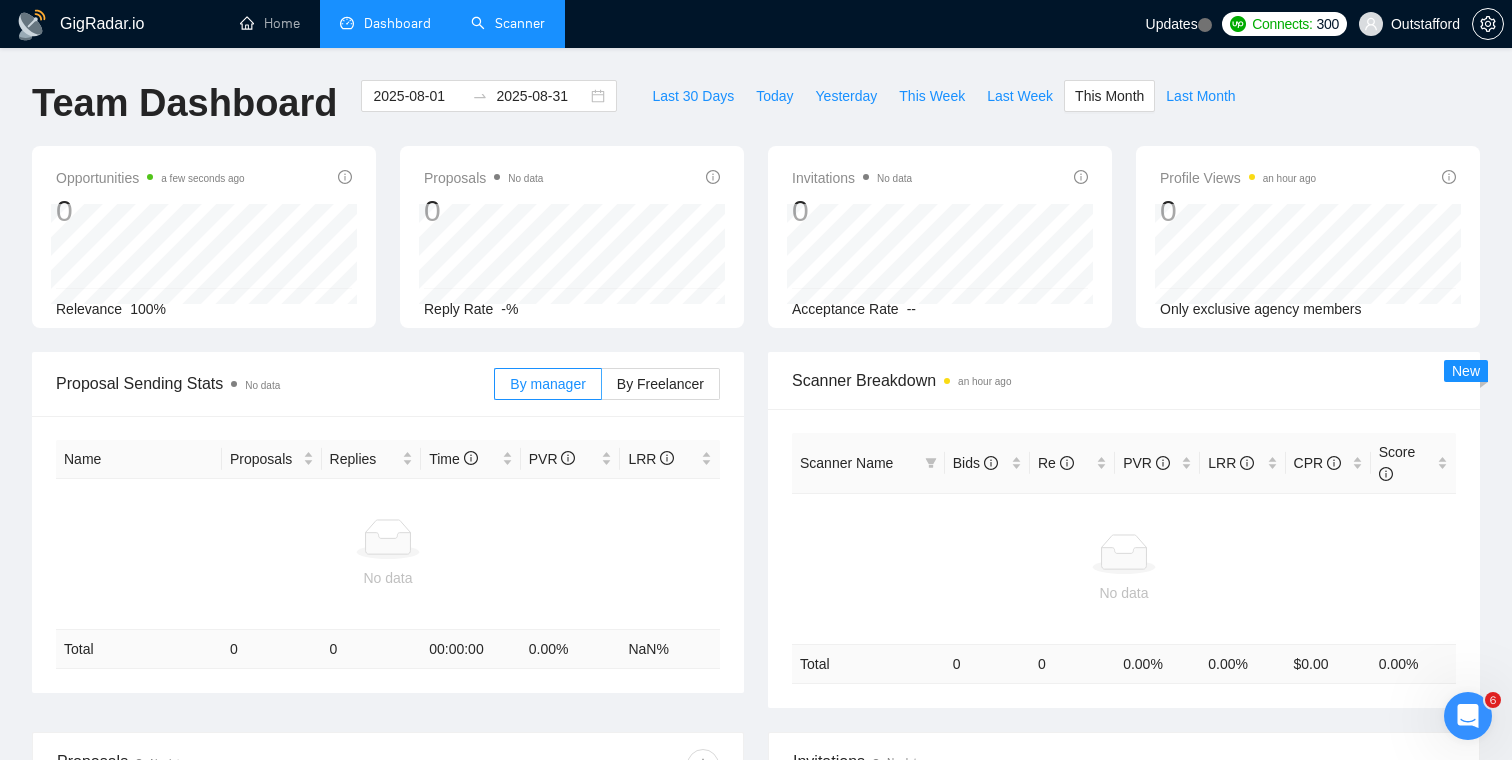 click on "Scanner" at bounding box center (508, 23) 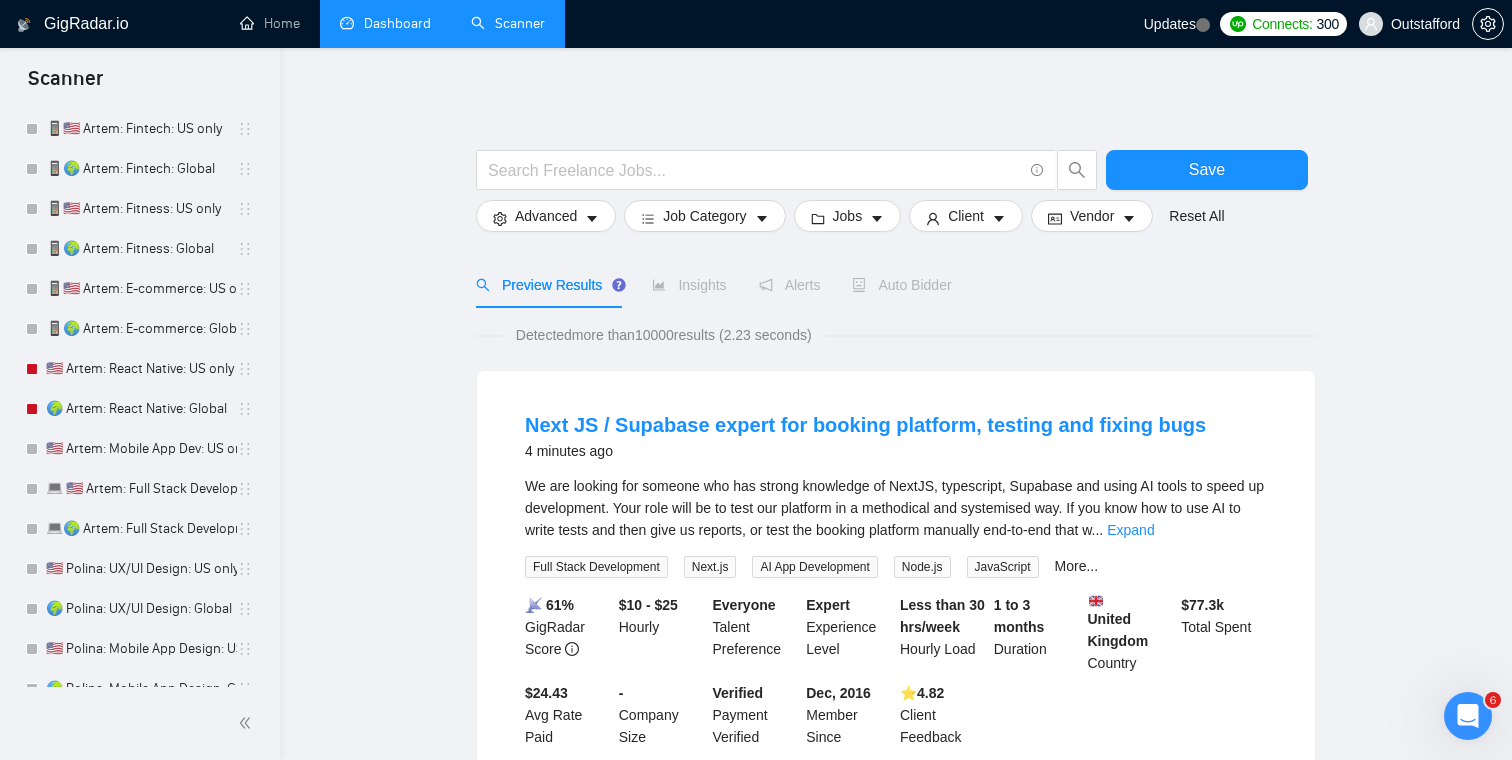 scroll, scrollTop: 515, scrollLeft: 0, axis: vertical 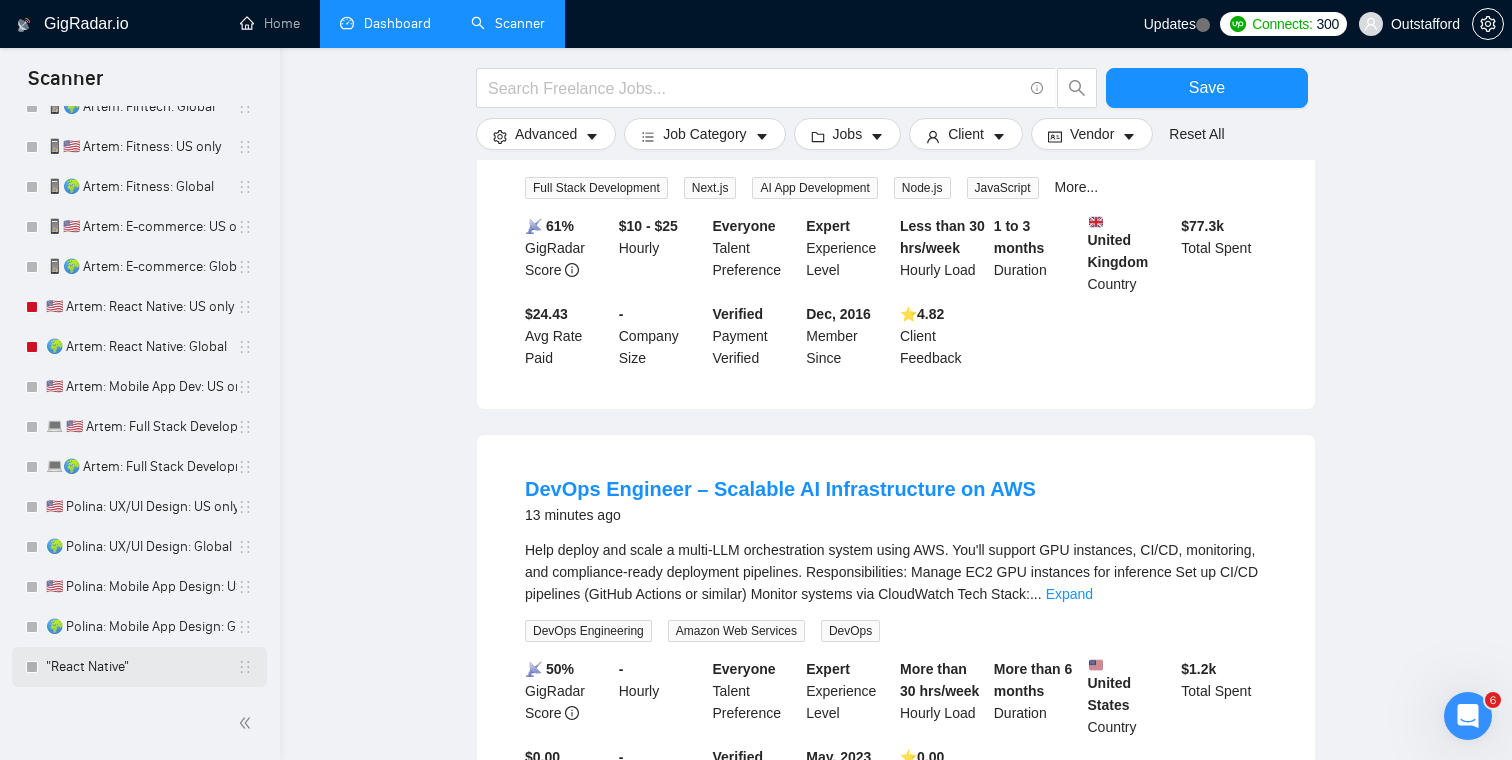 click on ""React Native"" at bounding box center (141, 667) 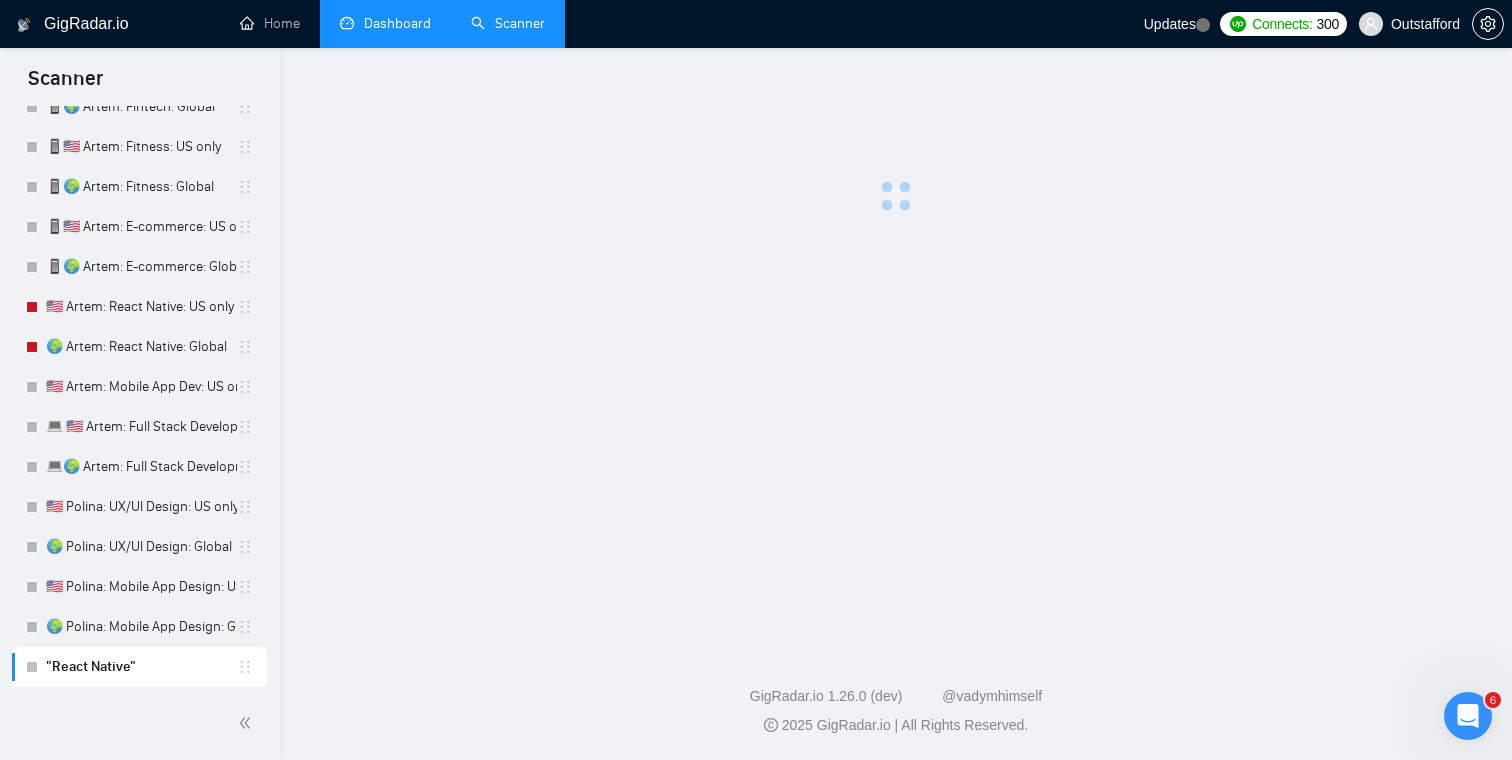 scroll, scrollTop: 0, scrollLeft: 0, axis: both 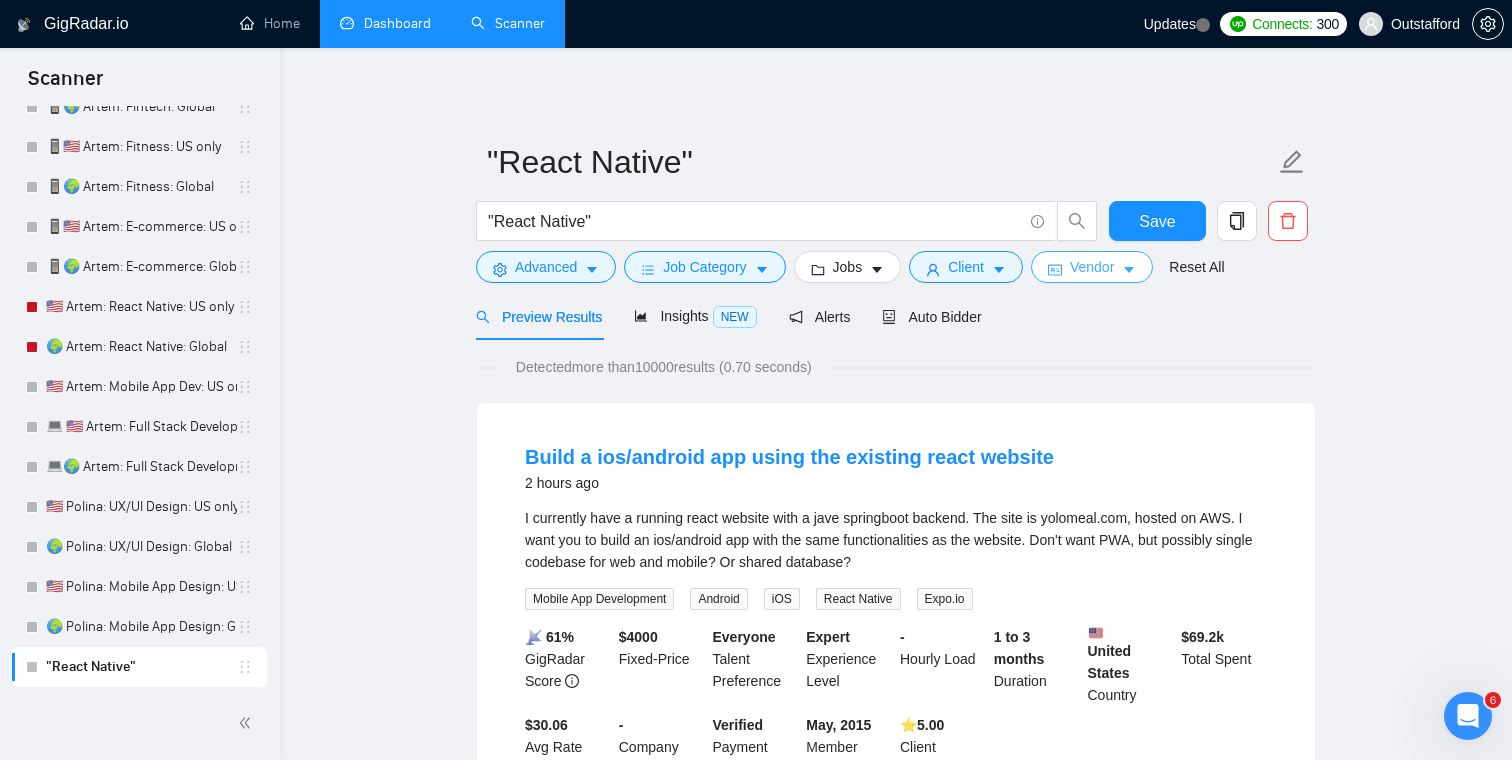 click on "Vendor" at bounding box center [1092, 267] 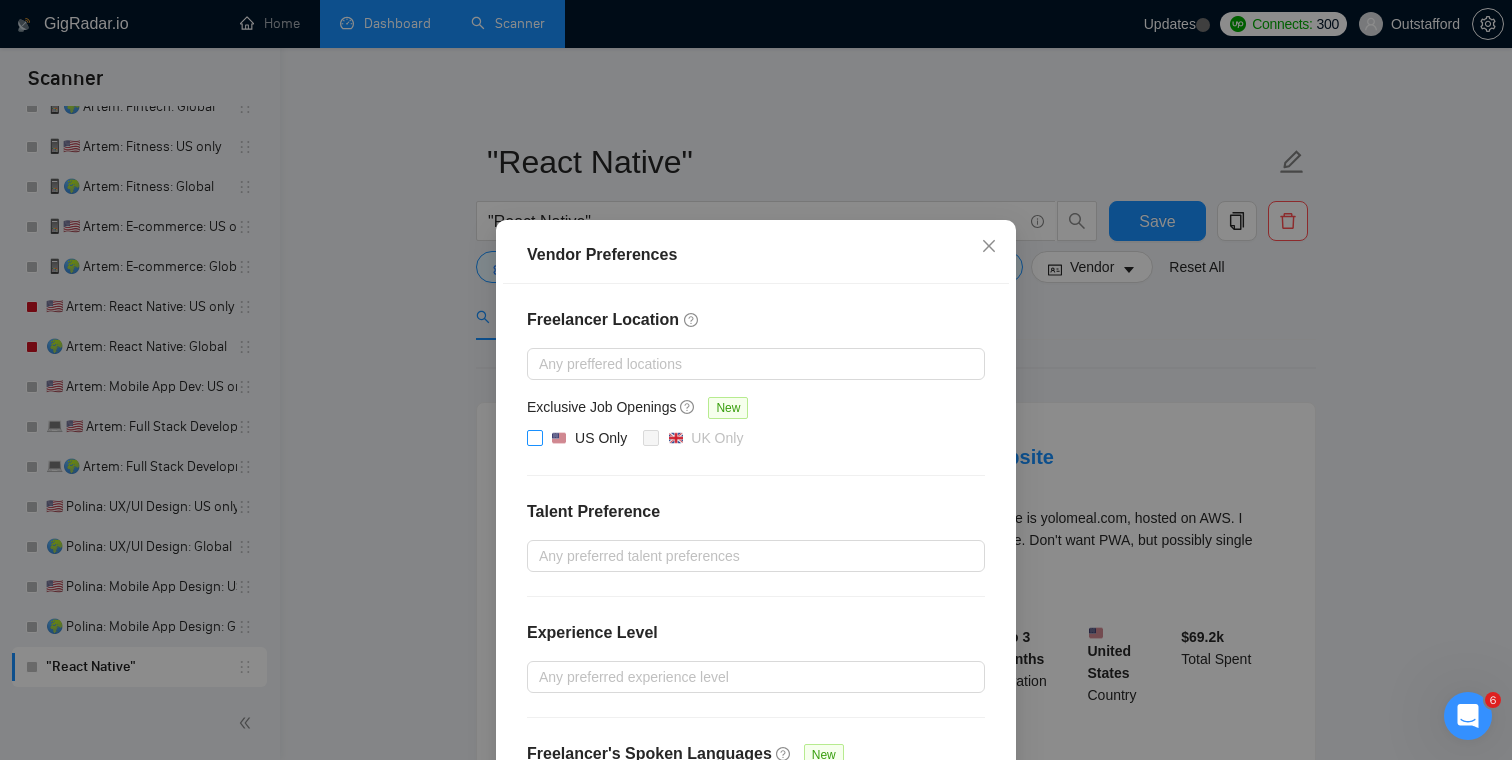click on "US Only" at bounding box center [534, 437] 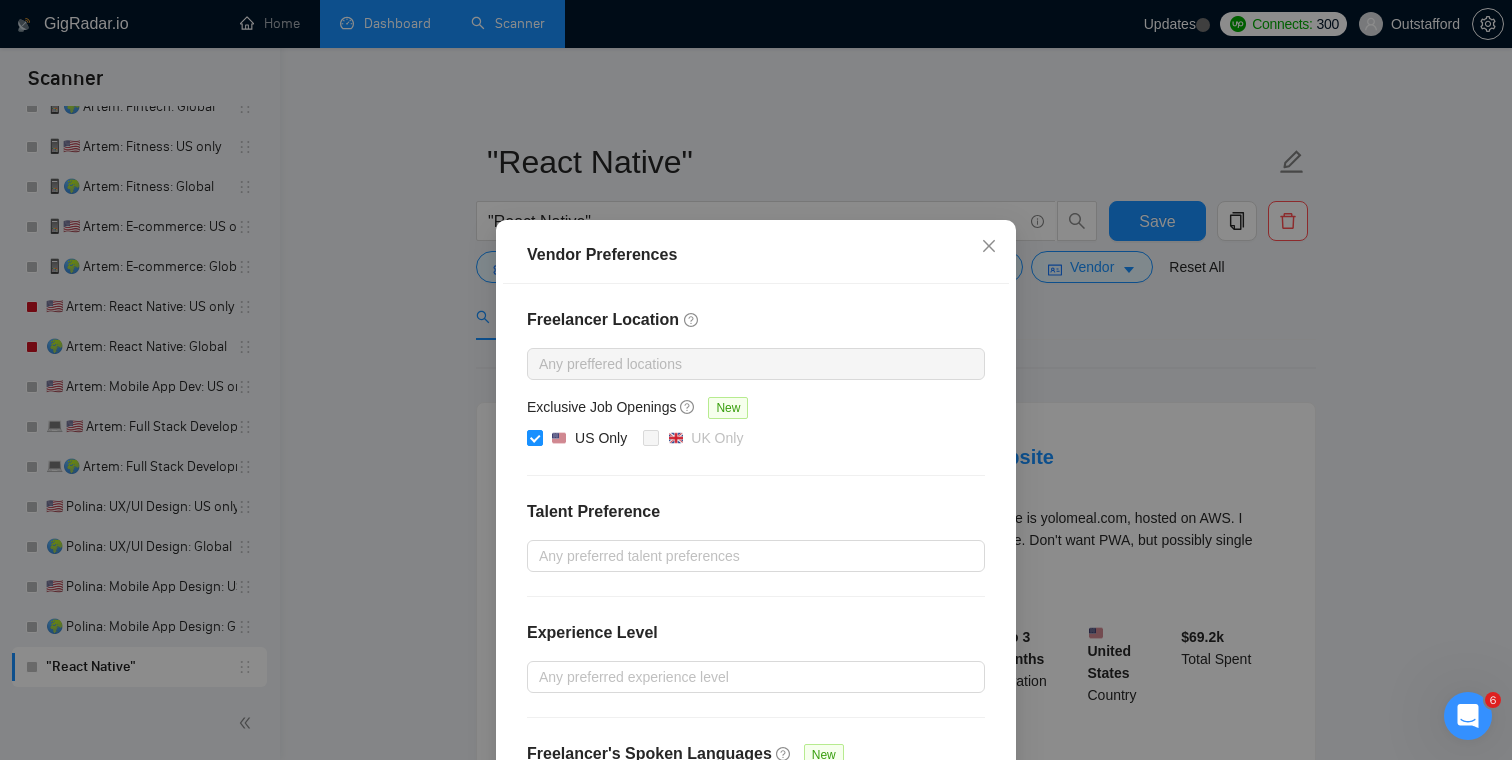 scroll, scrollTop: 165, scrollLeft: 0, axis: vertical 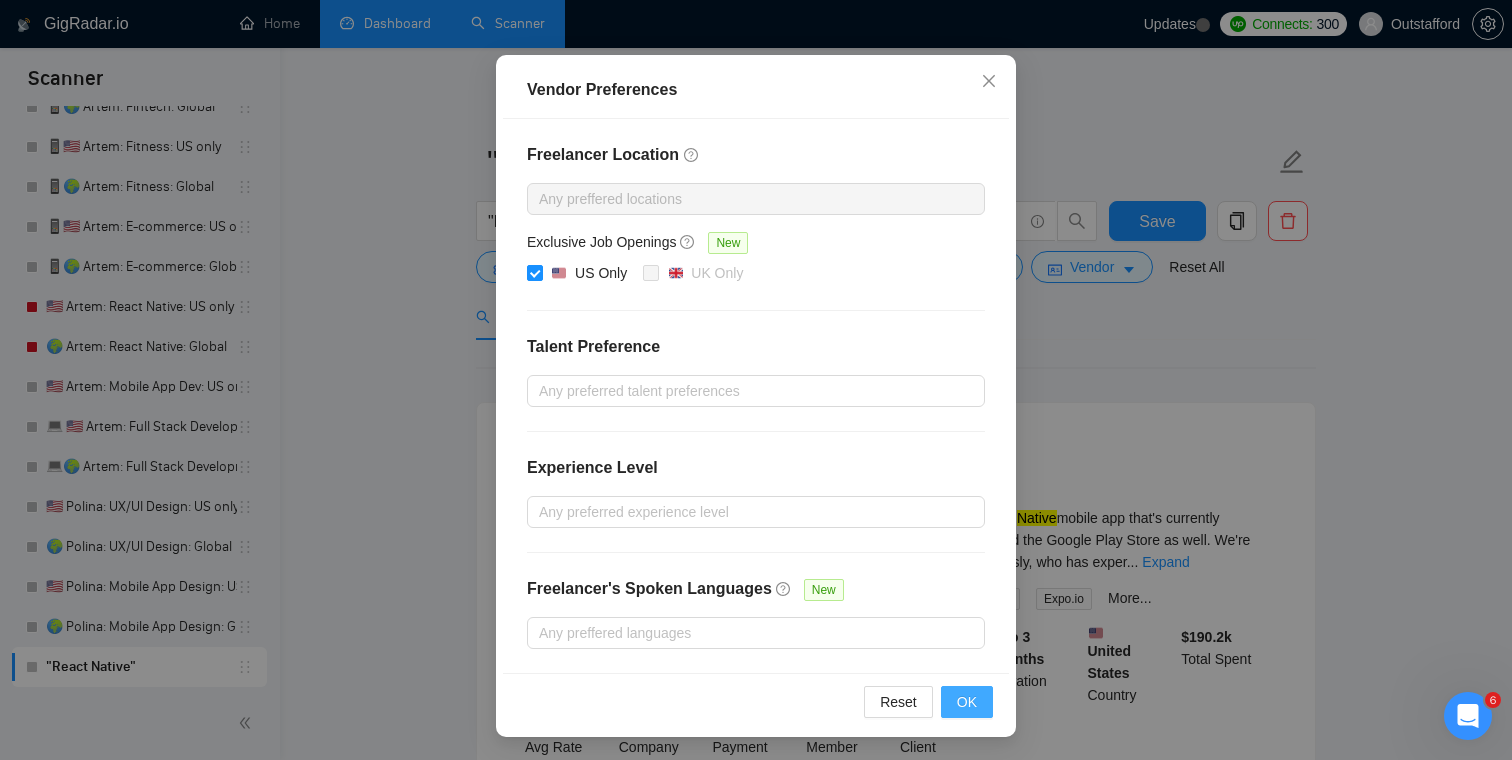click on "OK" at bounding box center (967, 702) 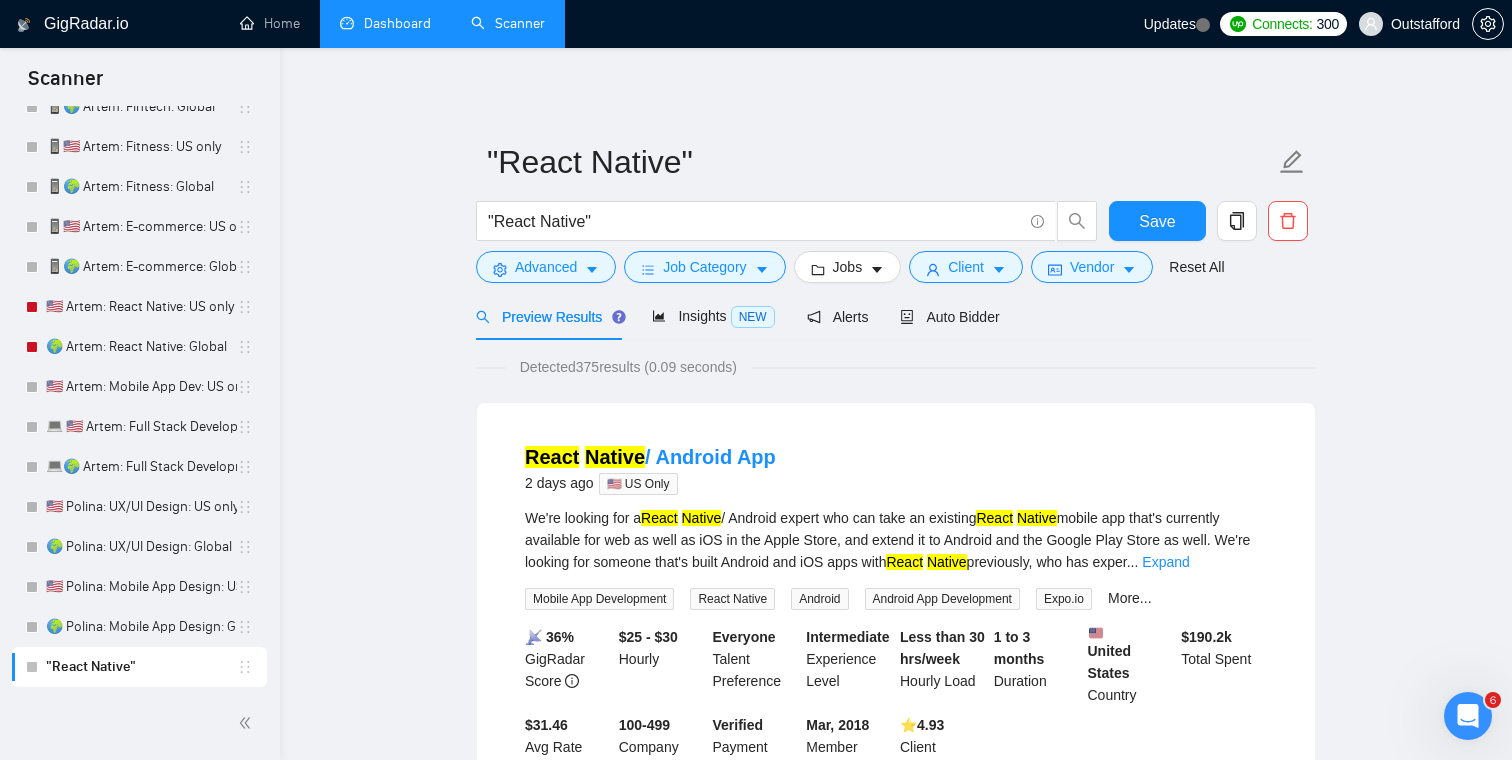scroll, scrollTop: 65, scrollLeft: 0, axis: vertical 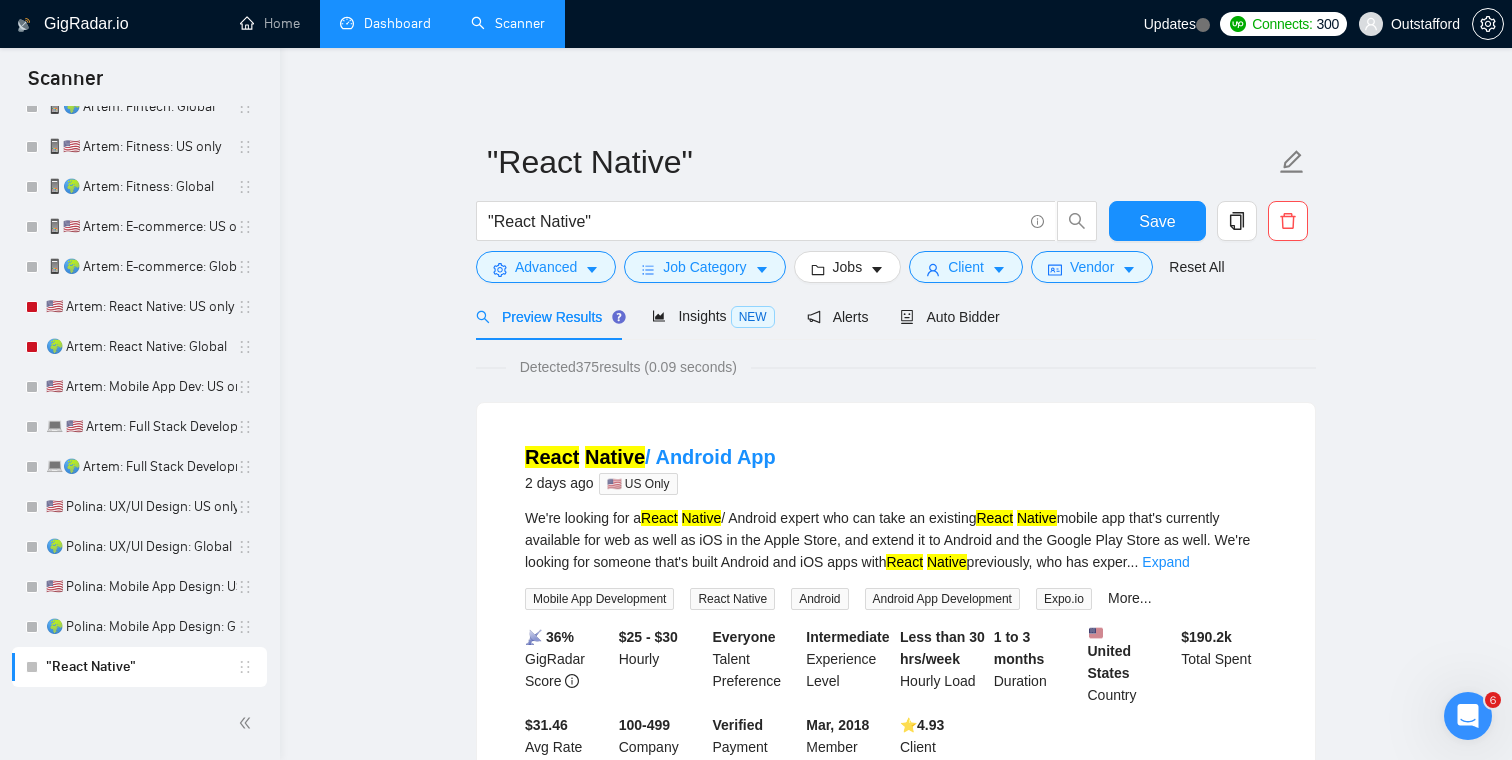 click on ""React Native" "React Native" Save Advanced   Job Category   Jobs   Client   Vendor   Reset All Preview Results Insights NEW Alerts Auto Bidder Detected   375  results   (0.09 seconds) React   Native  / Android App 2 days ago 🇺🇸 US Only We're looking for a  React   Native  / Android expert who can take an existing  React   Native  mobile app that's currently available for web as well as iOS in the Apple Store, and extend it to Android and the Google Play Store as well.  We're looking for someone that's built Android and iOS apps with  React   Native  previously, who has exper ... Expand Mobile App Development React Native Android Android App Development Expo.io More... 📡   36% GigRadar Score   $25 - $30 Hourly Everyone Talent Preference Intermediate Experience Level Less than 30 hrs/week Hourly Load 1 to 3 months Duration   United States Country $ 190.2k Total Spent $31.46 Avg Rate Paid 100-499 Company Size Verified Payment Verified Mar, 2018 Member Since ⭐️  4.93 Client Feedback 2 days ago ..." at bounding box center (896, 2503) 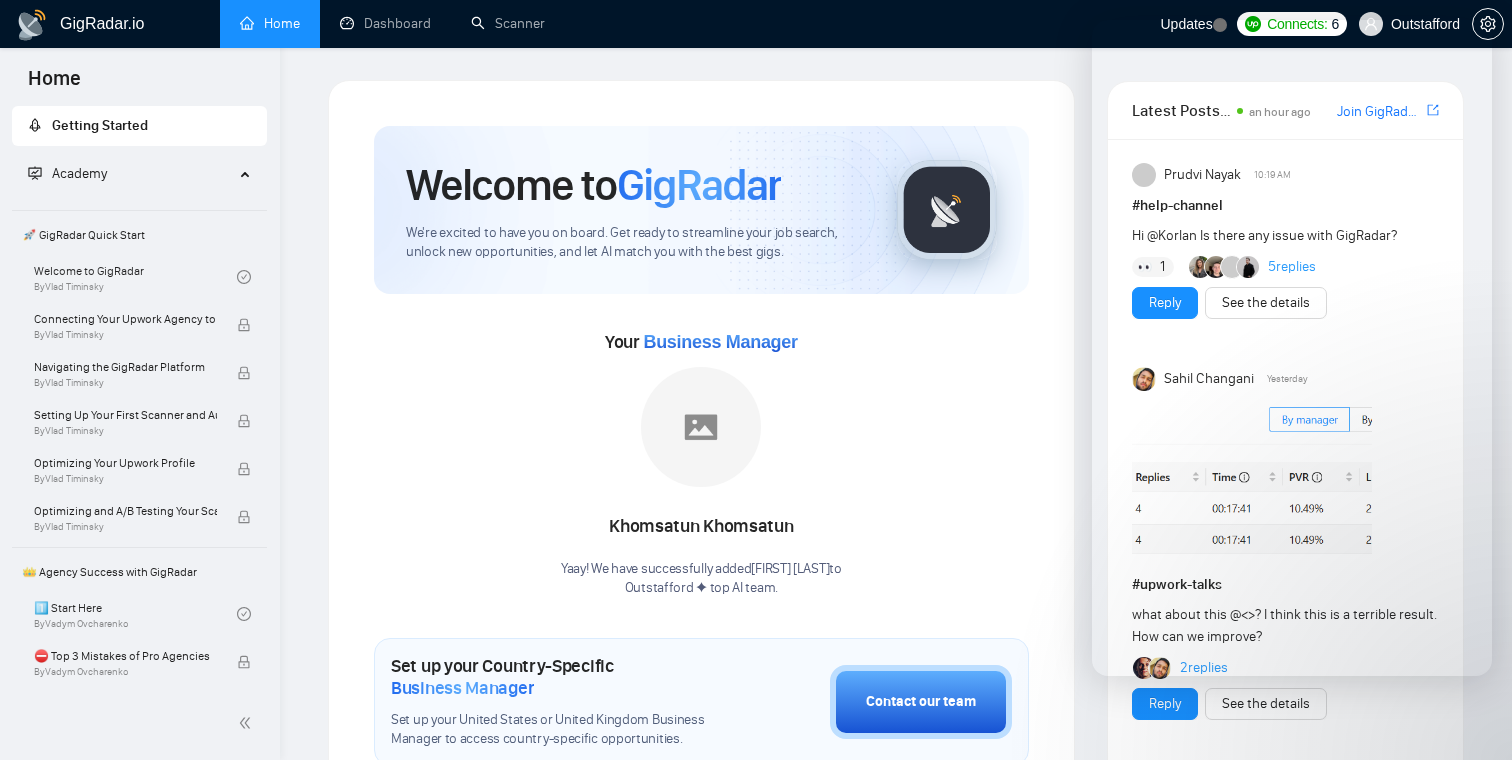 scroll, scrollTop: 60, scrollLeft: 0, axis: vertical 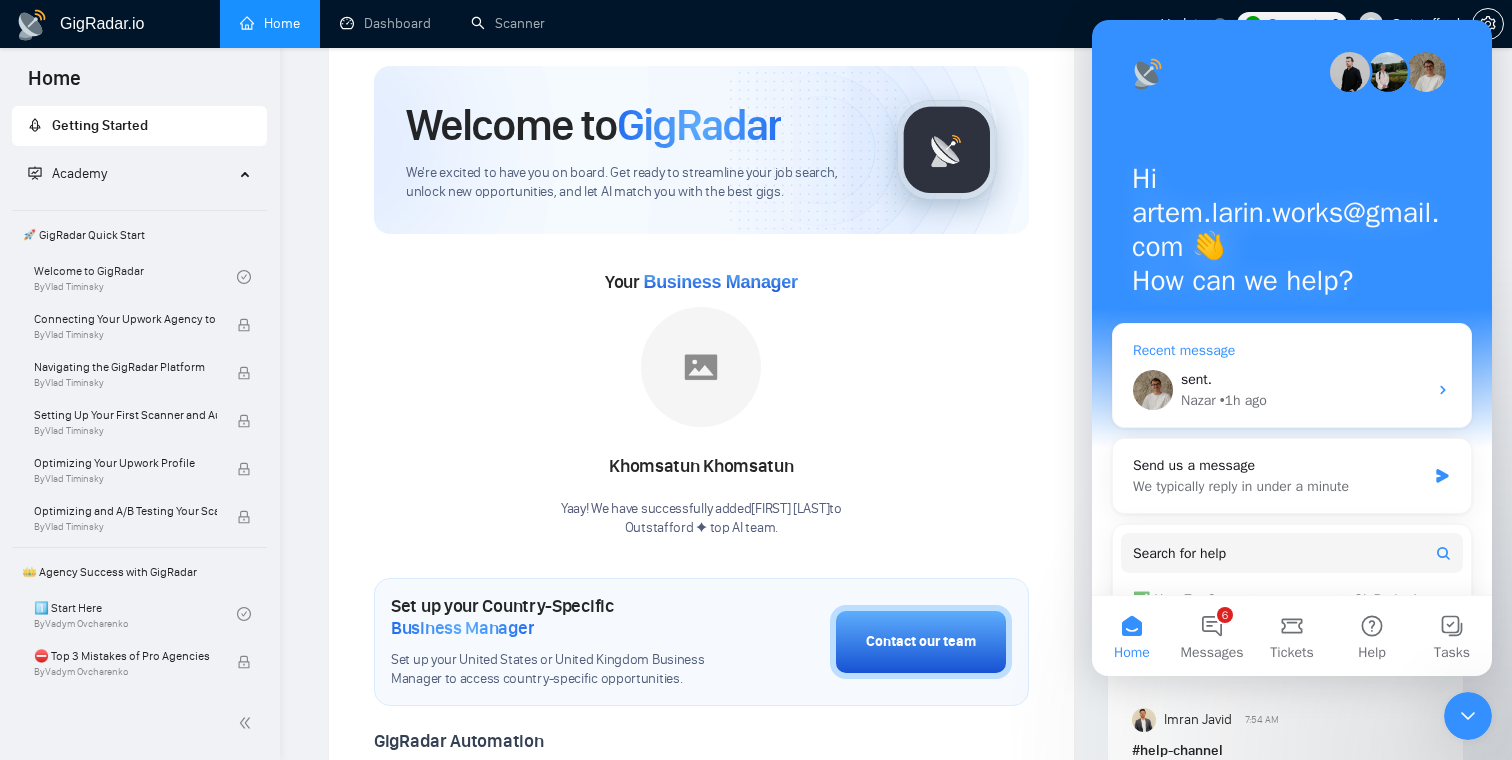 click on "sent." at bounding box center (1304, 379) 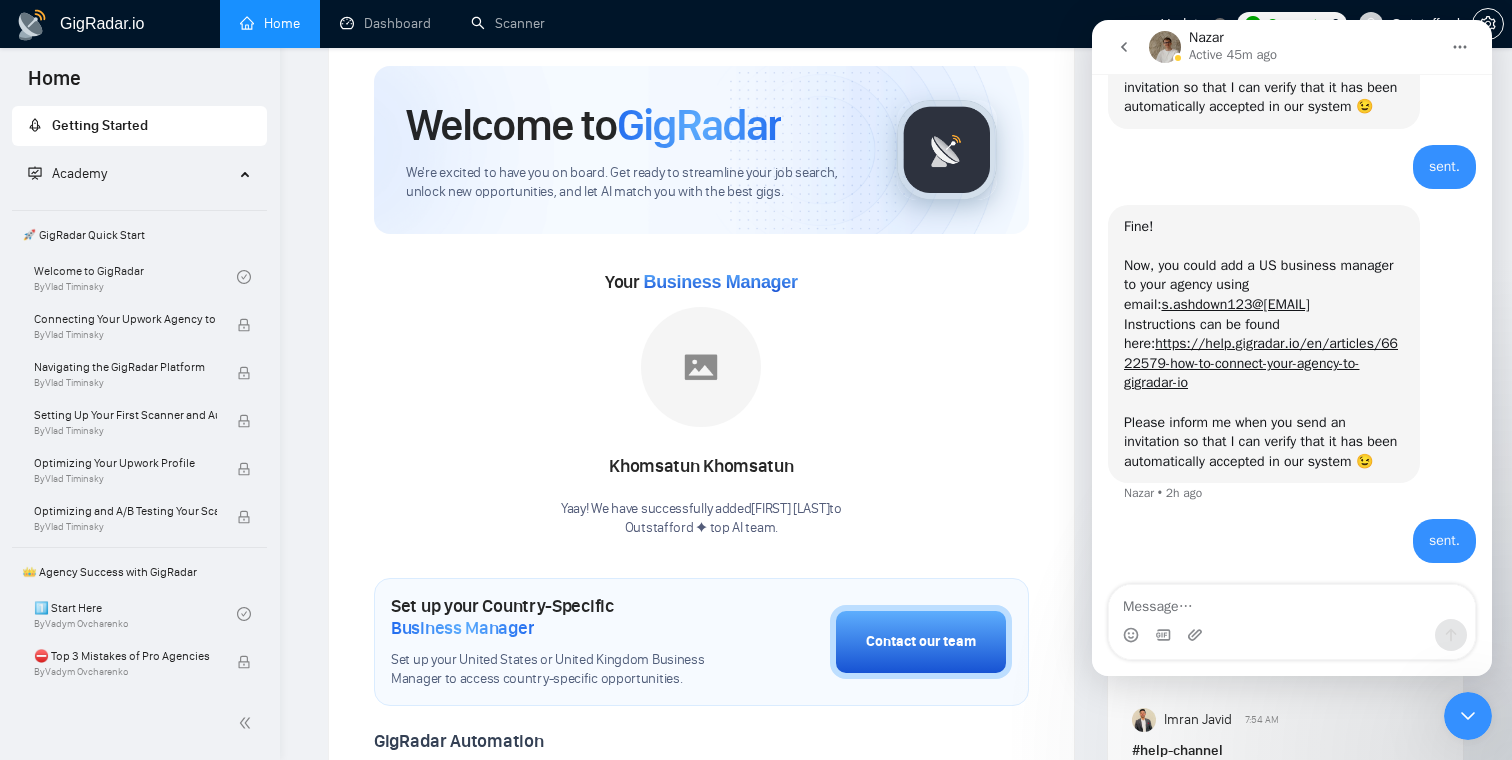 scroll, scrollTop: 3811, scrollLeft: 0, axis: vertical 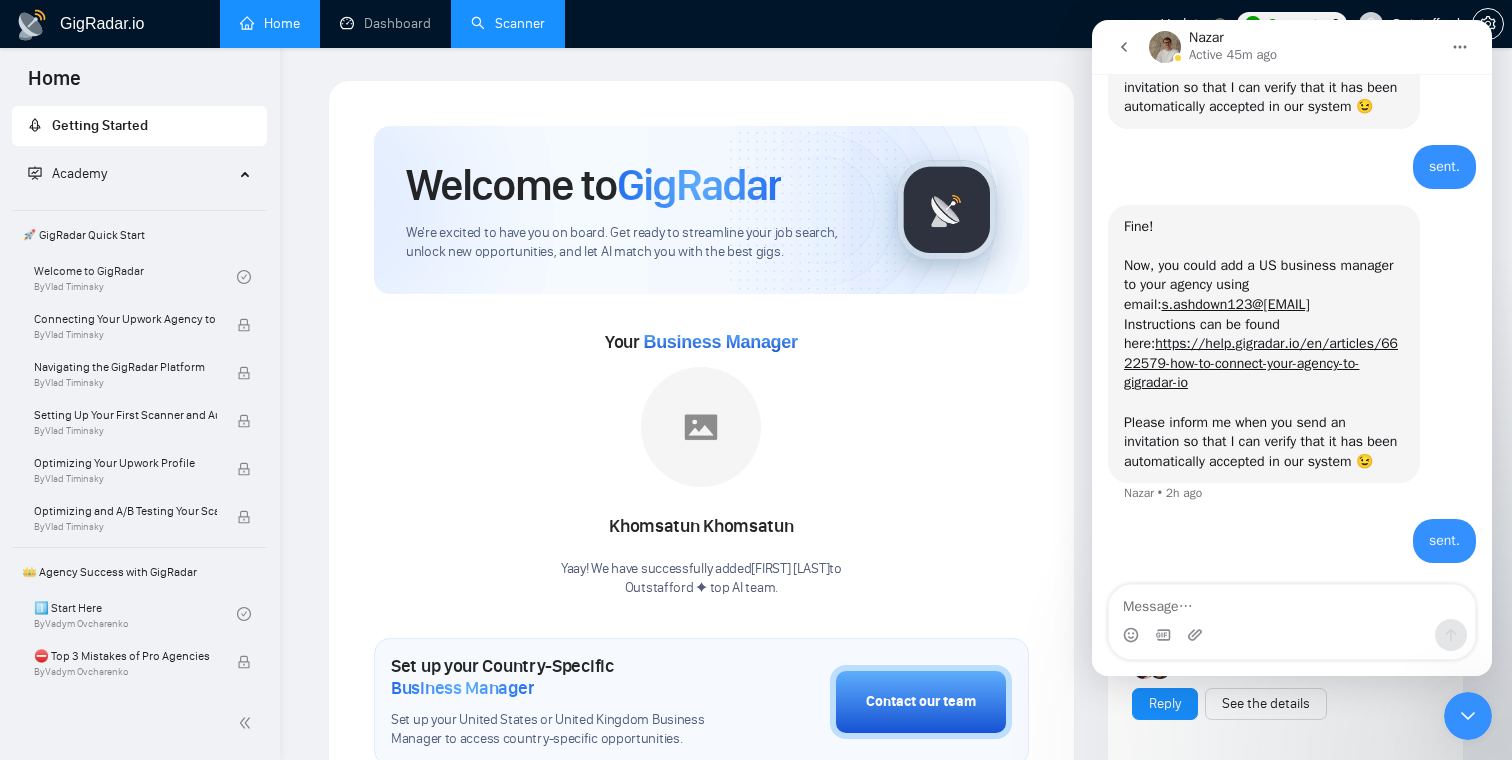 click on "Scanner" at bounding box center (508, 23) 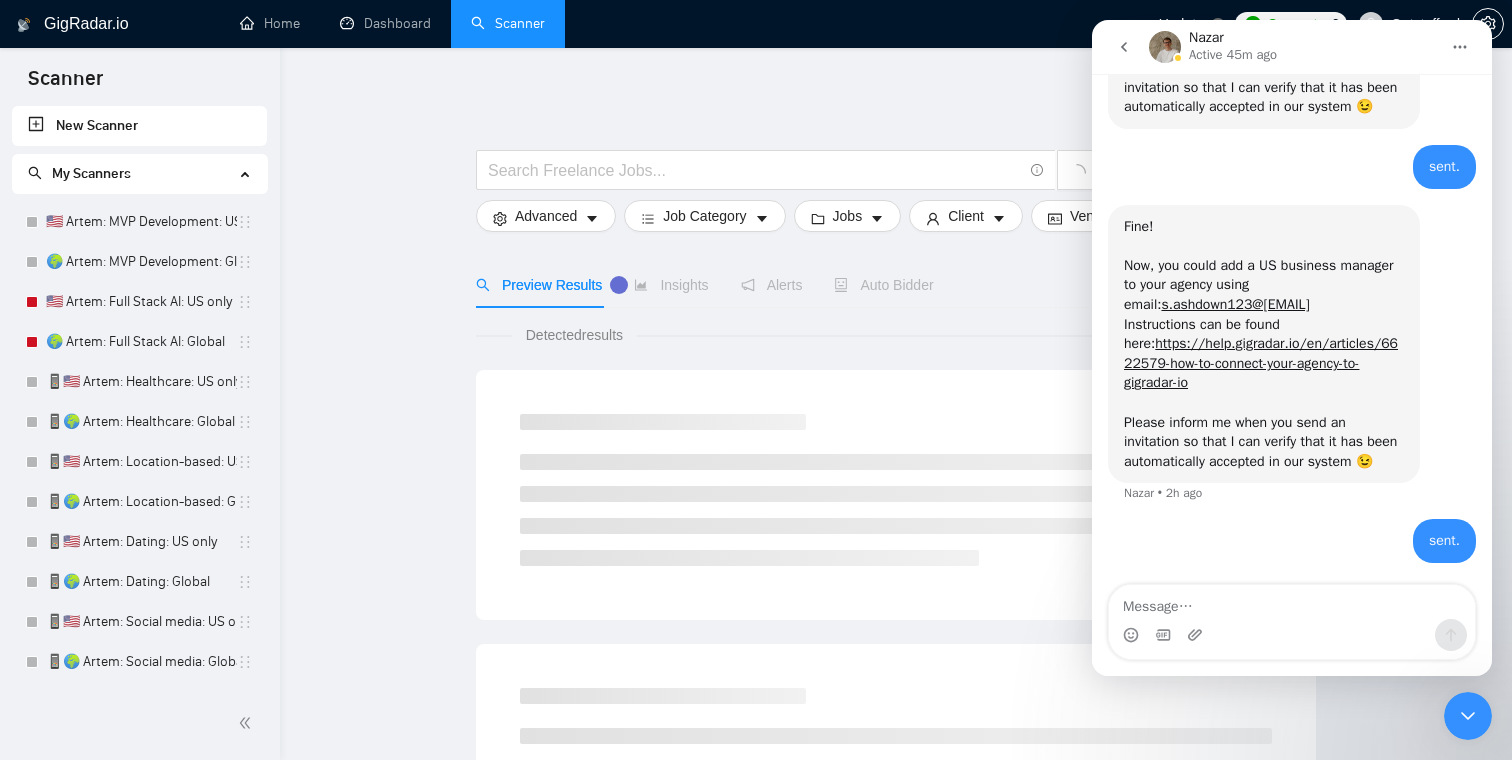 click 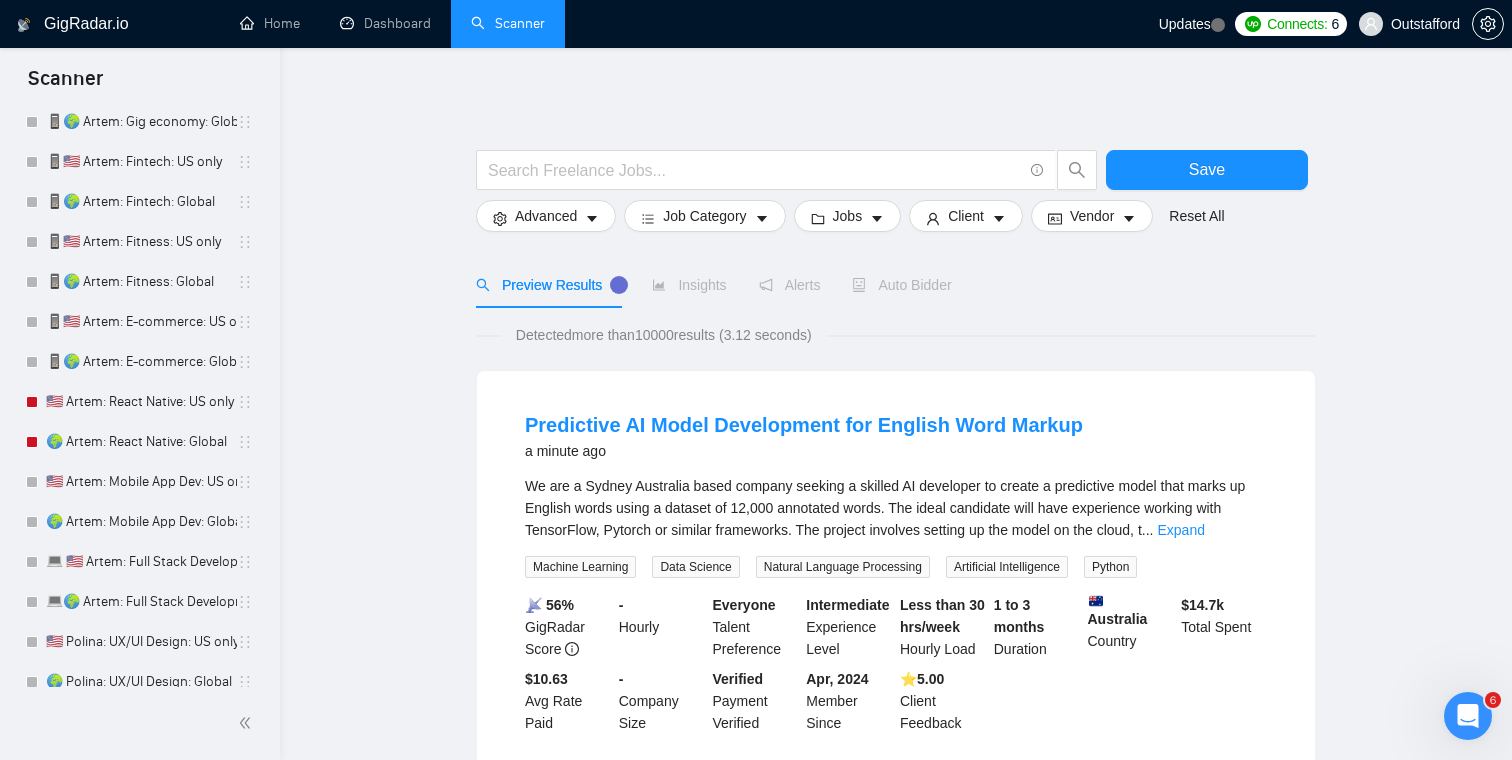 scroll, scrollTop: 715, scrollLeft: 0, axis: vertical 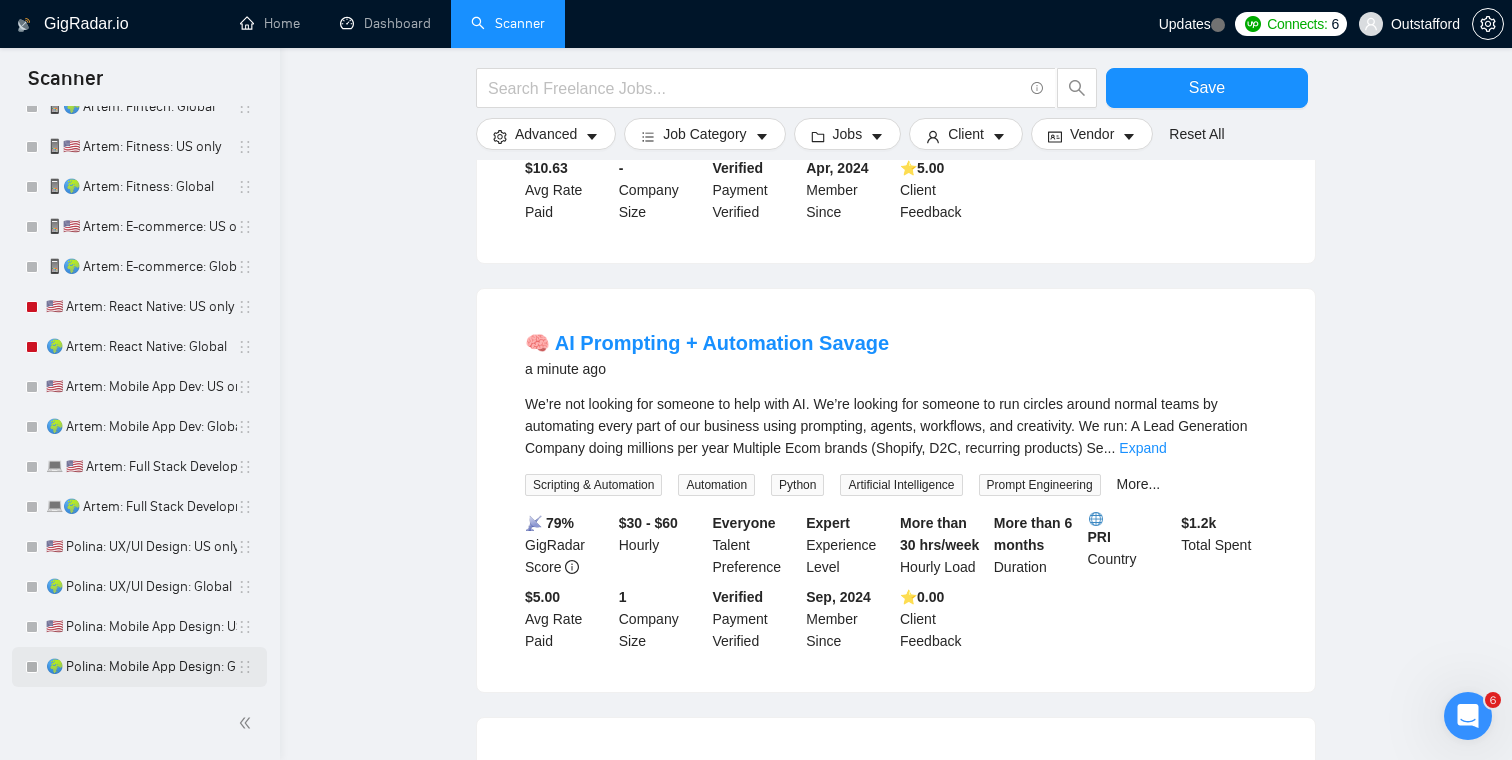 click on "🌍 Polina: Mobile App Design: Global" at bounding box center [141, 667] 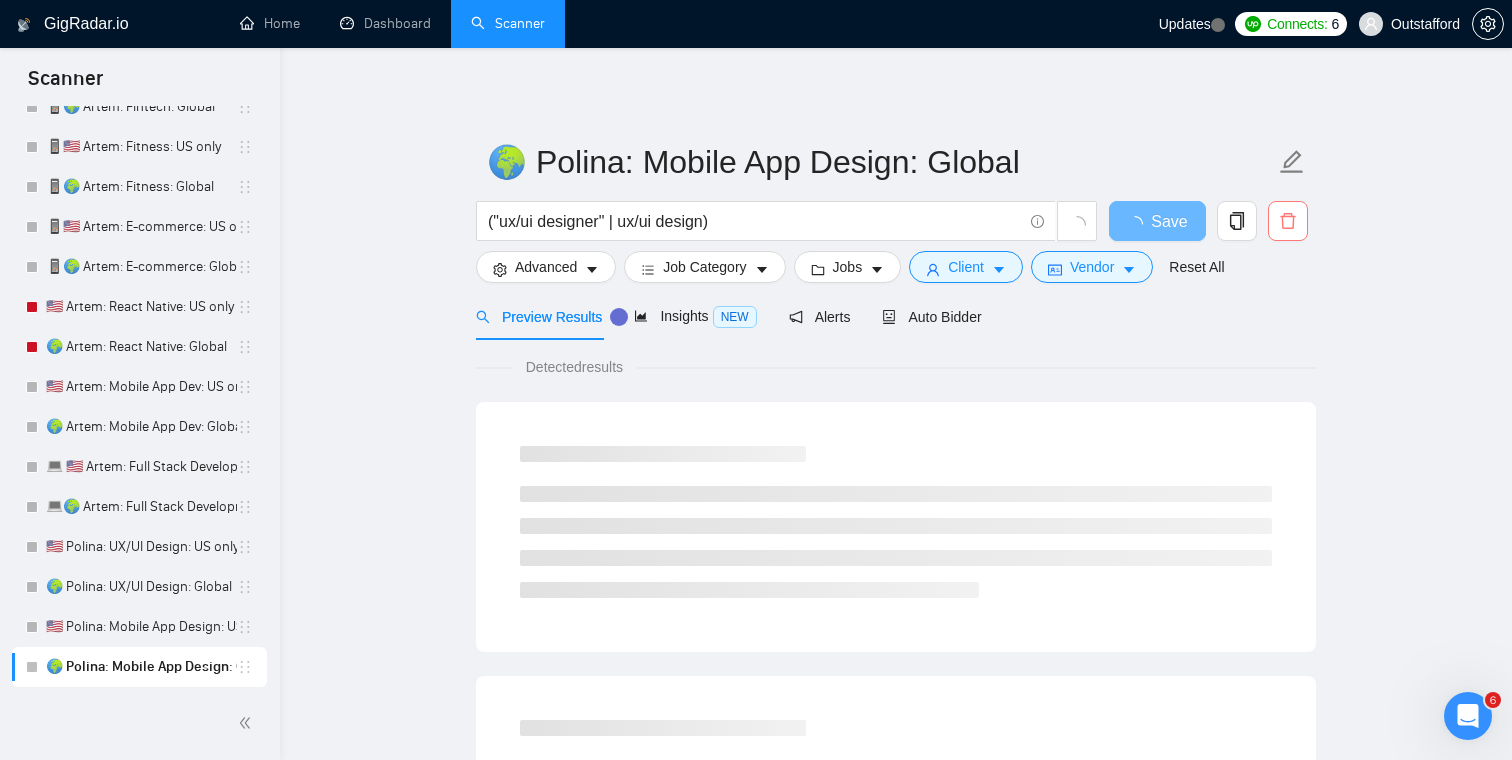 click at bounding box center [1288, 221] 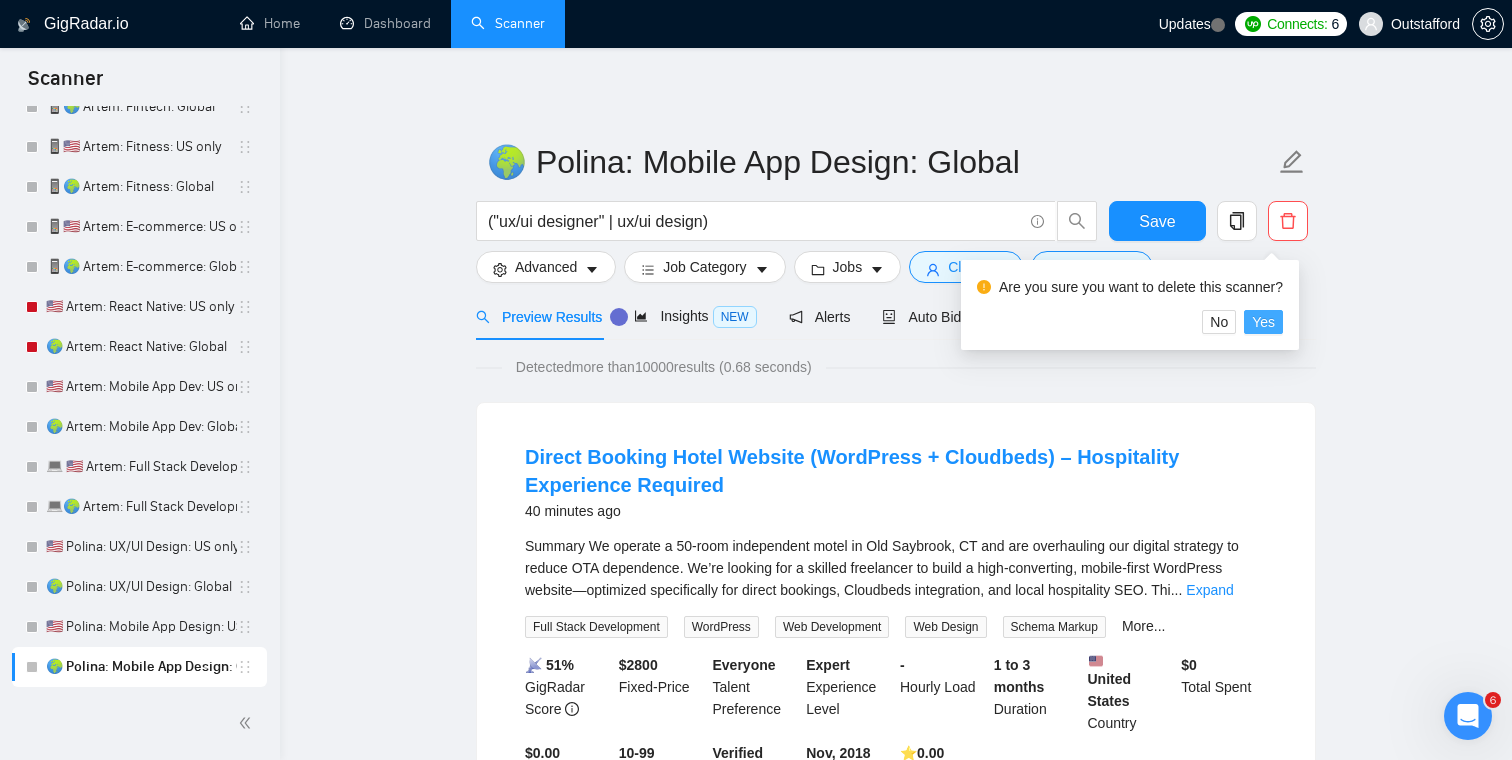 click on "Yes" at bounding box center [1263, 322] 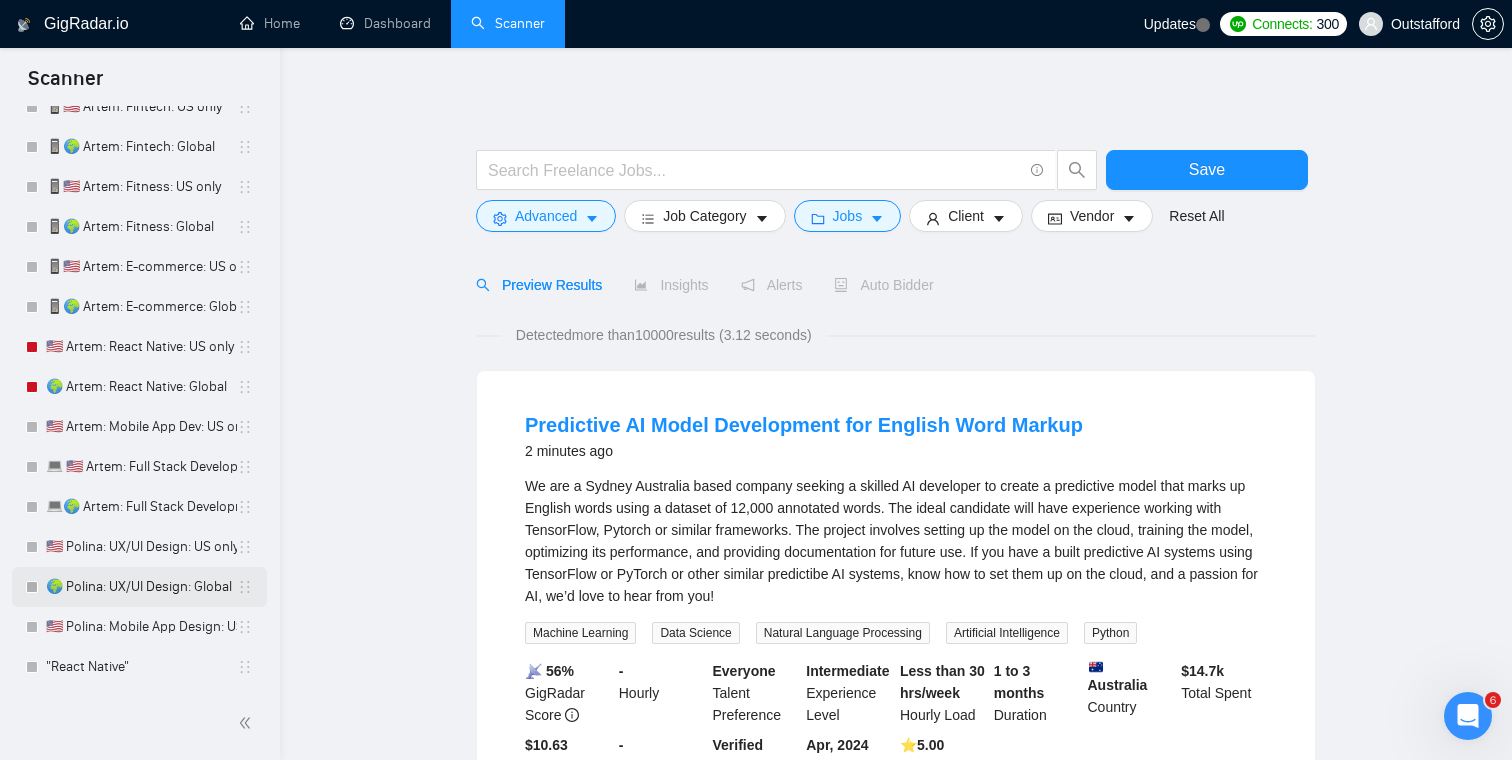 scroll, scrollTop: 475, scrollLeft: 0, axis: vertical 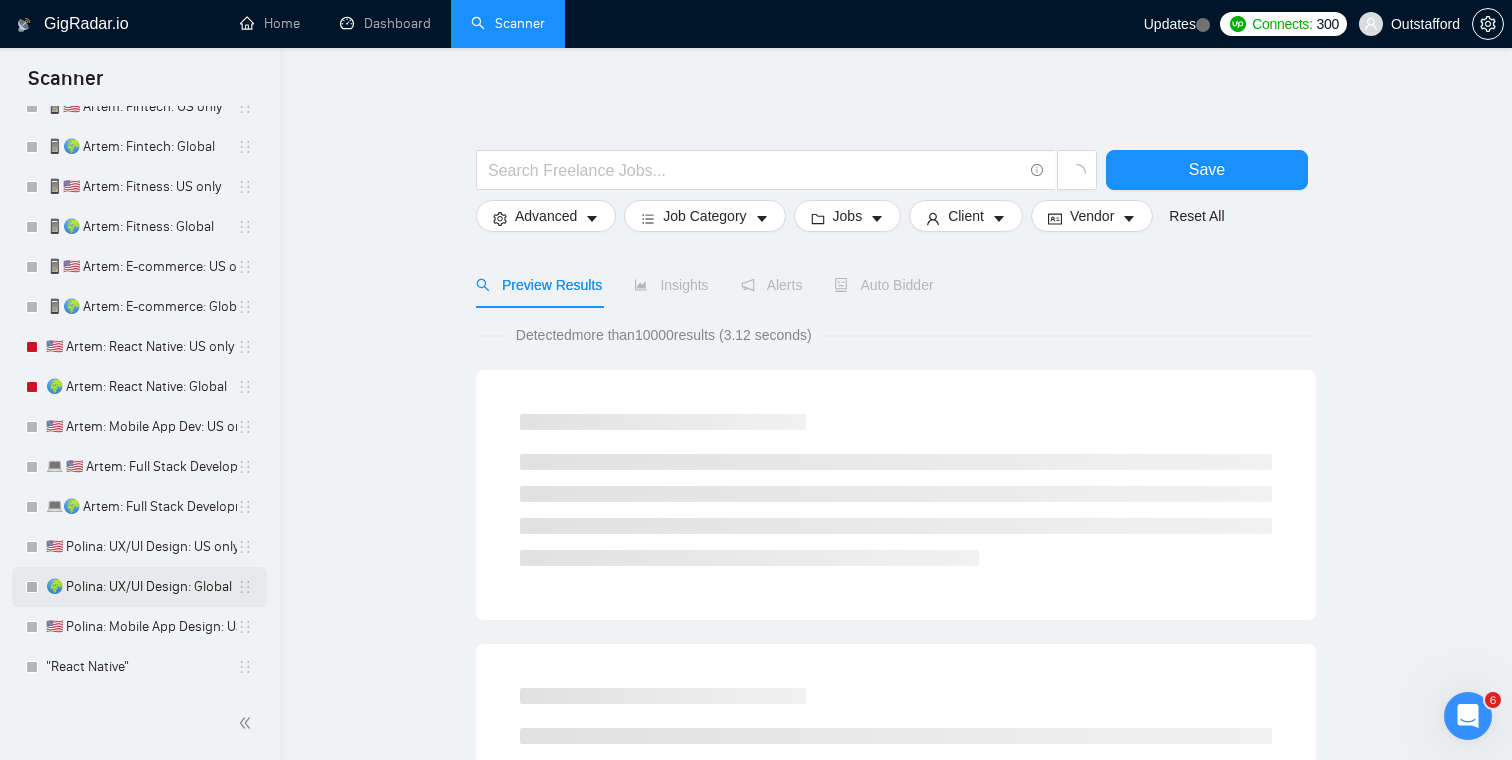 click on "🌍 Polina: UX/UI Design: Global" at bounding box center (141, 587) 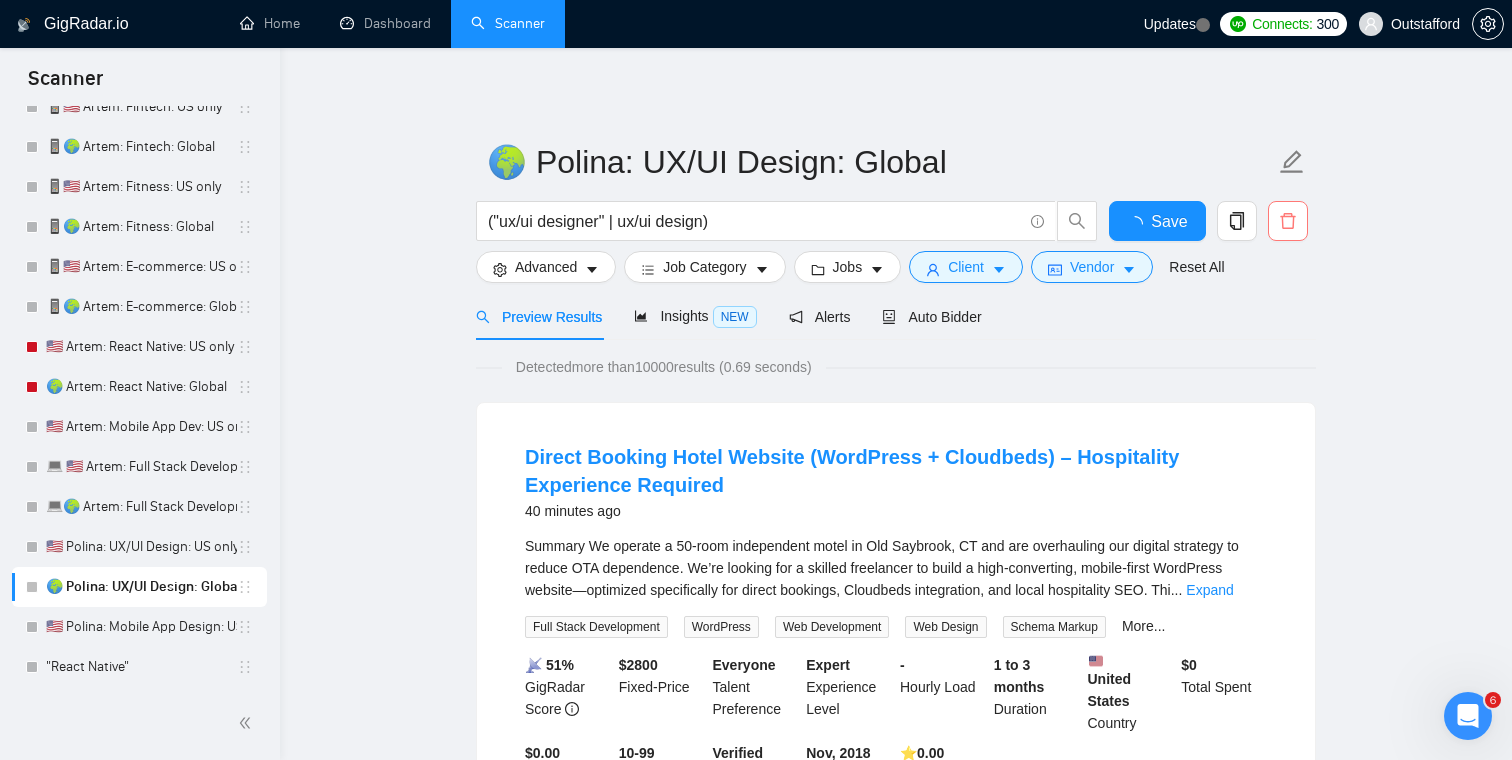 click 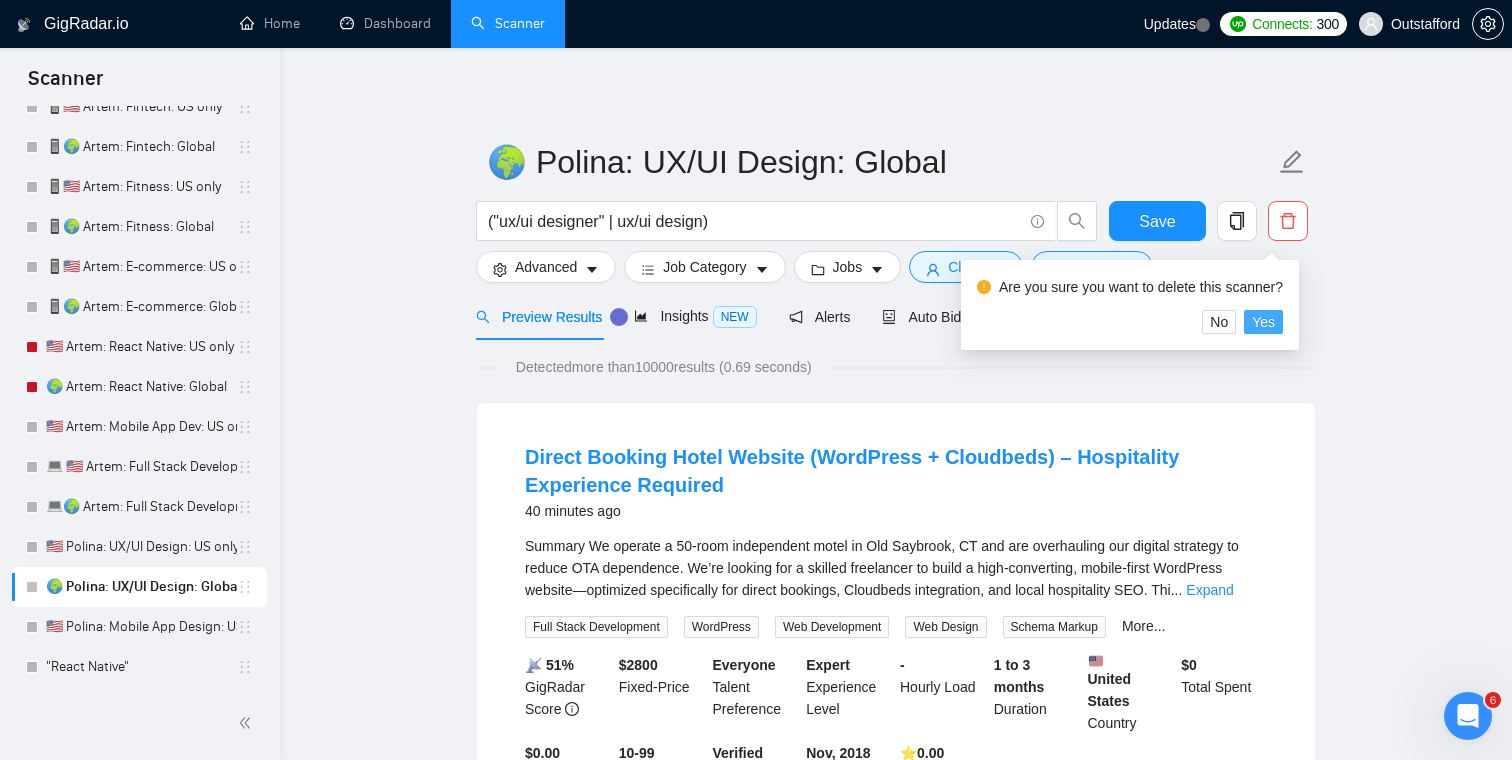 click on "Yes" at bounding box center (1263, 322) 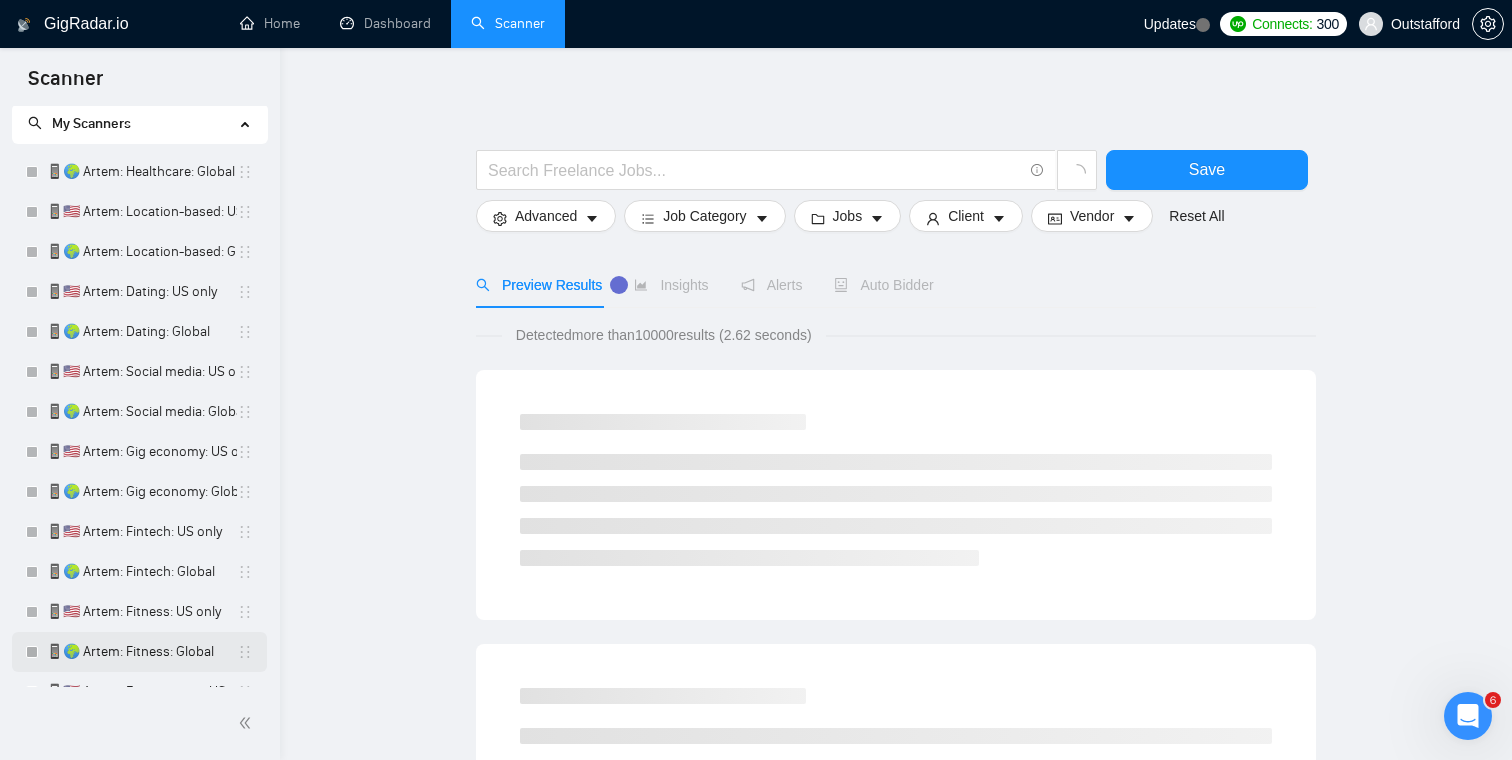 scroll, scrollTop: 0, scrollLeft: 0, axis: both 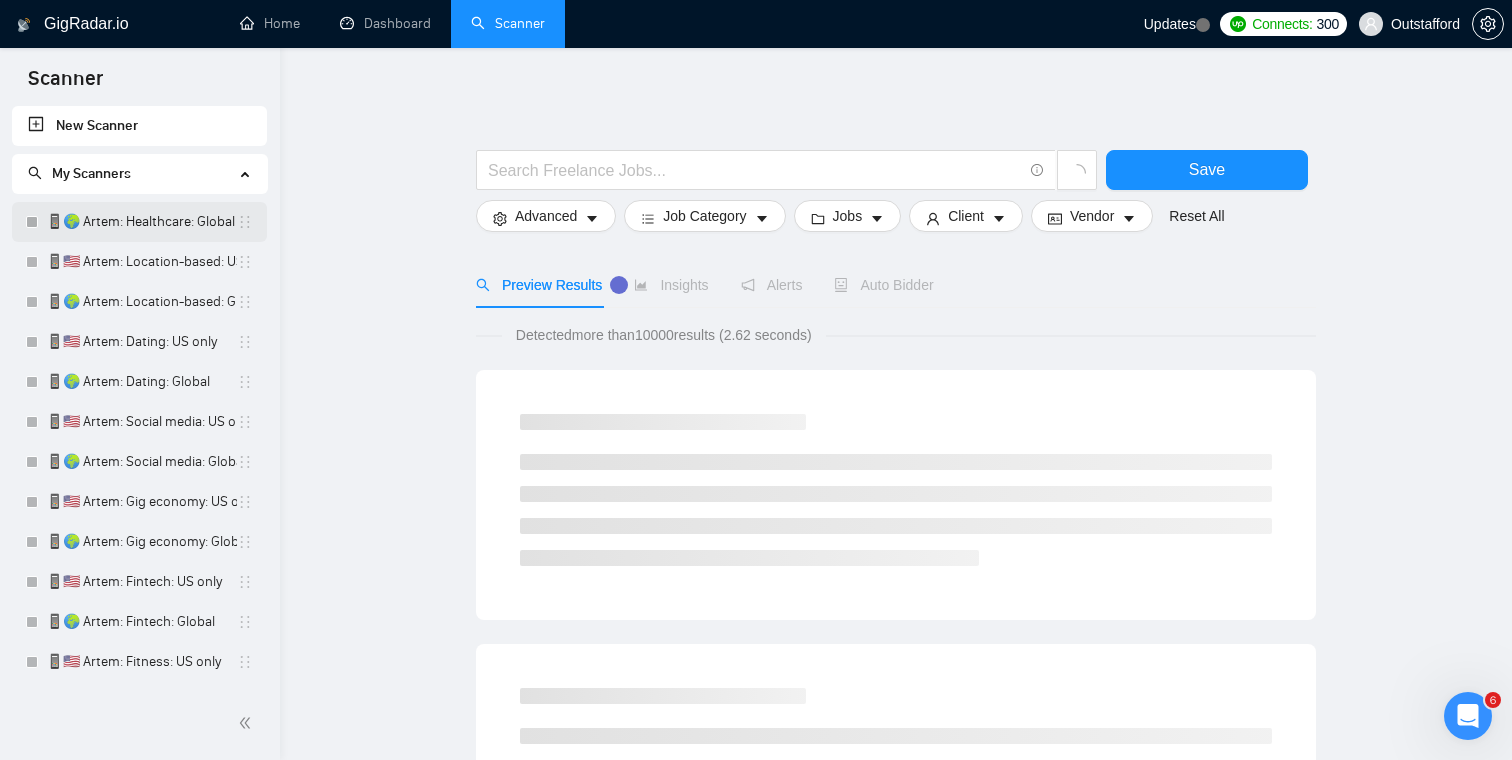 click on "📱🌍 Artem: Healthcare: Global" at bounding box center [141, 222] 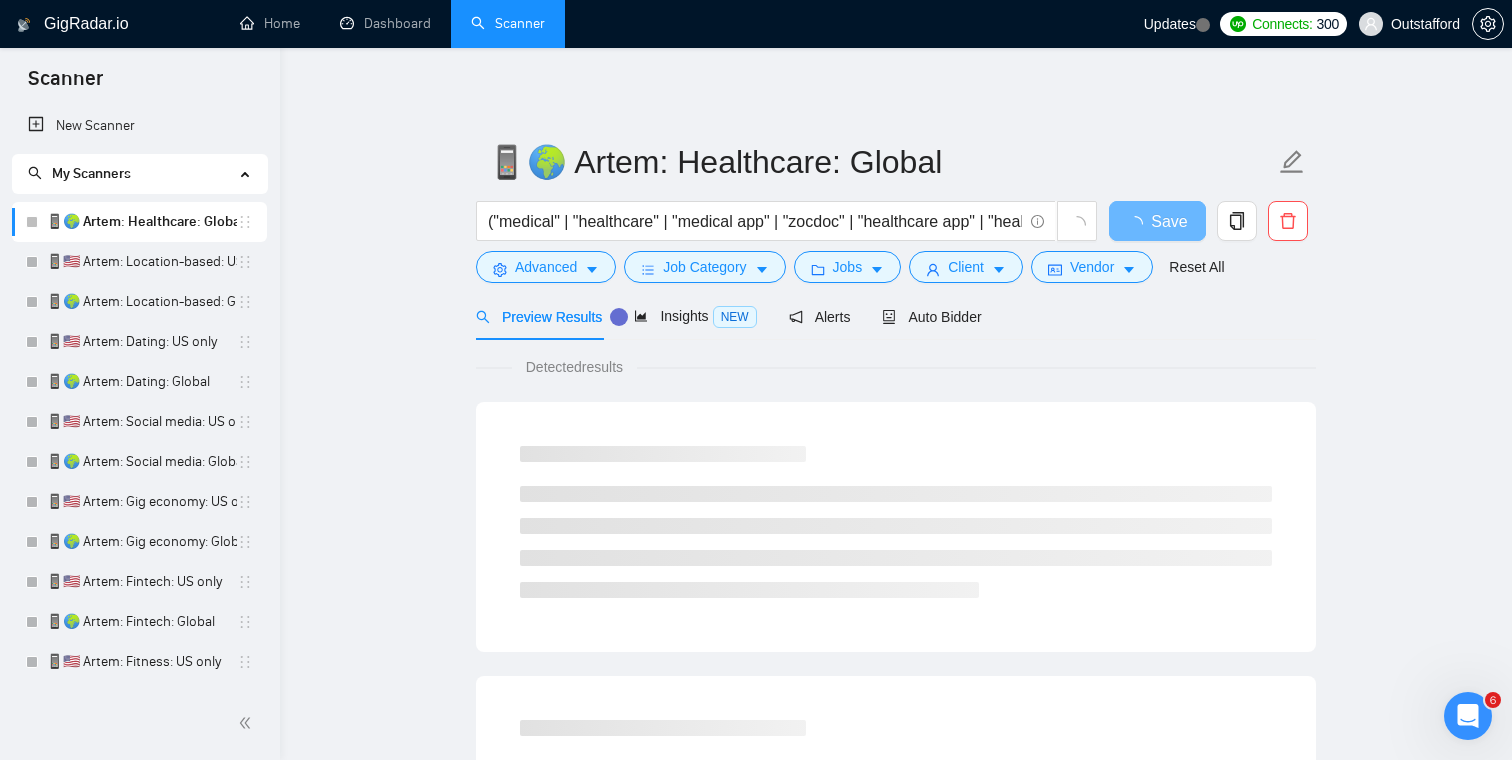 click on "My Scanners" at bounding box center (91, 173) 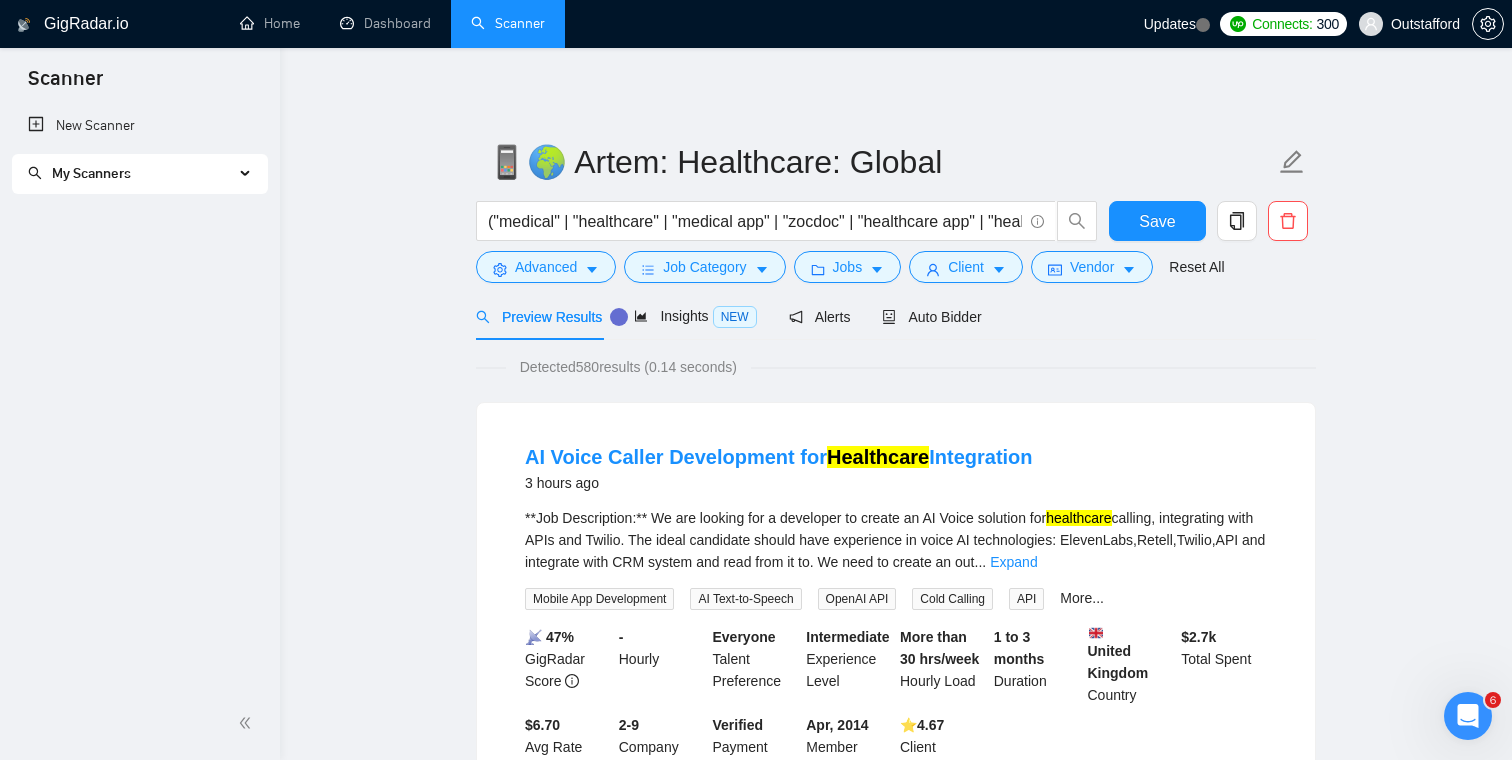 click on "My Scanners" at bounding box center (91, 173) 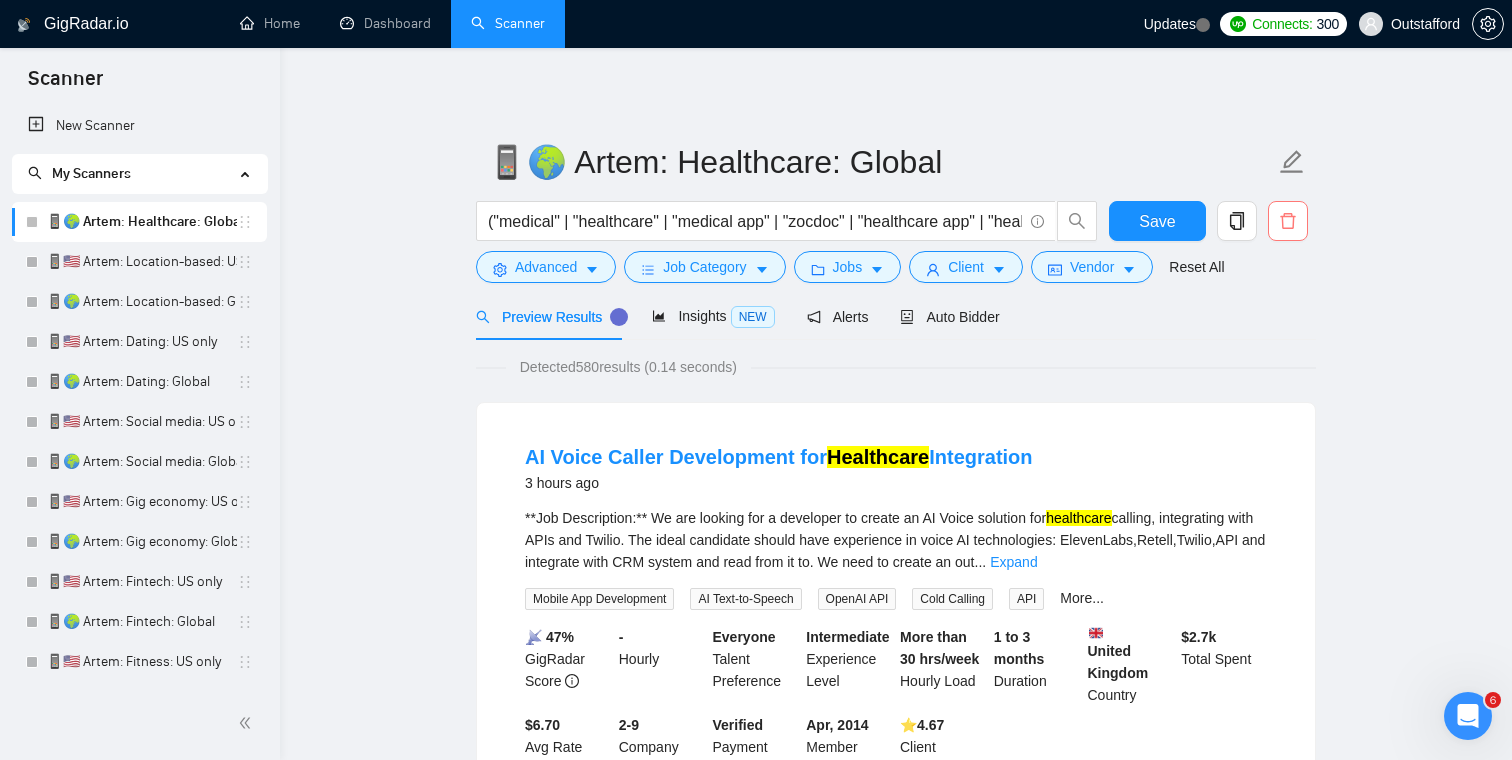 click 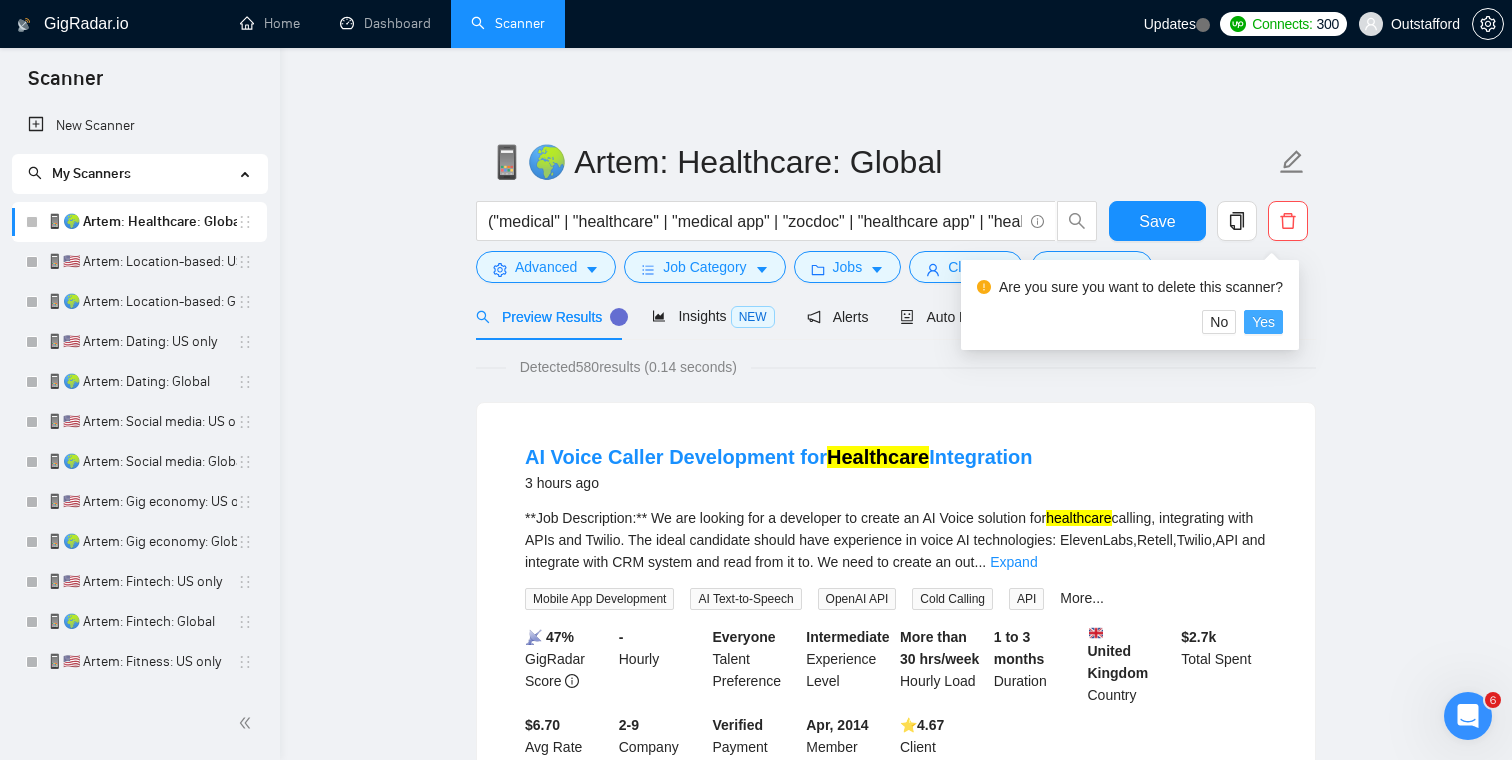 click on "Yes" at bounding box center [1263, 322] 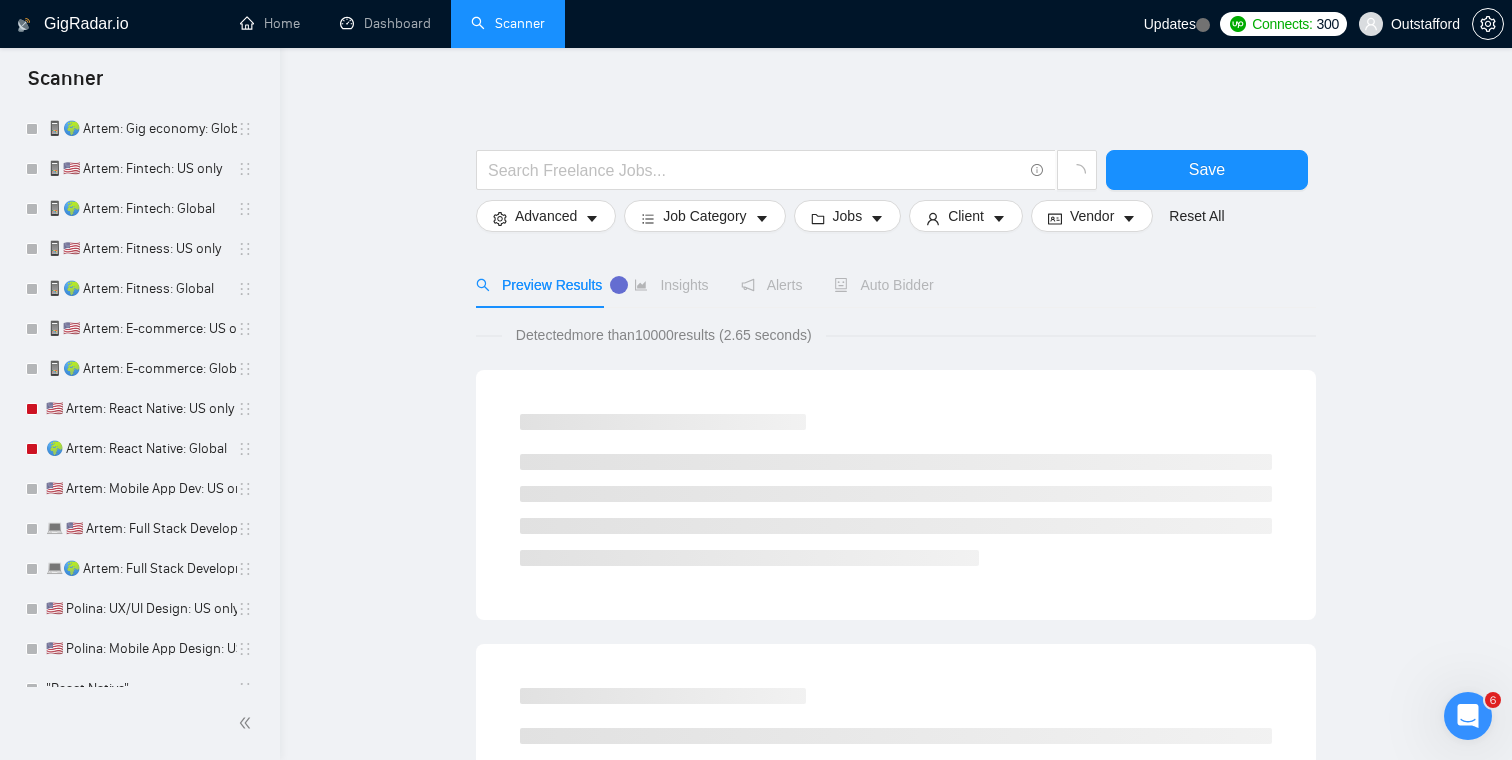 scroll, scrollTop: 395, scrollLeft: 0, axis: vertical 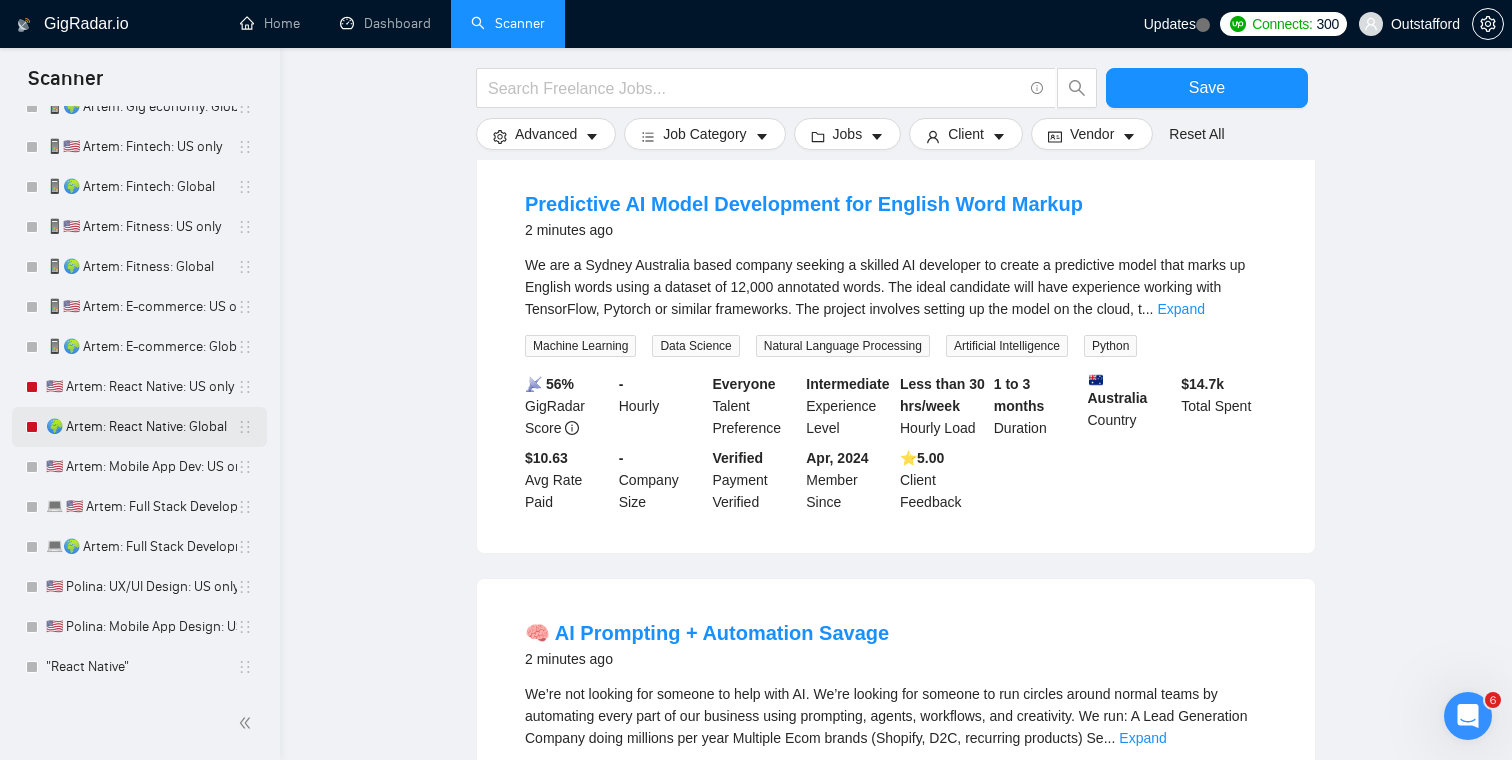 click on "🌍 Artem: React Native: Global" at bounding box center (141, 427) 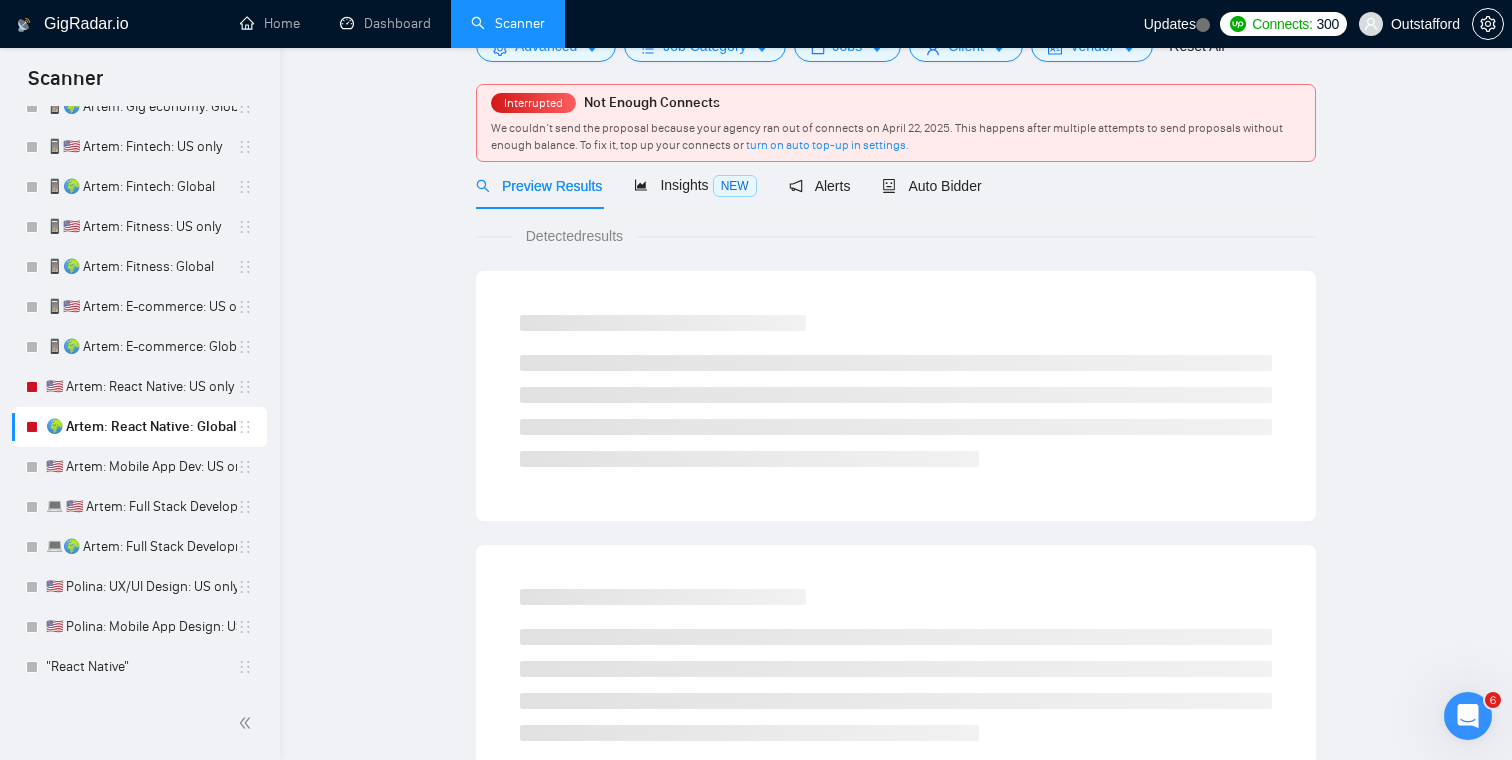 scroll, scrollTop: 0, scrollLeft: 0, axis: both 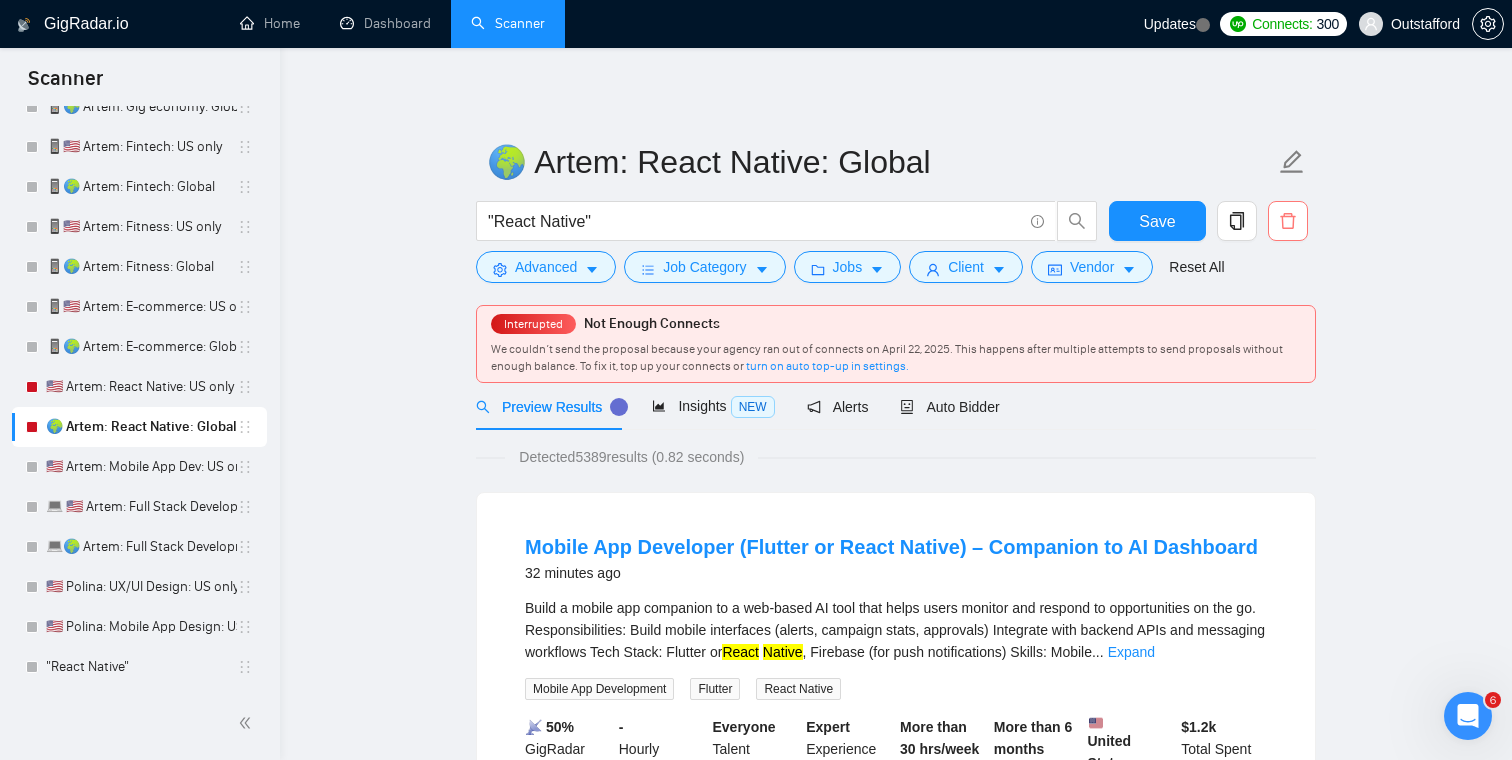 click at bounding box center [1288, 221] 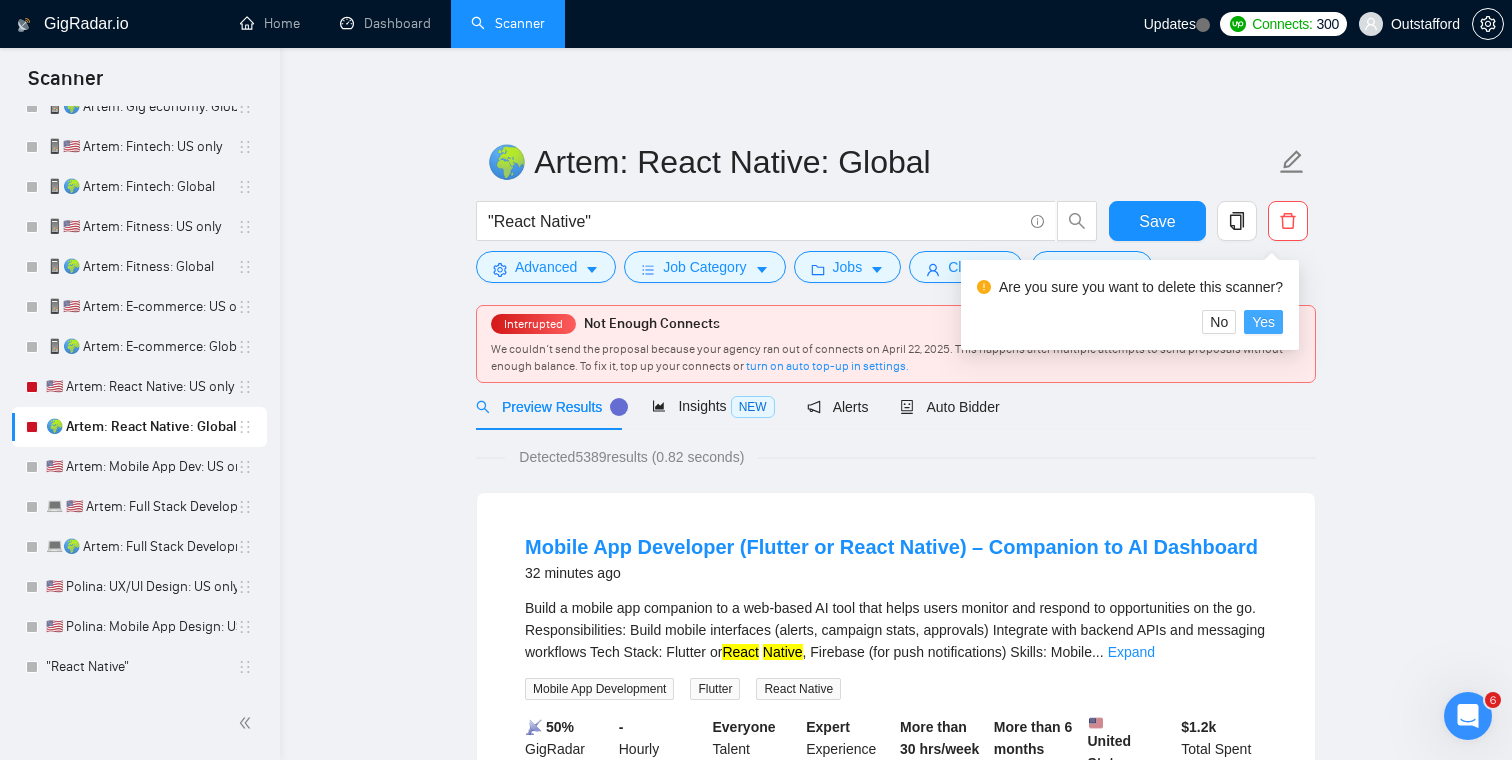 click on "Yes" at bounding box center [1263, 322] 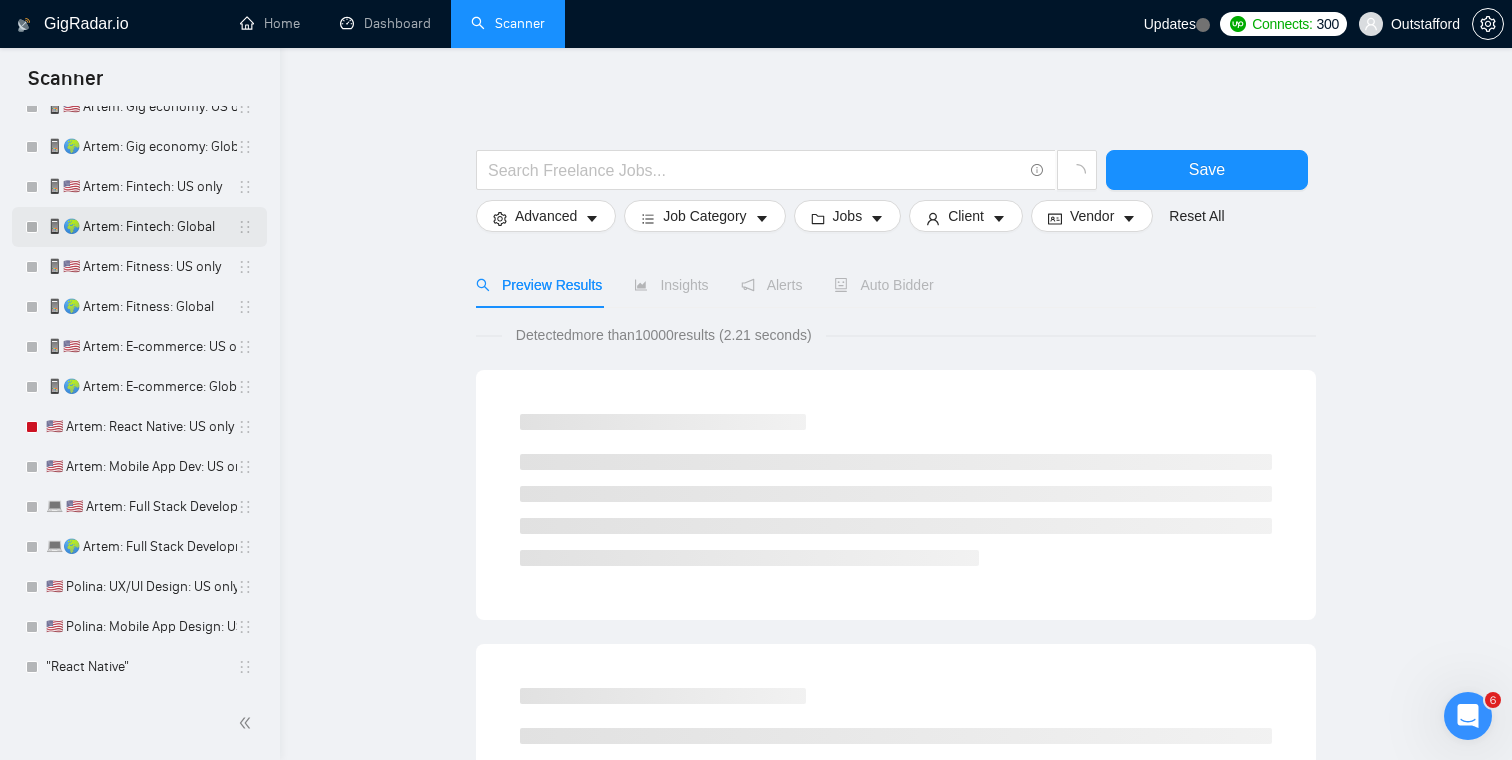 scroll, scrollTop: 0, scrollLeft: 0, axis: both 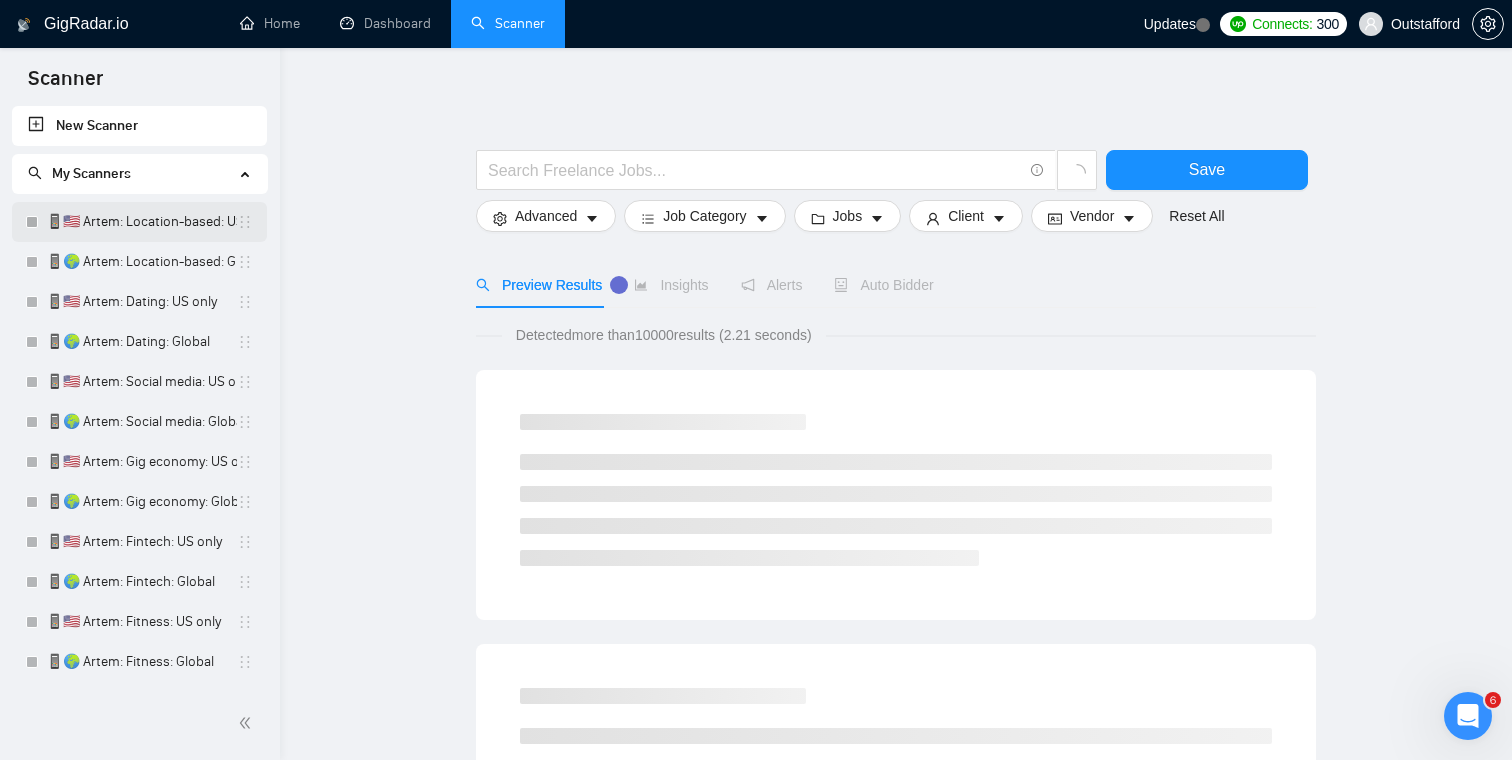 click on "📱🇺🇸 Artem: Location-based: US only" at bounding box center [141, 222] 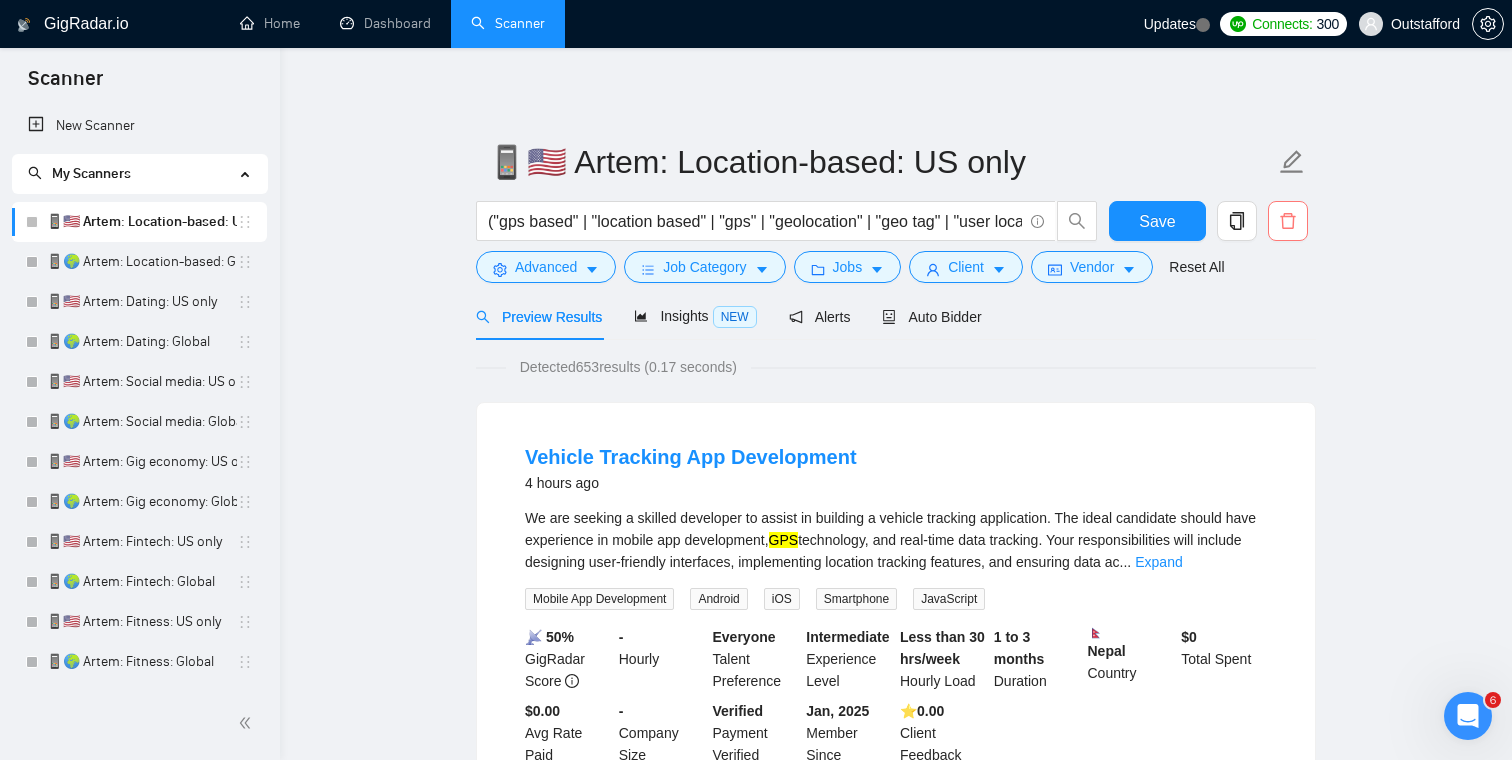 click 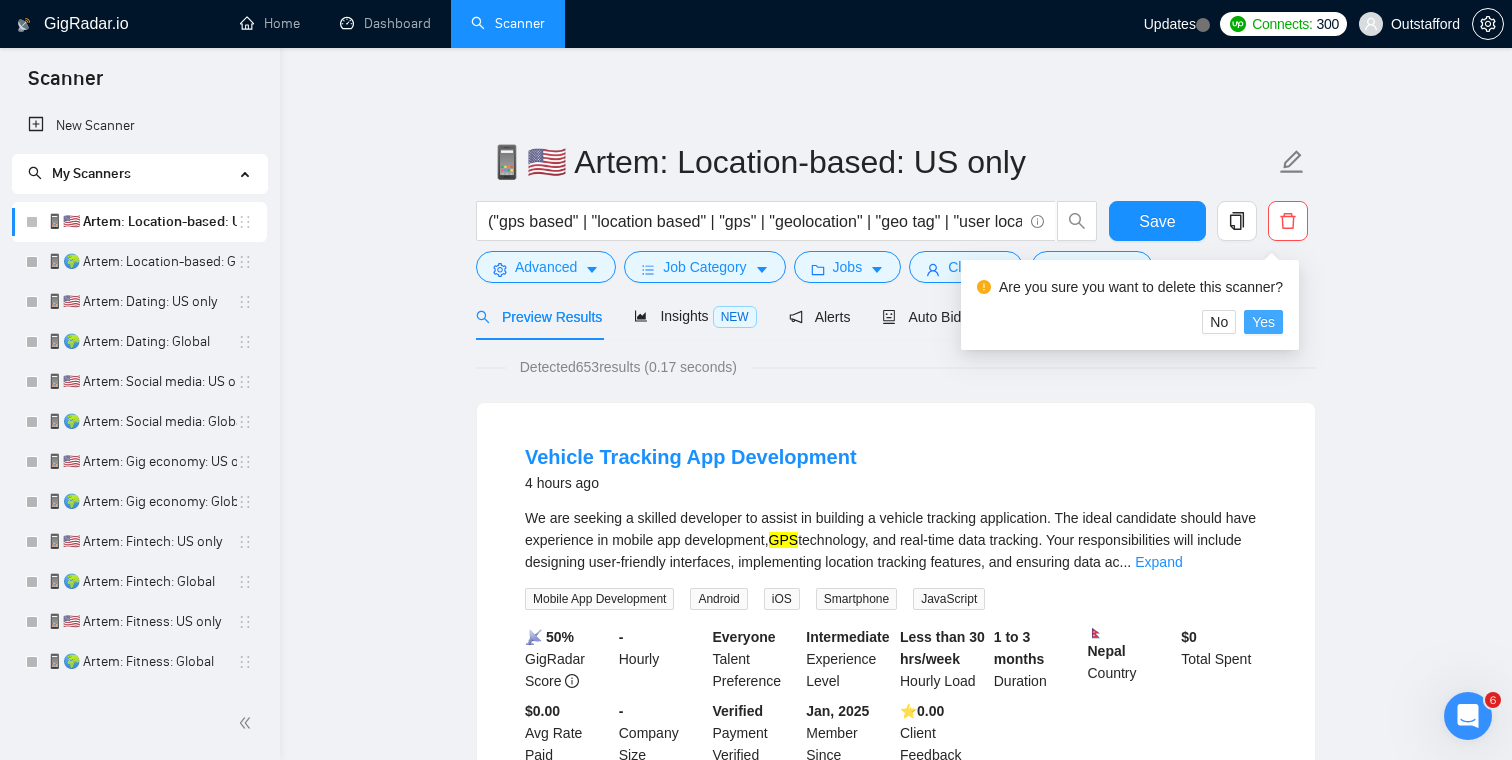 click on "Yes" at bounding box center (1263, 322) 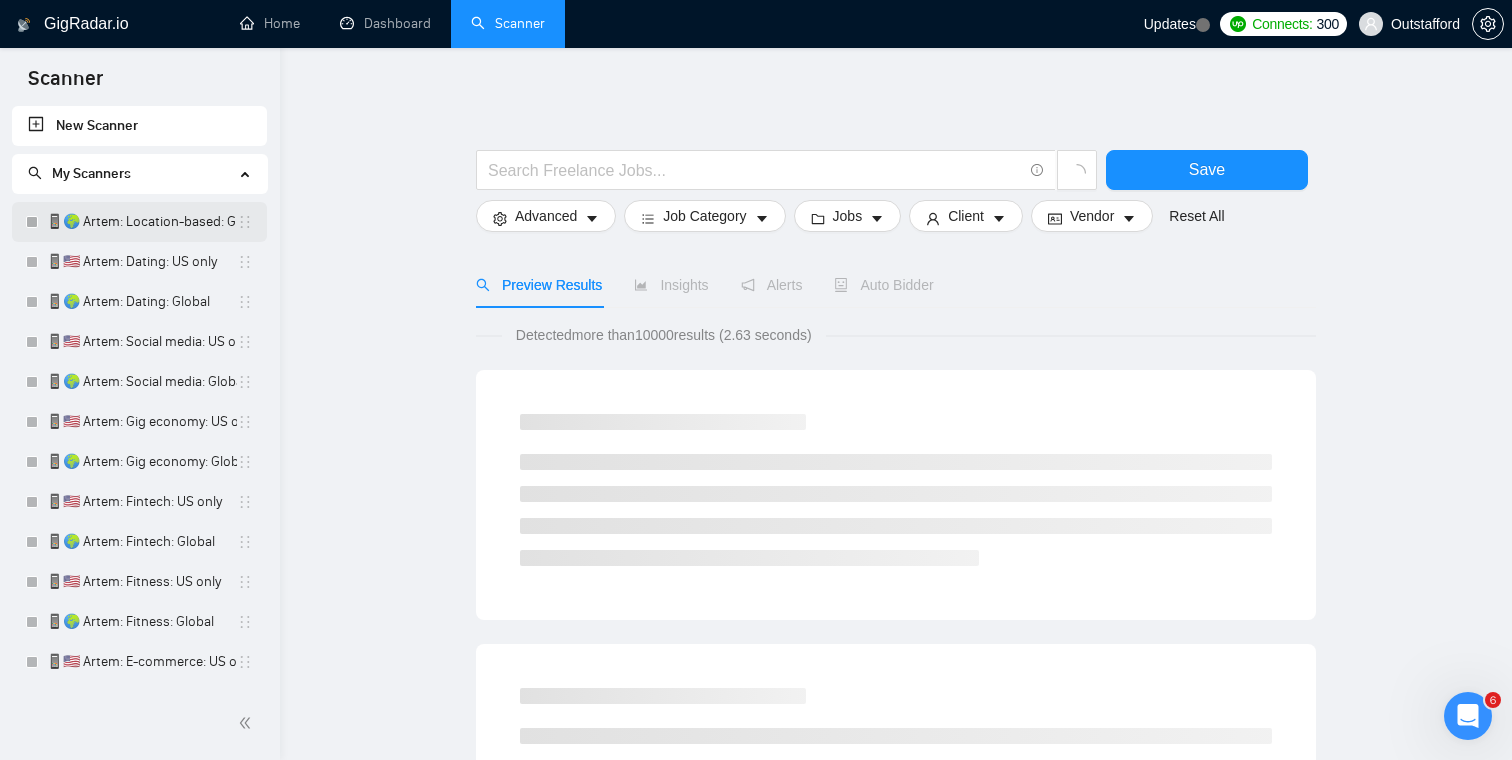 click on "📱🌍 Artem: Location-based: Global" at bounding box center [141, 222] 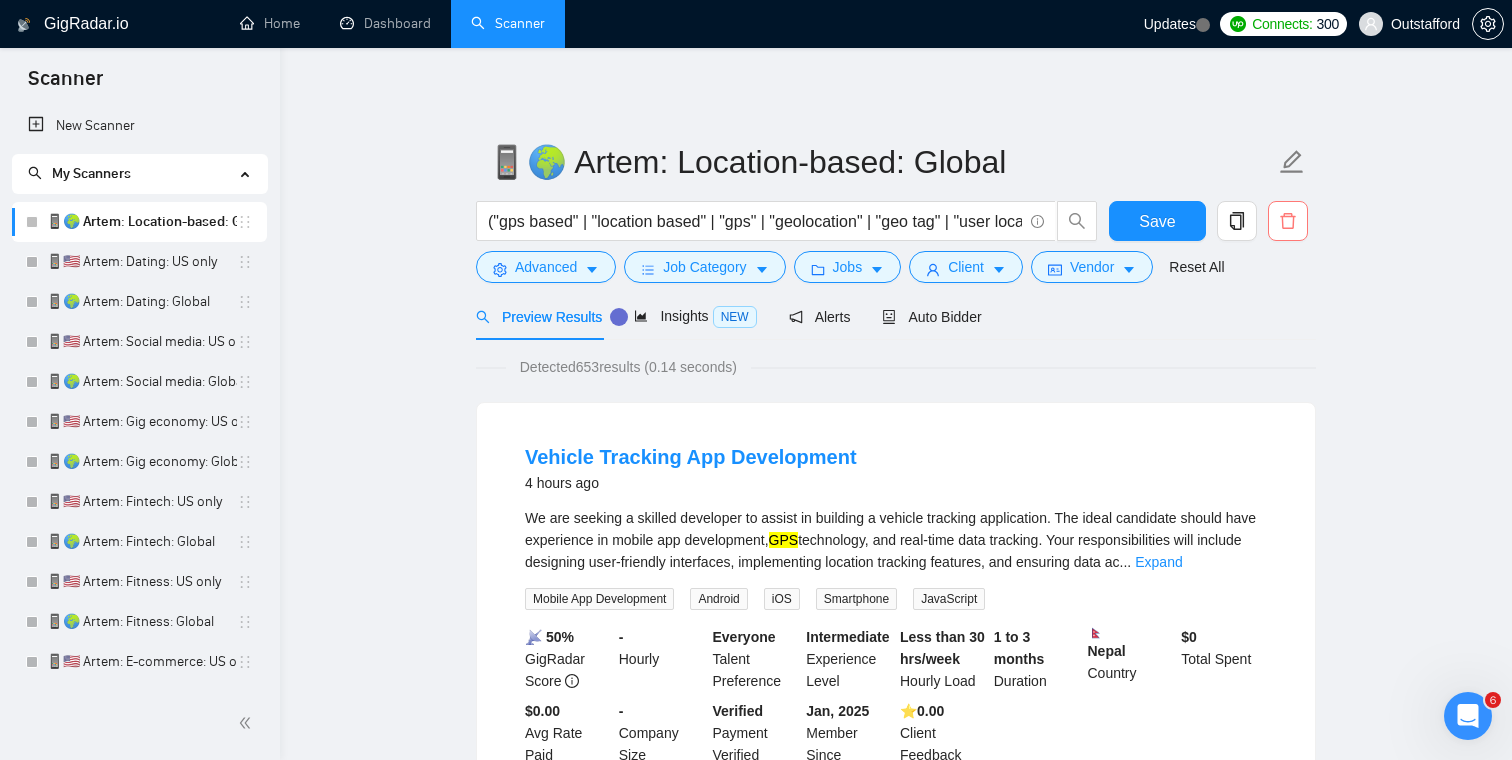 click 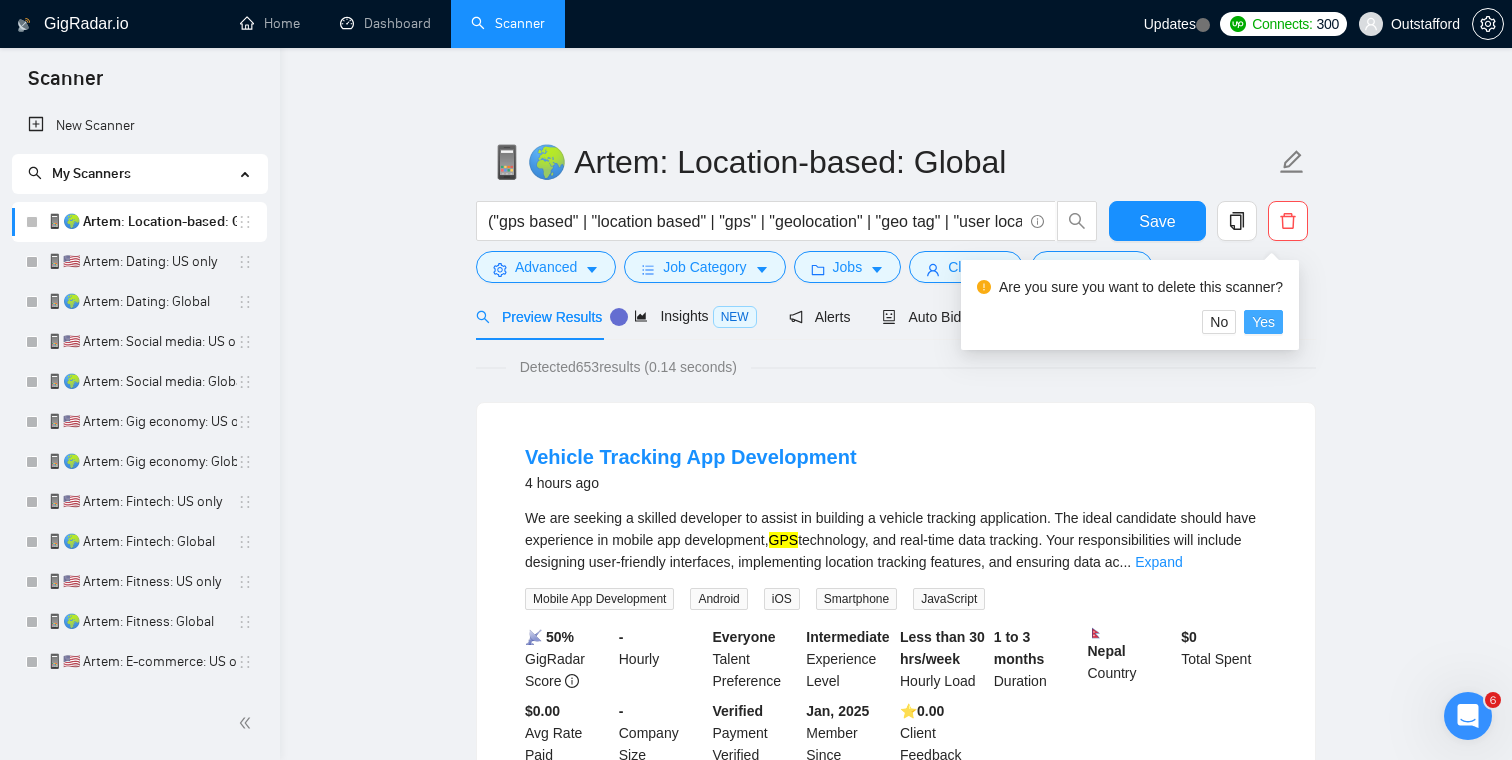click on "Yes" at bounding box center [1263, 322] 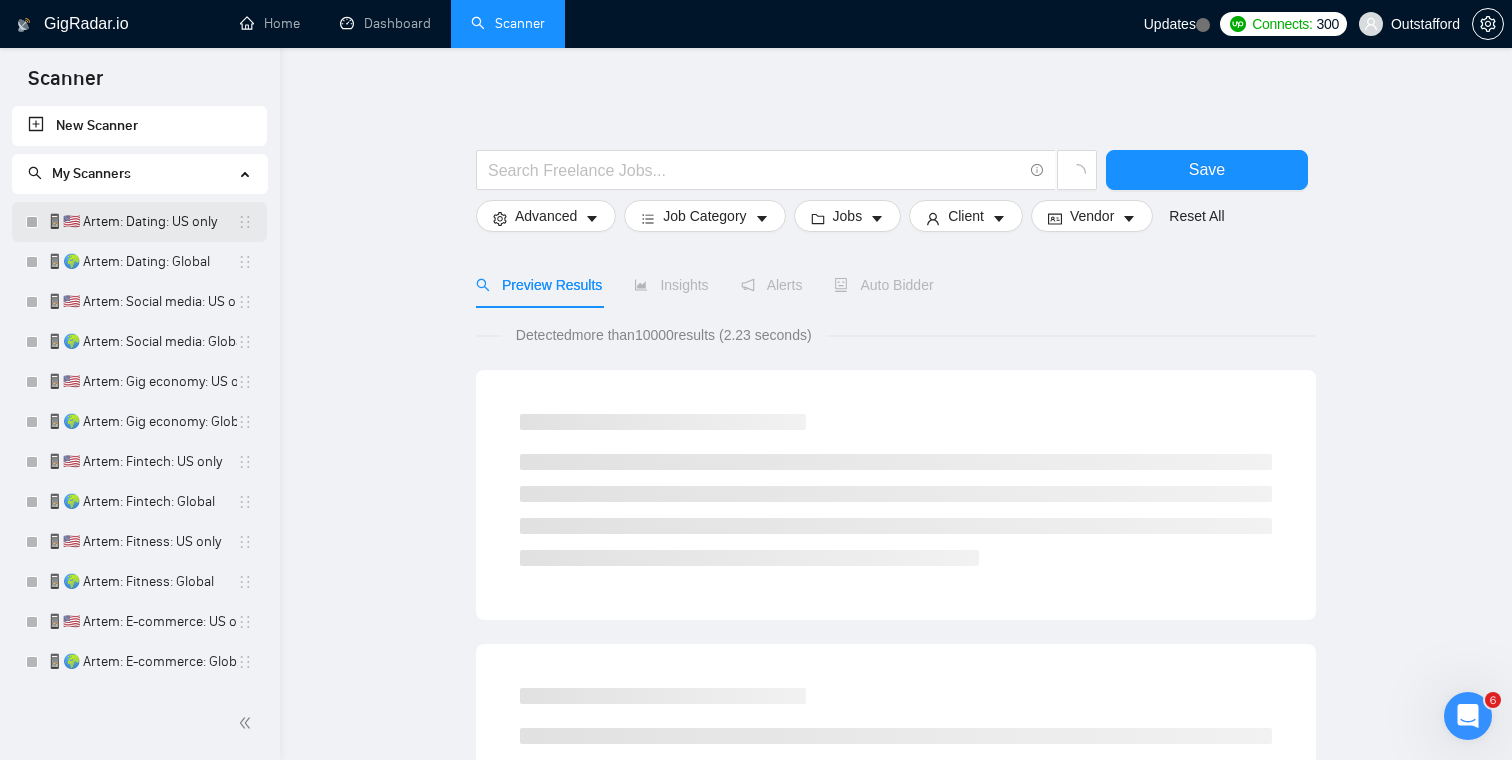 click on "📱🇺🇸 Artem: Dating: US only" at bounding box center (141, 222) 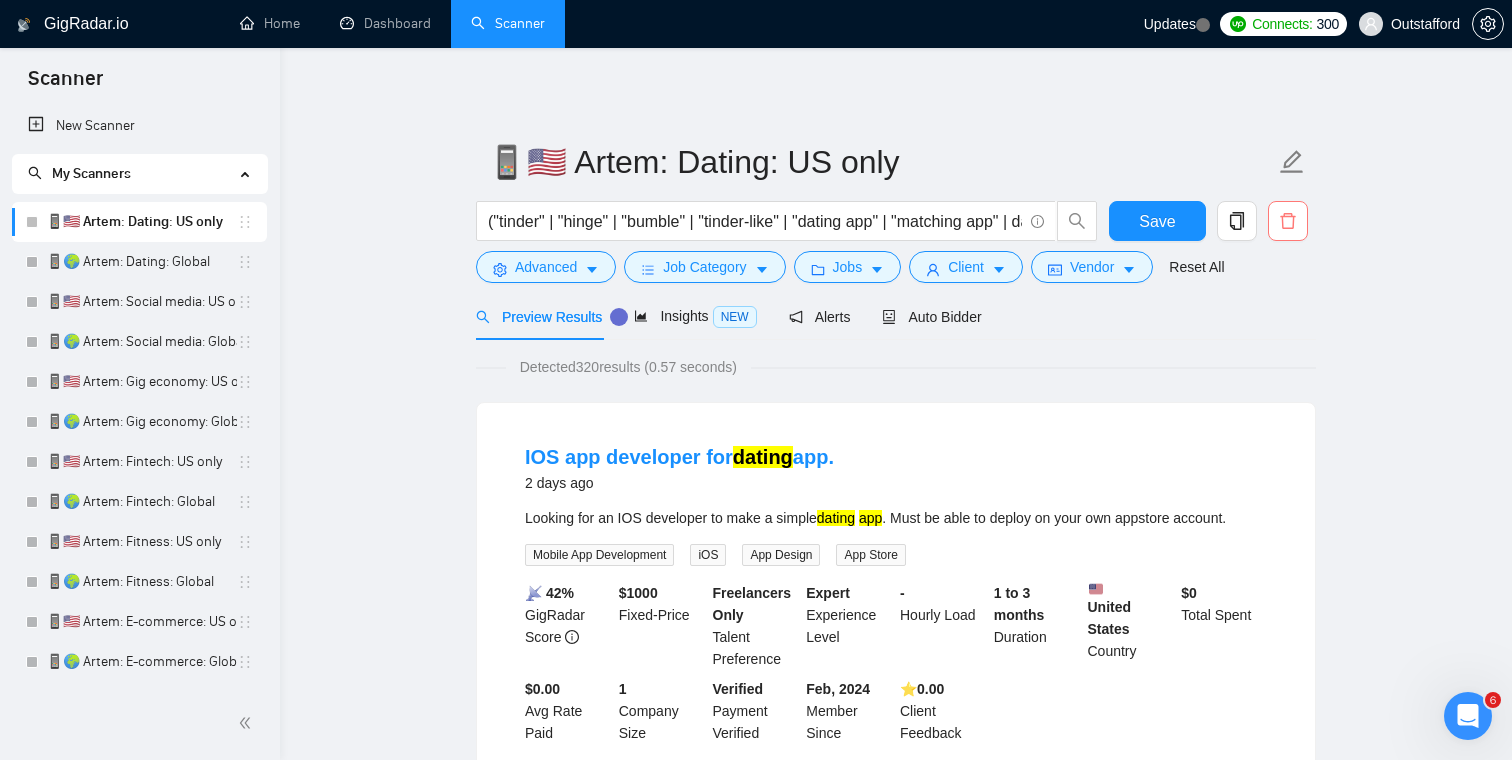 click 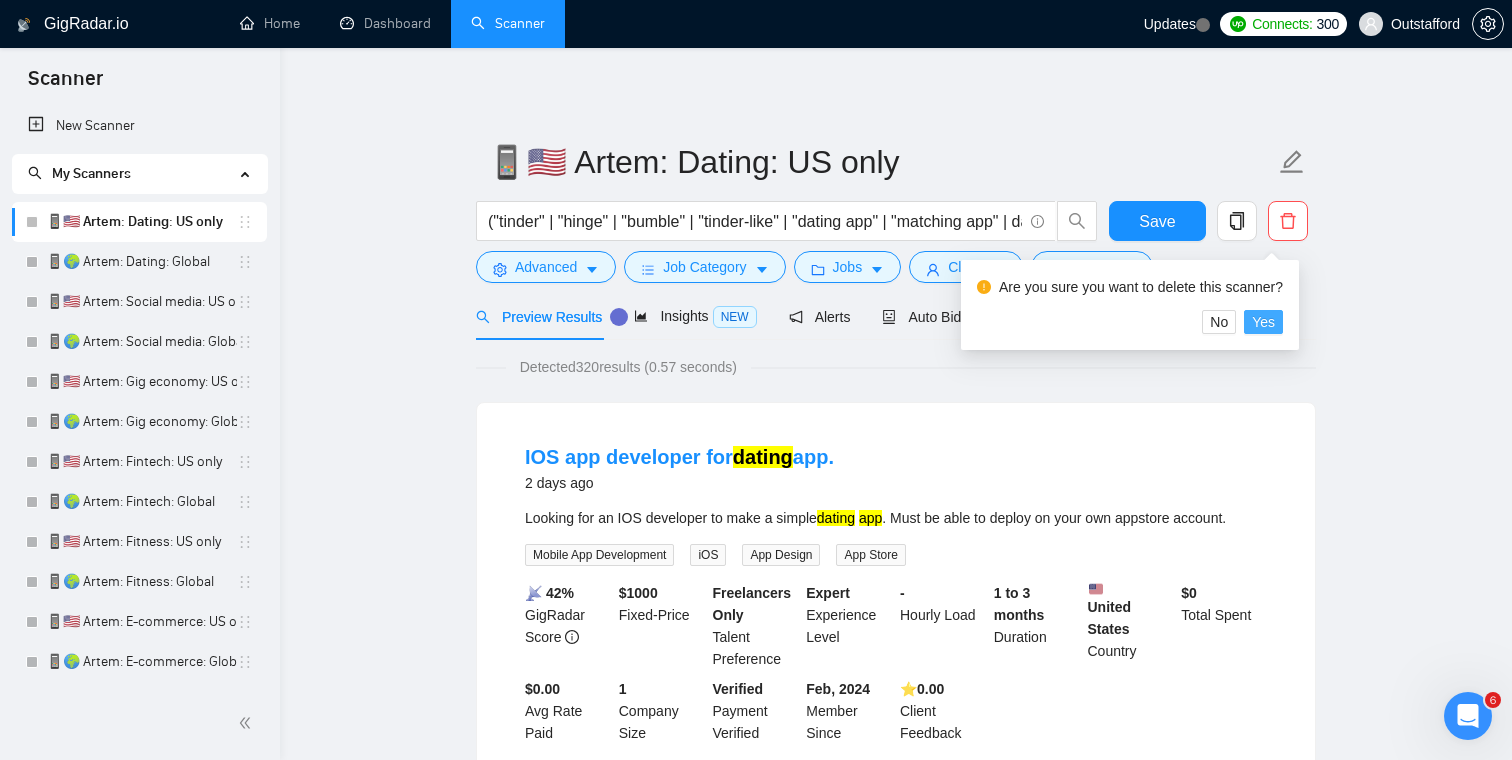 click on "Yes" at bounding box center [1263, 322] 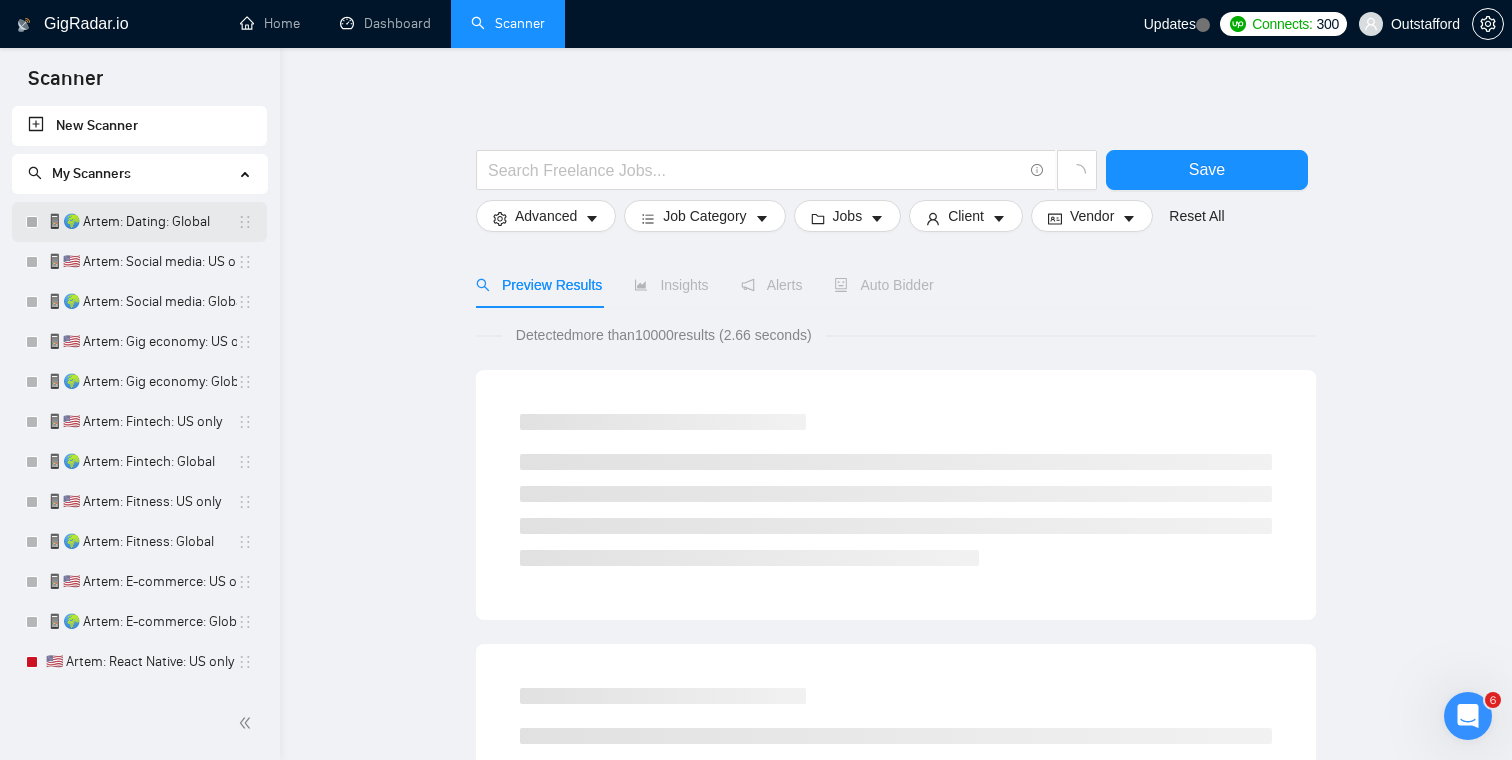 click on "📱🌍 Artem: Dating: Global" at bounding box center (141, 222) 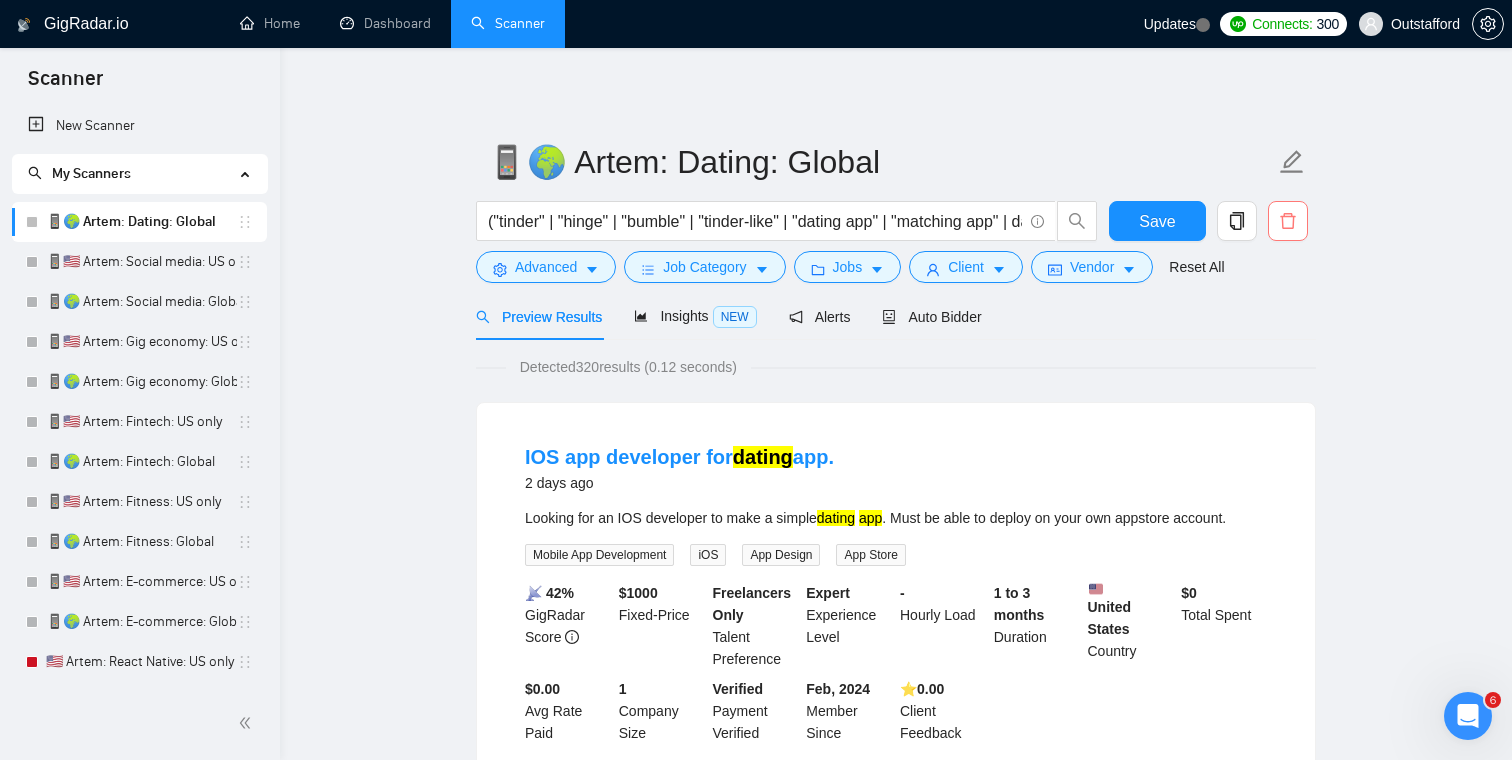 click at bounding box center (1288, 221) 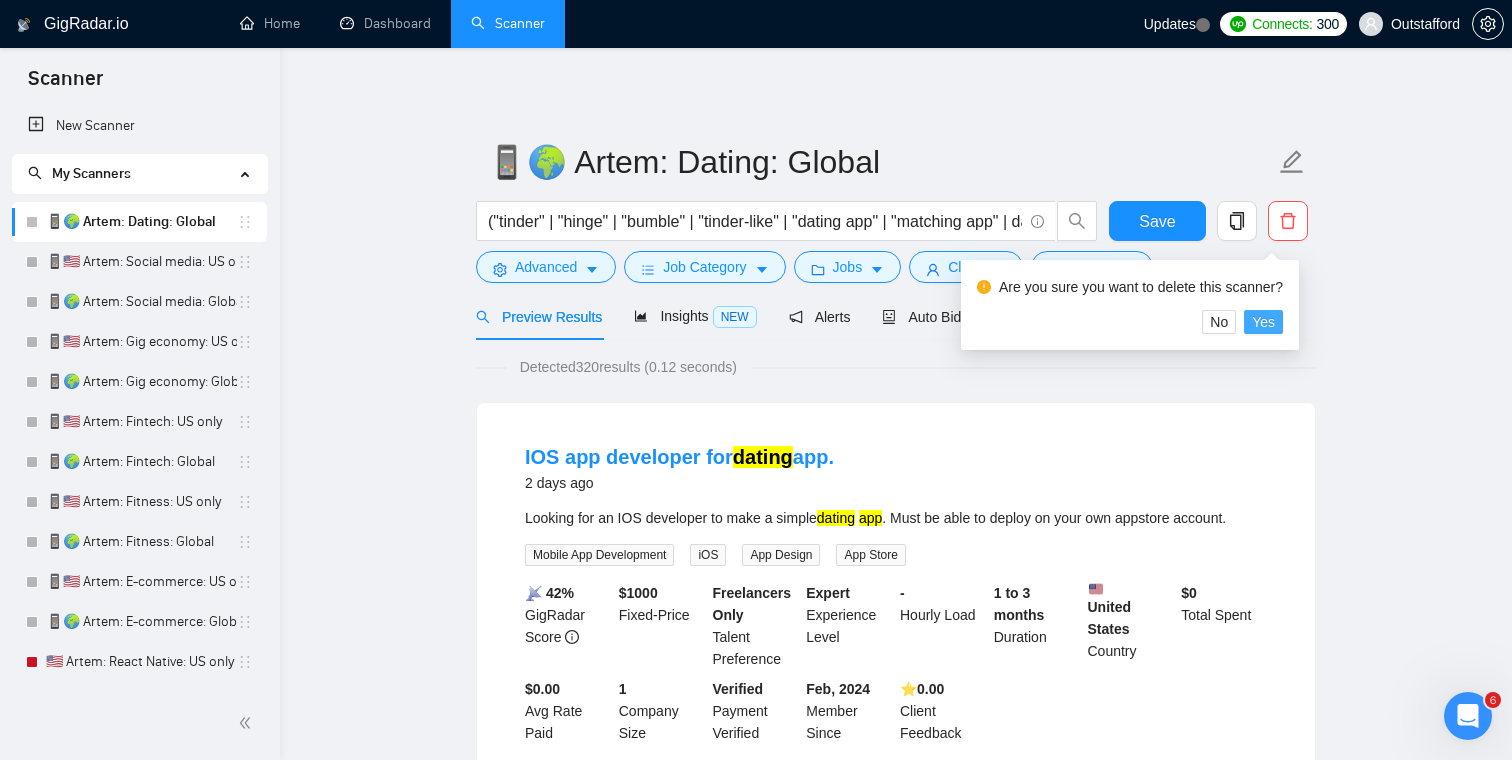 click on "Yes" at bounding box center [1263, 322] 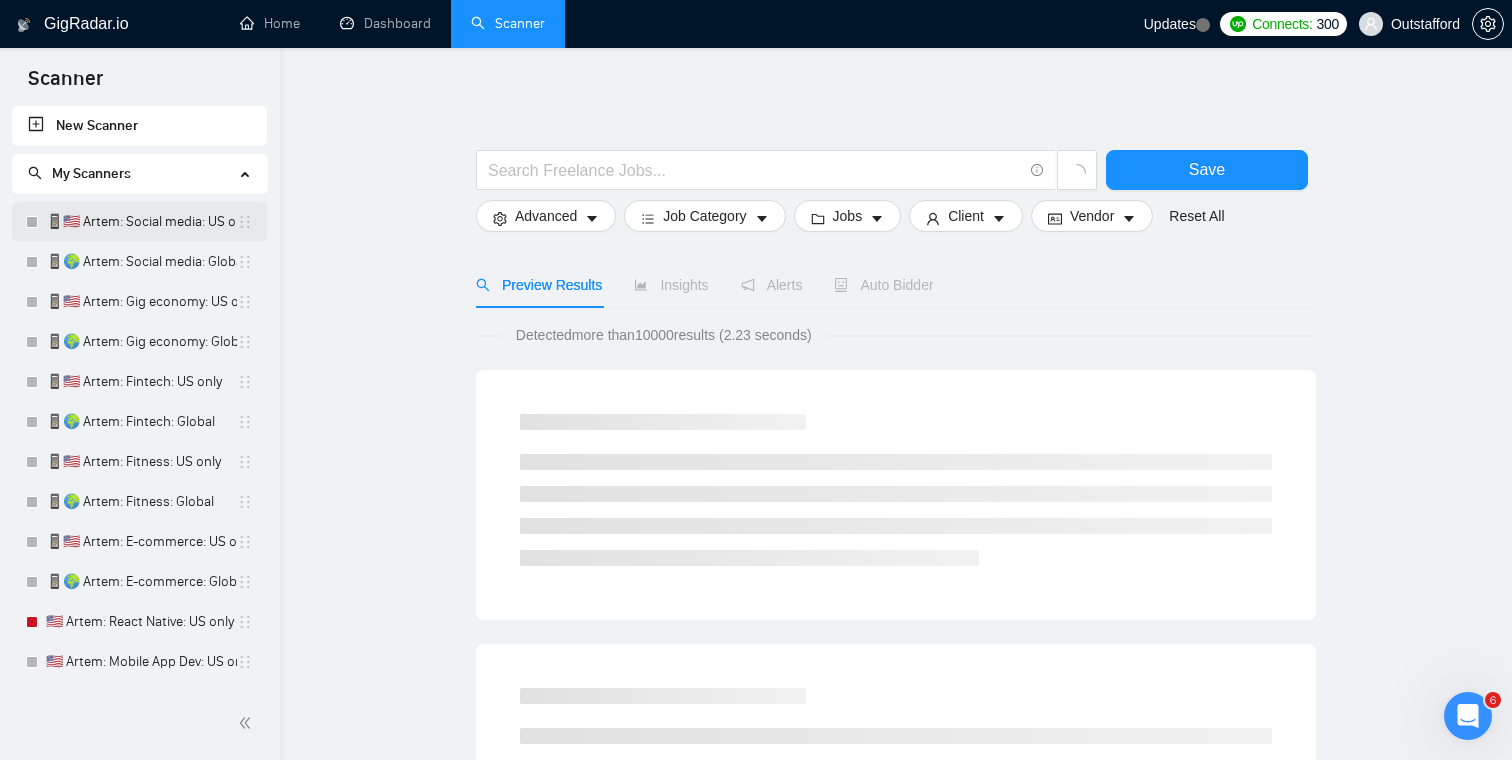 click on "📱🇺🇸 Artem: Social media: US only" at bounding box center [141, 222] 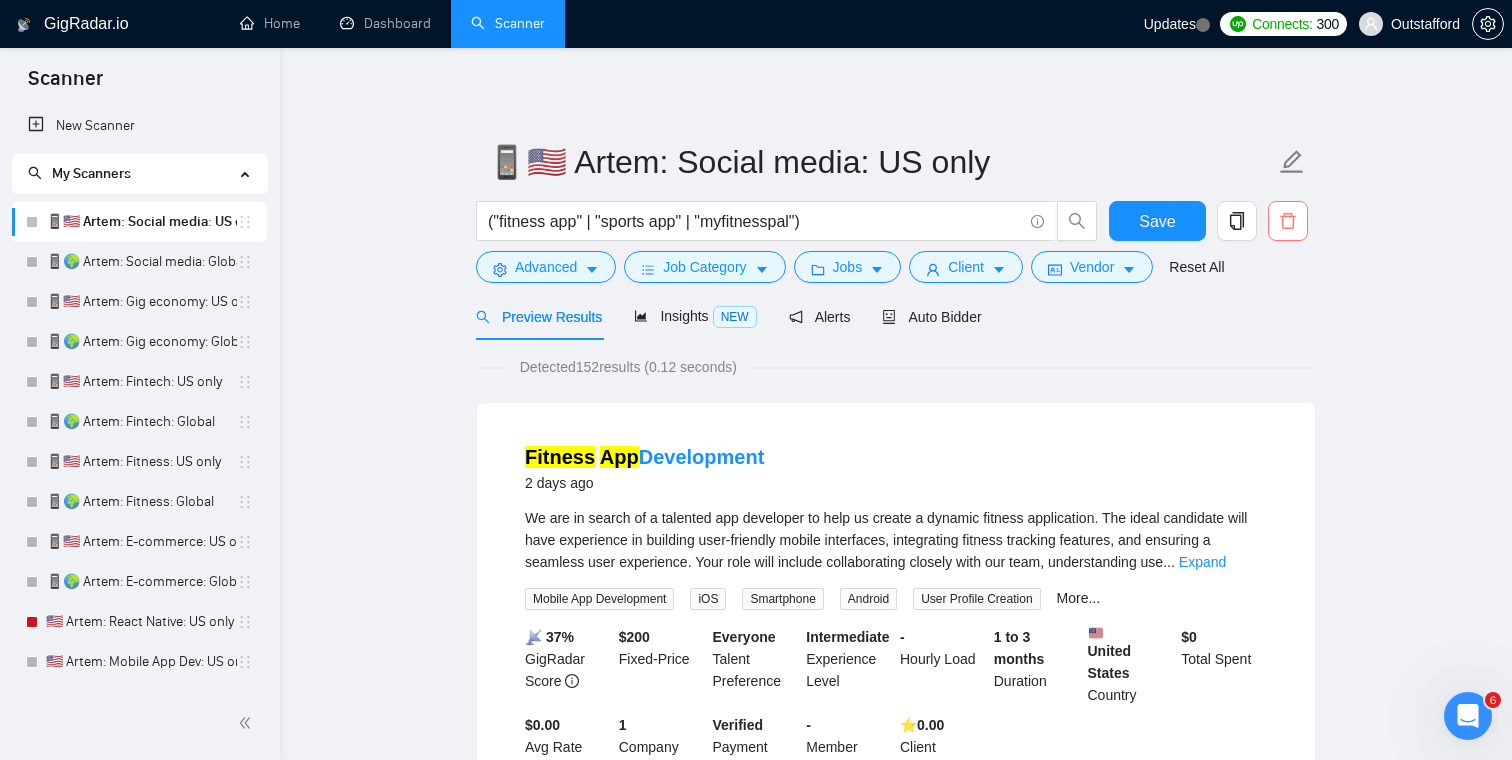 click 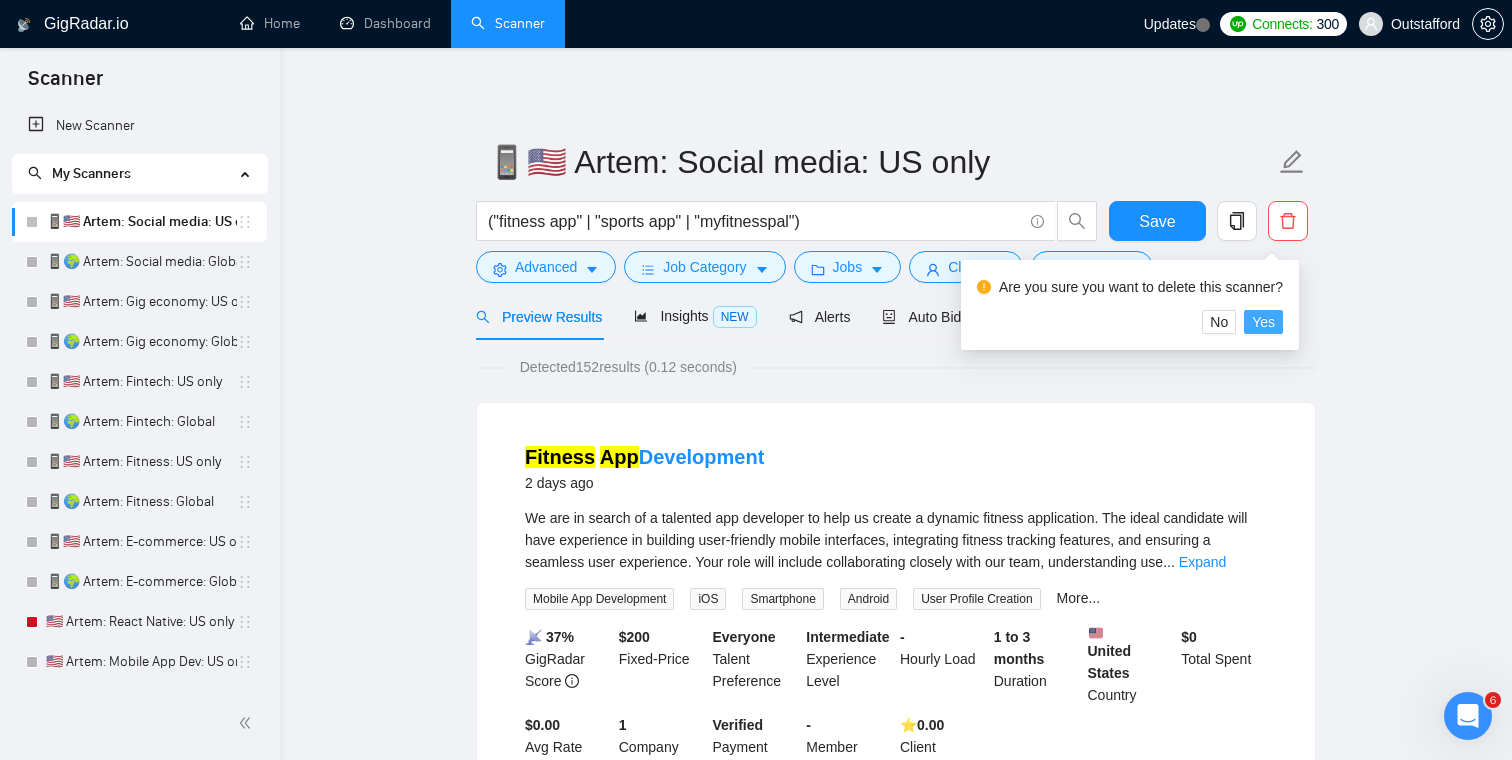 click on "Yes" at bounding box center (1263, 322) 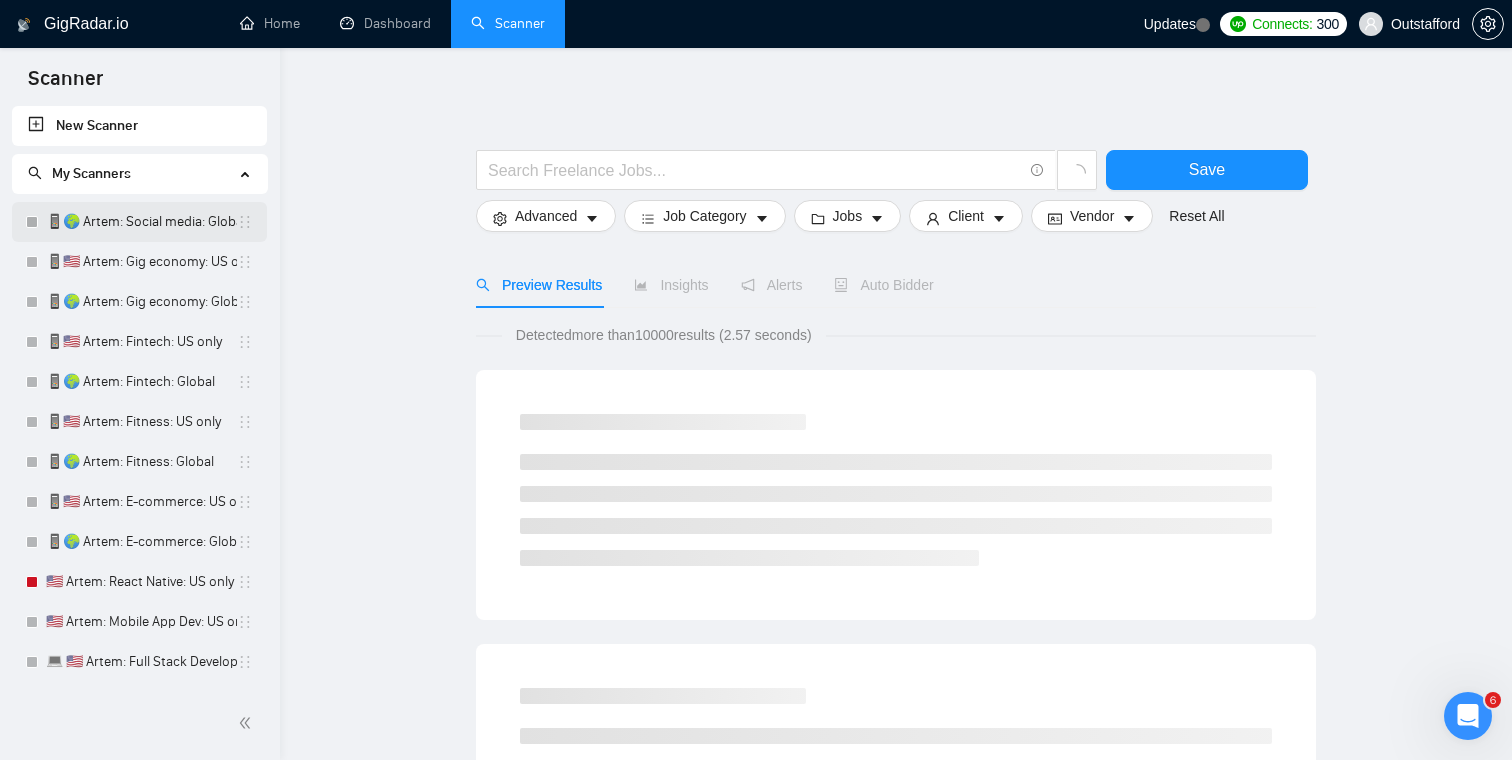click on "📱🌍 Artem: Social media: Global" at bounding box center [141, 222] 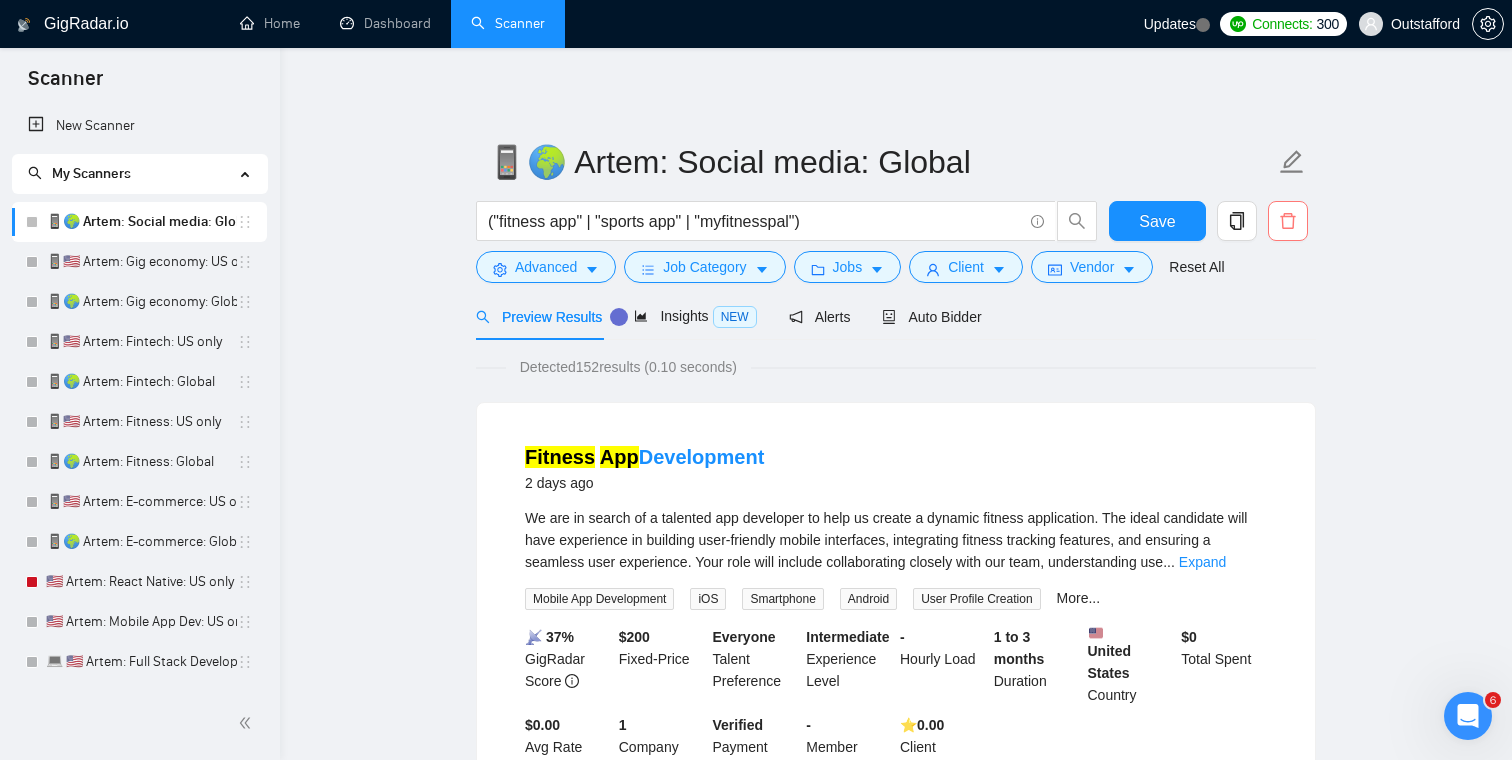 click 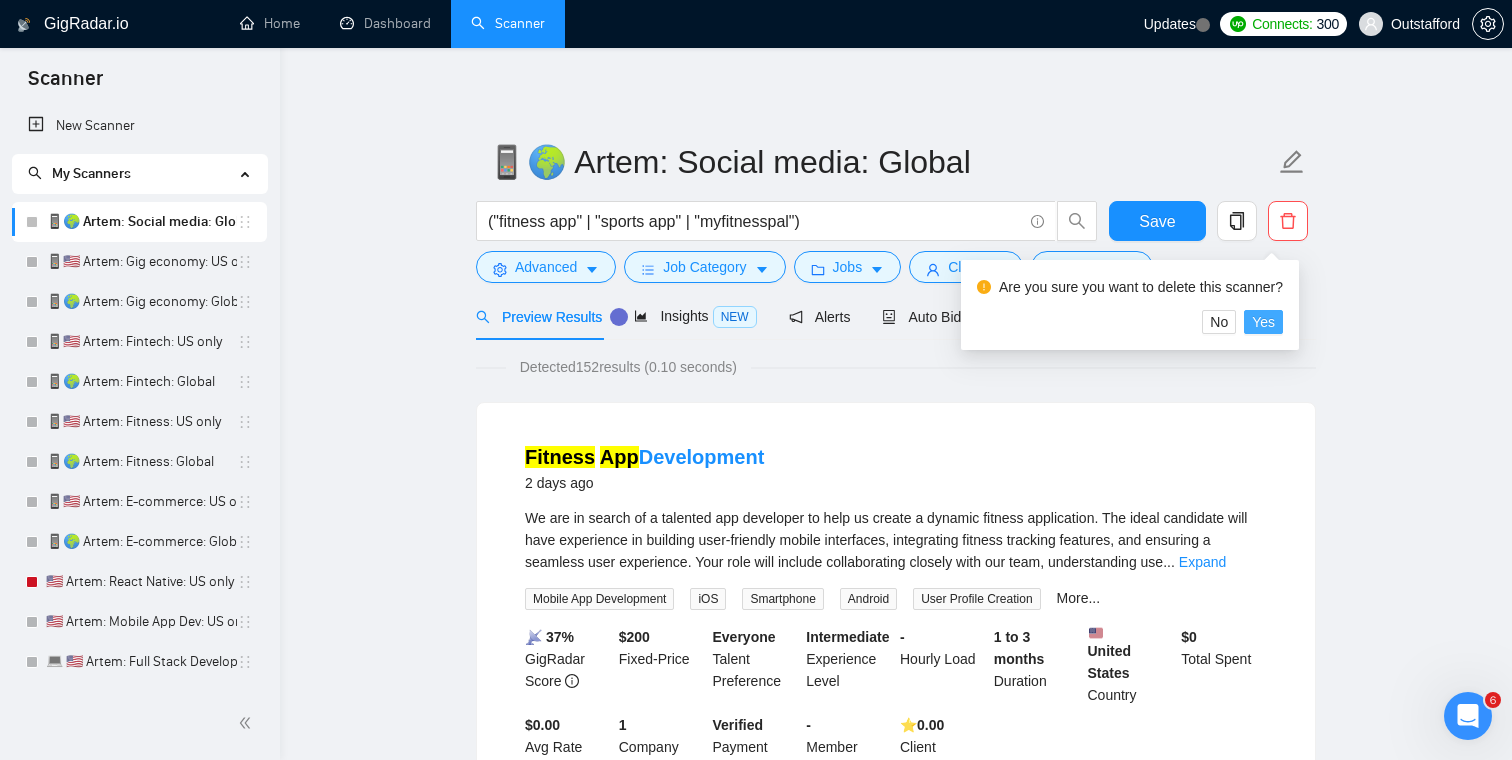 click on "Yes" at bounding box center [1263, 322] 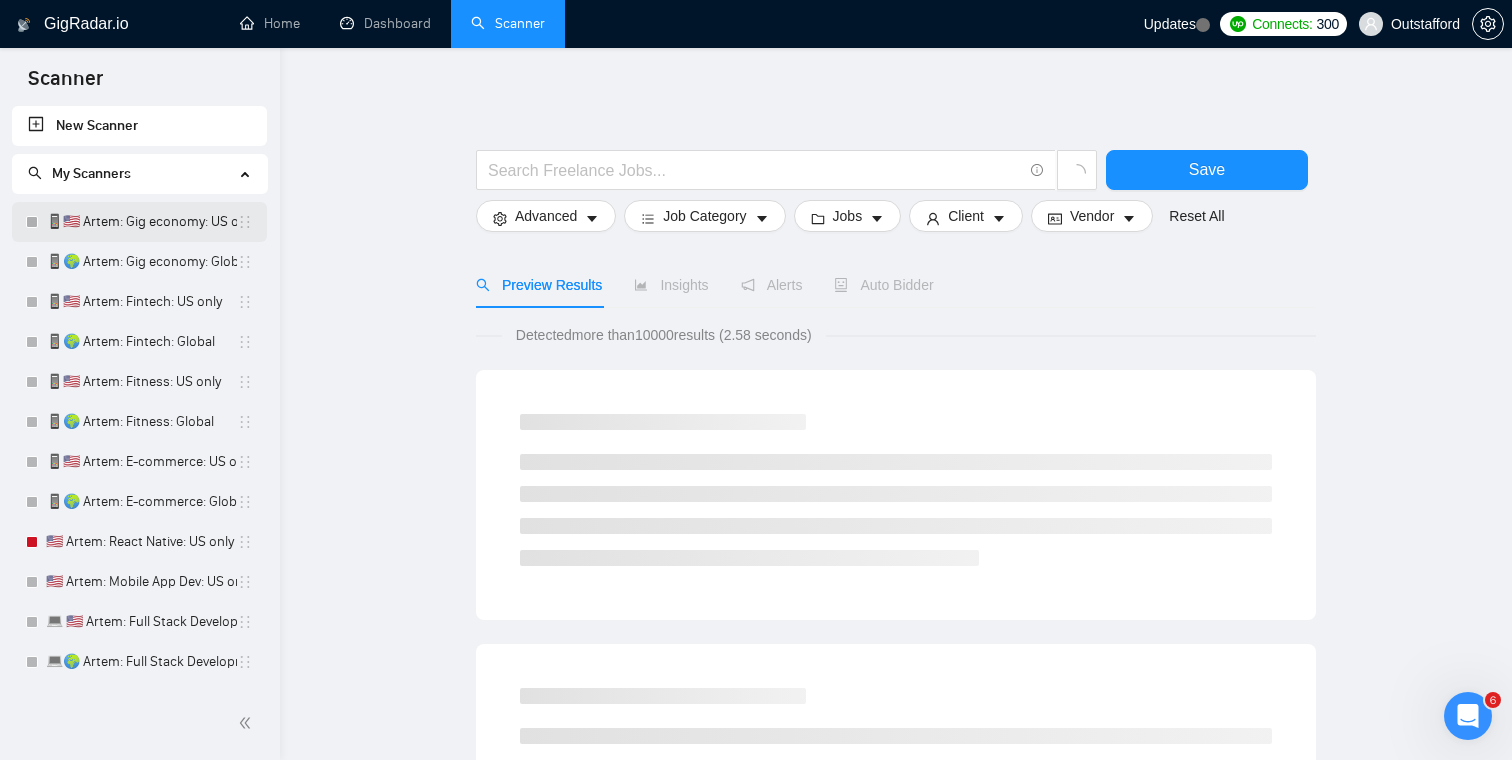 click on "📱🇺🇸 Artem: Gig economy: US only" at bounding box center (141, 222) 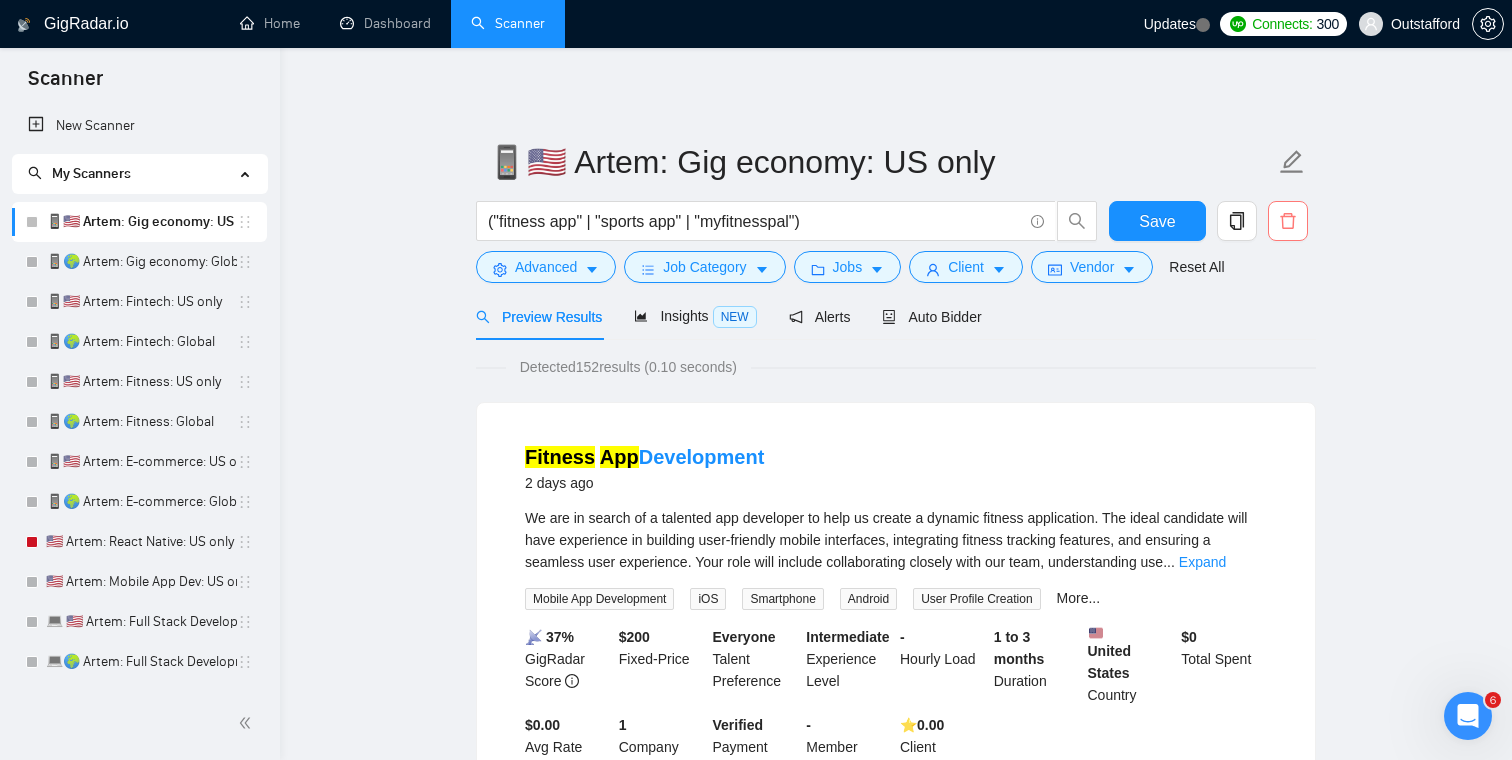 click 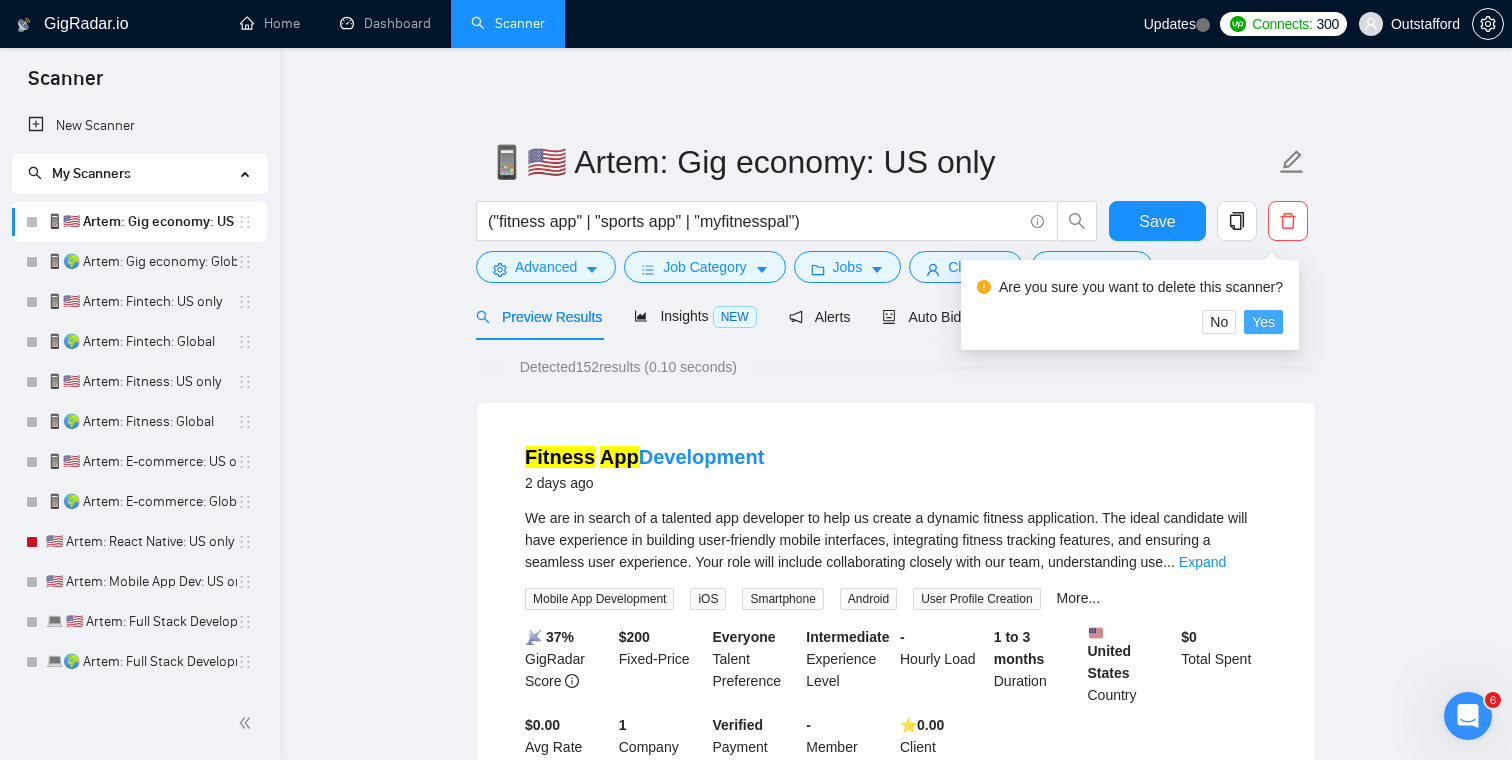 click on "Yes" at bounding box center (1263, 322) 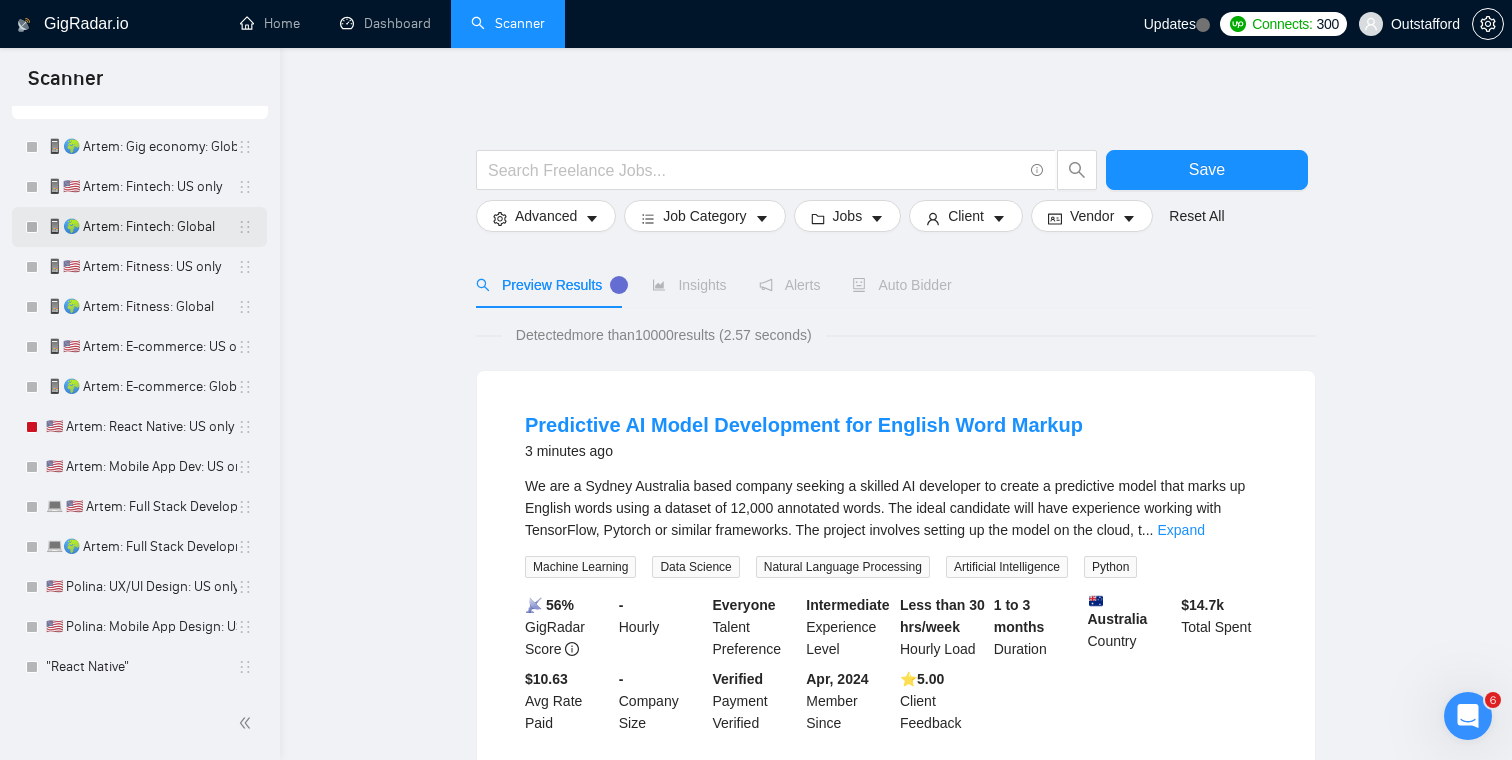 scroll, scrollTop: 0, scrollLeft: 0, axis: both 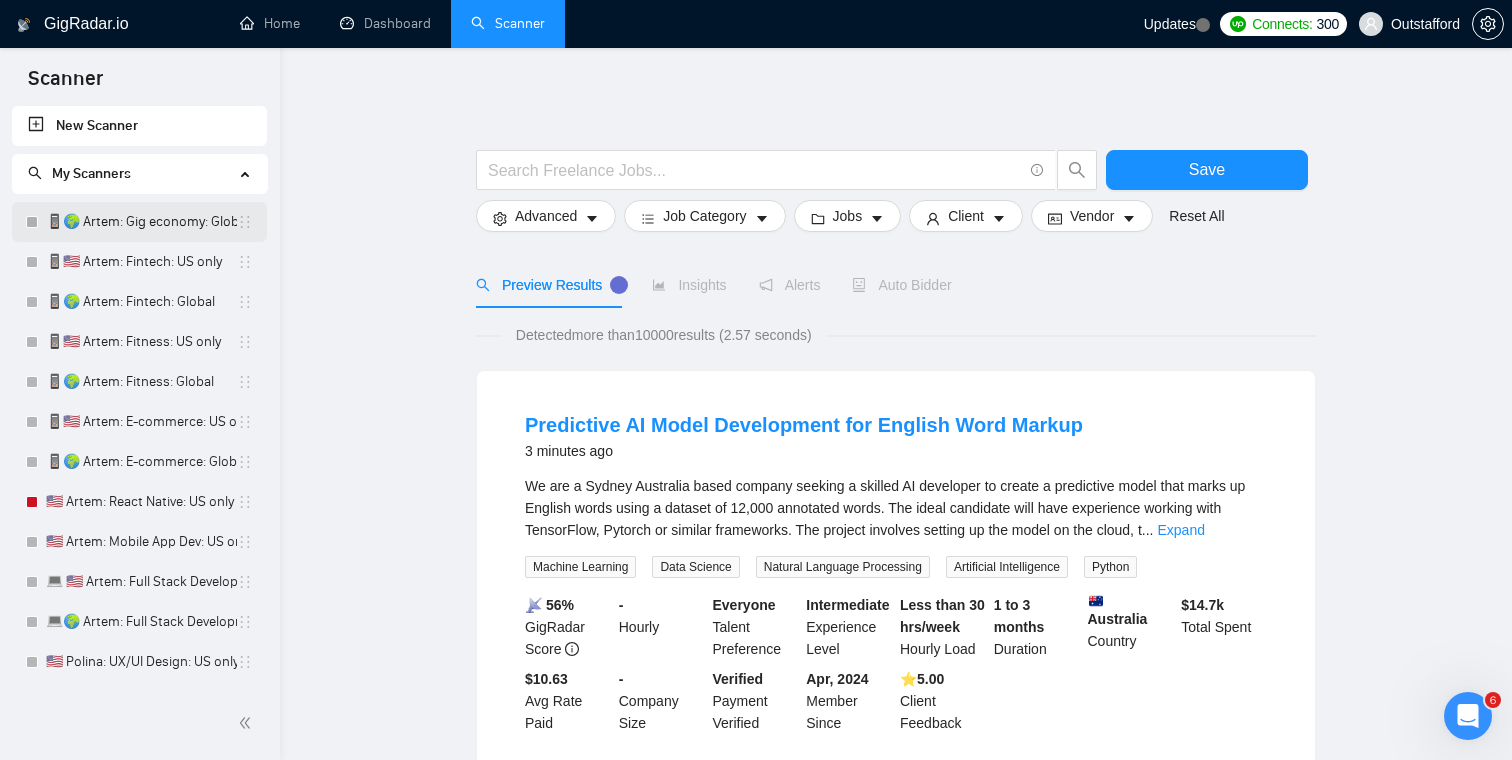 click on "📱🌍 Artem: Gig economy: Global" at bounding box center [141, 222] 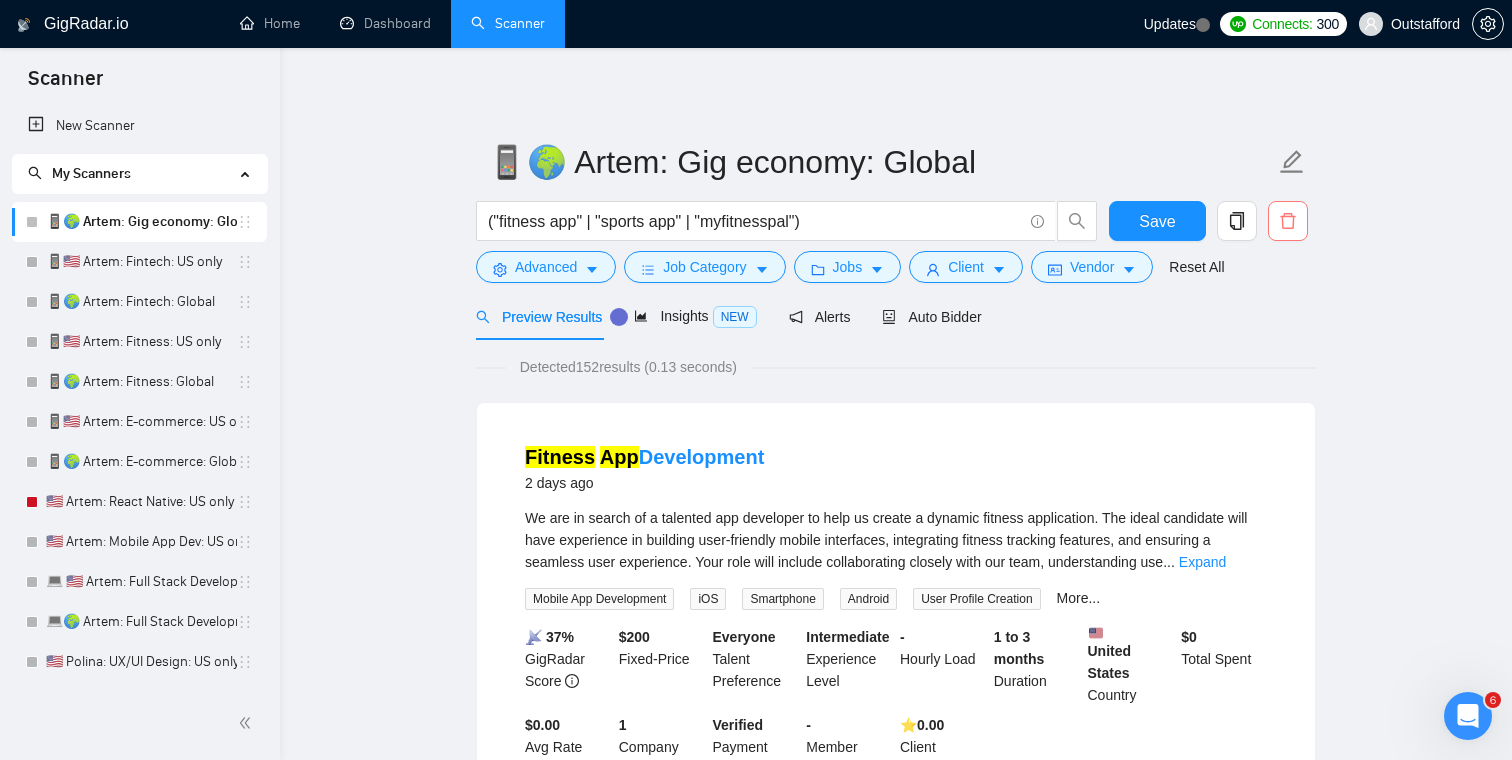 click at bounding box center (1288, 221) 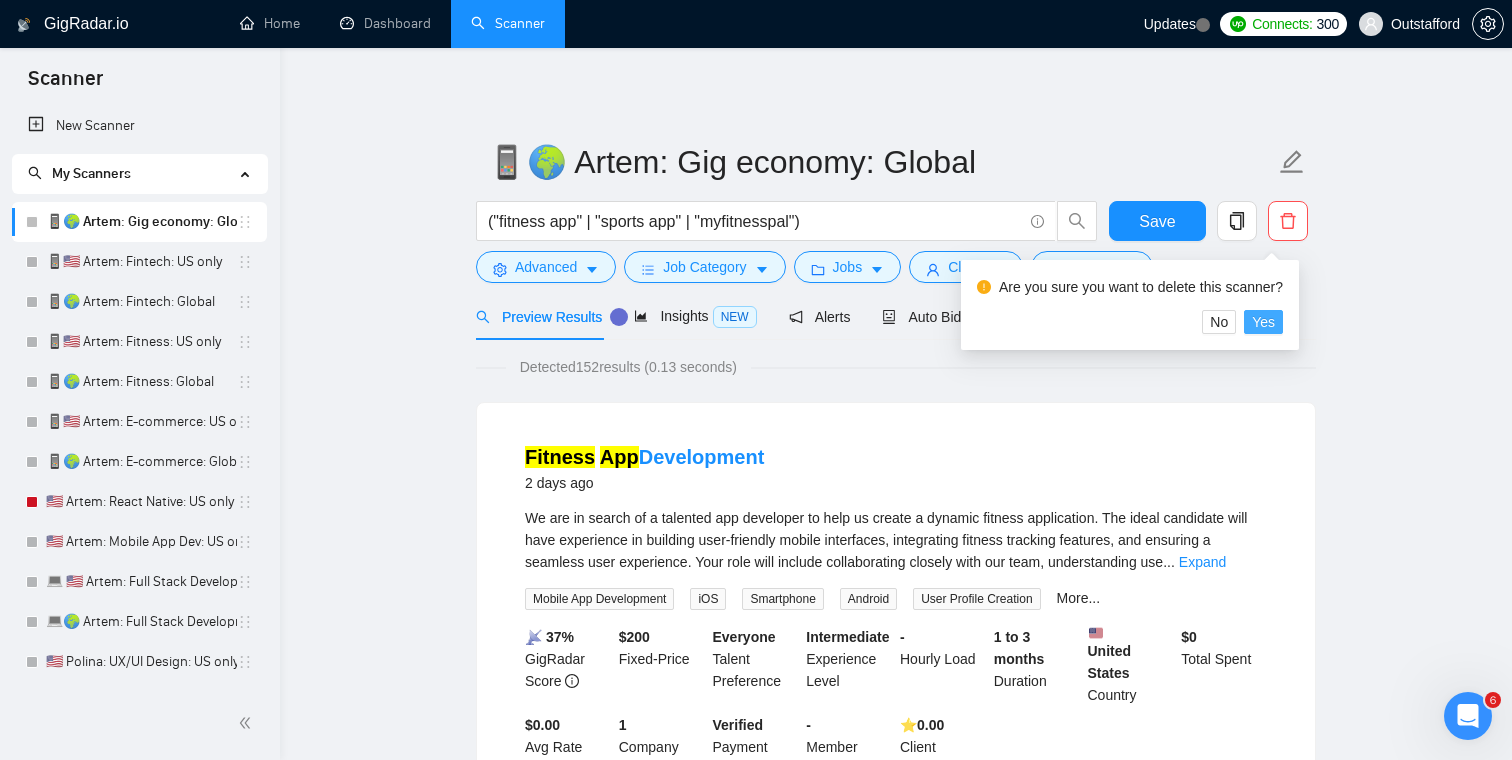 click on "Yes" at bounding box center (1263, 322) 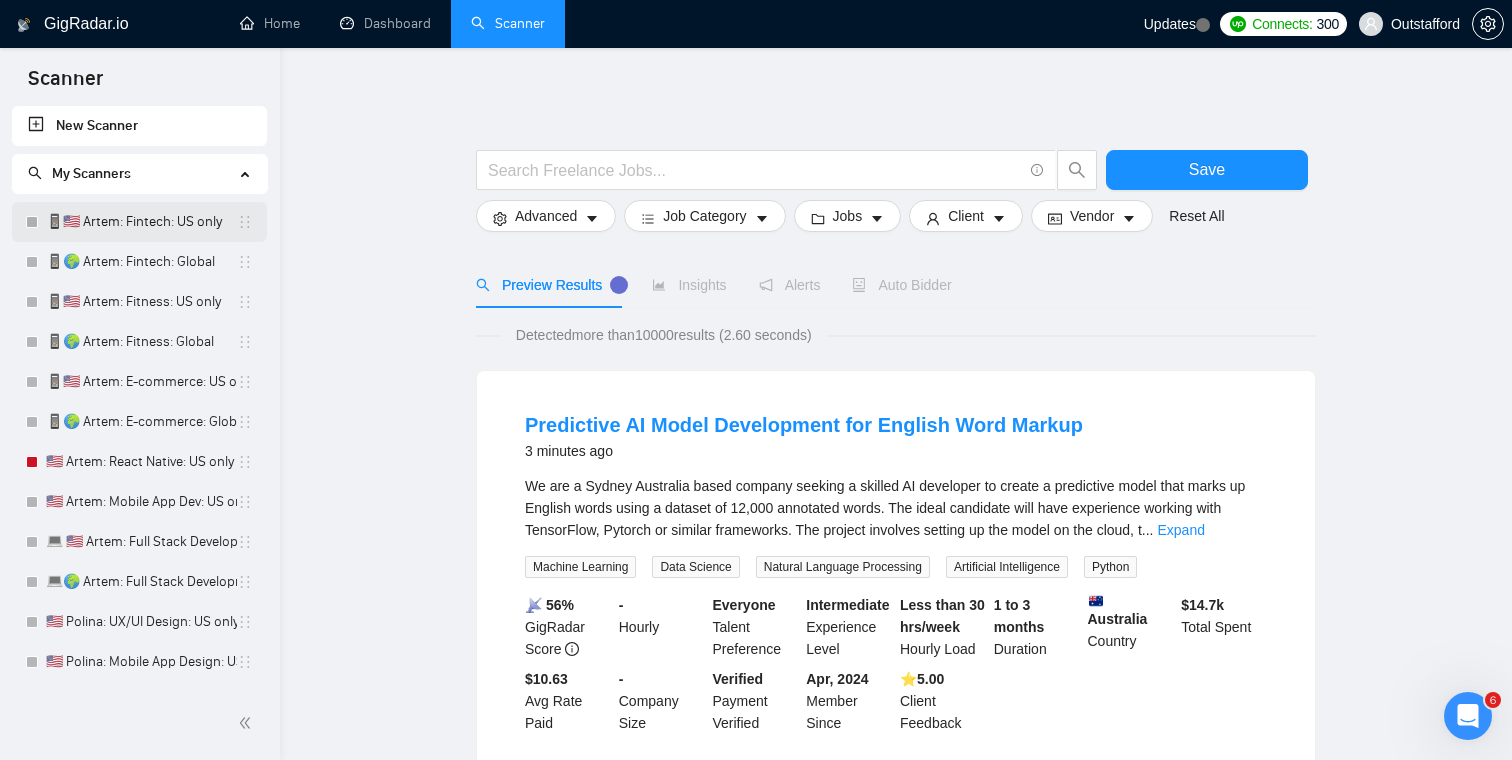click on "📱🇺🇸 Artem: Fintech: US only" at bounding box center [141, 222] 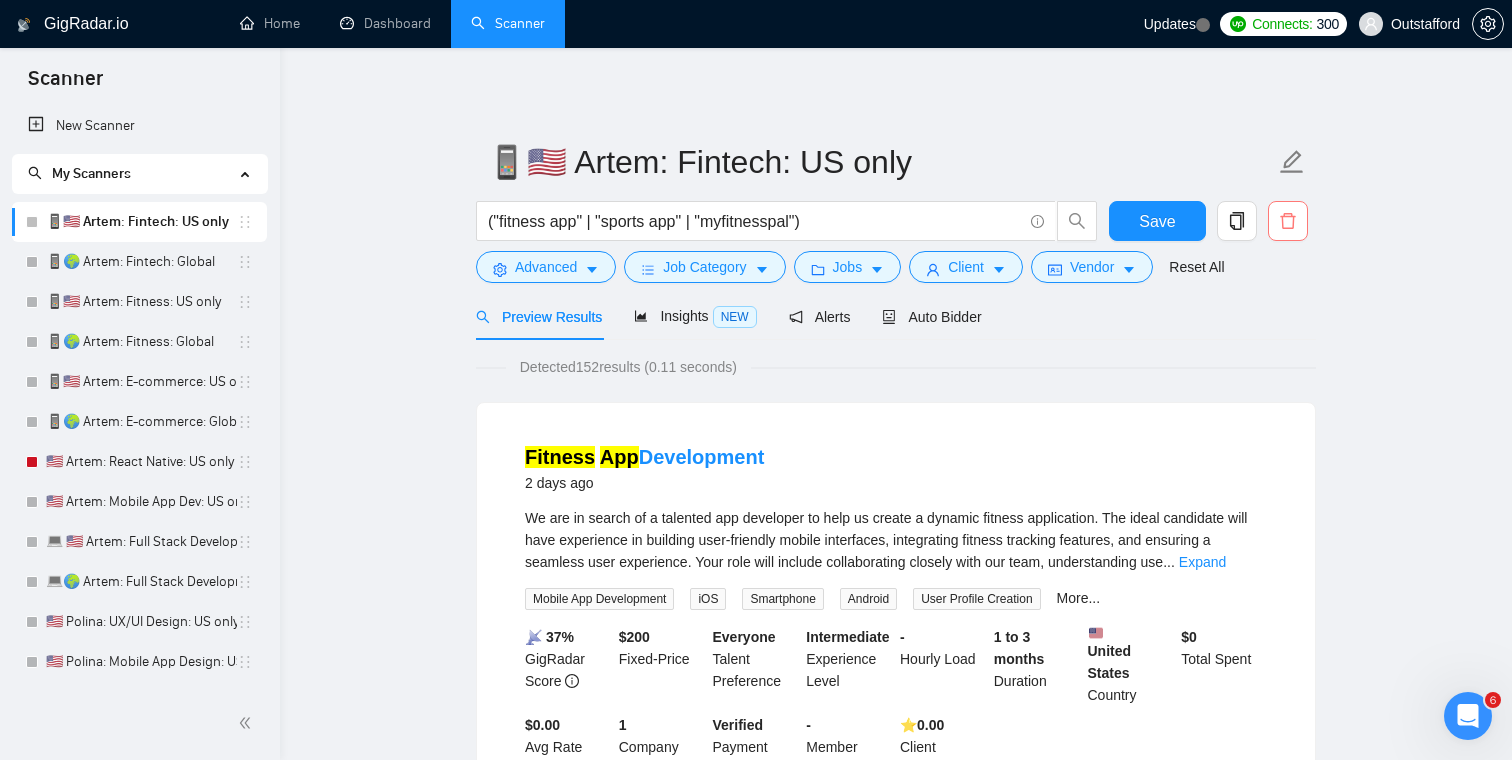 click at bounding box center (1288, 221) 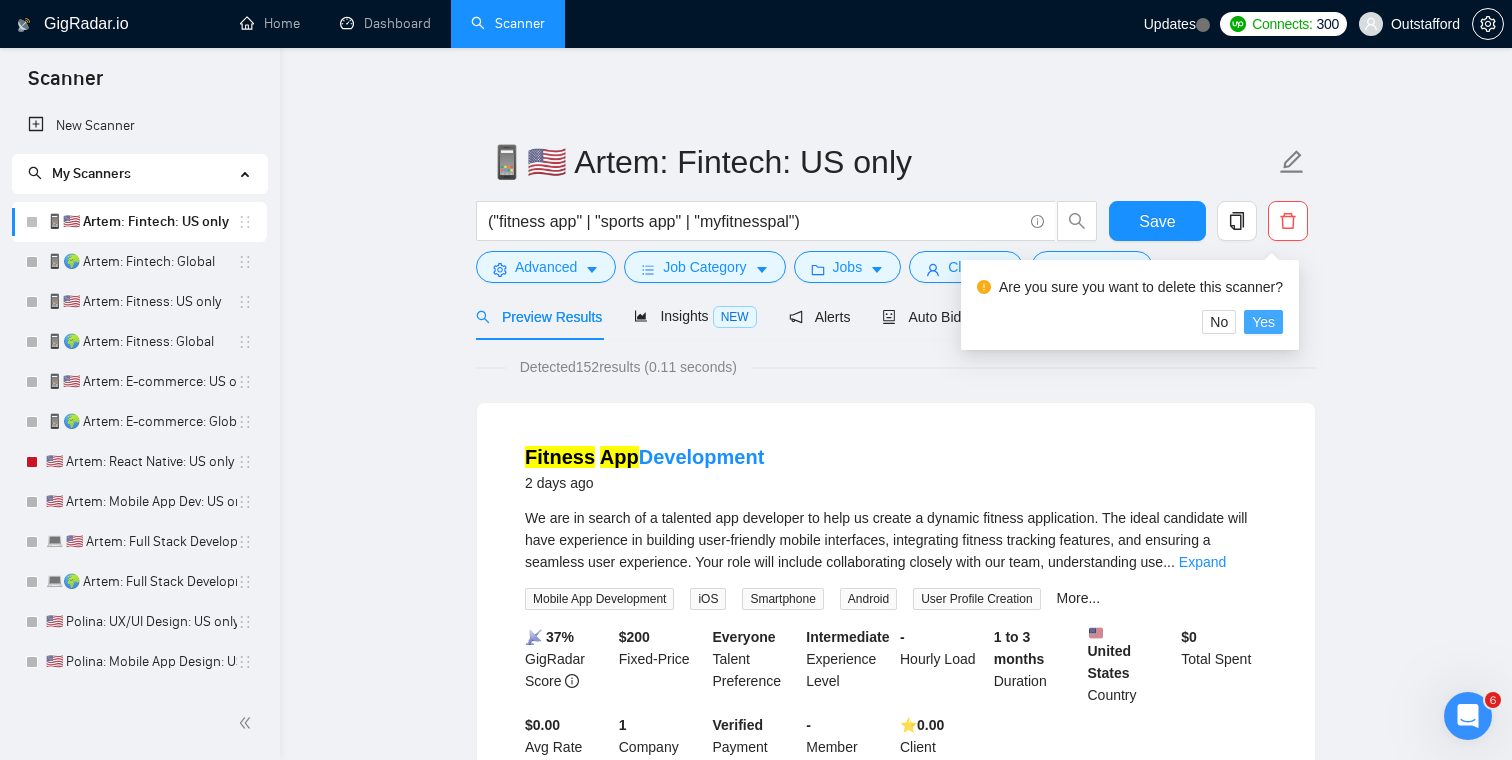 click on "Yes" at bounding box center [1263, 322] 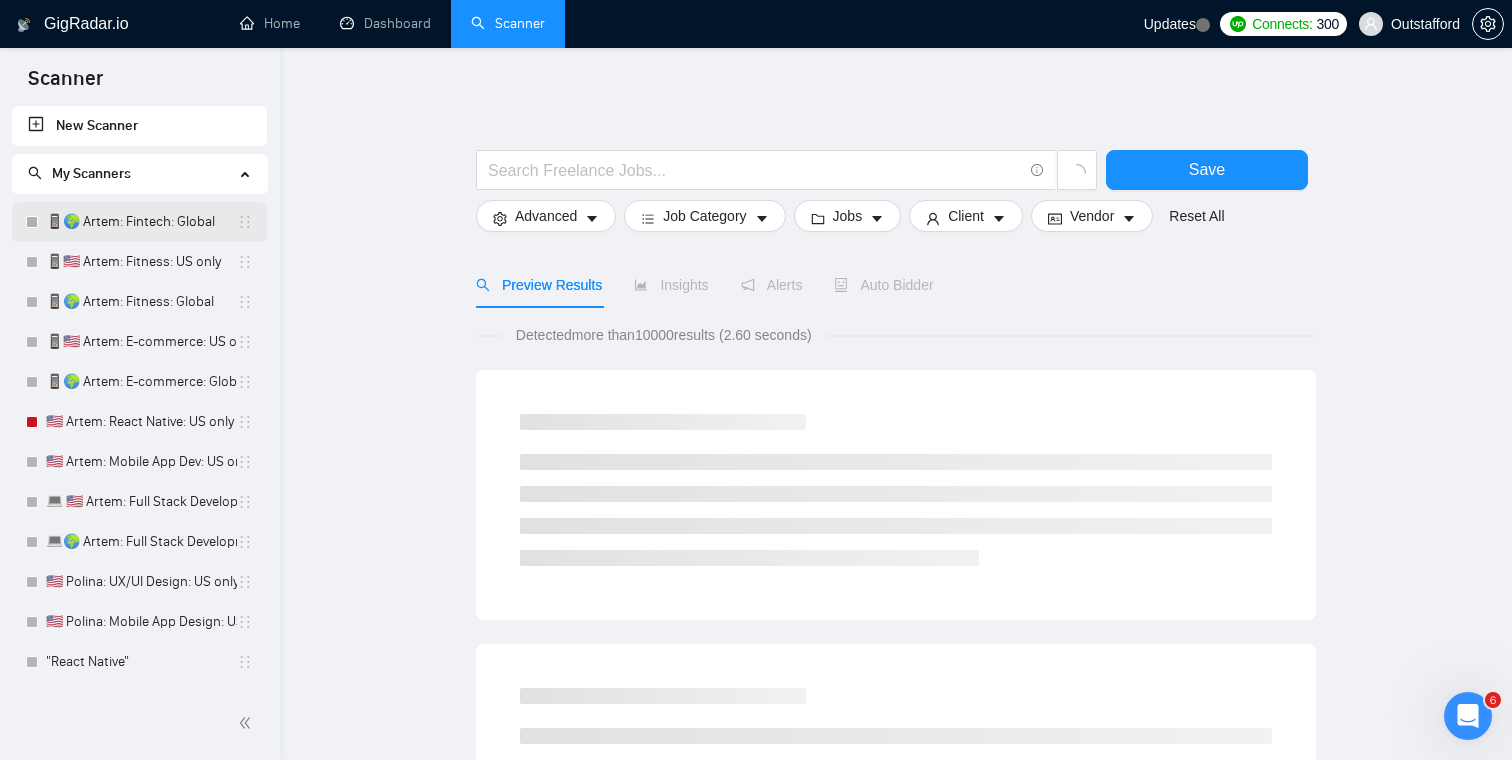 click on "📱🌍 Artem: Fintech: Global" at bounding box center (141, 222) 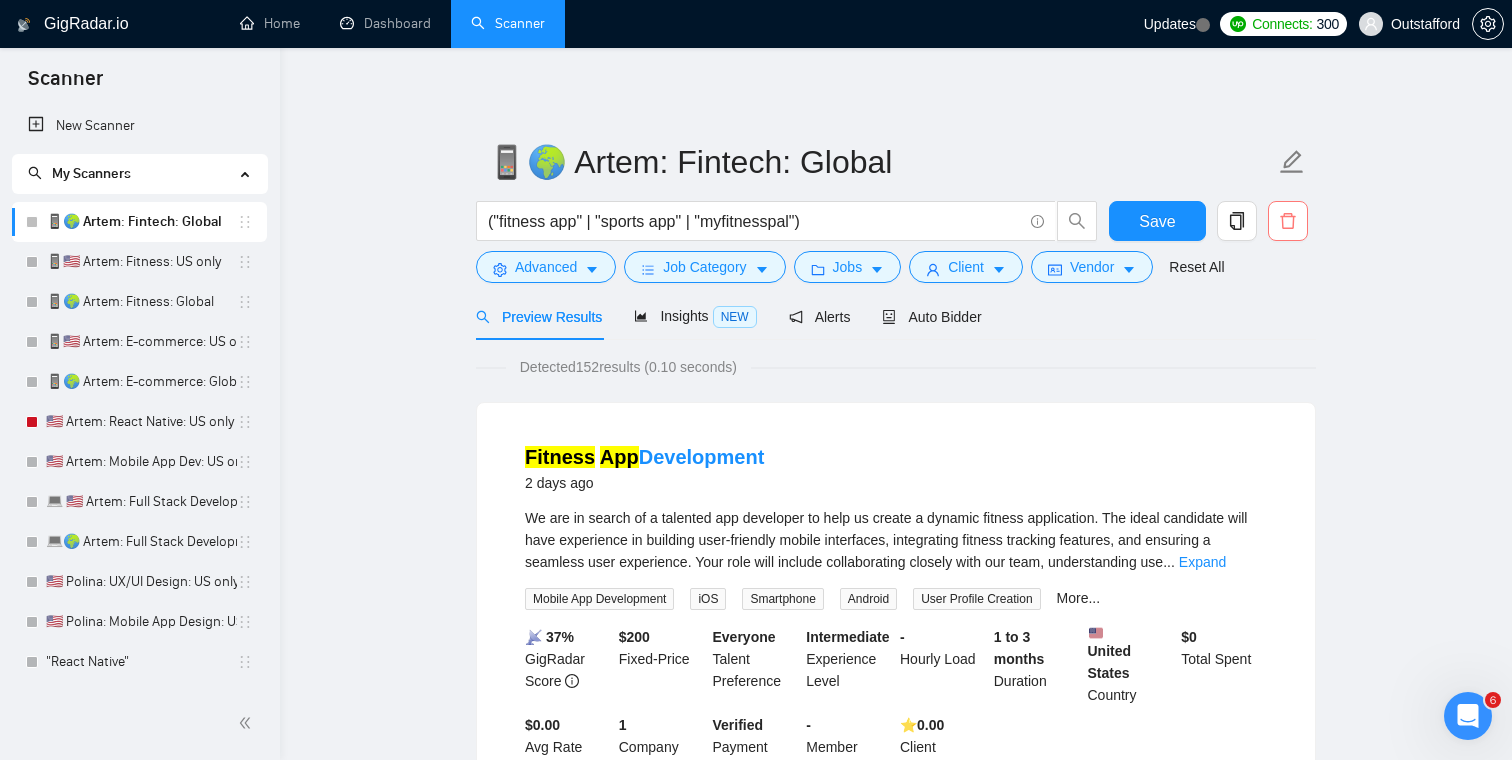 click at bounding box center [1288, 221] 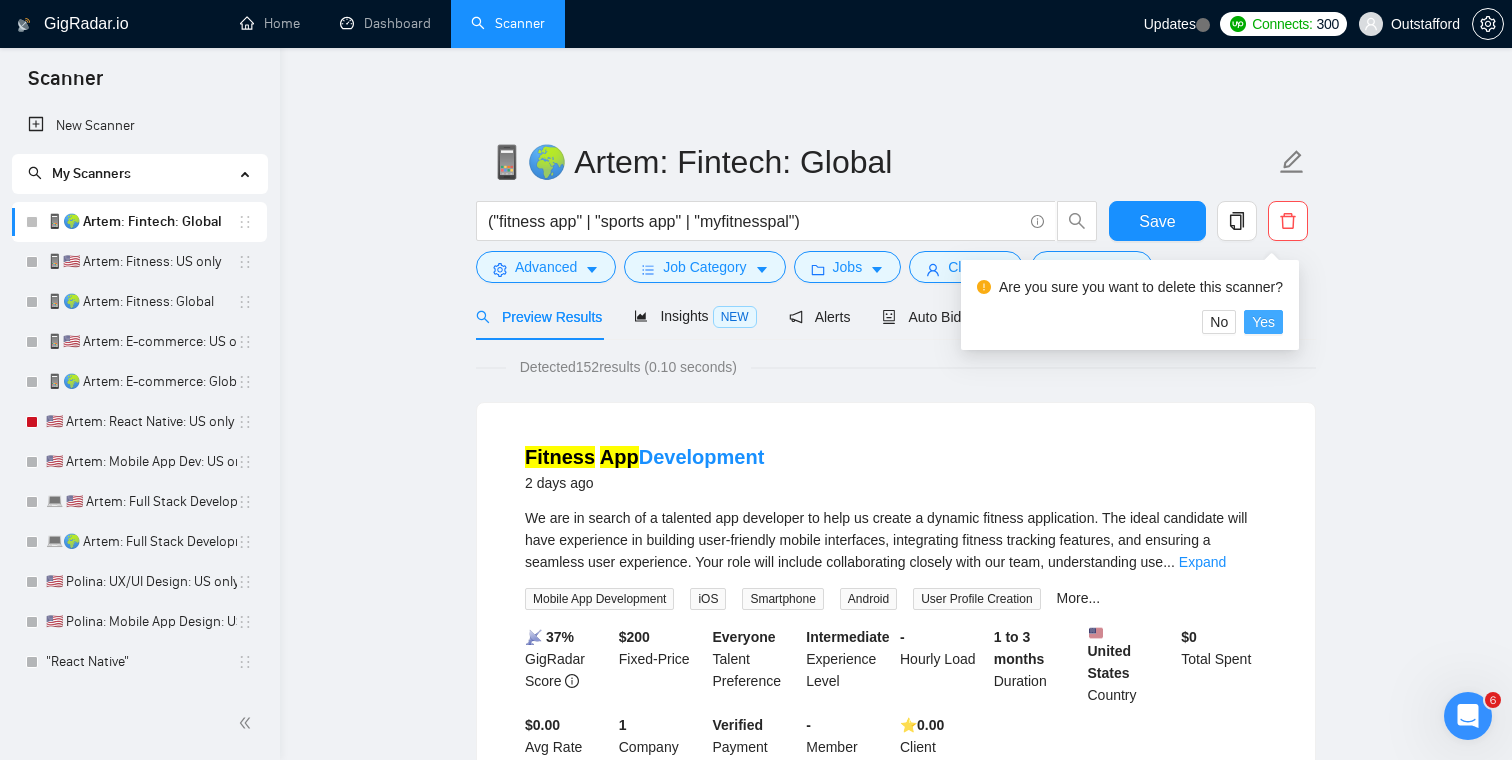 click on "Yes" at bounding box center [1263, 322] 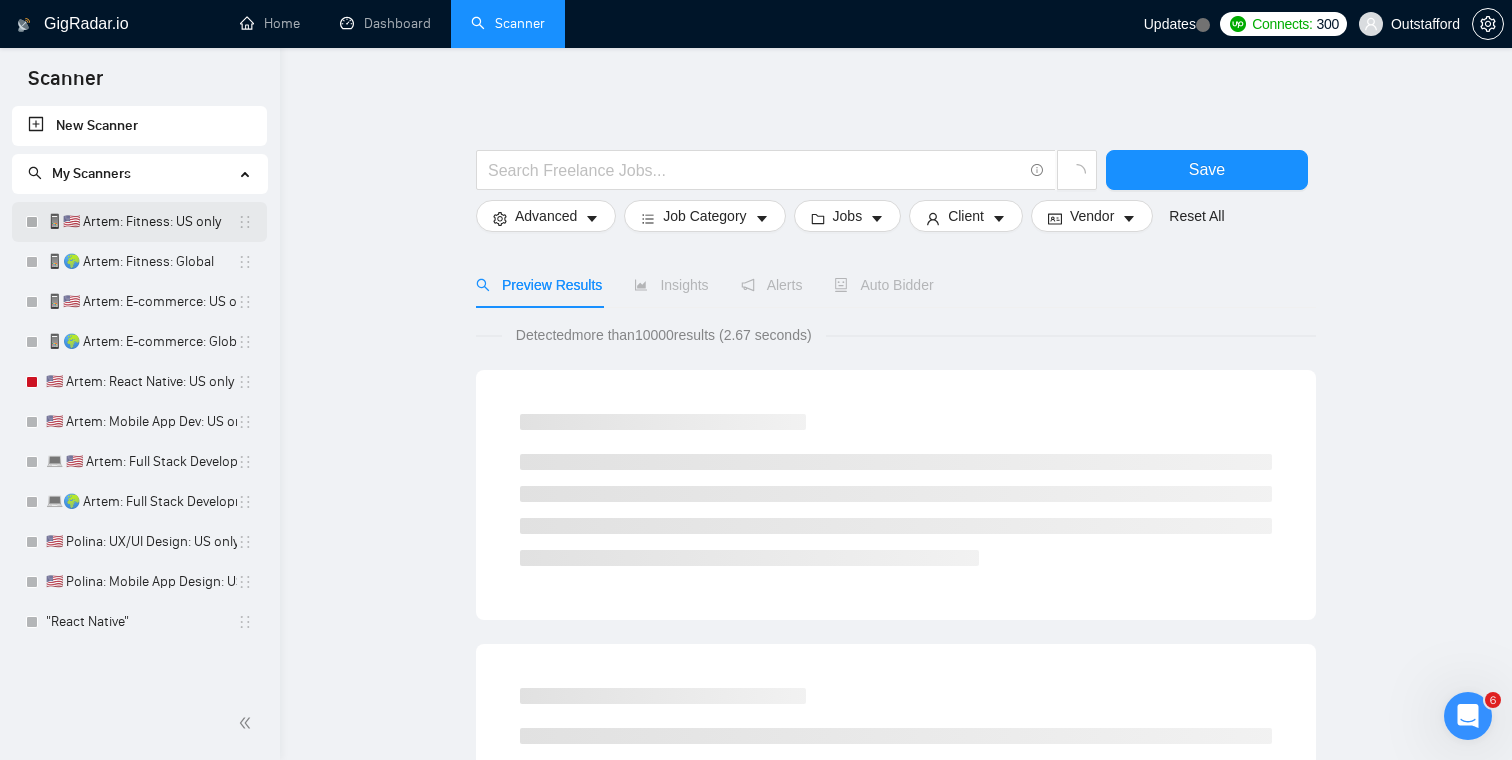 click on "📱🇺🇸 Artem: Fitness: US only" at bounding box center [141, 222] 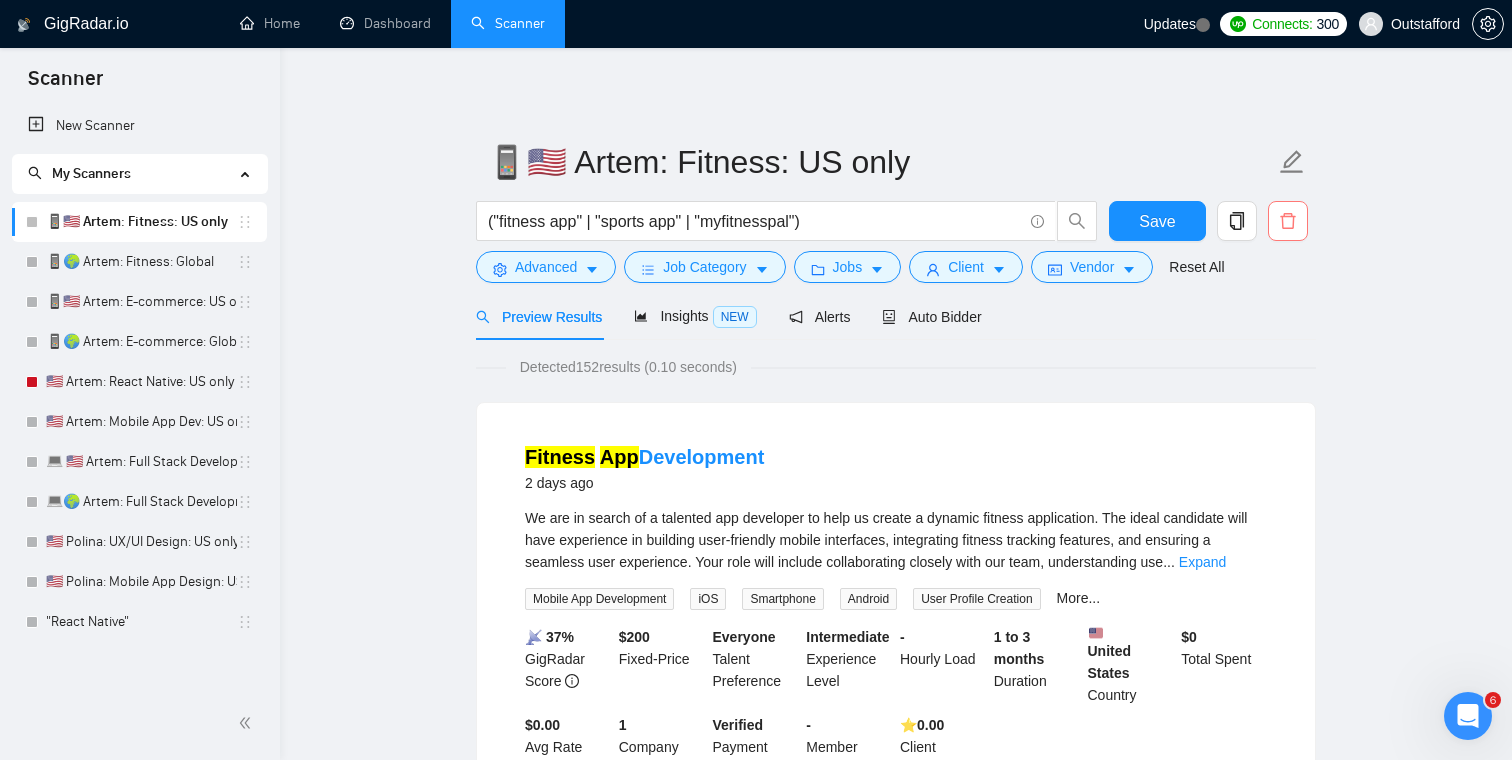 click at bounding box center (1288, 221) 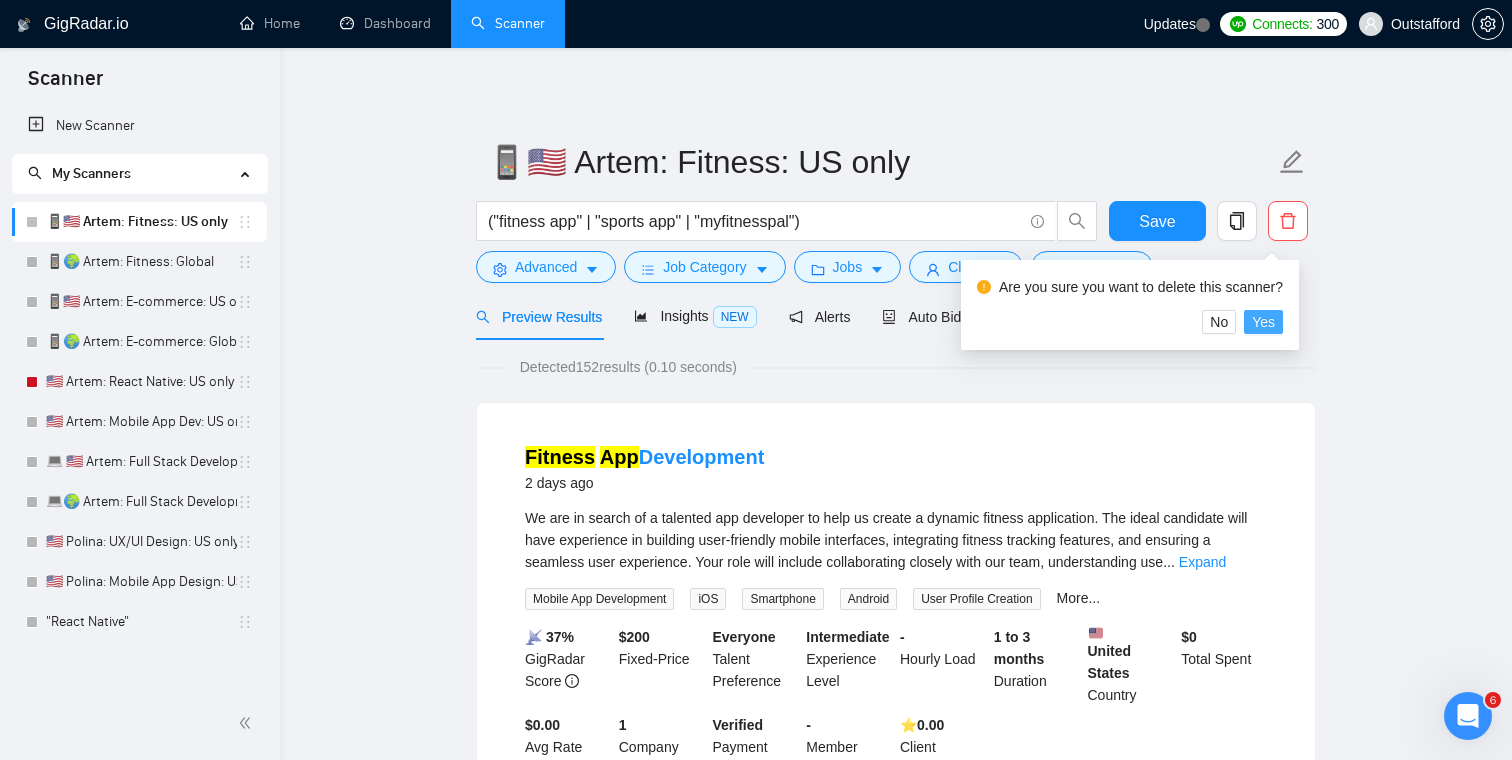 click on "Yes" at bounding box center (1263, 322) 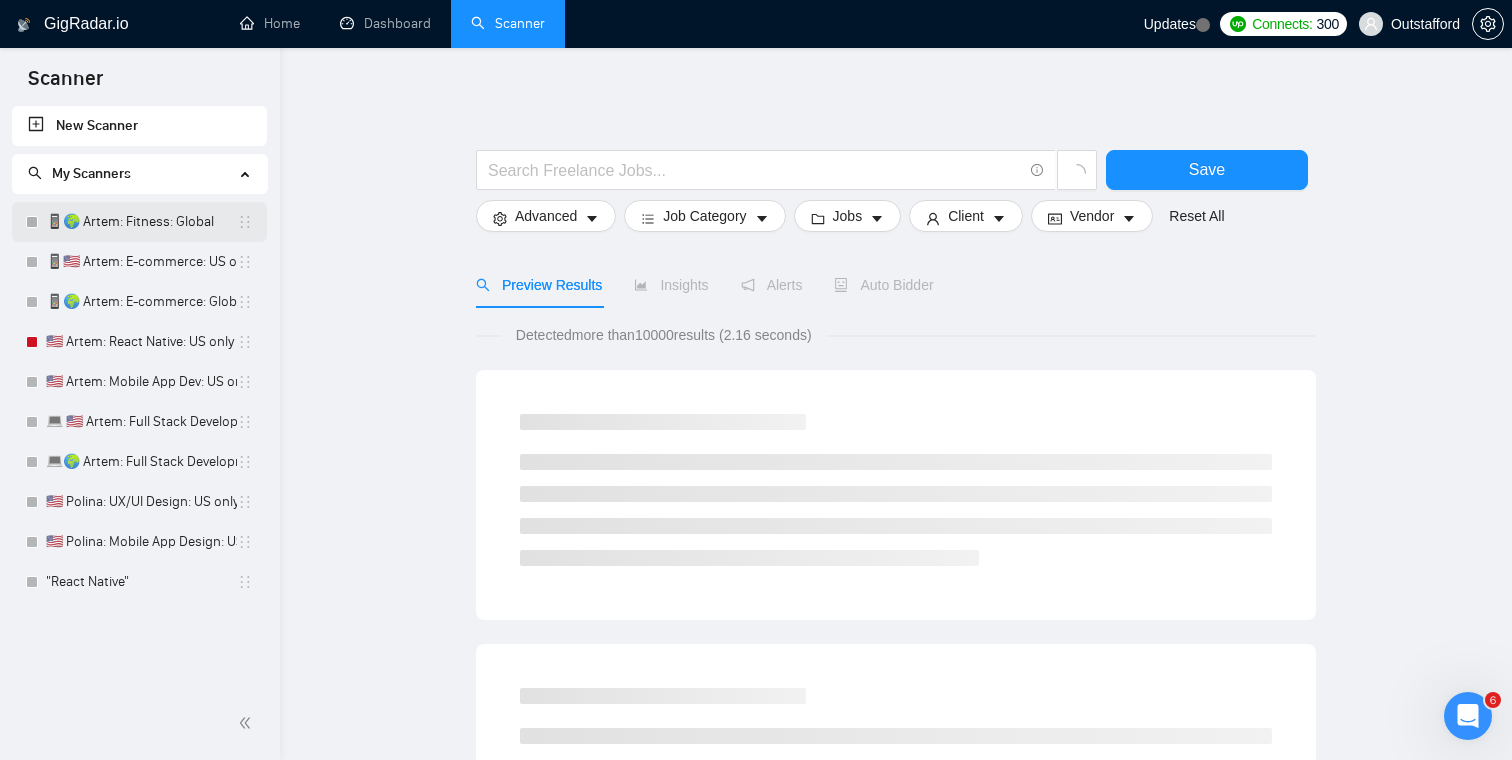 click on "📱🌍 Artem: Fitness: Global" at bounding box center (141, 222) 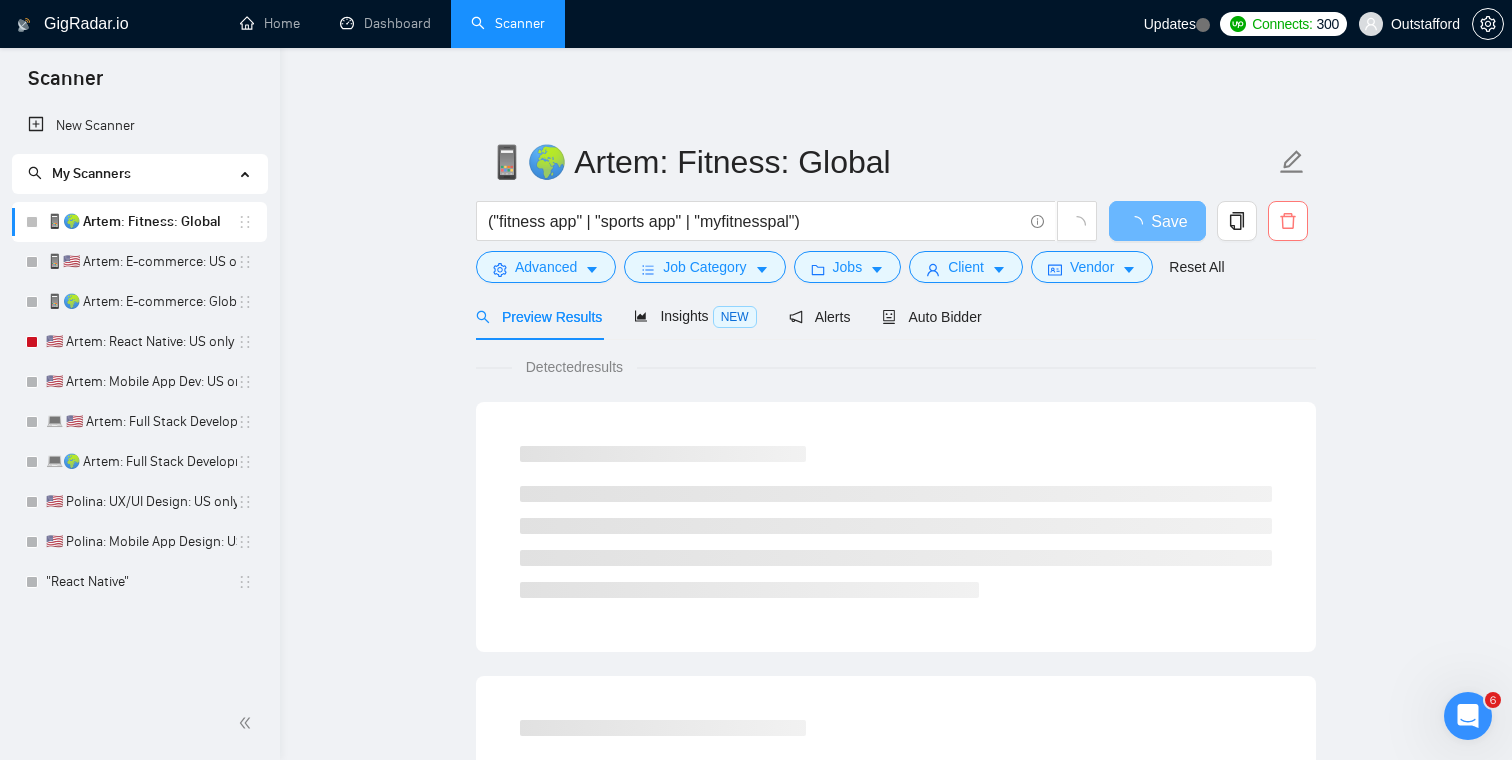 click at bounding box center (1288, 221) 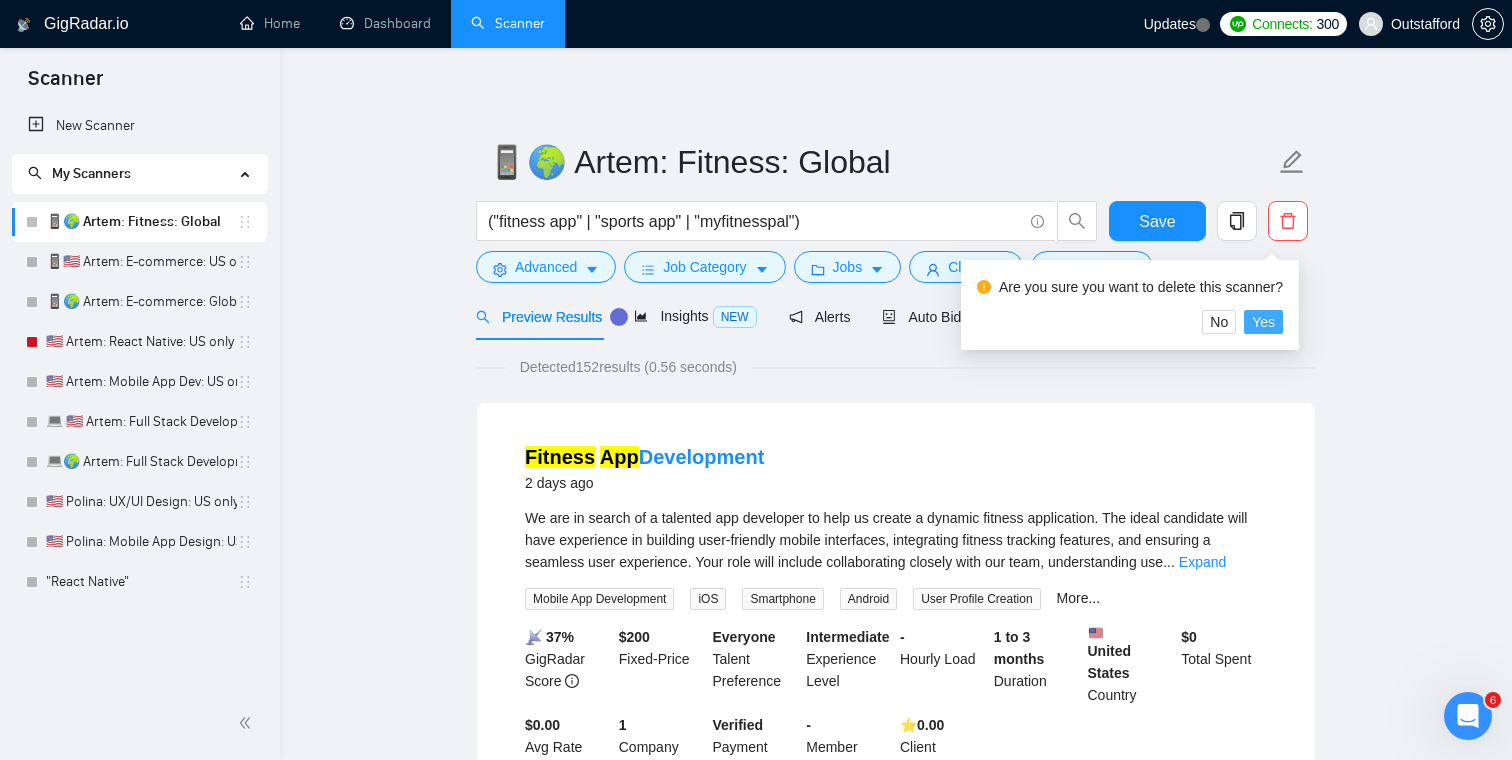 click on "Yes" at bounding box center [1263, 322] 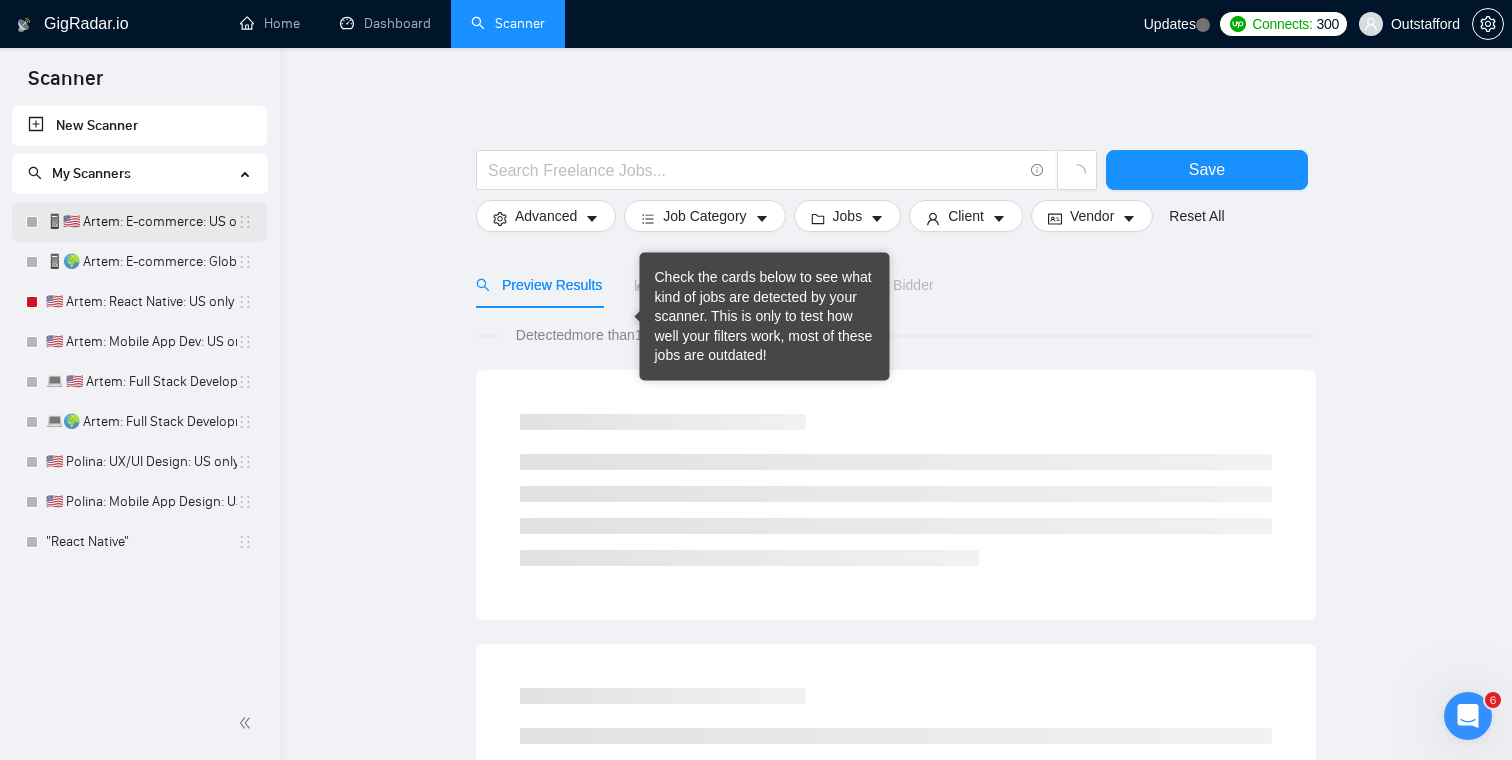 click on "📱🇺🇸 Artem: E-commerce: US only" at bounding box center [141, 222] 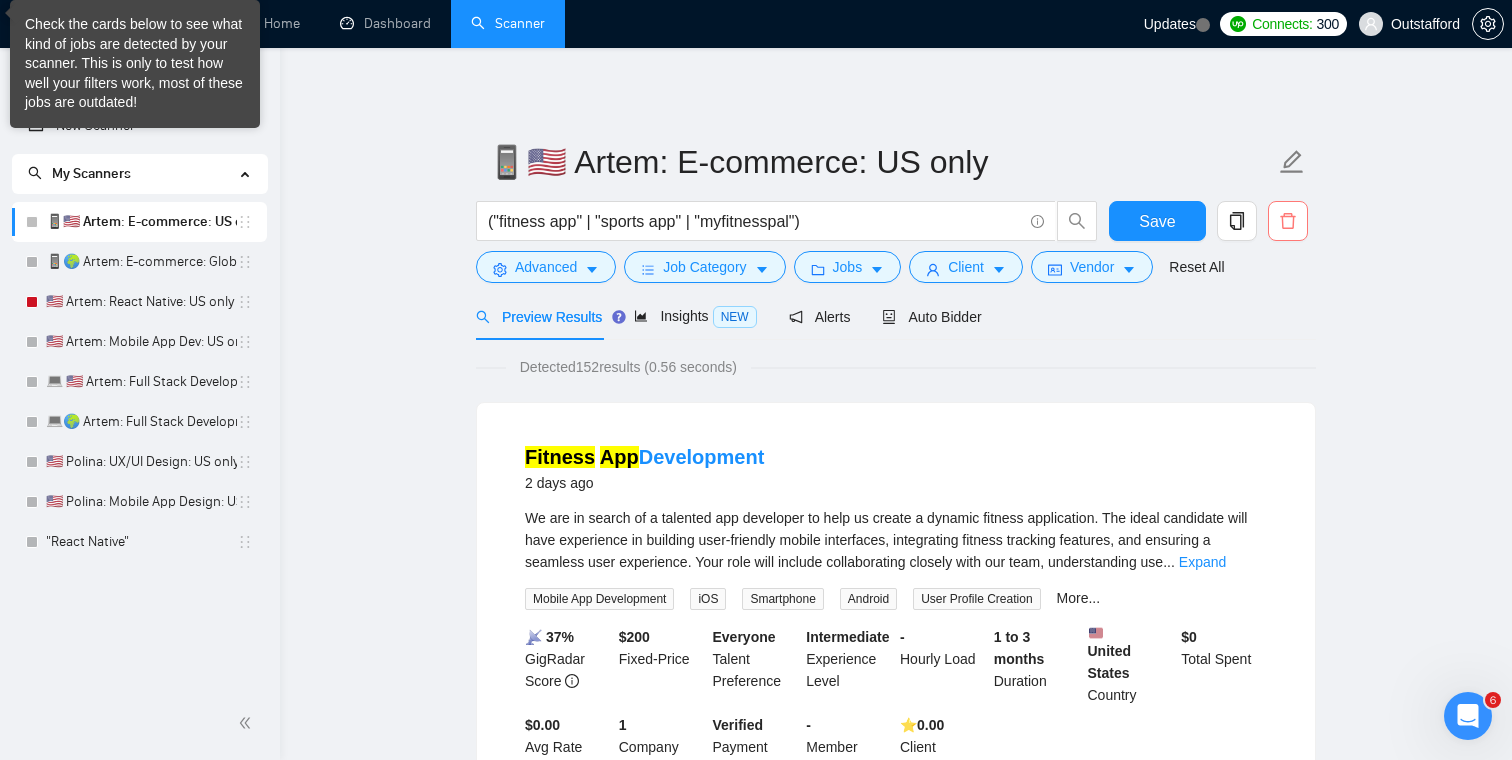 click at bounding box center (1288, 221) 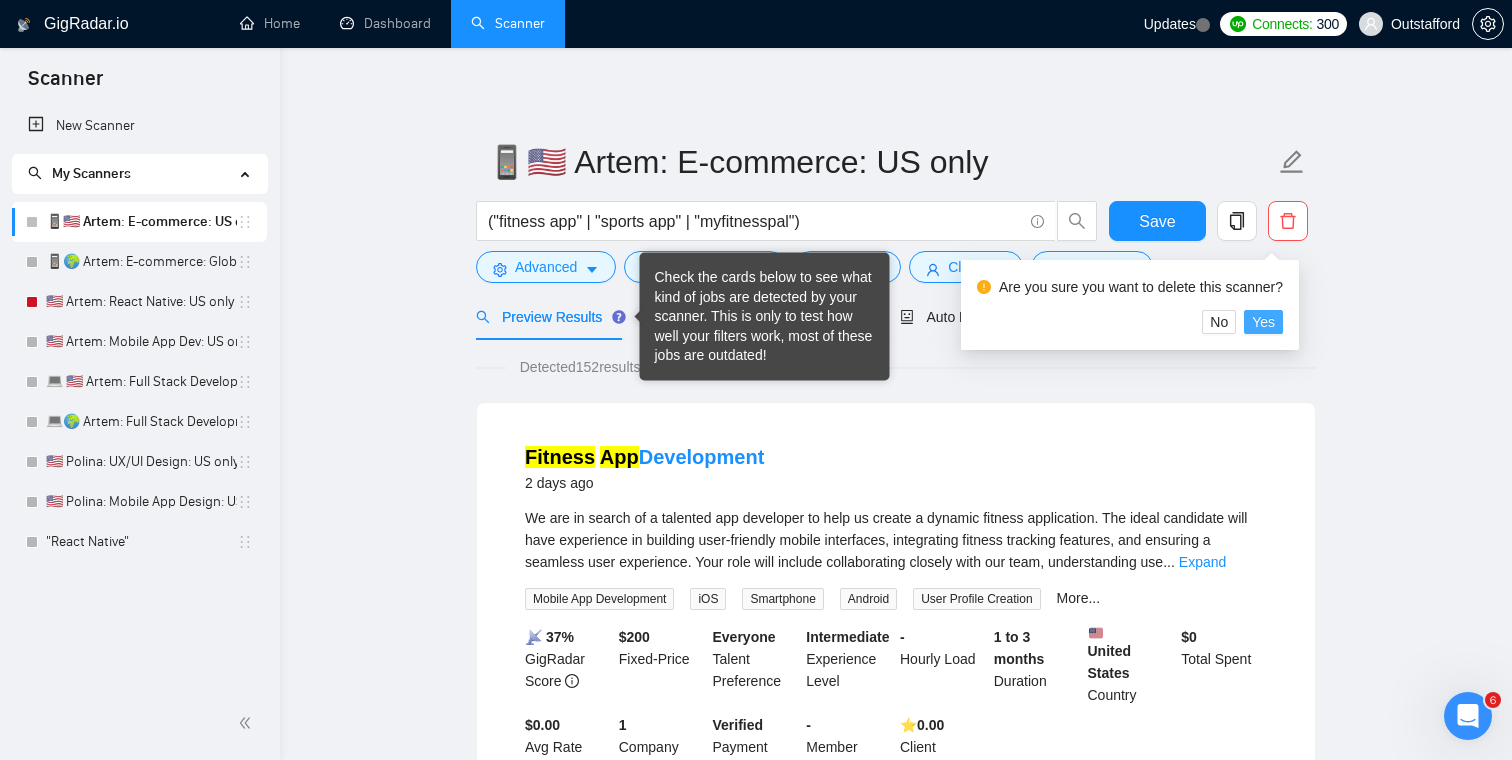 click on "Yes" at bounding box center [1263, 322] 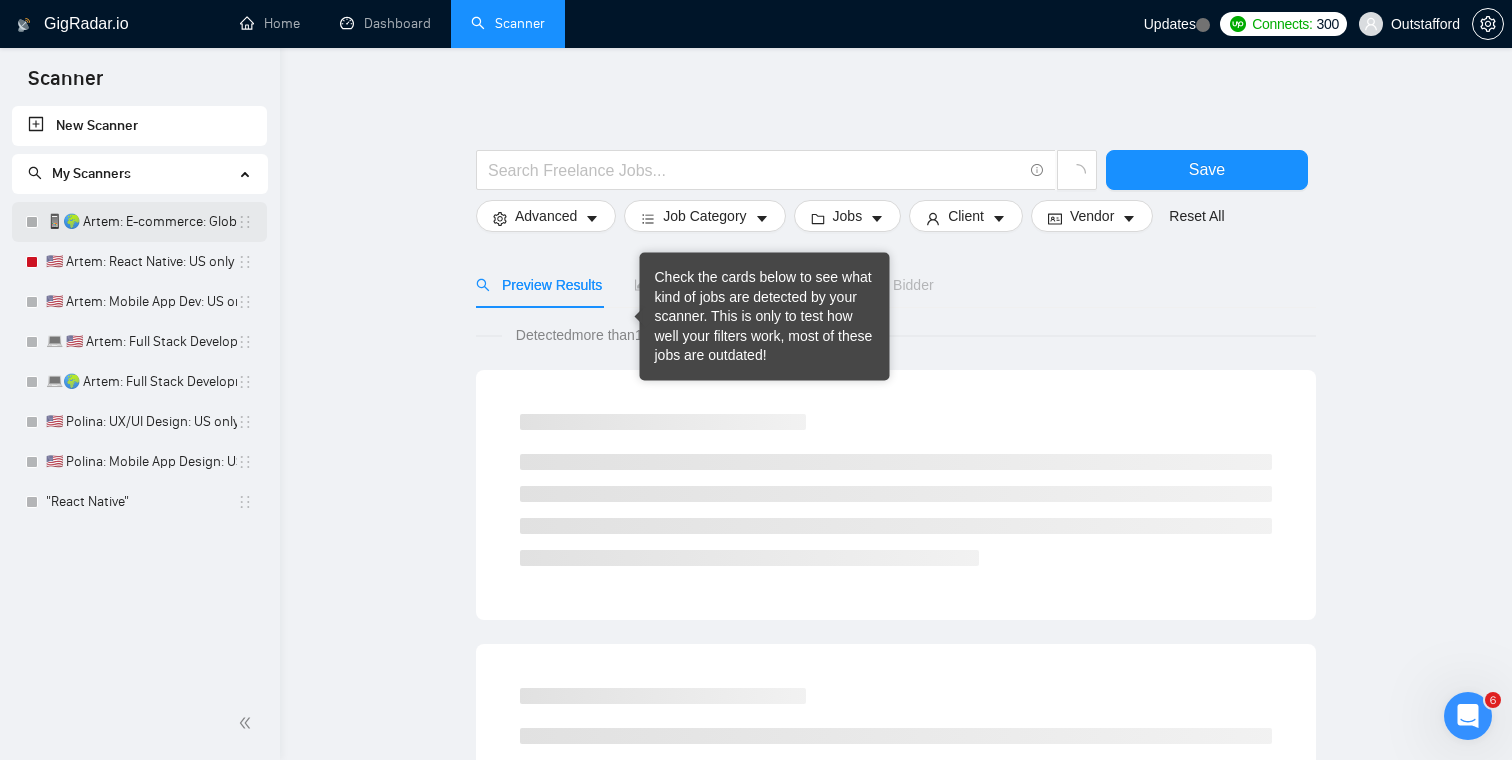 click on "📱🌍 Artem: E-commerce: Global" at bounding box center (141, 222) 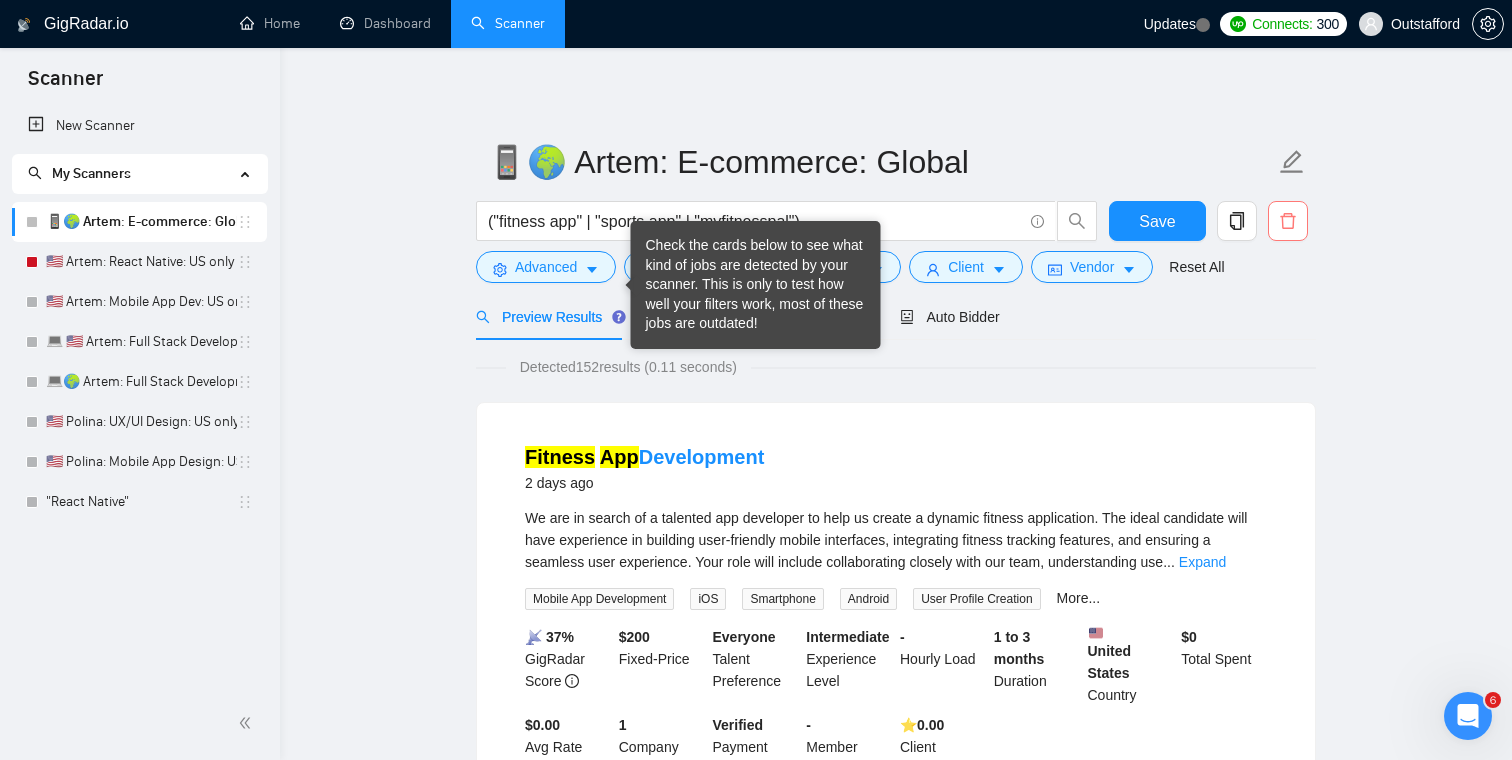 click at bounding box center [1288, 221] 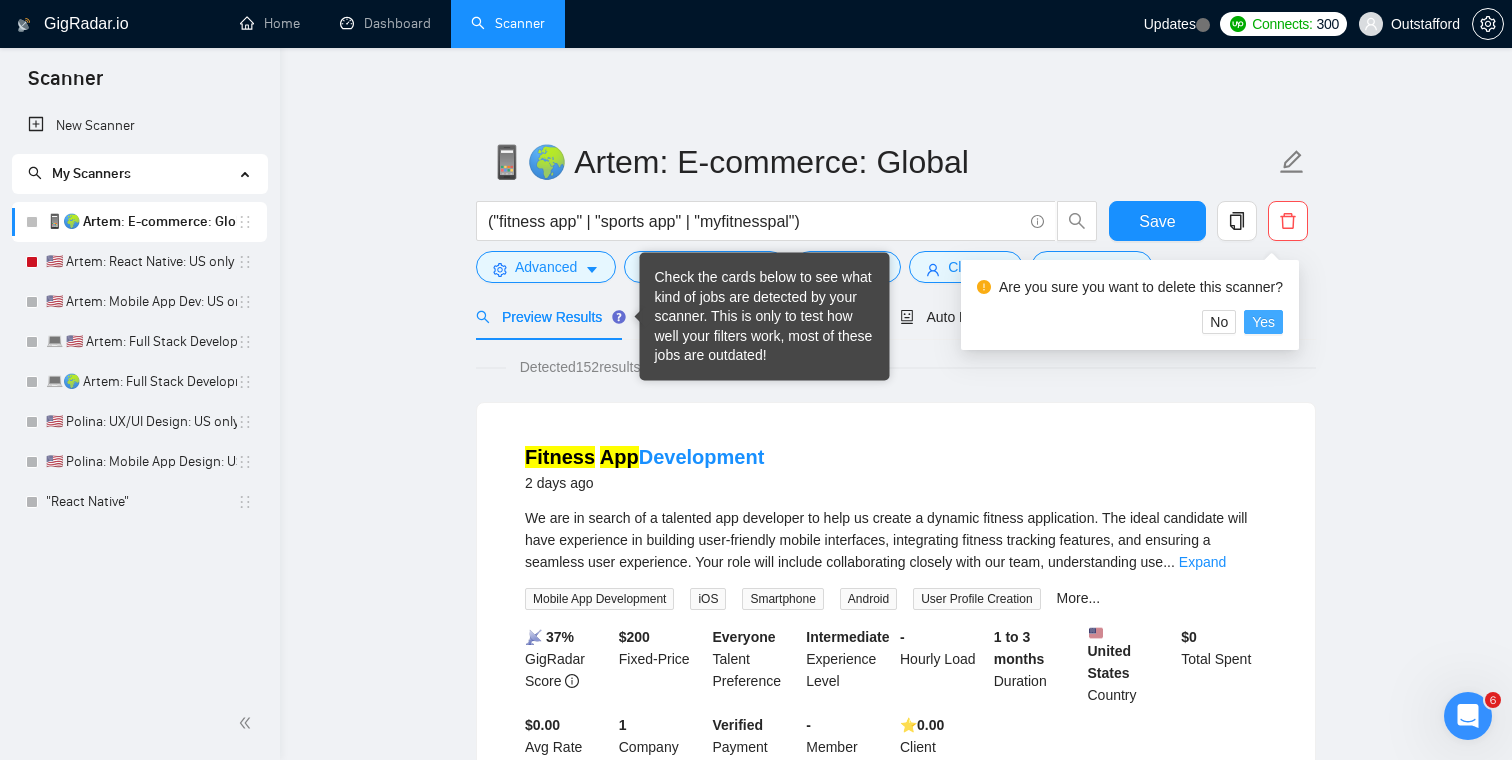 click on "Yes" at bounding box center (1263, 322) 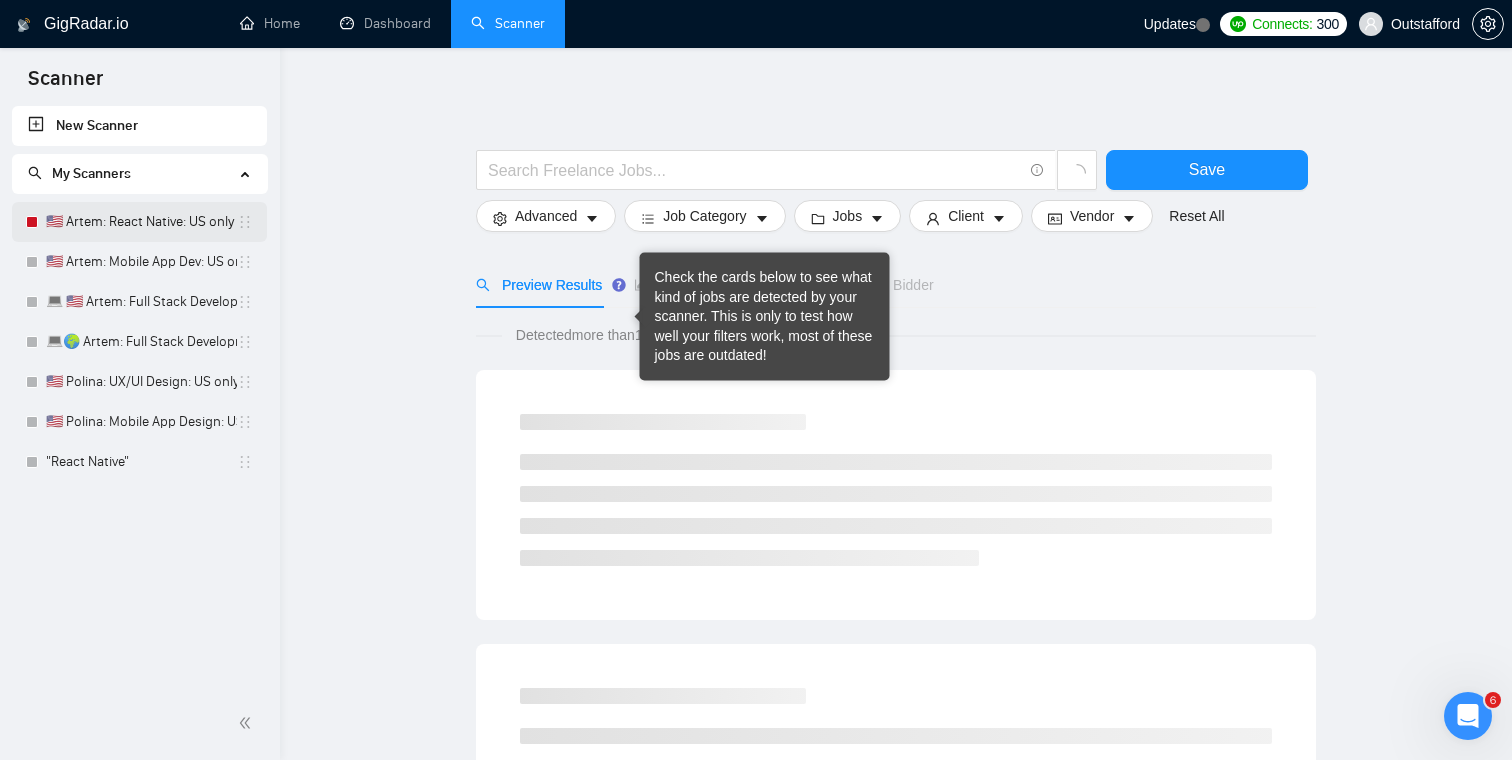 click on "🇺🇸 Artem: React Native: US only" at bounding box center (141, 222) 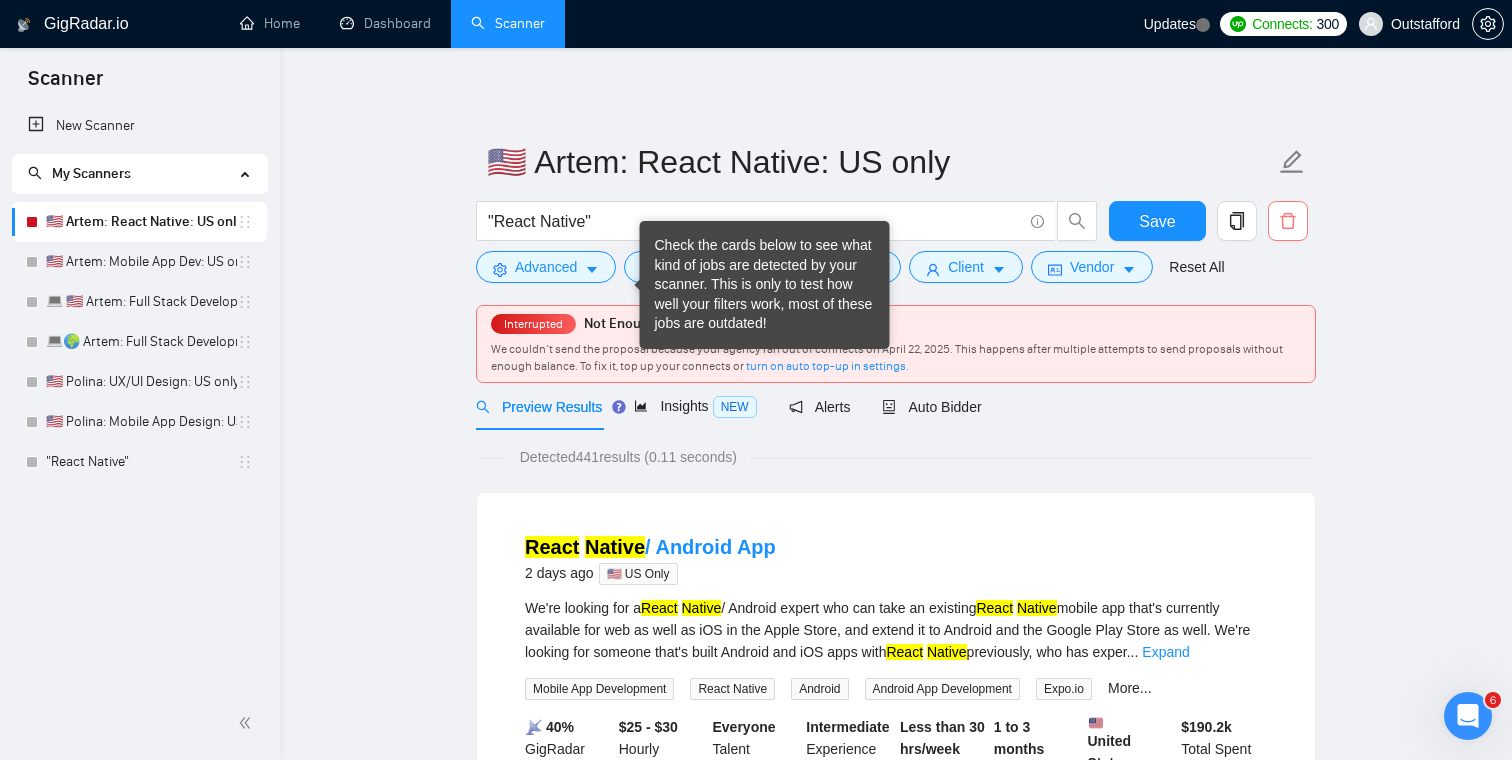 click 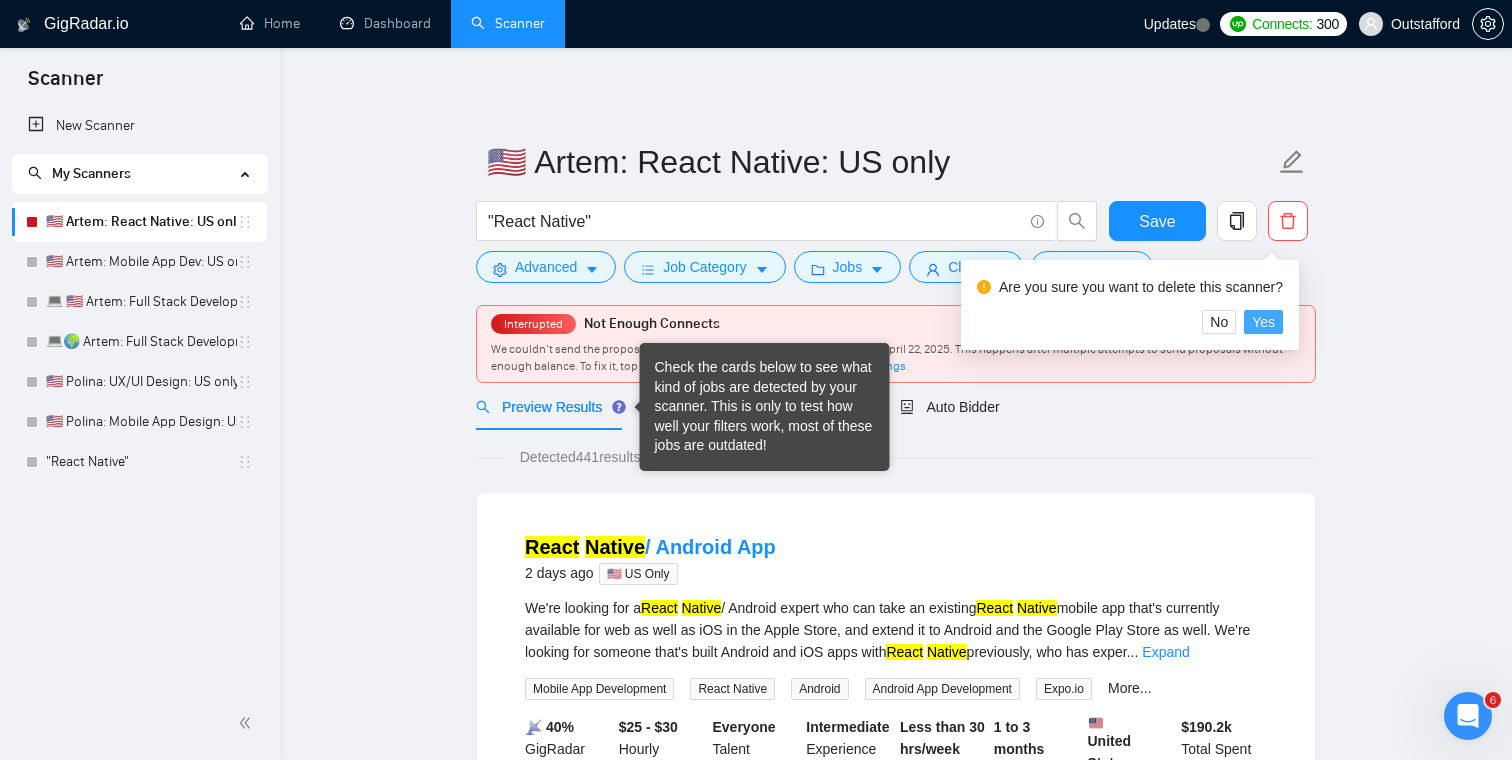 click on "Yes" at bounding box center (1263, 322) 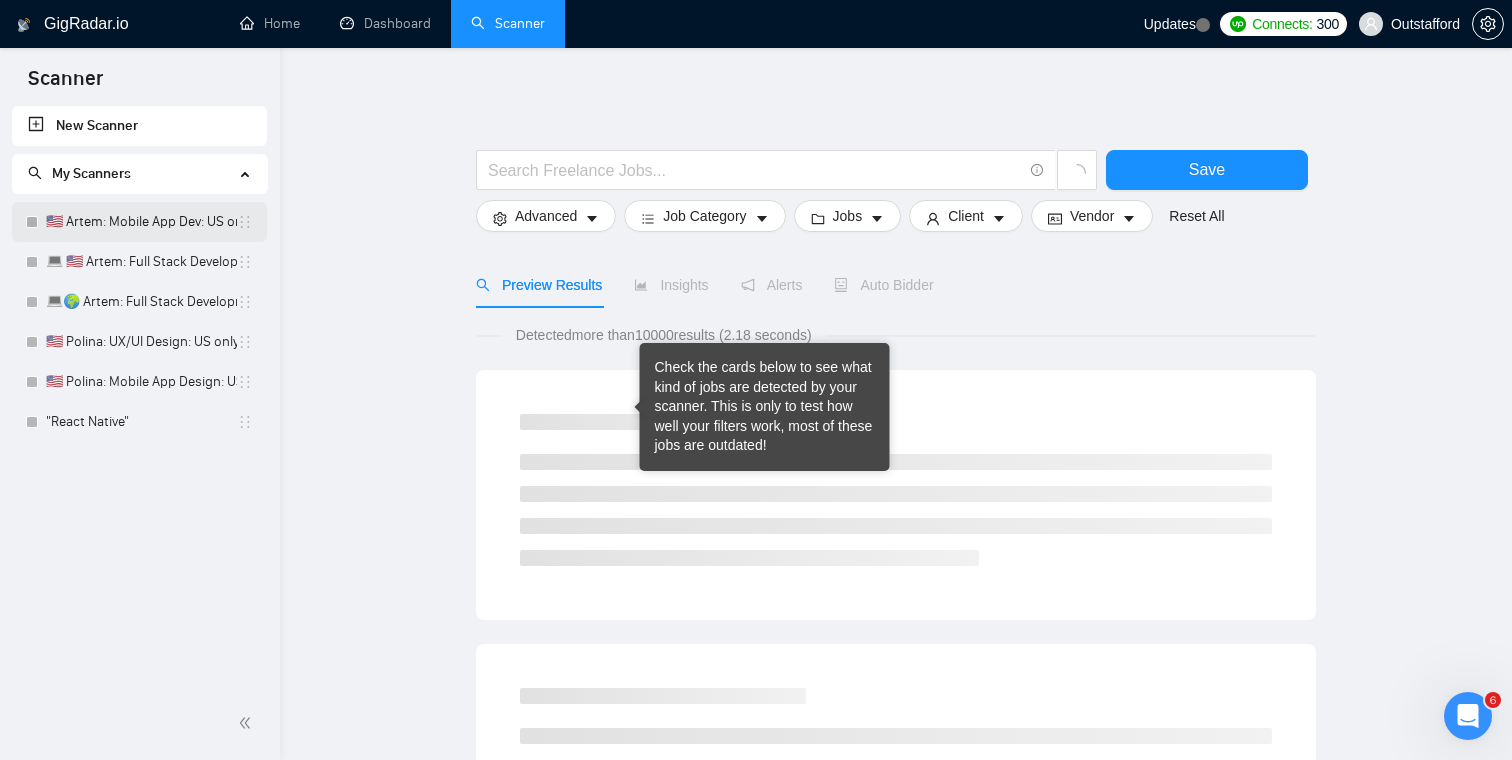 click on "🇺🇸 Artem: Mobile App Dev: US only" at bounding box center (141, 222) 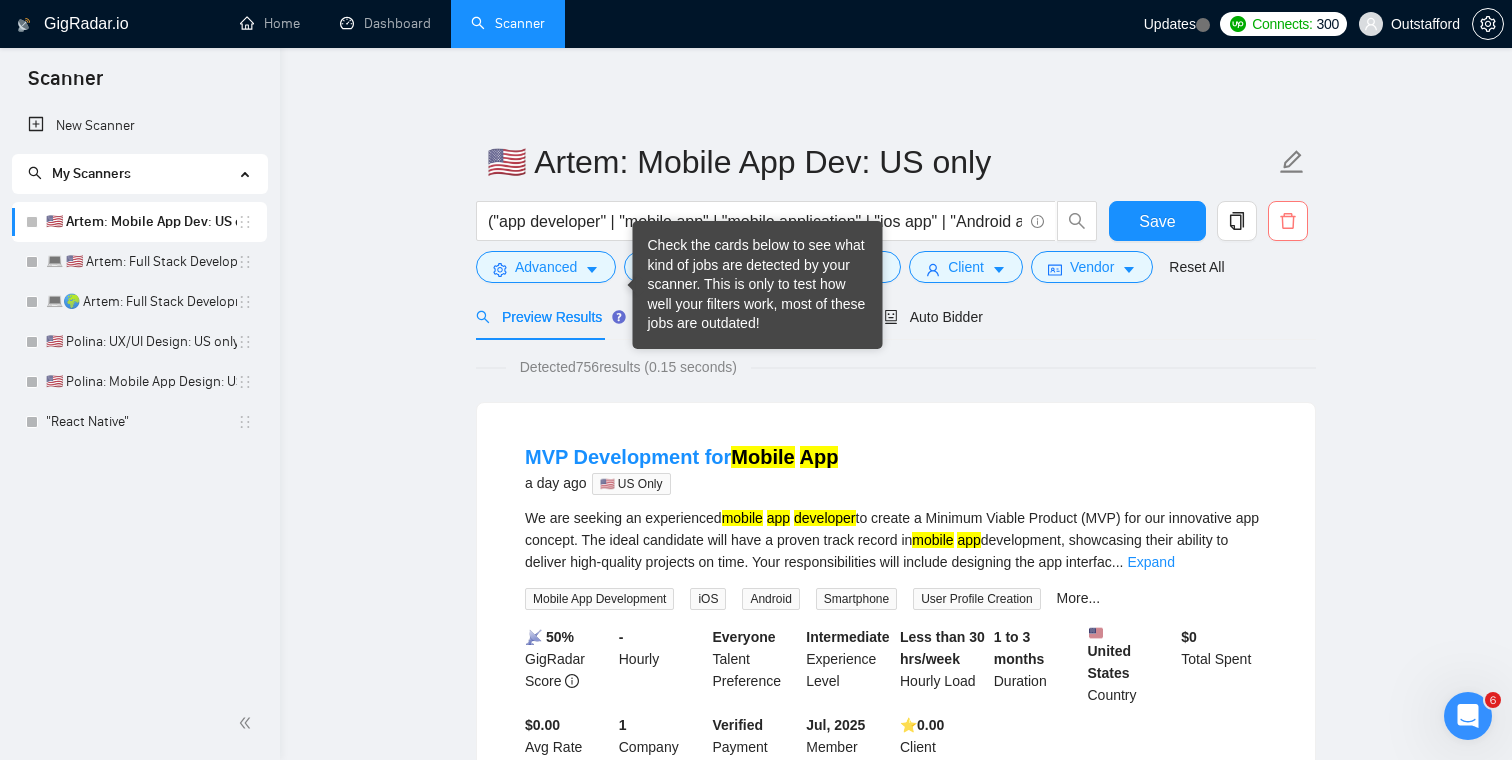 click 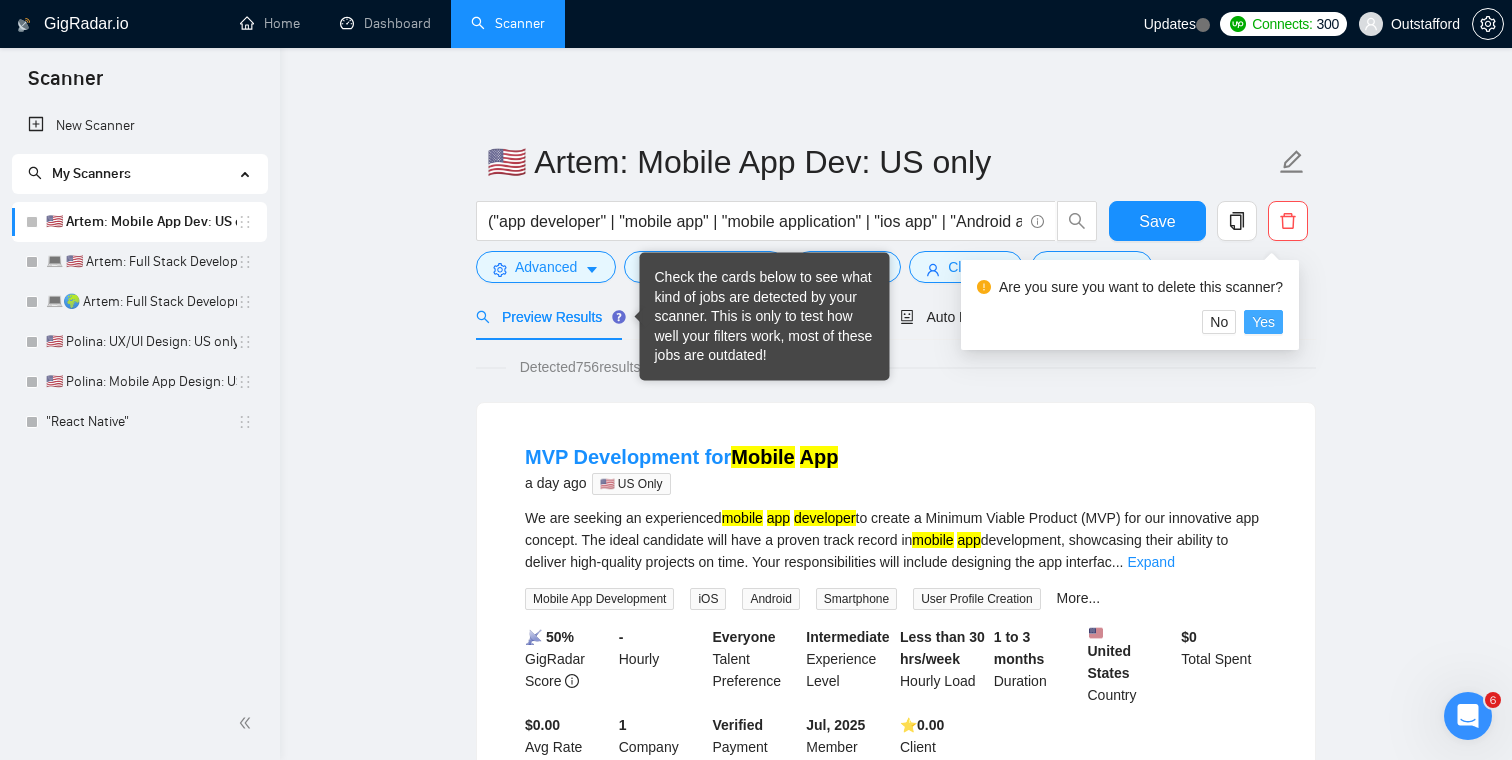click on "Yes" at bounding box center [1263, 322] 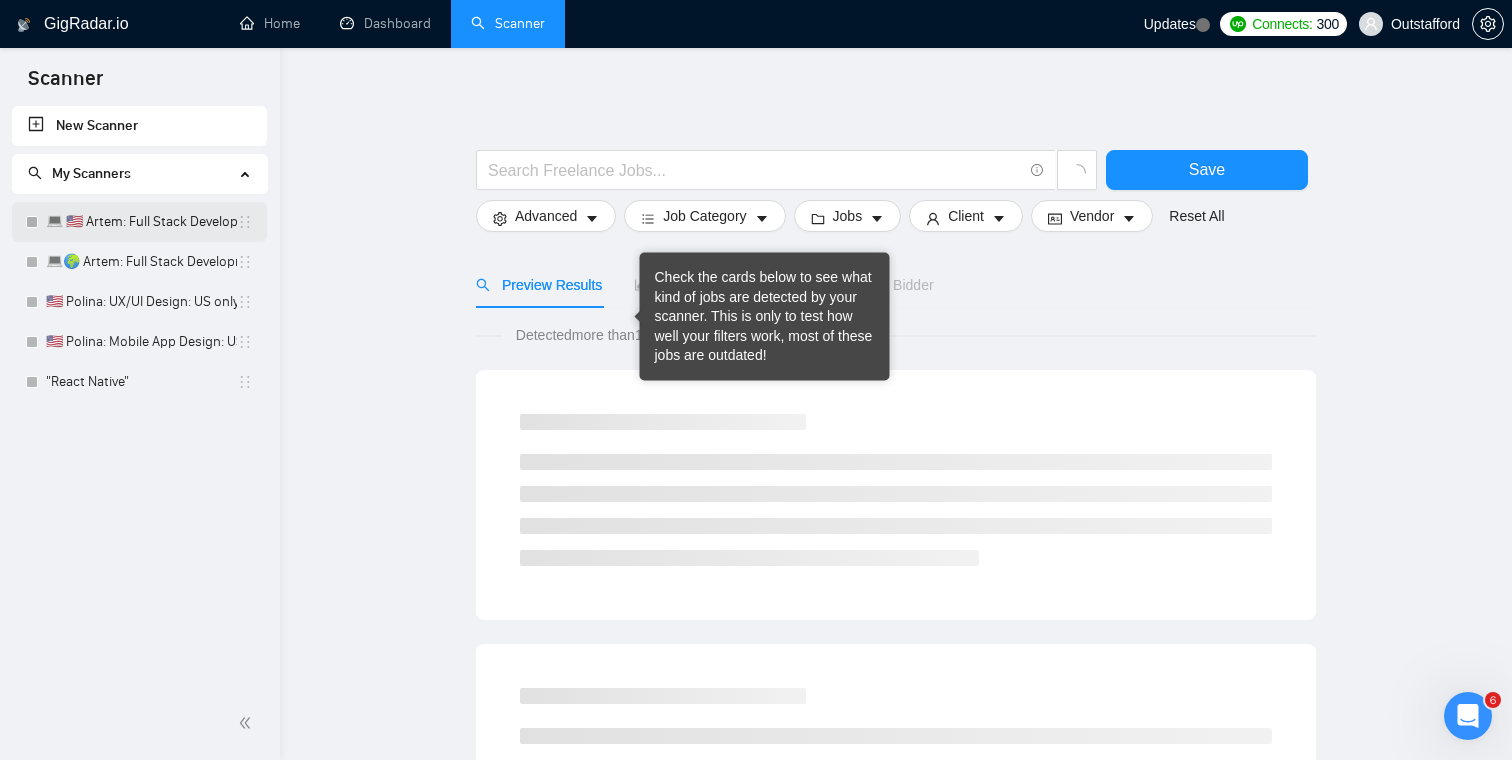 click on "💻 🇺🇸 Artem: Full Stack Development: US only" at bounding box center [141, 222] 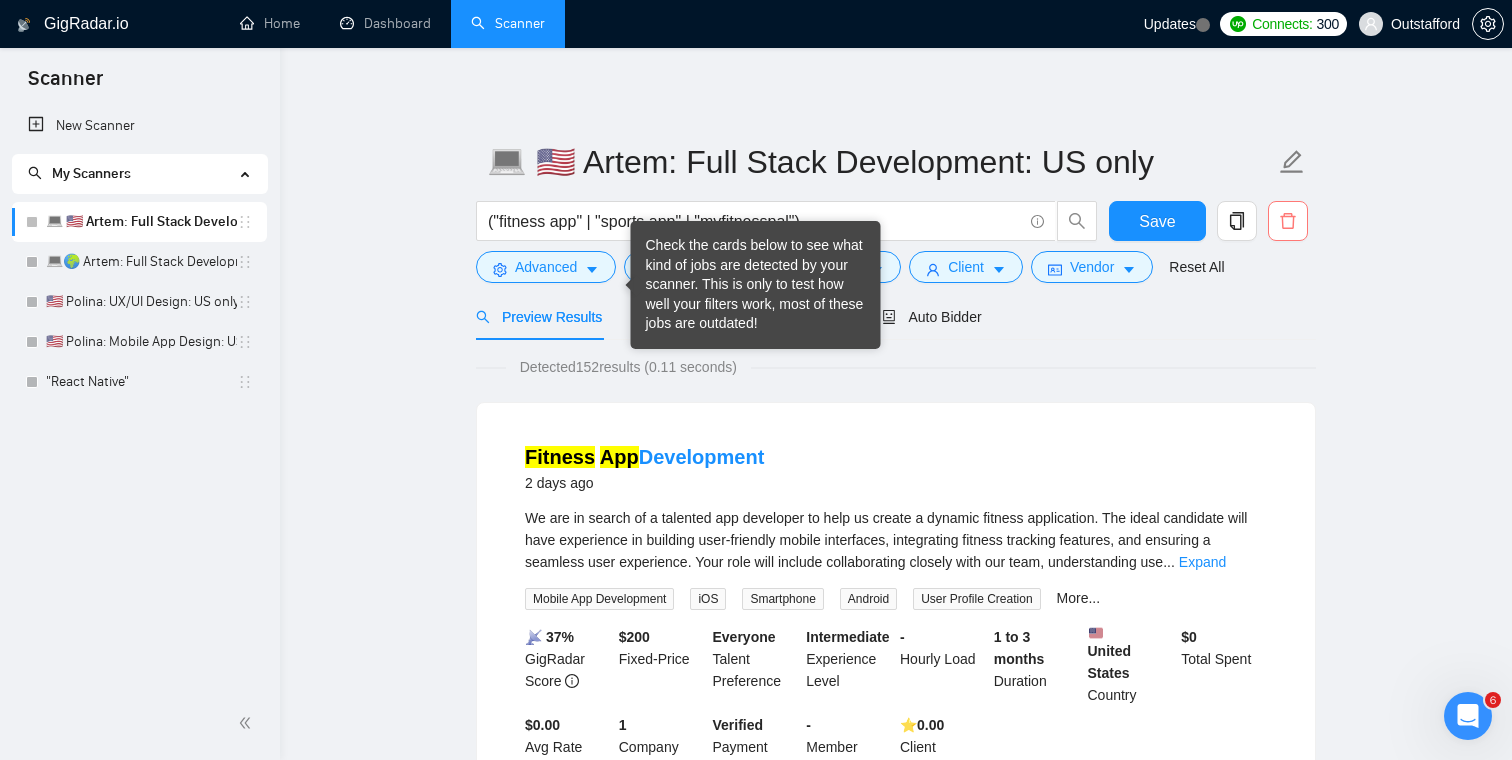 click at bounding box center [1288, 221] 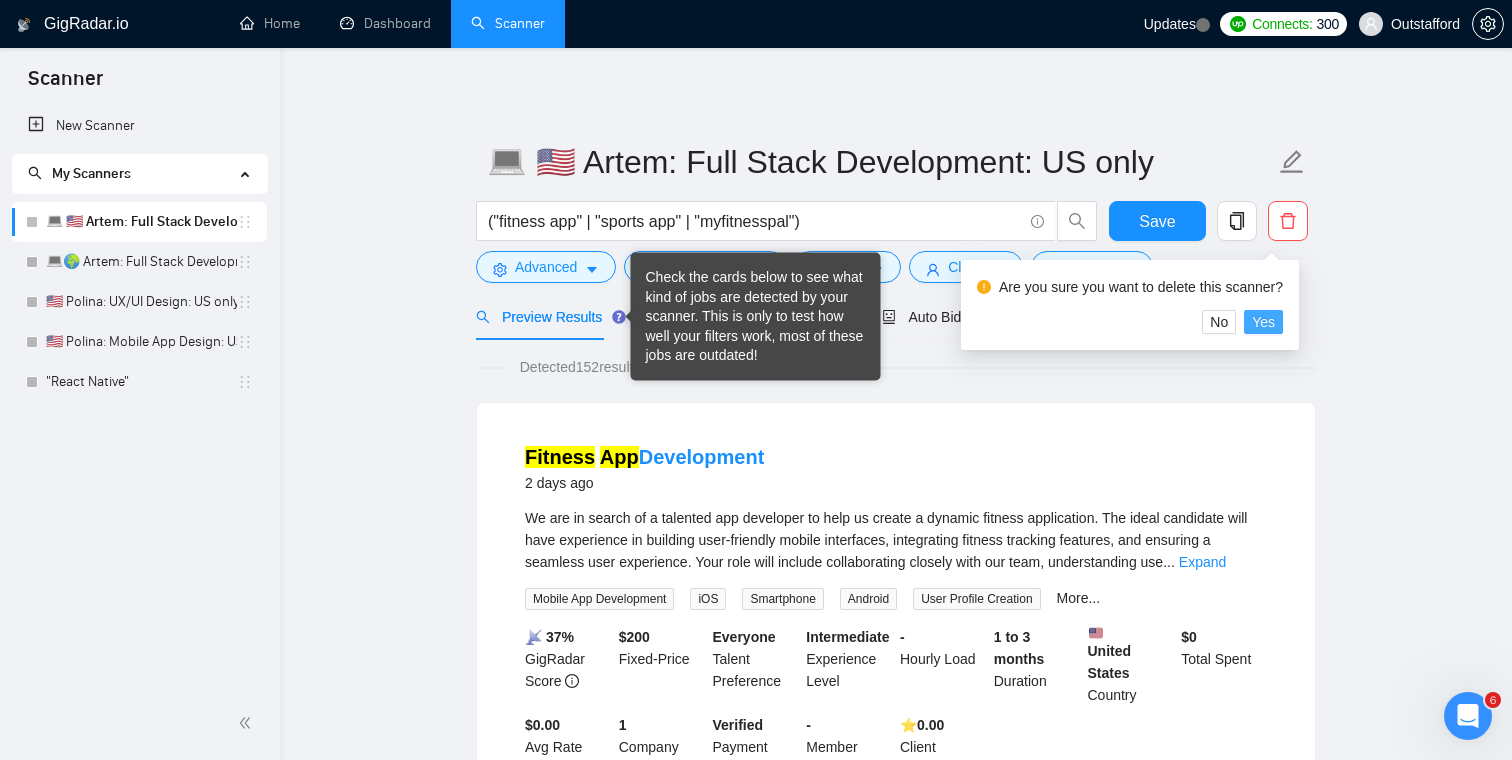 click on "Yes" at bounding box center (1263, 322) 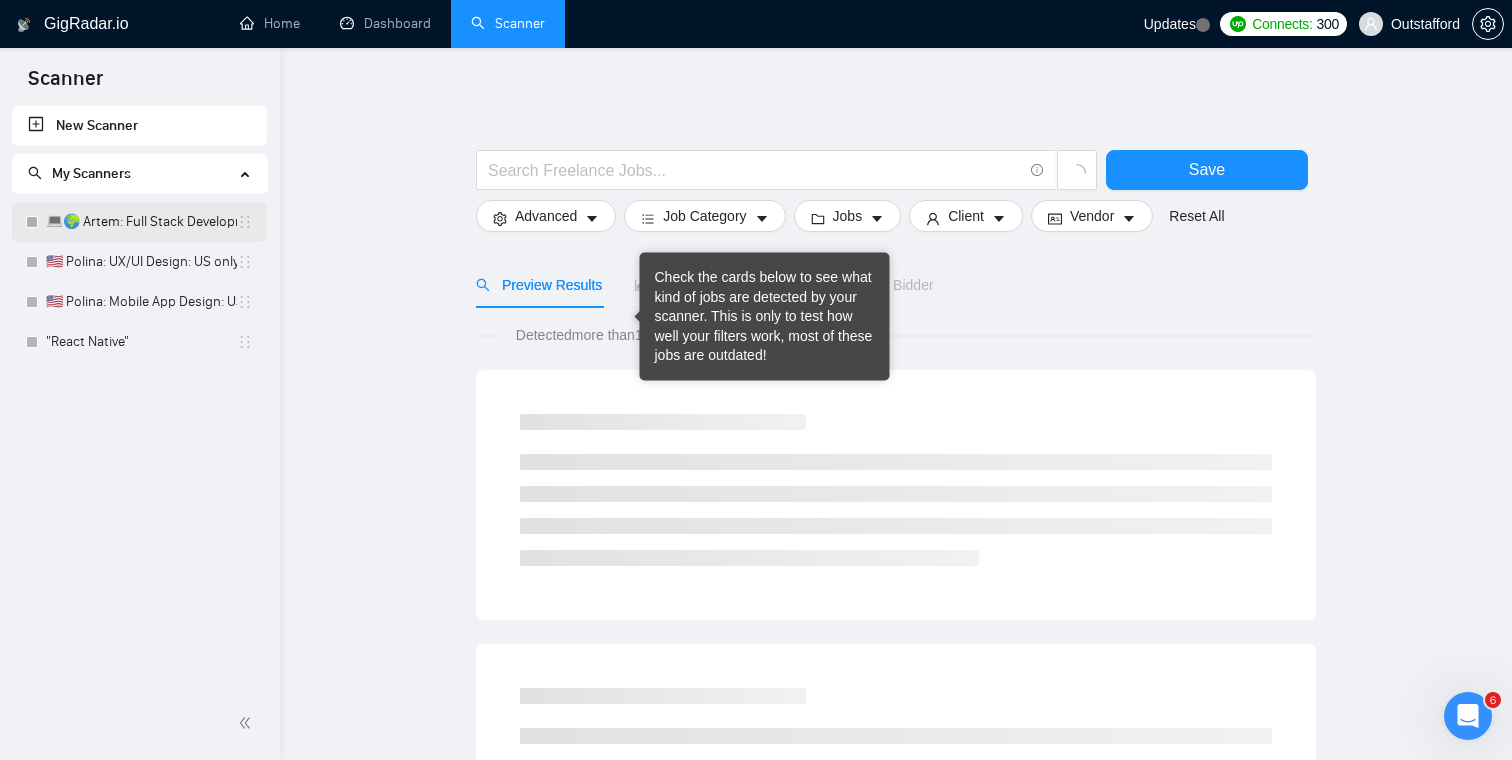 click on "💻🌍 Artem: Full Stack Development: Global" at bounding box center (141, 222) 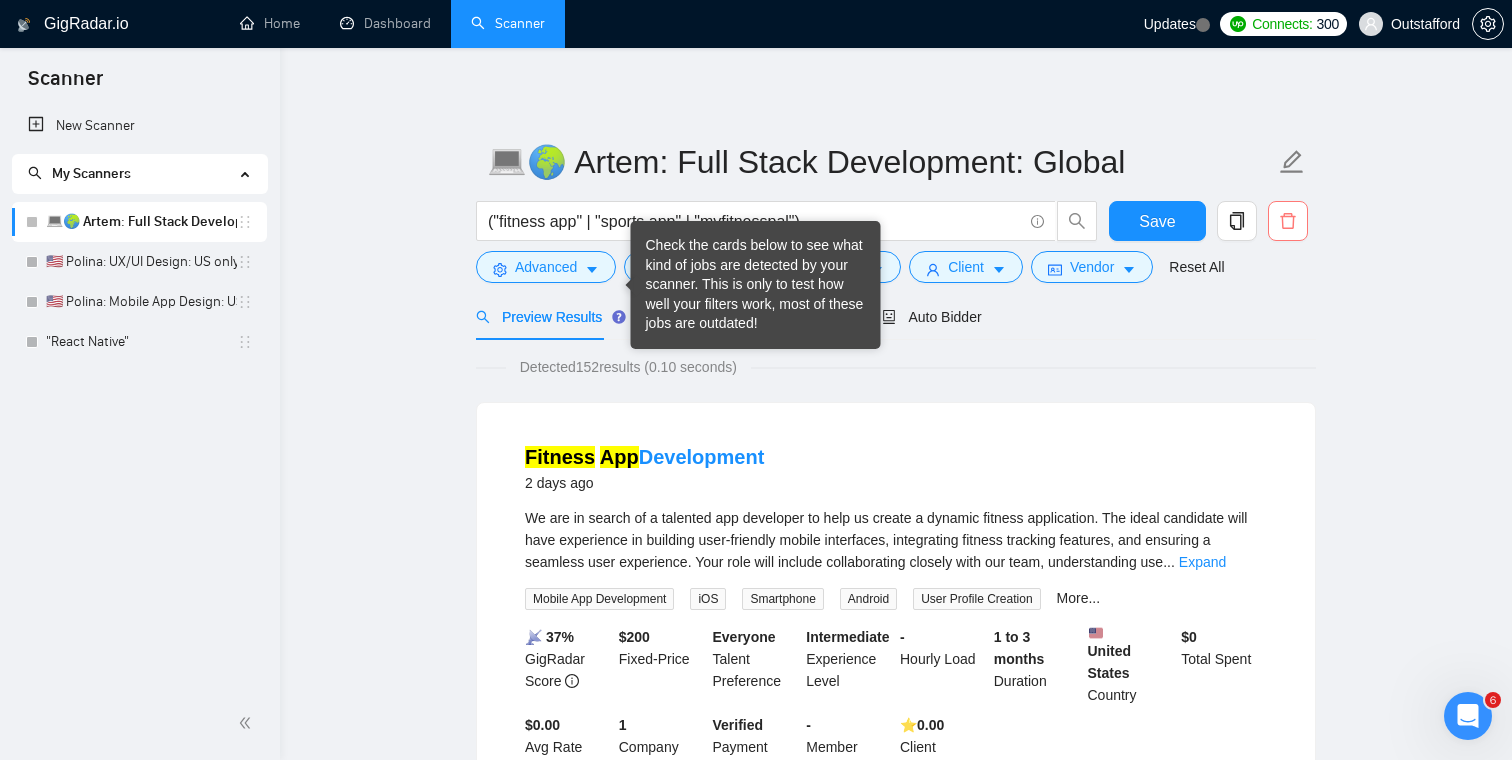 click 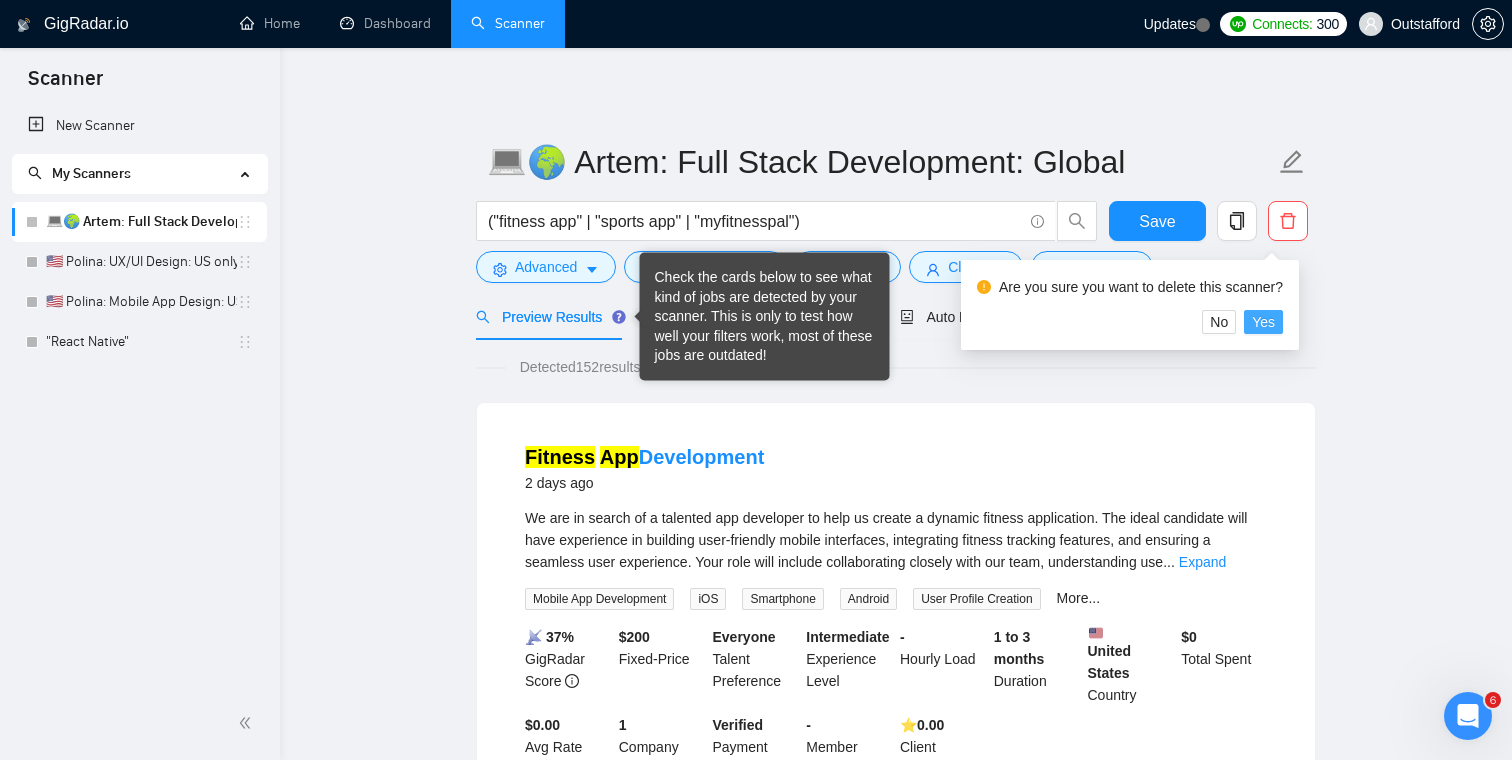click on "Yes" at bounding box center [1263, 322] 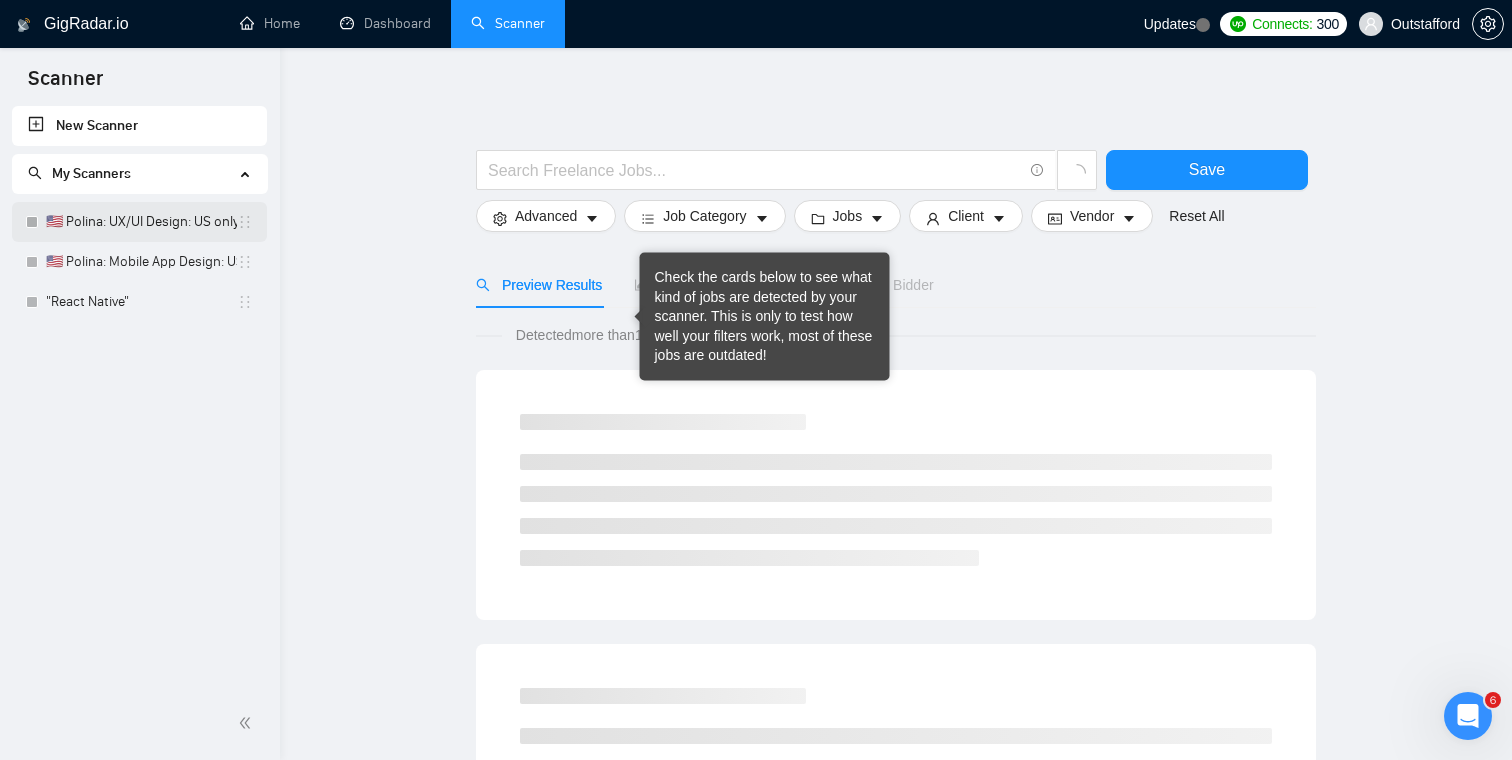 click on "🇺🇸 Polina: UX/UI Design: US only" at bounding box center [141, 222] 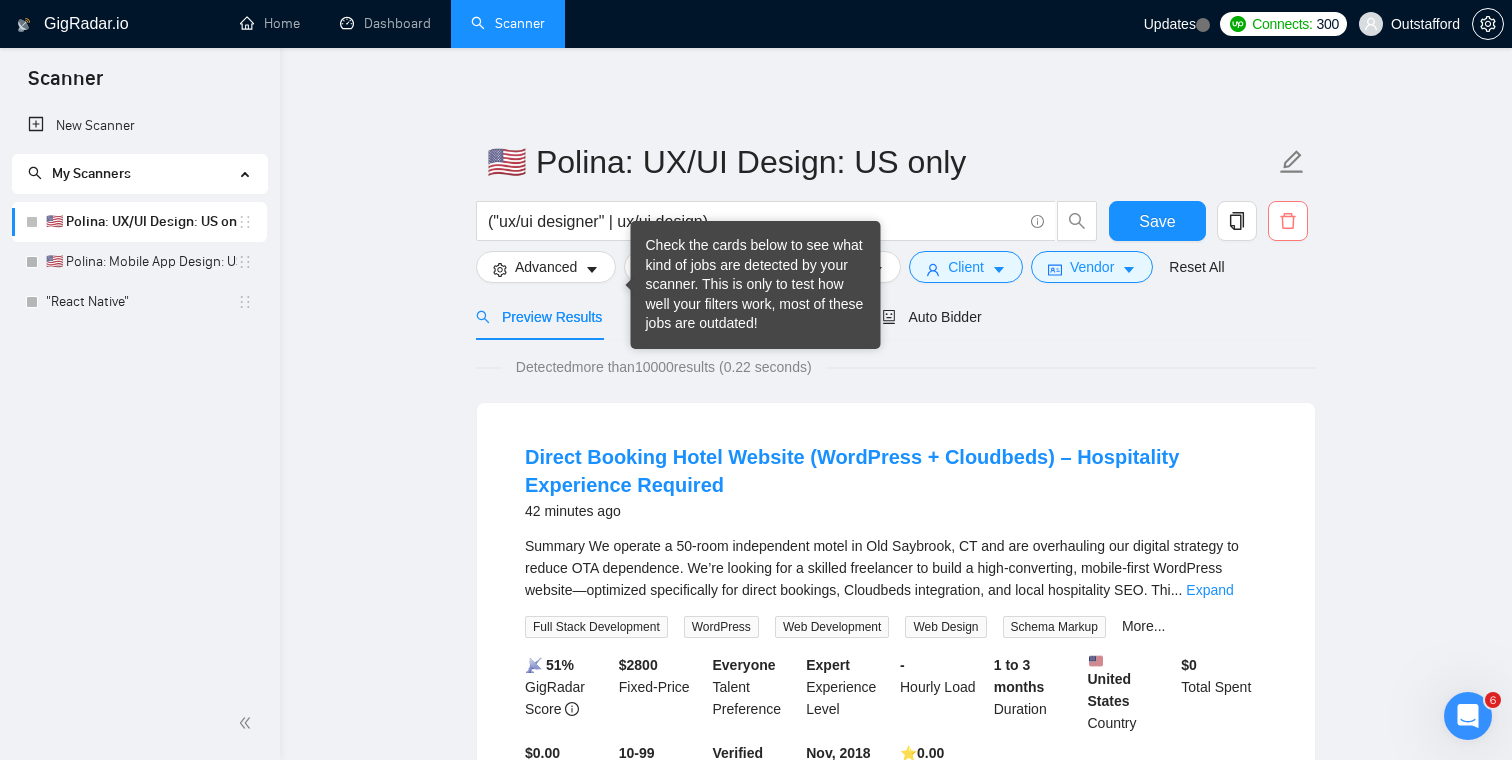 click 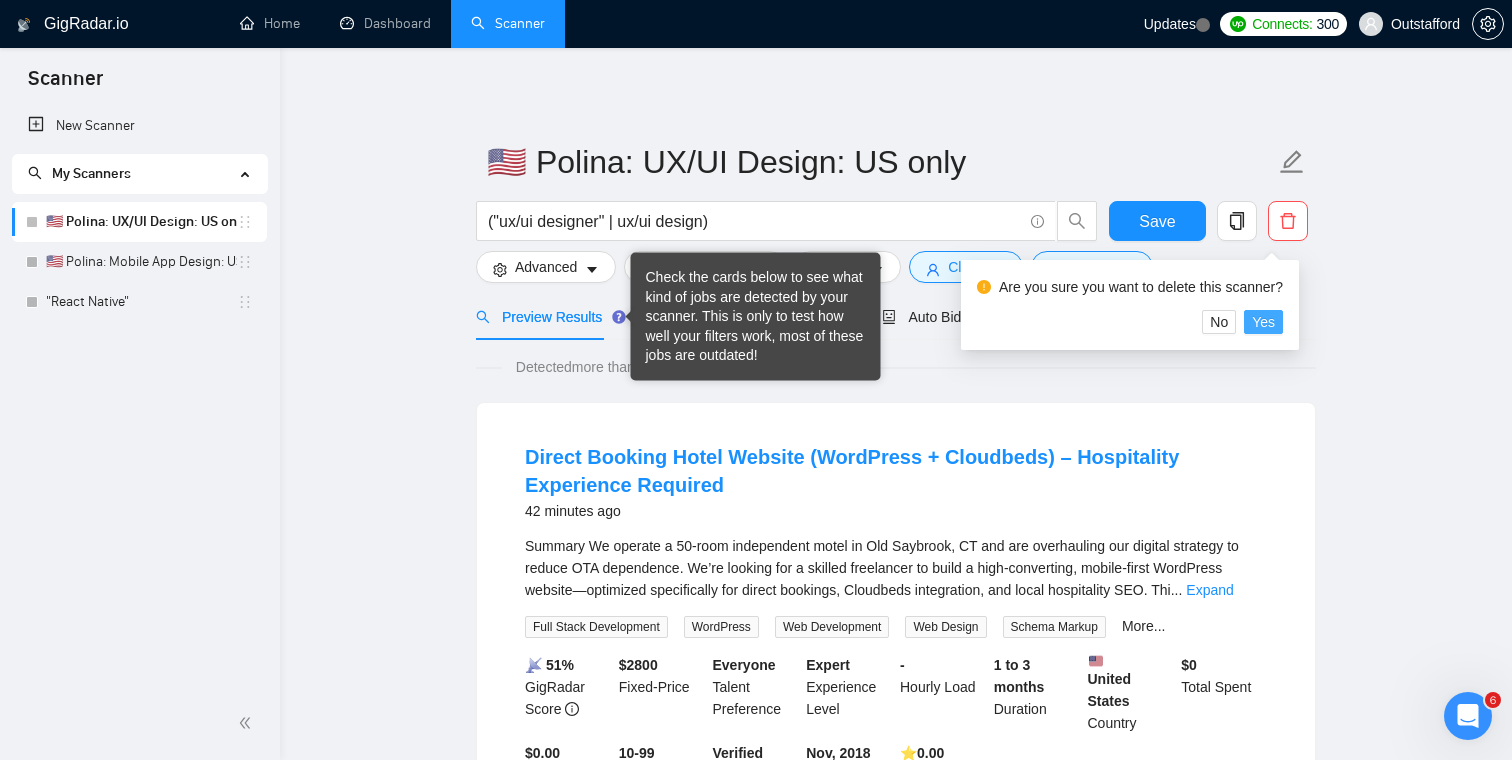 click on "Yes" at bounding box center [1263, 322] 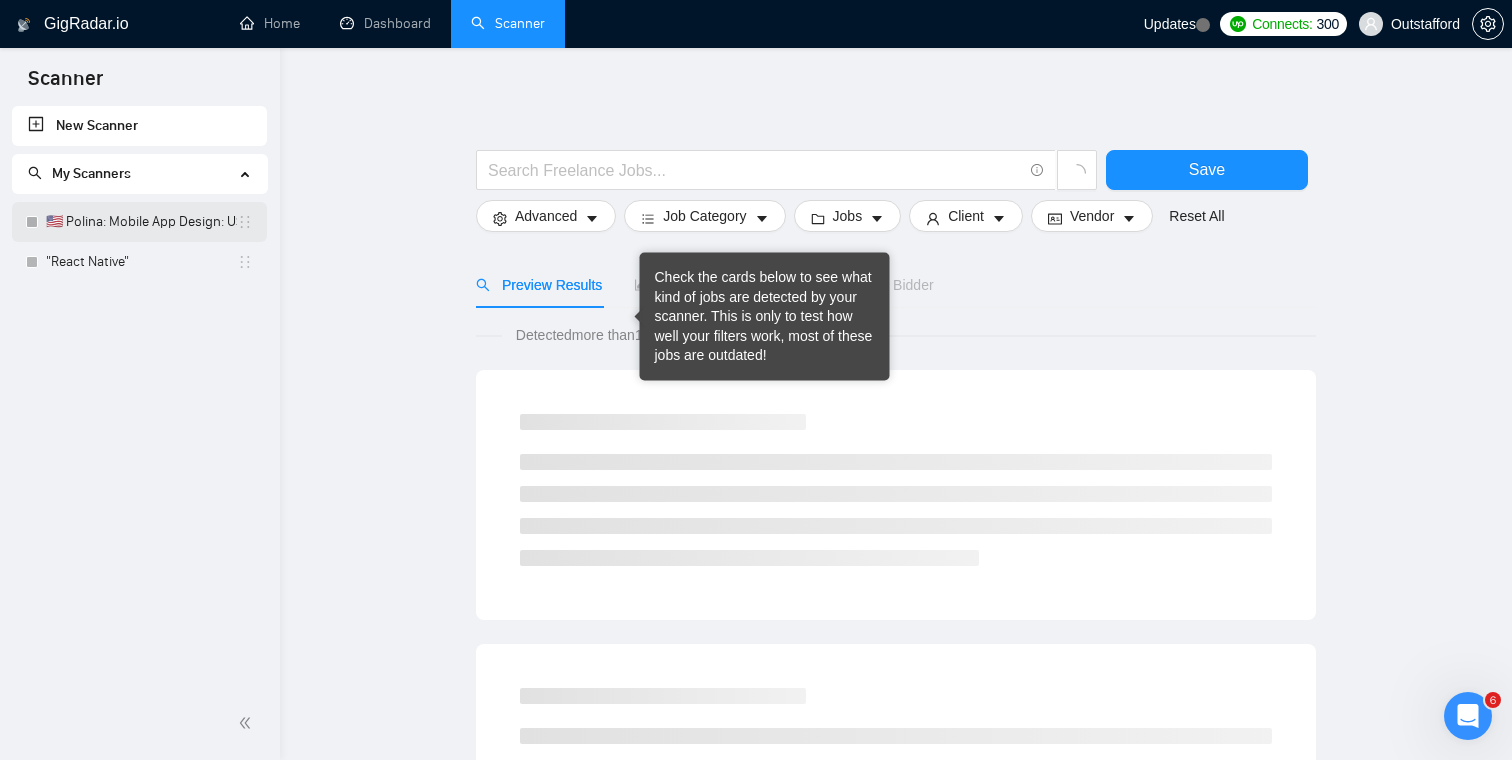 click on "🇺🇸 Polina: Mobile App Design: US only" at bounding box center [141, 222] 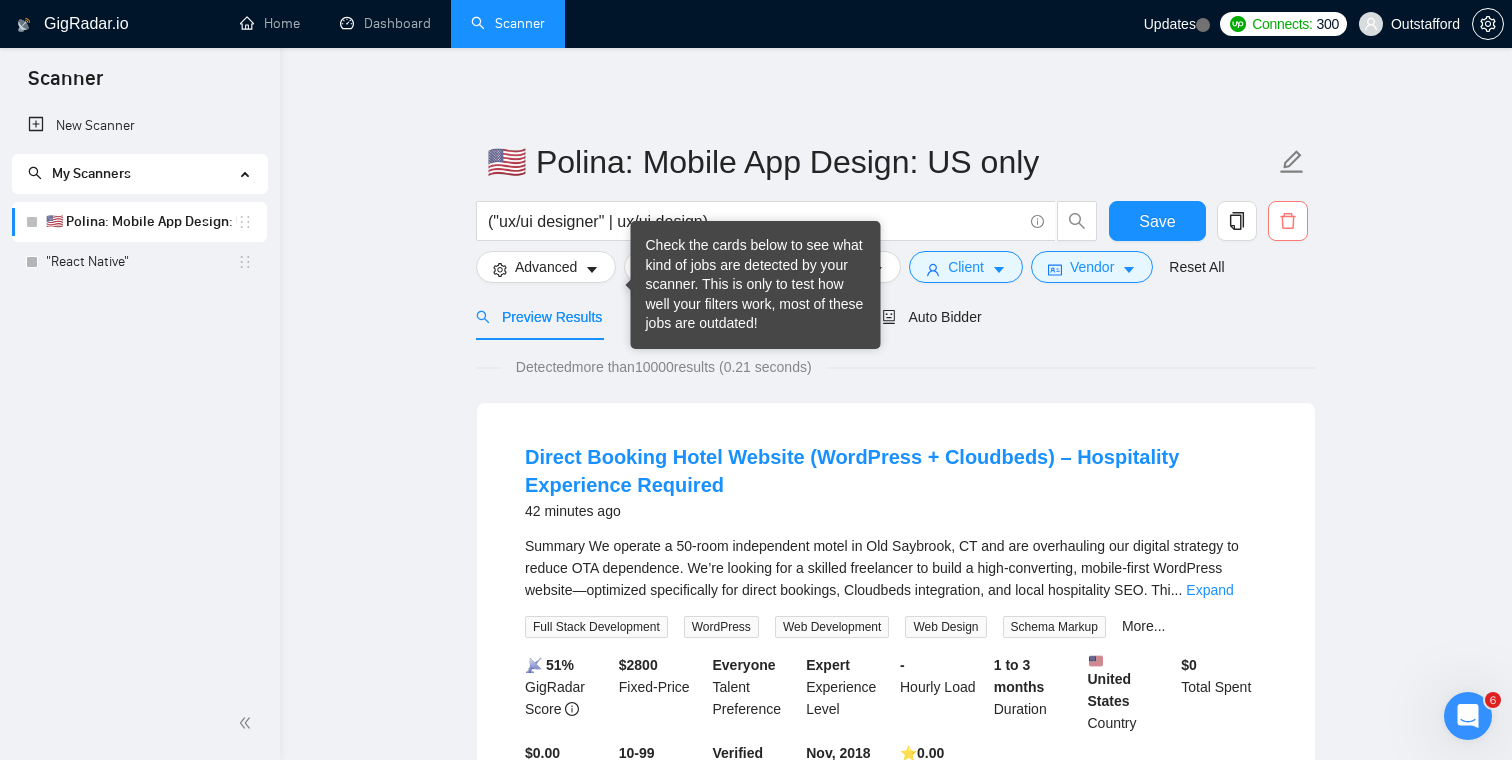 click at bounding box center (1288, 221) 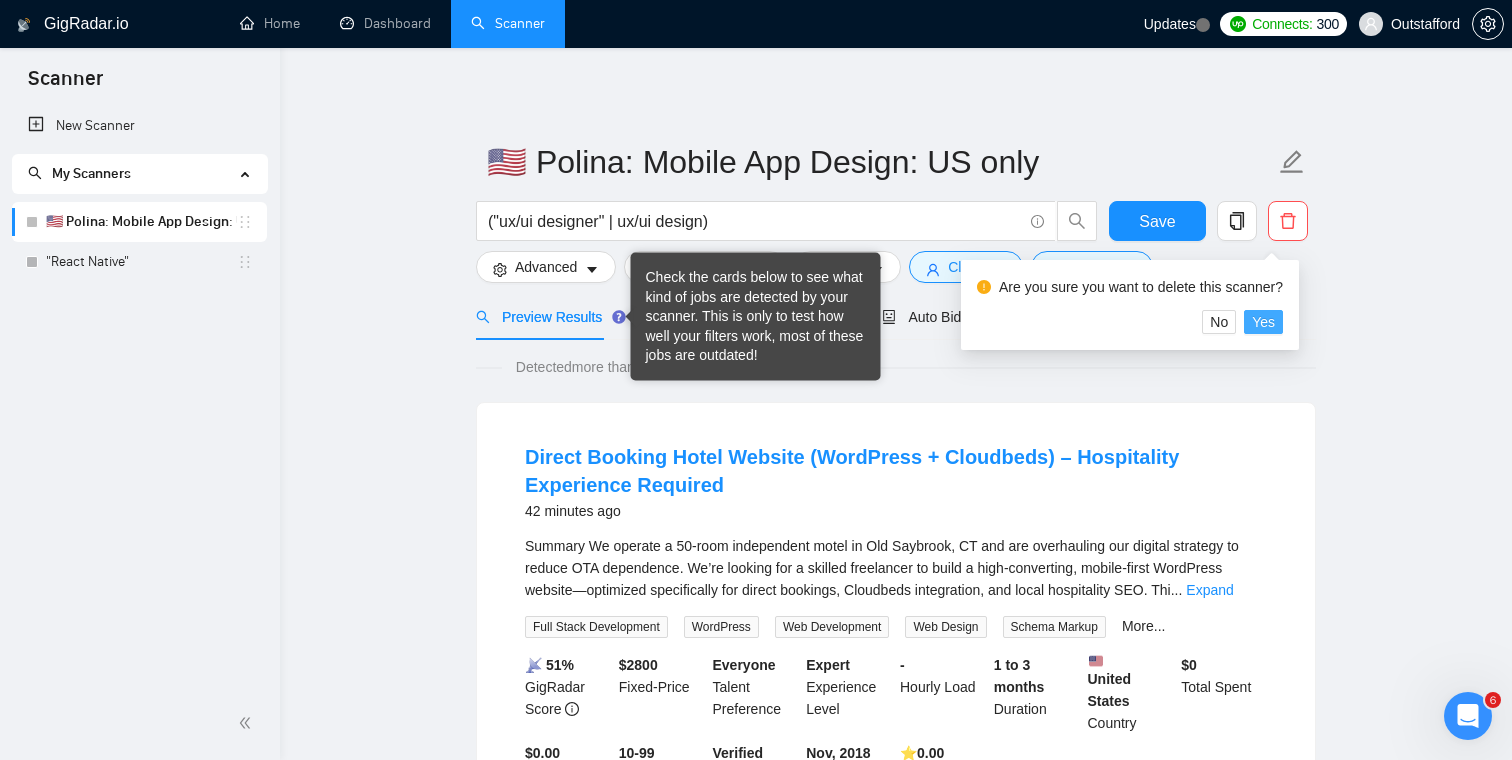click on "Yes" at bounding box center (1263, 322) 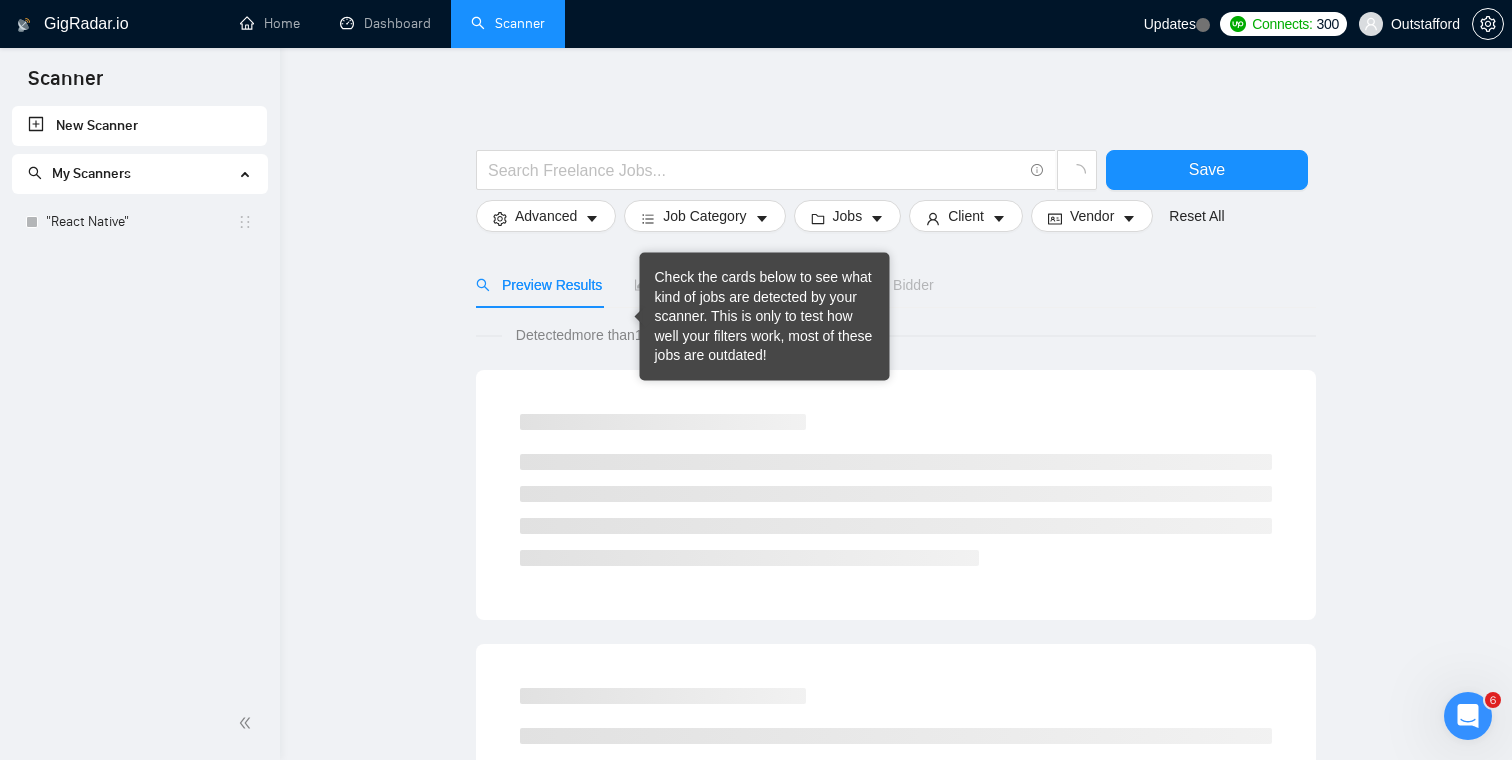 click on "Save Advanced   Job Category   Jobs   Client   Vendor   Reset All Preview Results Insights Alerts Auto Bidder Detected  more than   10000  results   (2.22 seconds) Loading..." at bounding box center (896, 922) 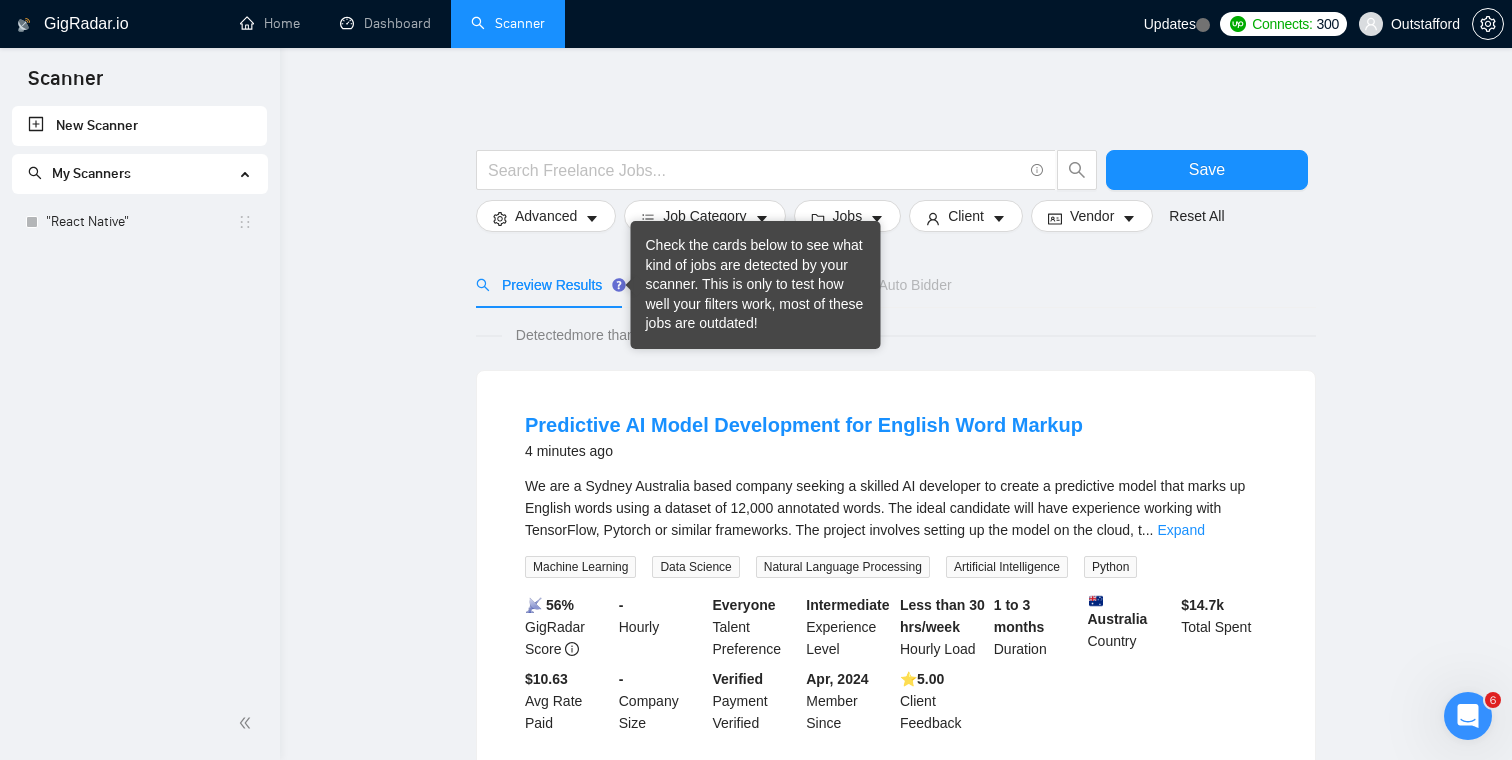 click on "Predictive AI Model Development for English Word Markup 4 minutes ago We are a Sydney Australia based company seeking a skilled AI developer to create a predictive model that marks up English words using a dataset of 12,000 annotated words. The ideal candidate will have experience working with TensorFlow, Pytorch or similar frameworks. The project involves setting up the model on the cloud, t ... Expand Machine Learning Data Science Natural Language Processing Artificial Intelligence Python 📡 56% GigRadar Score - Hourly Everyone Talent Preference Intermediate Experience Level Less than 30 hrs/week Hourly Load 1 to 3 months Duration Australia Country $ 14.7k Total Spent $10.63 Avg Rate Paid - Company Size Verified Payment Verified Apr, 2024 Member Since ⭐️ 5.00 Client Feedback 🧠 AI Prompting + Automation Savage 4 minutes ago ..." at bounding box center (896, 1316) 